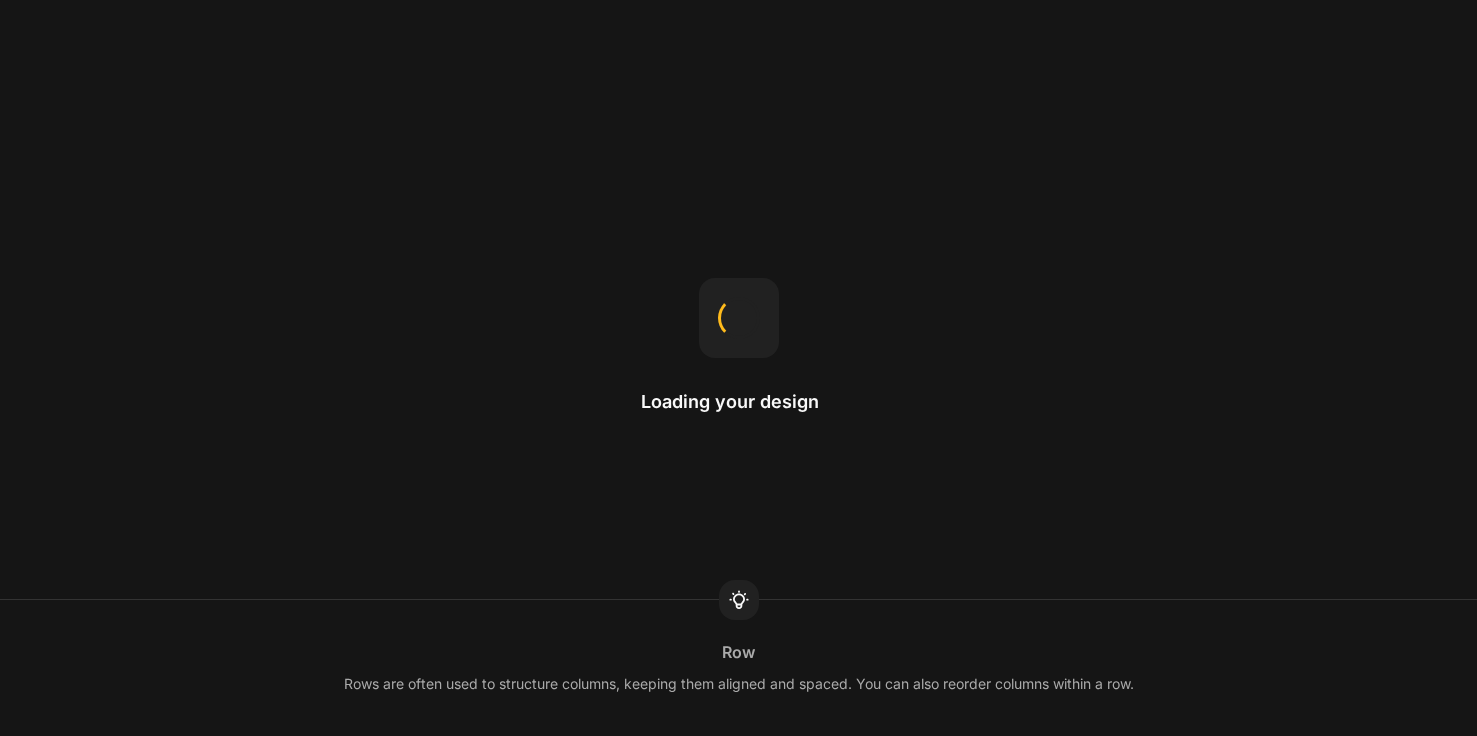 scroll, scrollTop: 0, scrollLeft: 0, axis: both 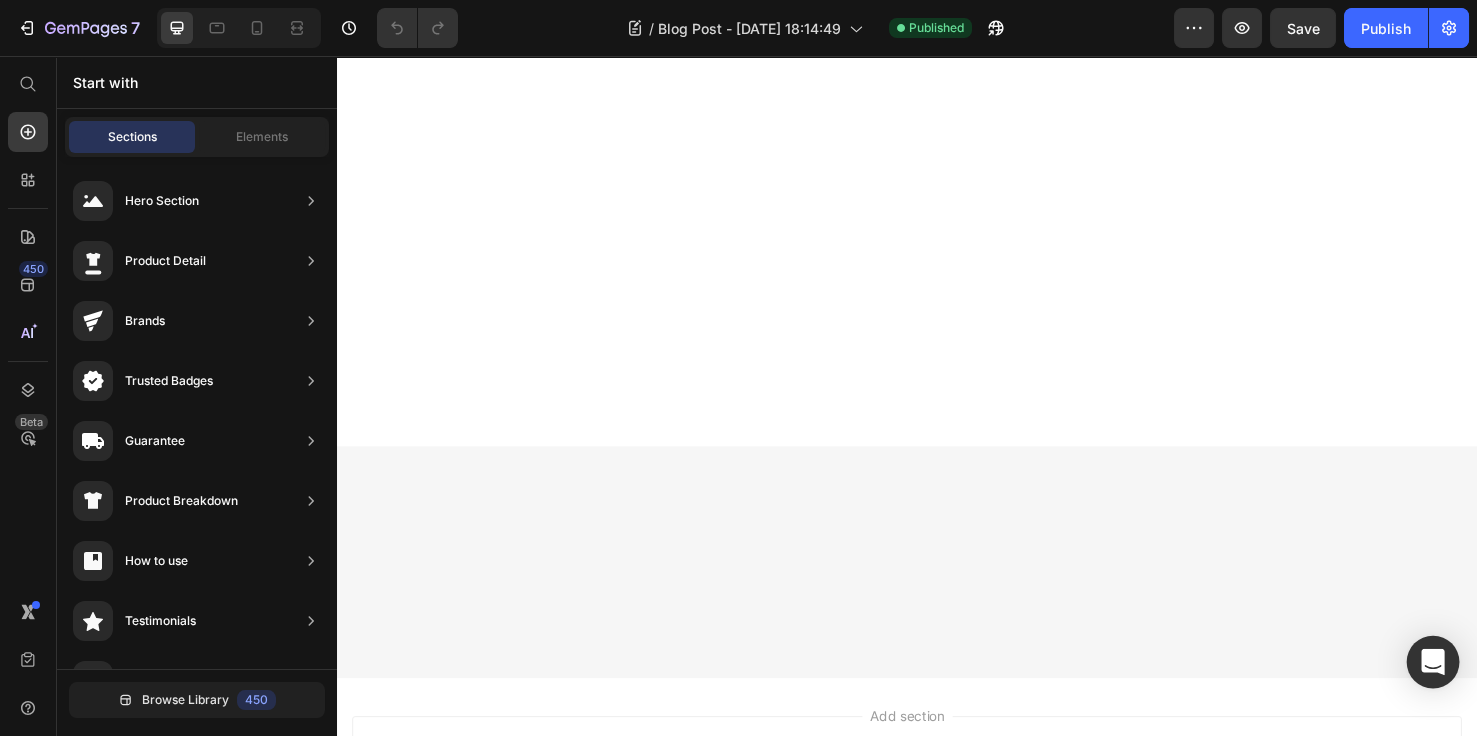 click 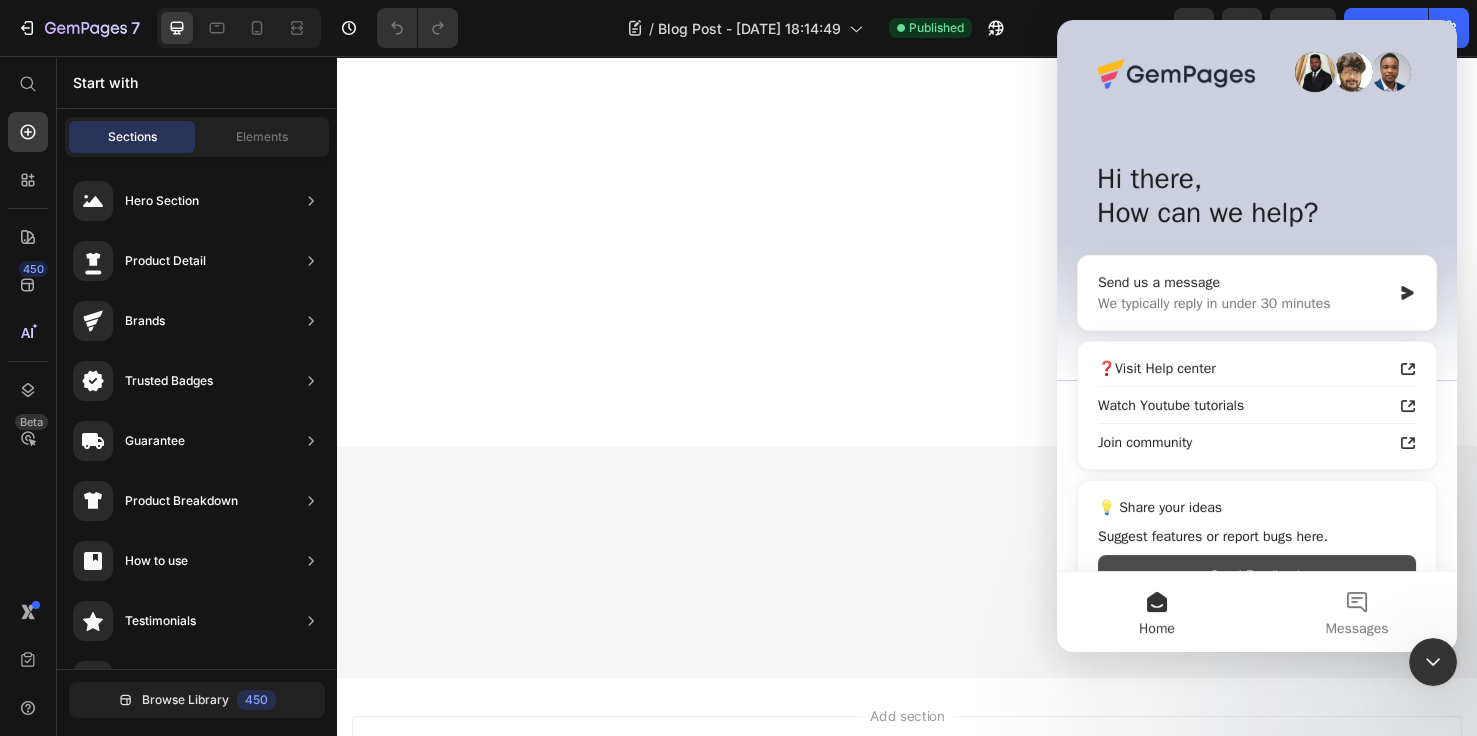 scroll, scrollTop: 0, scrollLeft: 0, axis: both 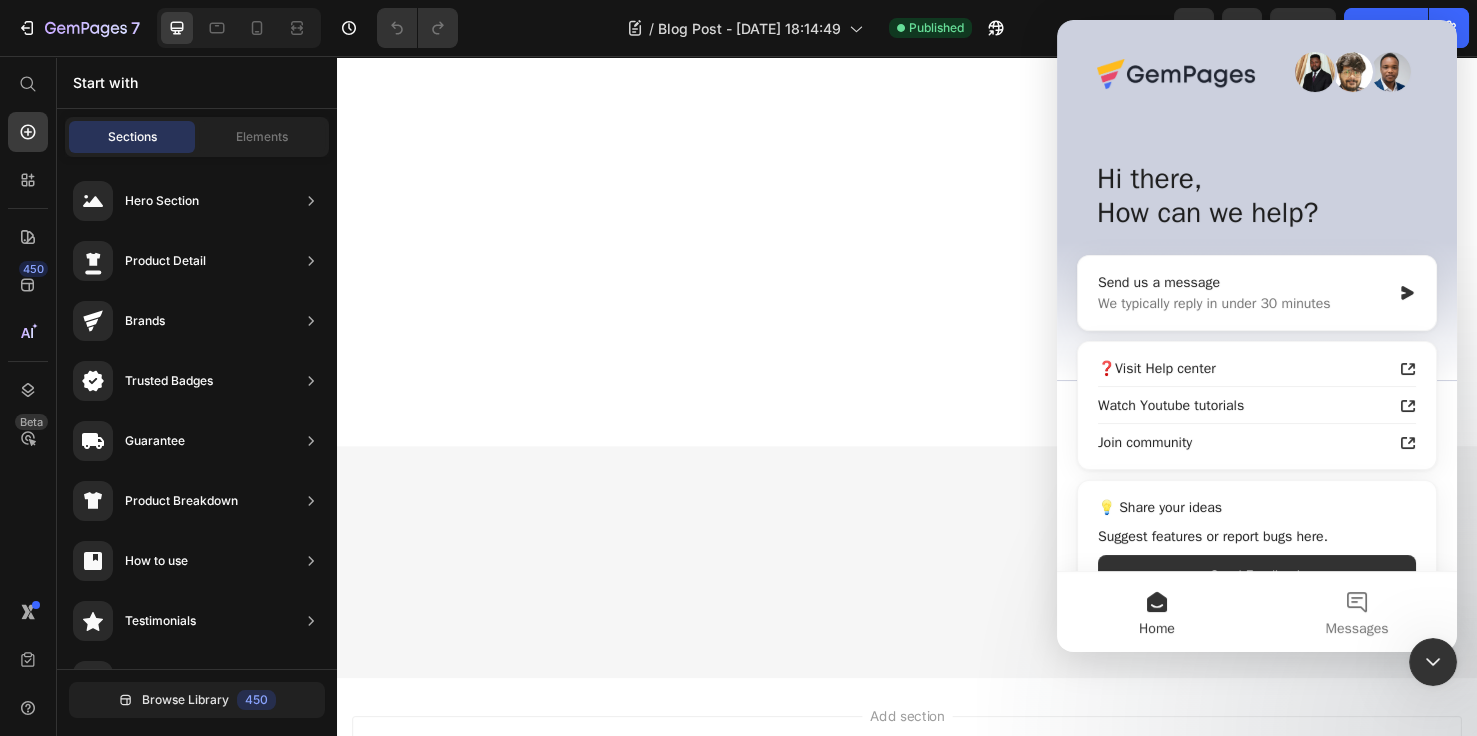 click on "Sleeping with your mouth open can lead to snoring, so mouth taping  became absolutely essential for me . It kept my mouth closed and encouraged nasal breathing, which reduced my snoring significantly. I was finally able to sleep through the night without waking myself up or disturbing anyone else." at bounding box center (937, -2438) 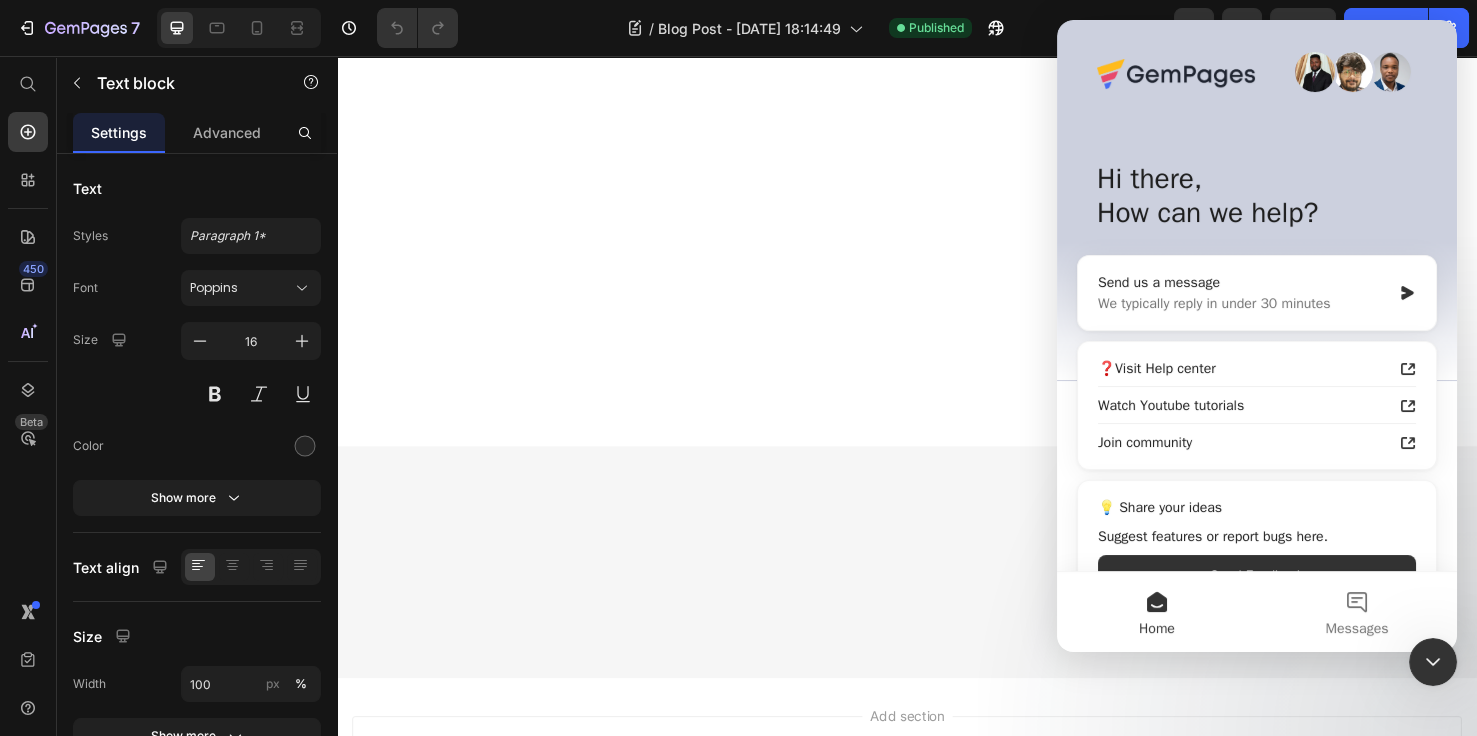 click 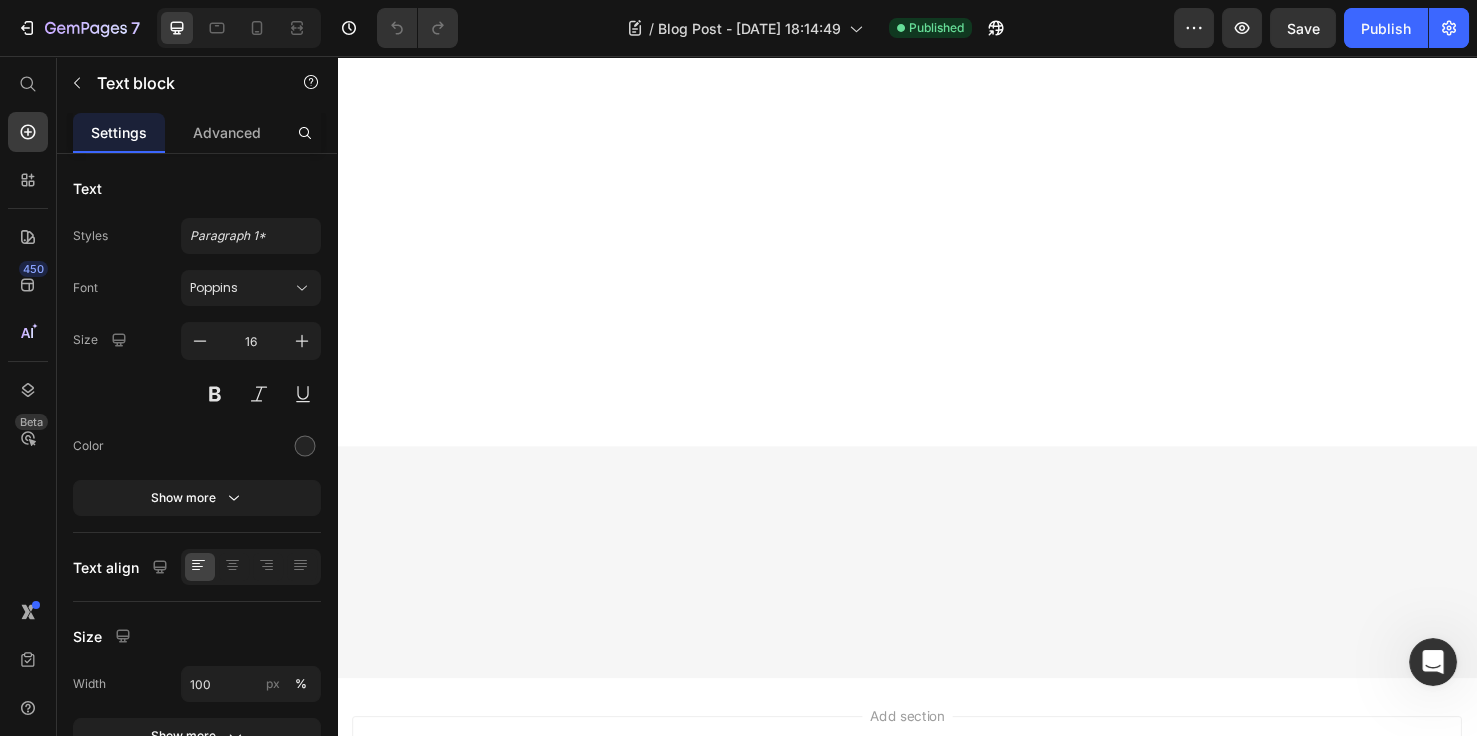 scroll, scrollTop: 0, scrollLeft: 0, axis: both 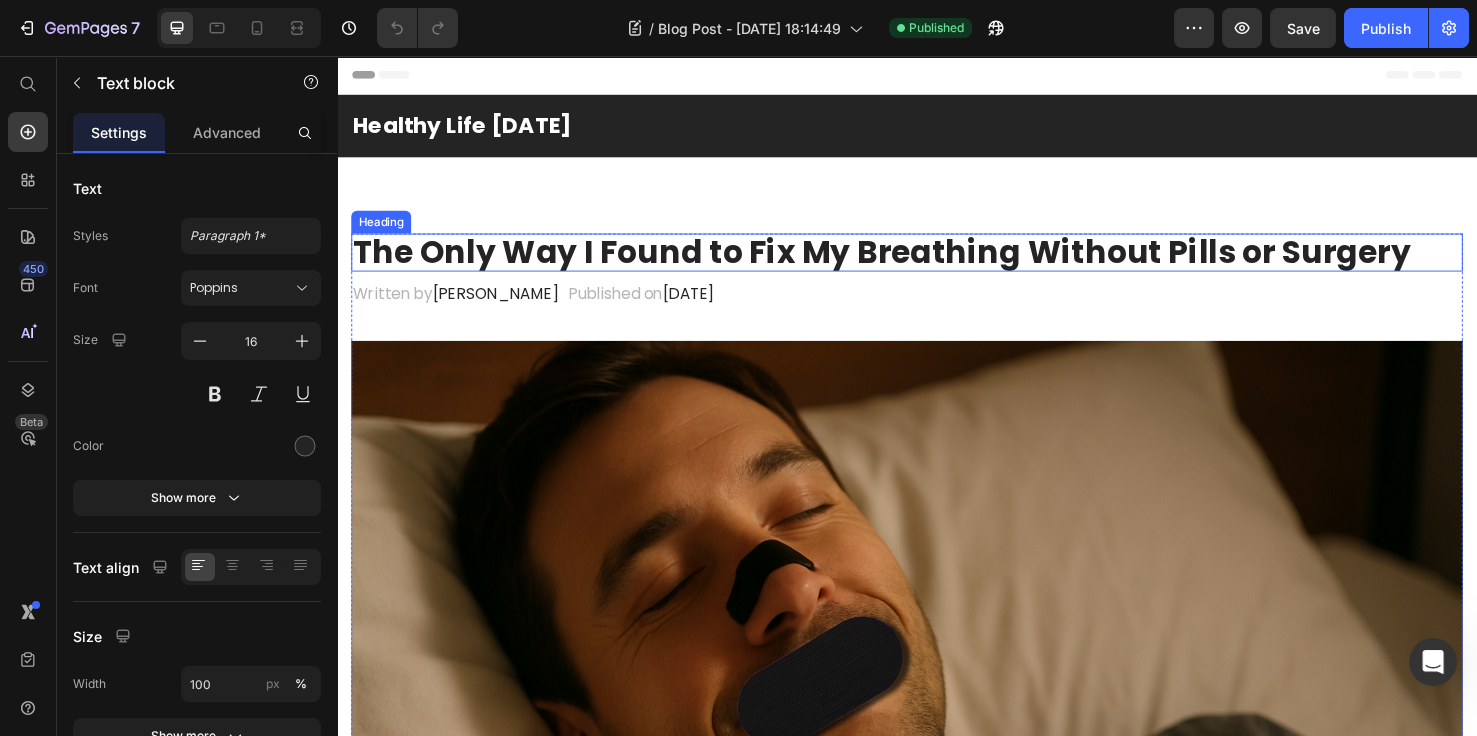click on "The Only Way I Found to Fix My Breathing Without Pills or Surgery" at bounding box center (937, 263) 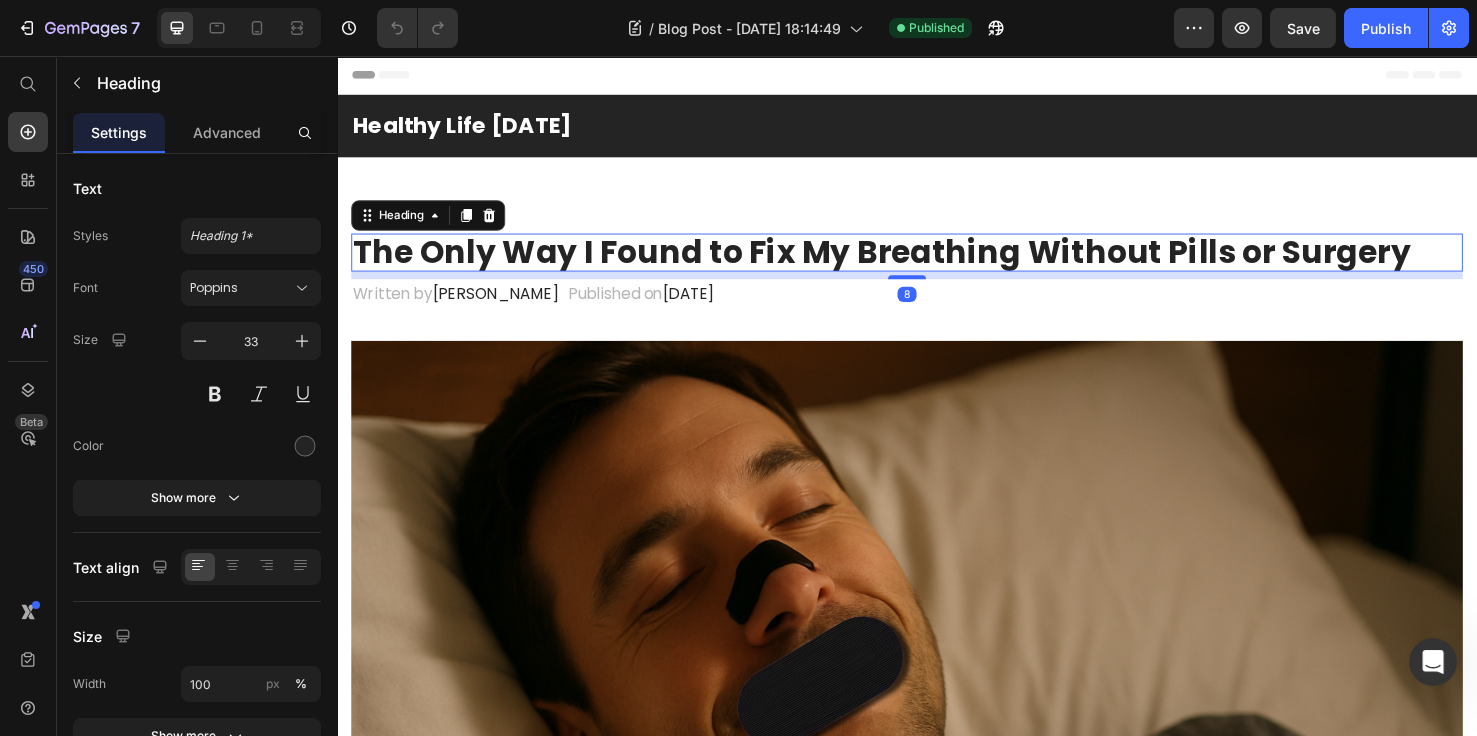 click on "The Only Way I Found to Fix My Breathing Without Pills or Surgery" at bounding box center (937, 263) 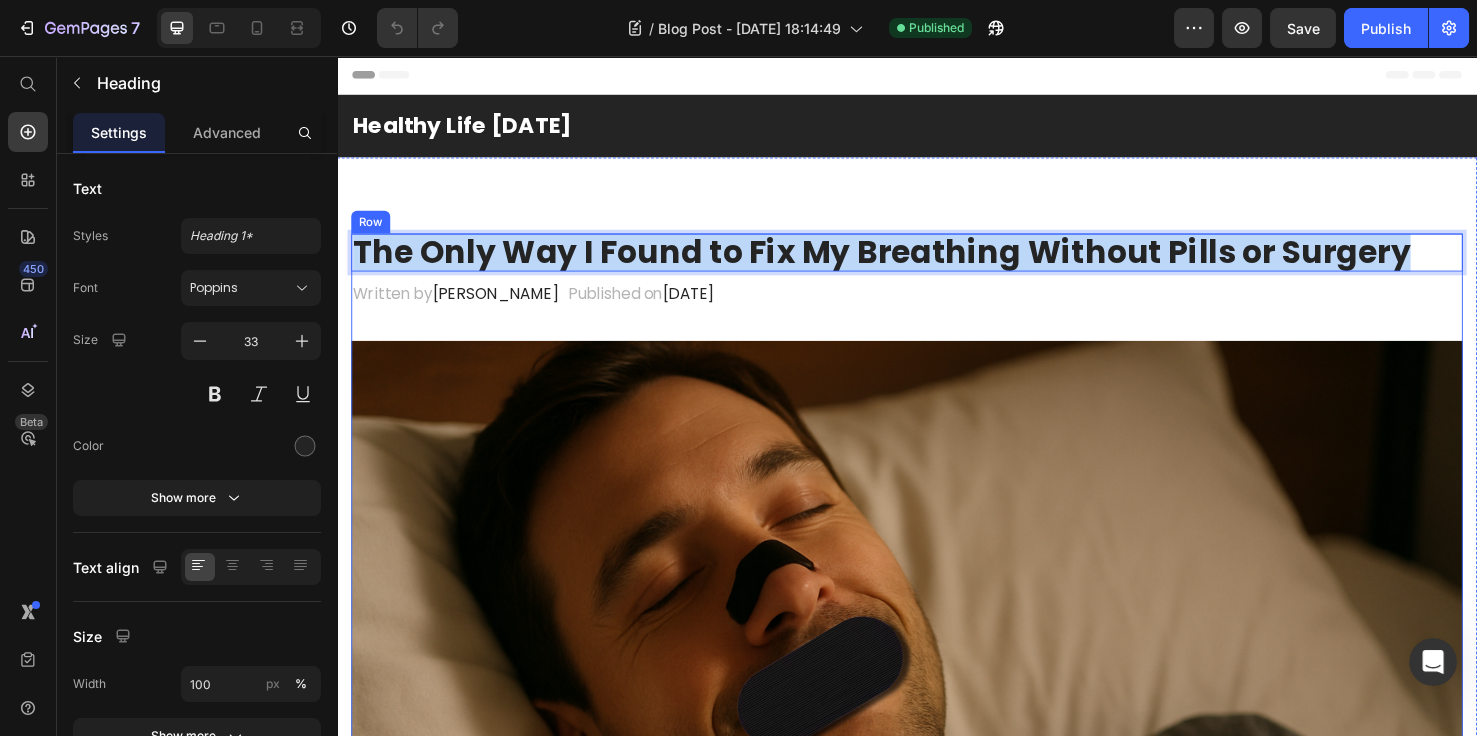 drag, startPoint x: 1466, startPoint y: 273, endPoint x: 319, endPoint y: 285, distance: 1147.0627 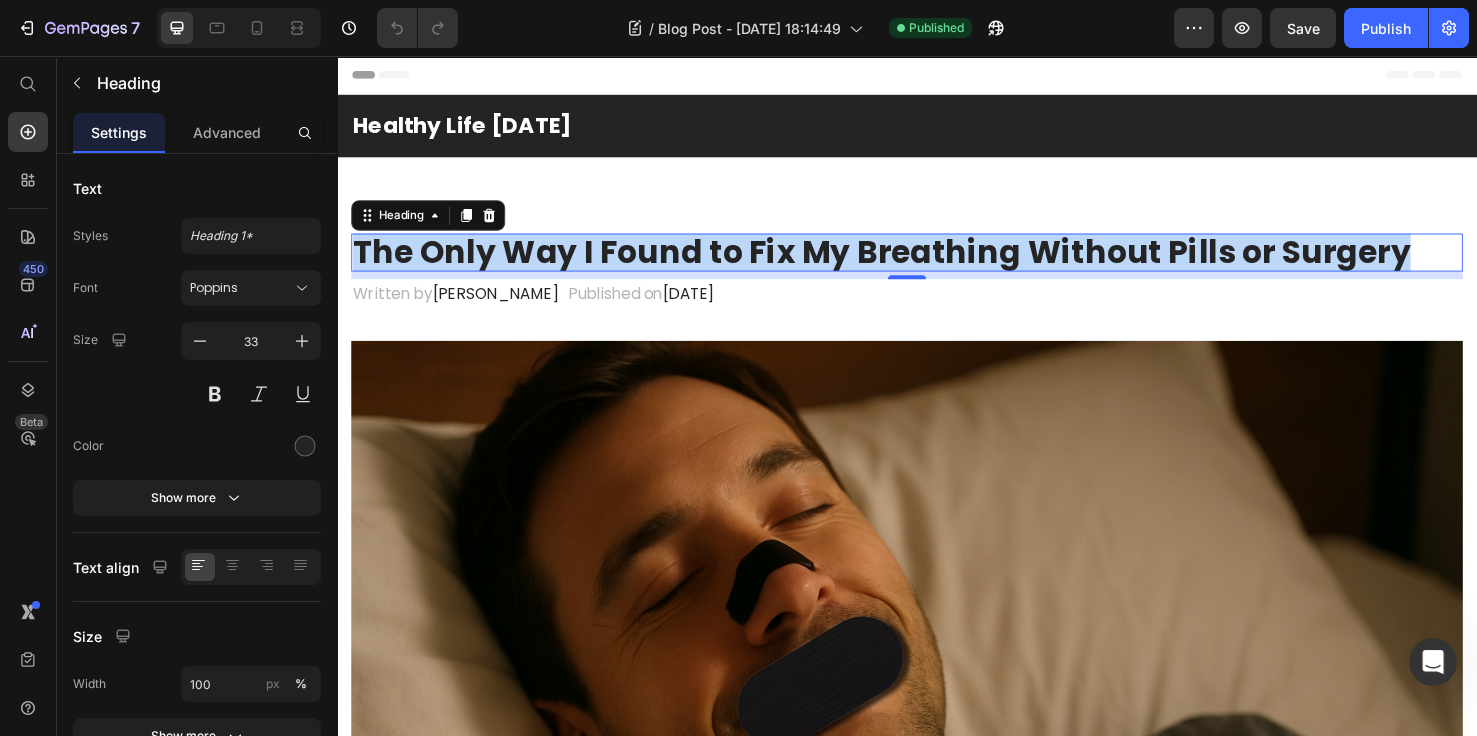 click on "The Only Way I Found to Fix My Breathing Without Pills or Surgery" at bounding box center [937, 263] 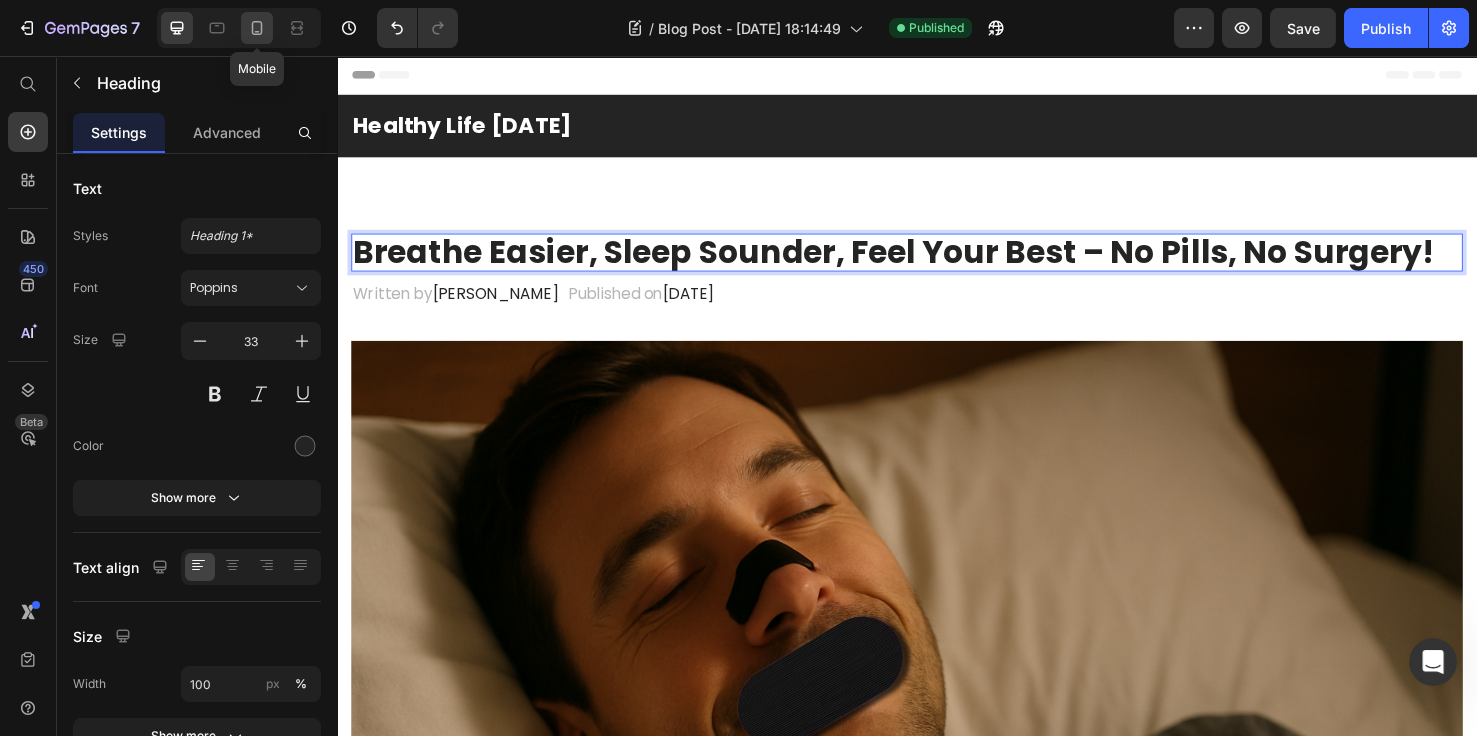 click 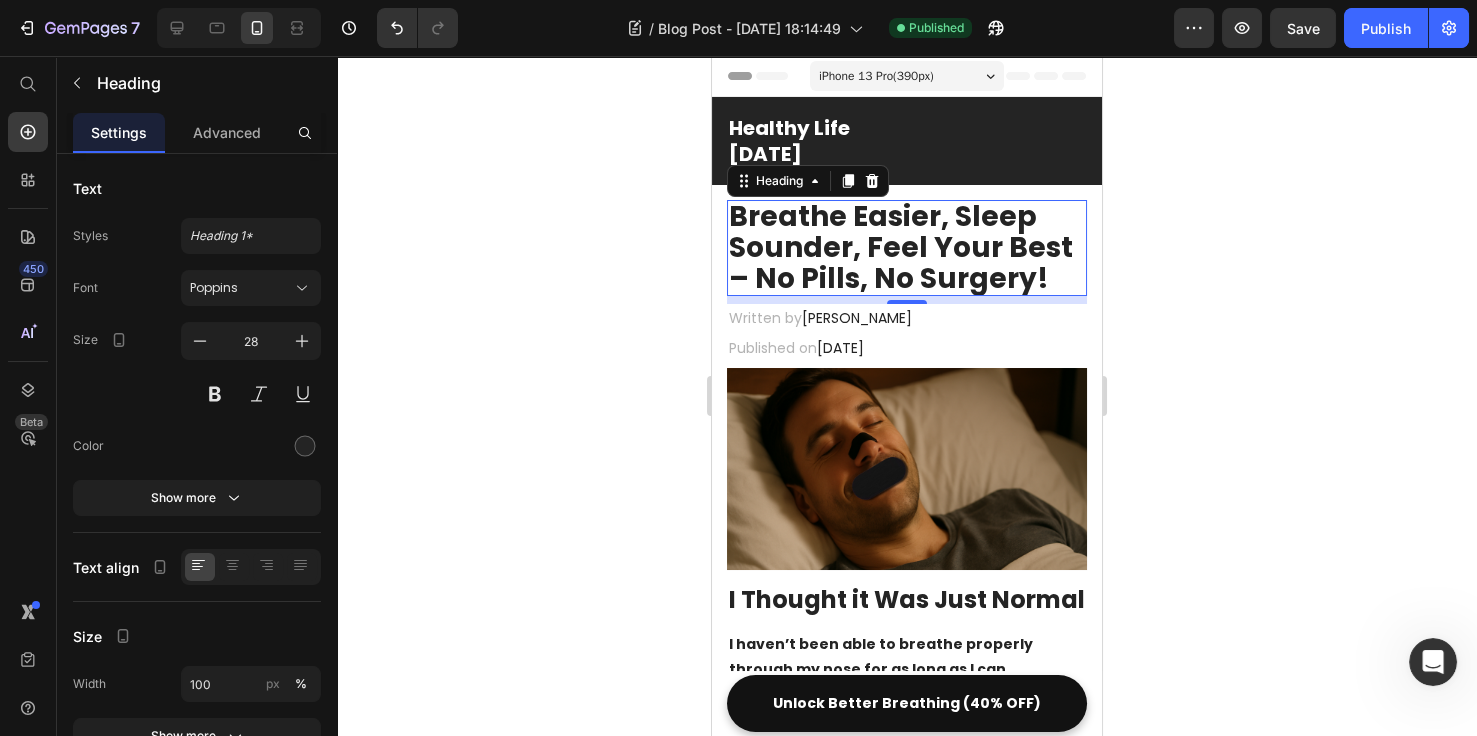 scroll, scrollTop: 73, scrollLeft: 0, axis: vertical 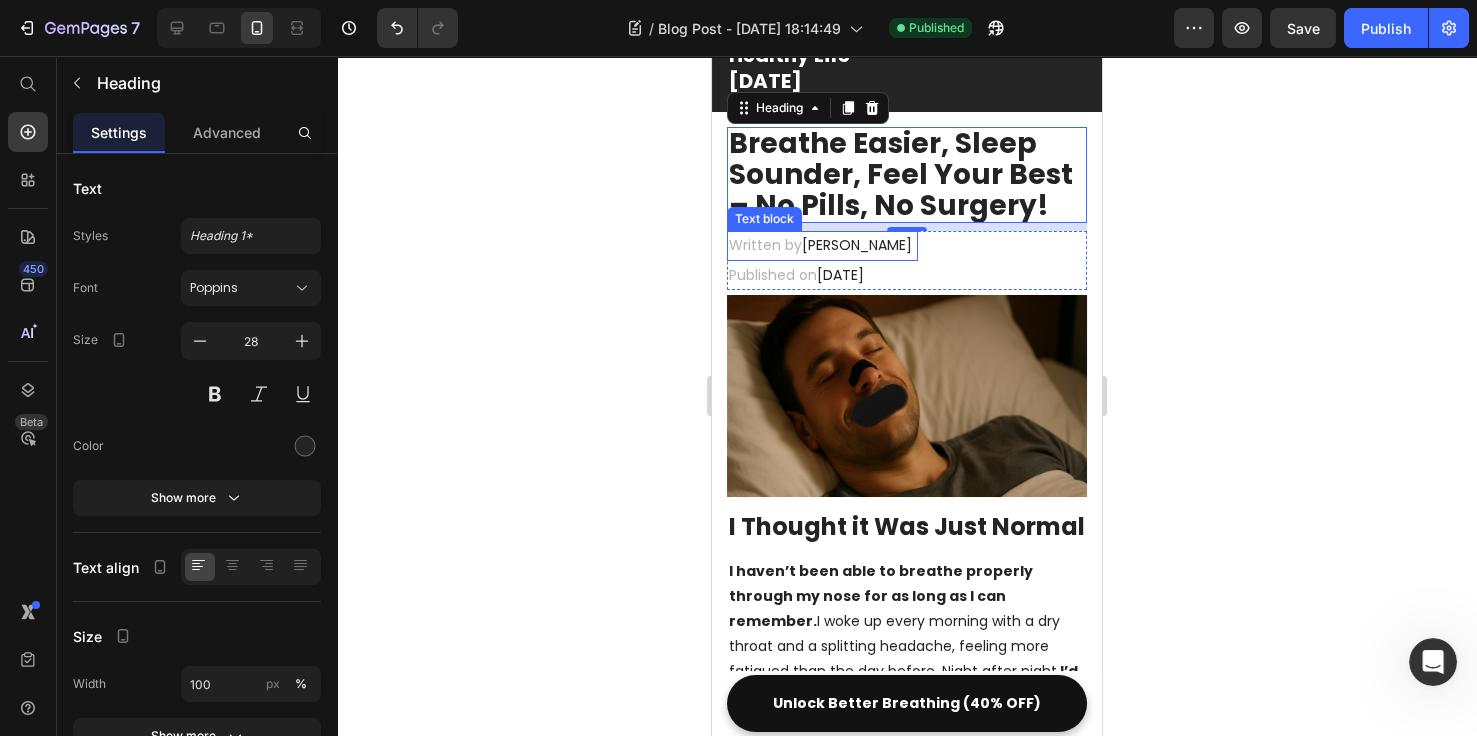 click on "Written by  [PERSON_NAME]" at bounding box center [822, 245] 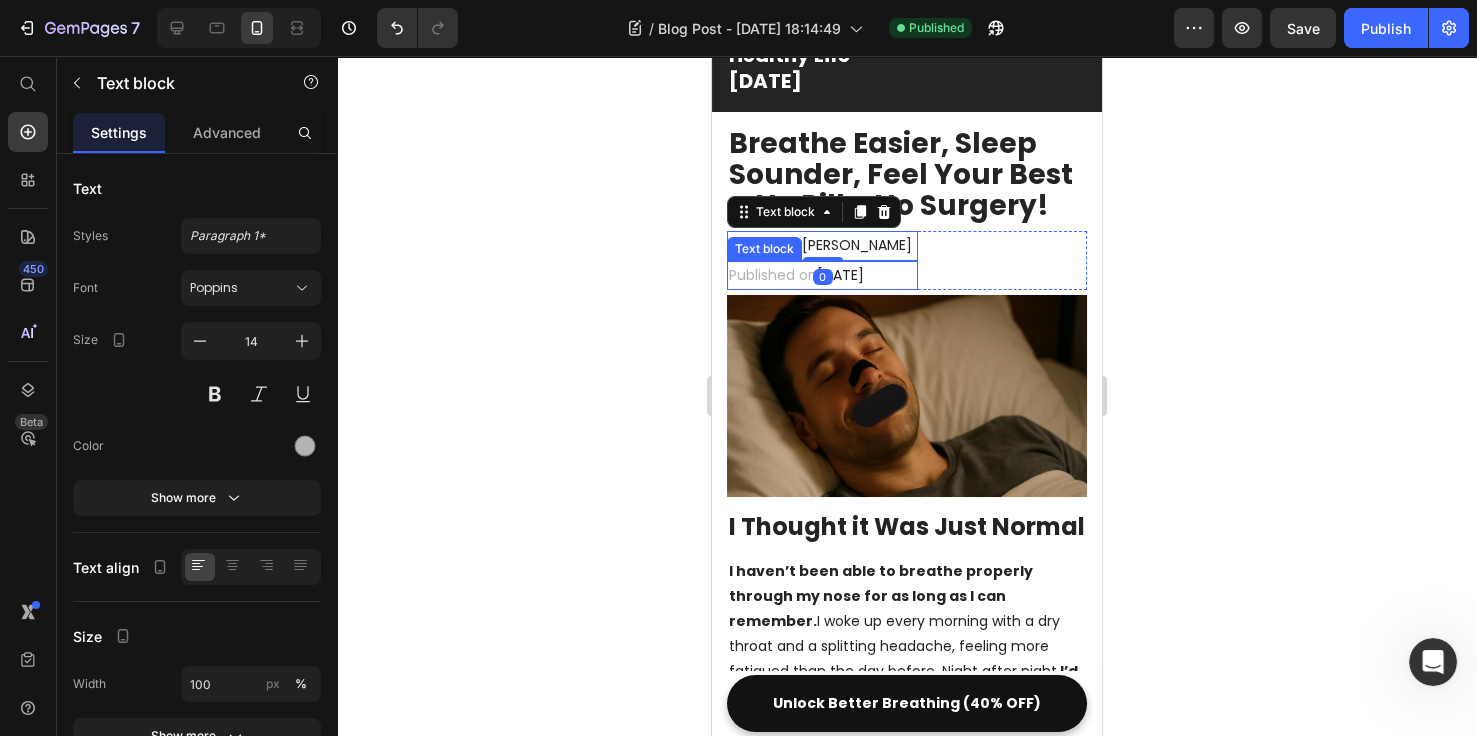 drag, startPoint x: 821, startPoint y: 245, endPoint x: 830, endPoint y: 239, distance: 10.816654 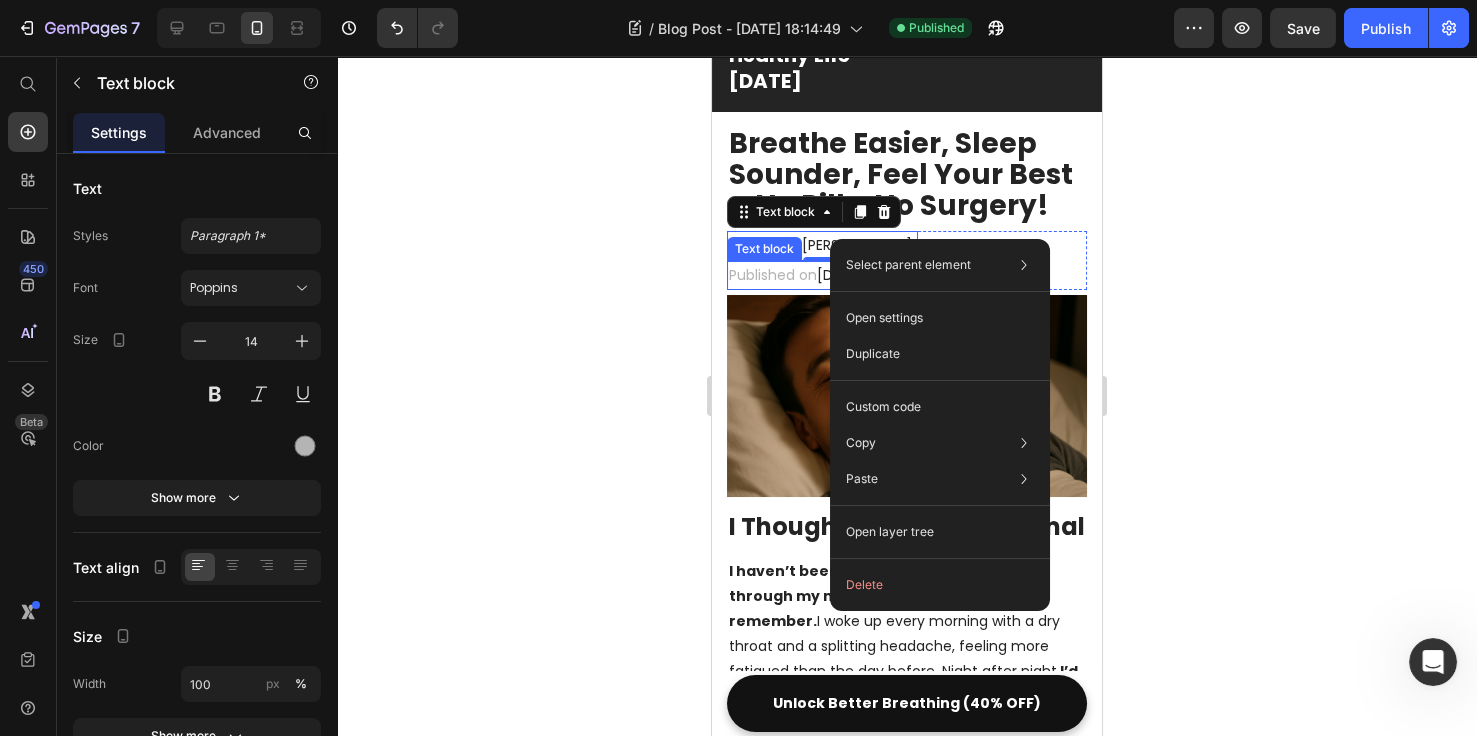 click on "Text block" at bounding box center [764, 249] 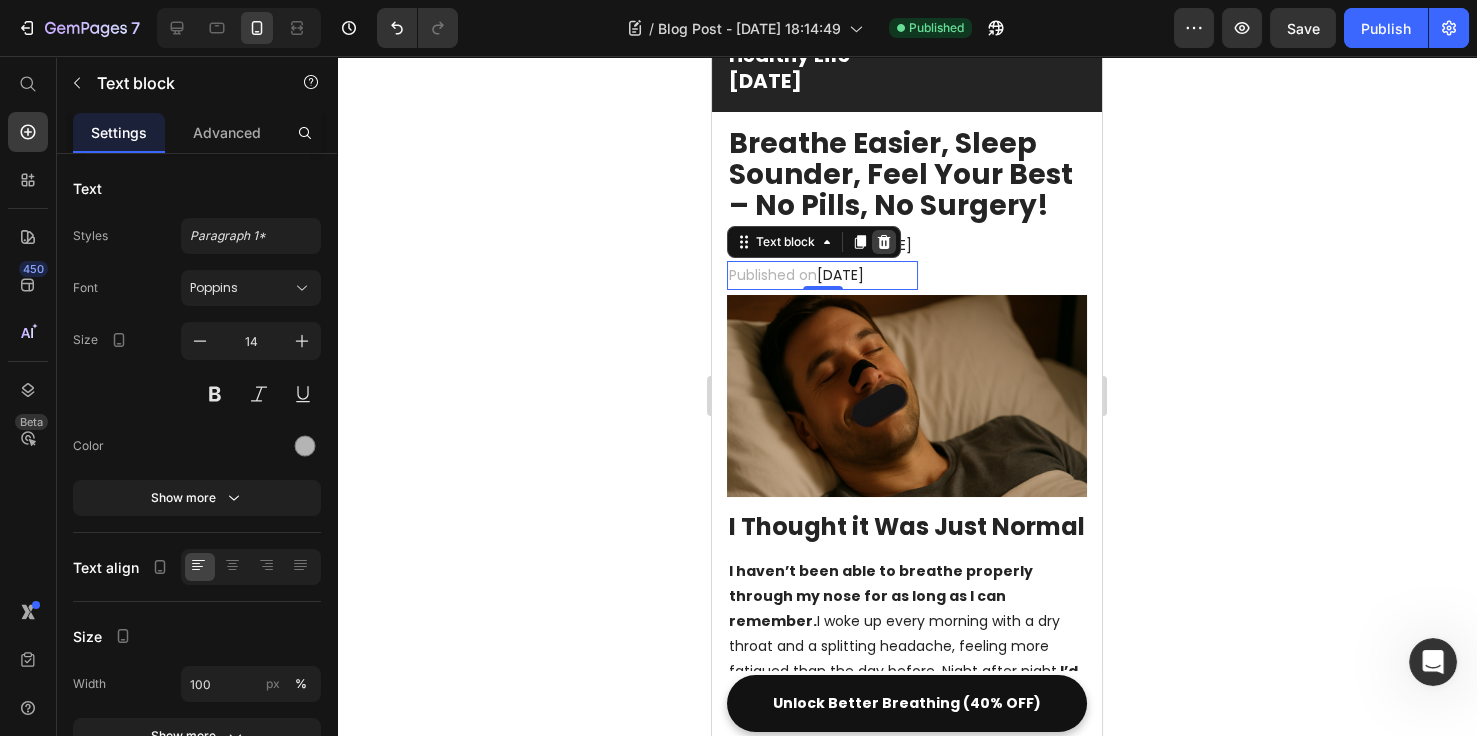 click 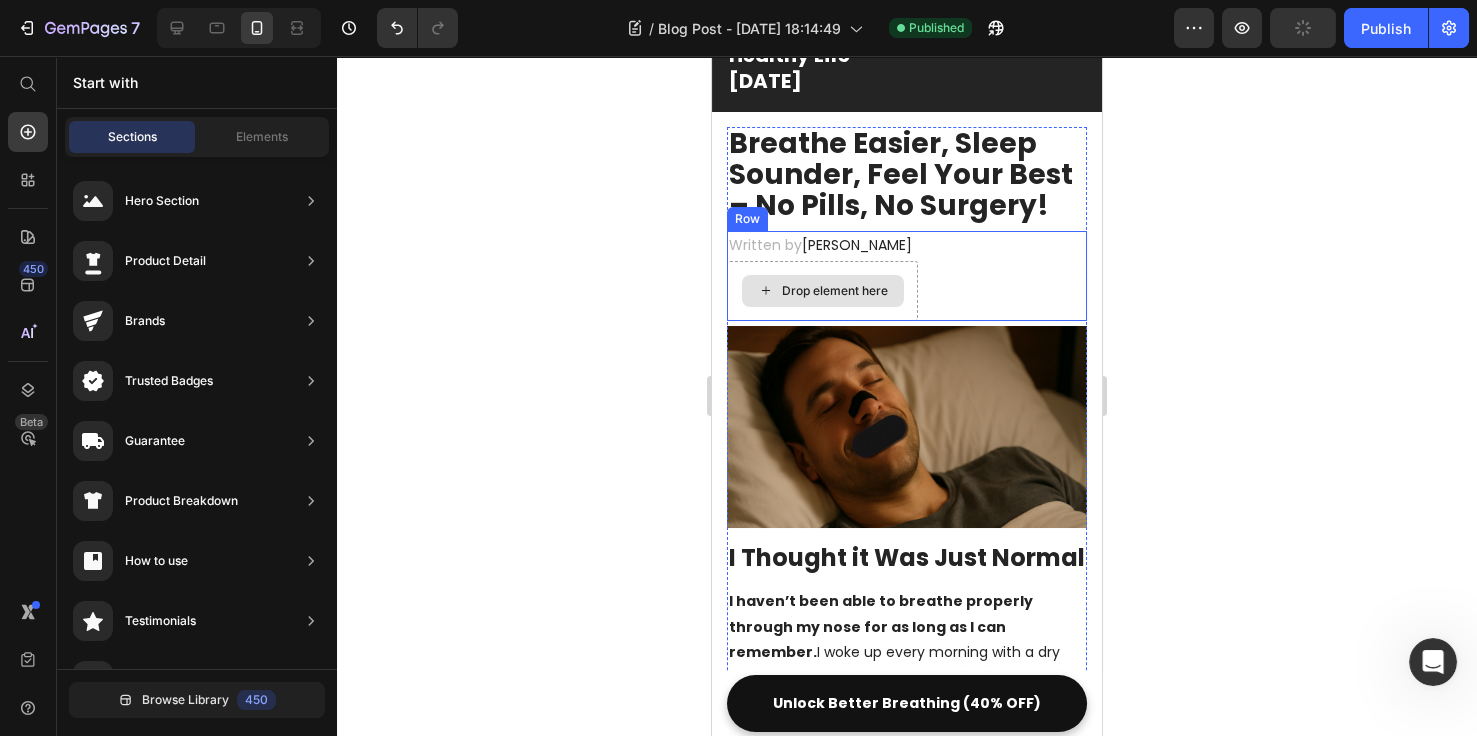 click on "Drop element here" at bounding box center (822, 291) 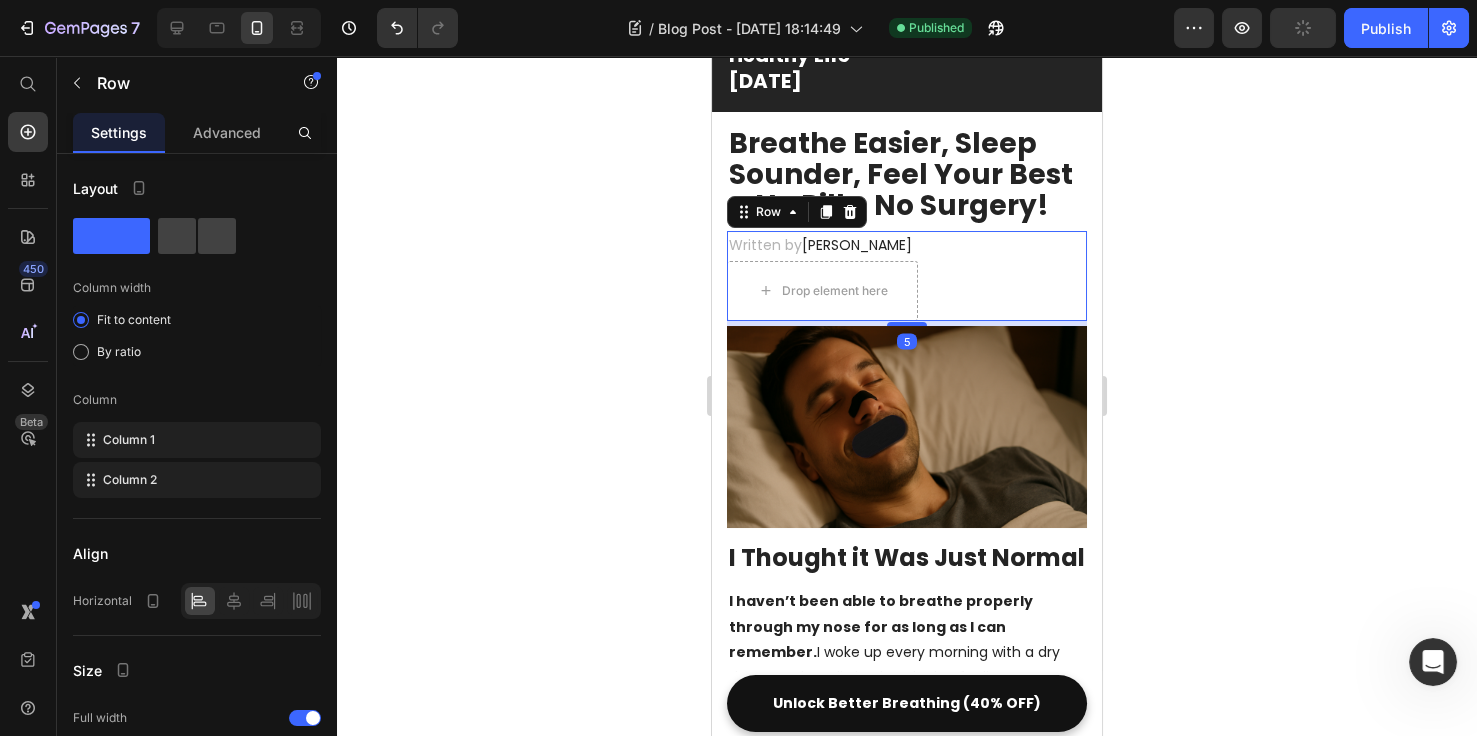 click on "Written by  [PERSON_NAME]   Text block
Drop element here Row   5" at bounding box center (907, 275) 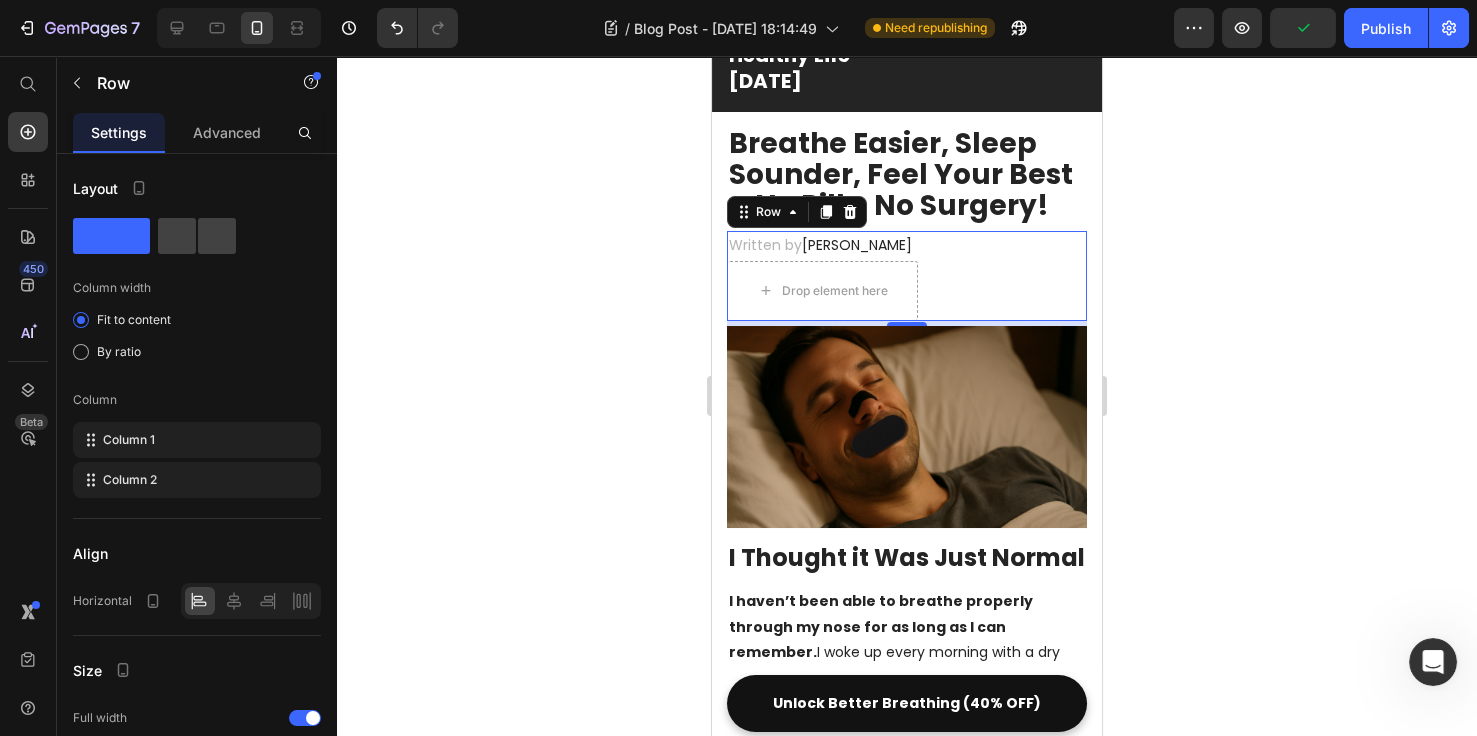 click on "Written by  [PERSON_NAME]   Text block
Drop element here Row   5" at bounding box center (907, 275) 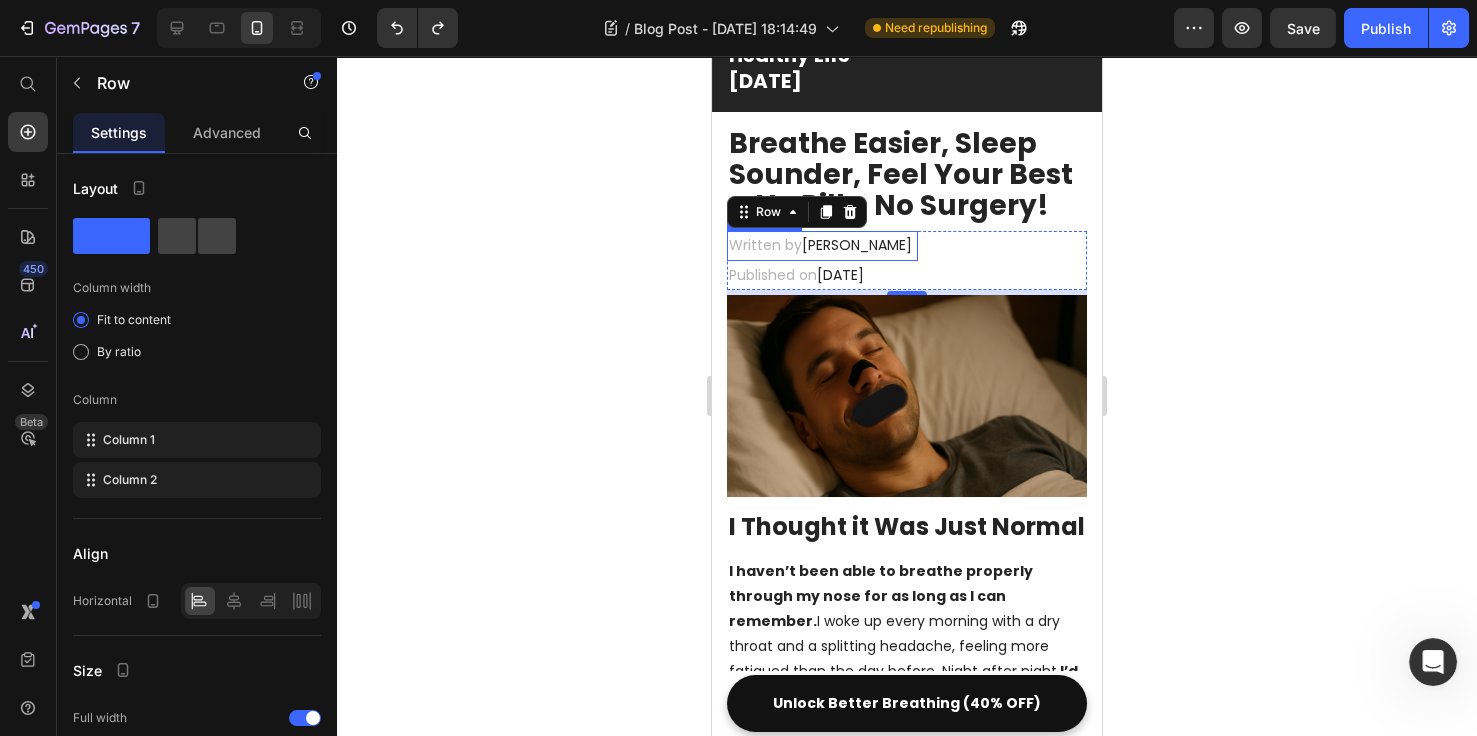click on "[PERSON_NAME]" at bounding box center [857, 245] 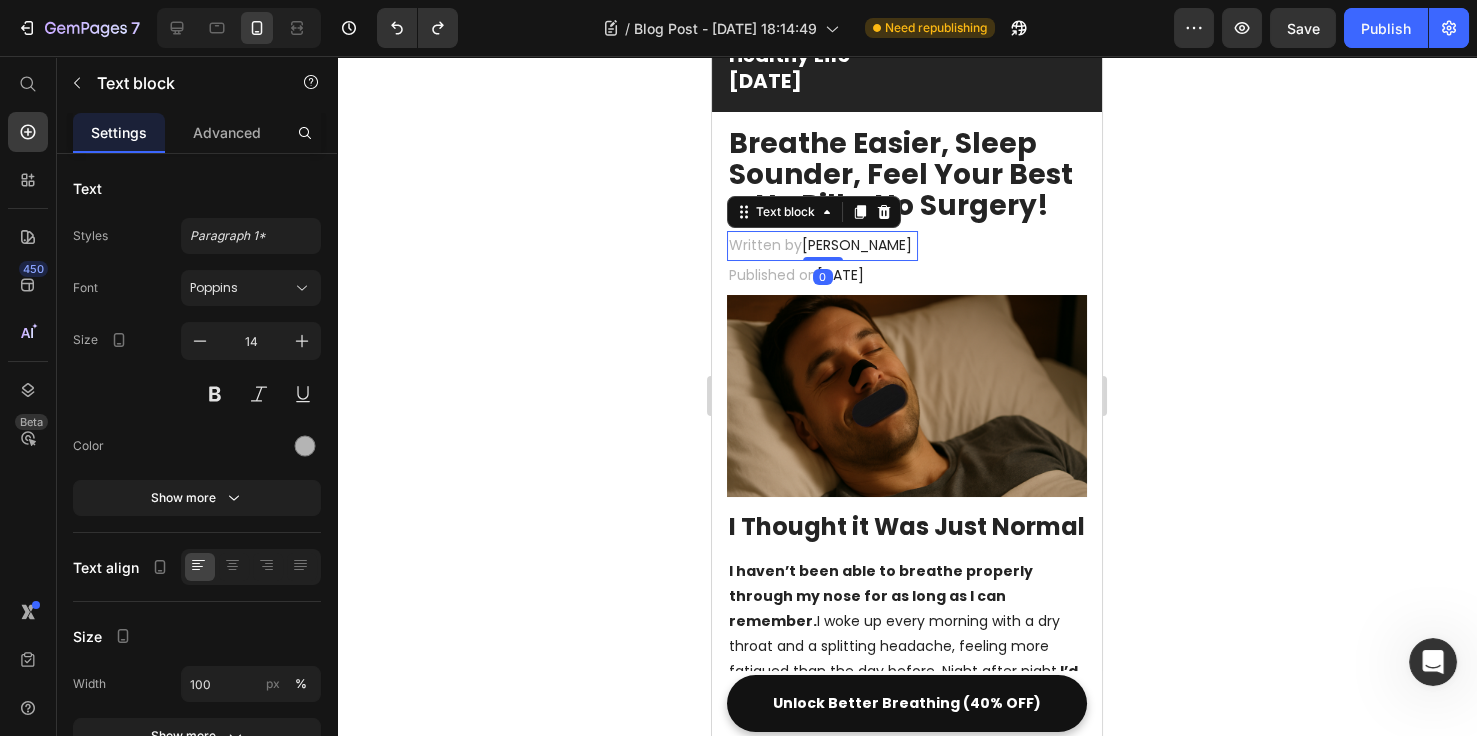 drag, startPoint x: 859, startPoint y: 247, endPoint x: 876, endPoint y: 245, distance: 17.117243 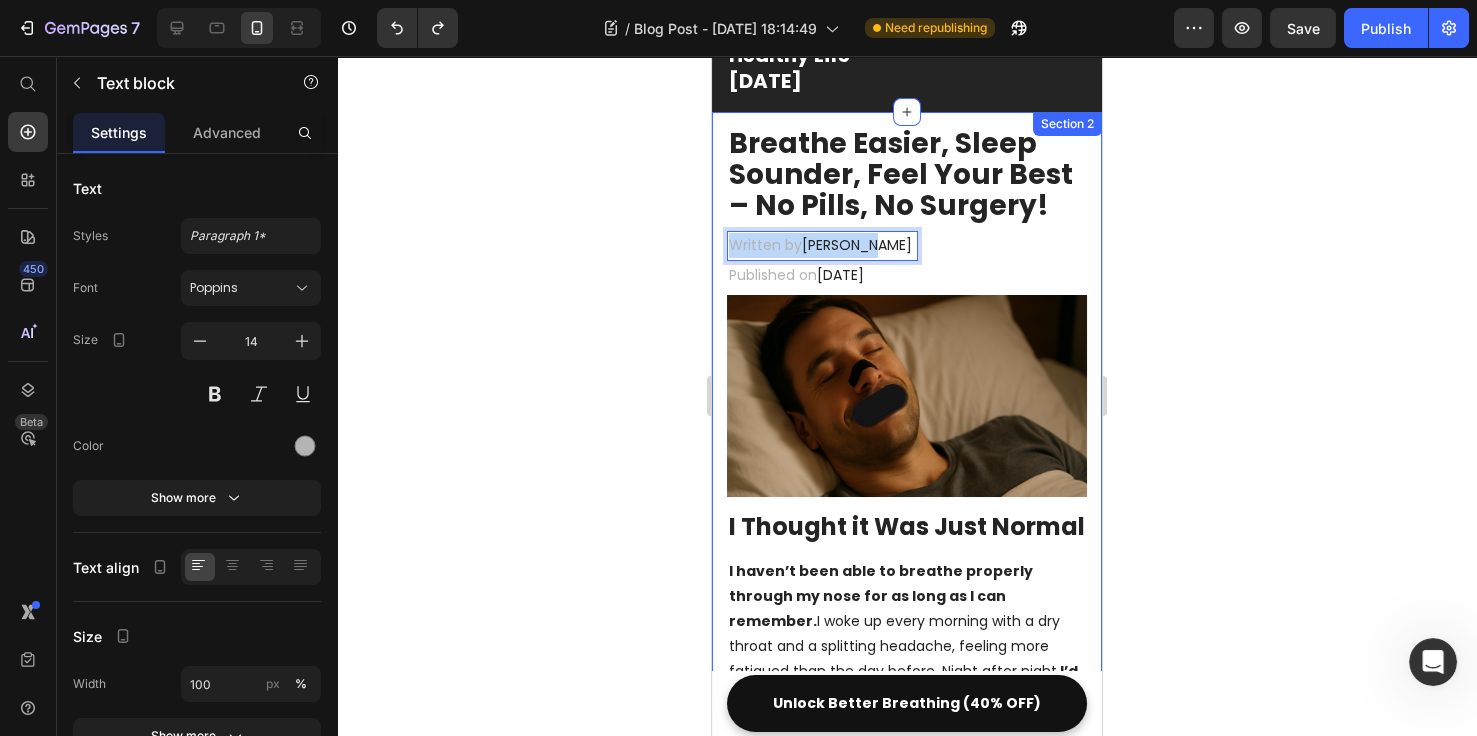 drag, startPoint x: 882, startPoint y: 243, endPoint x: 712, endPoint y: 257, distance: 170.5755 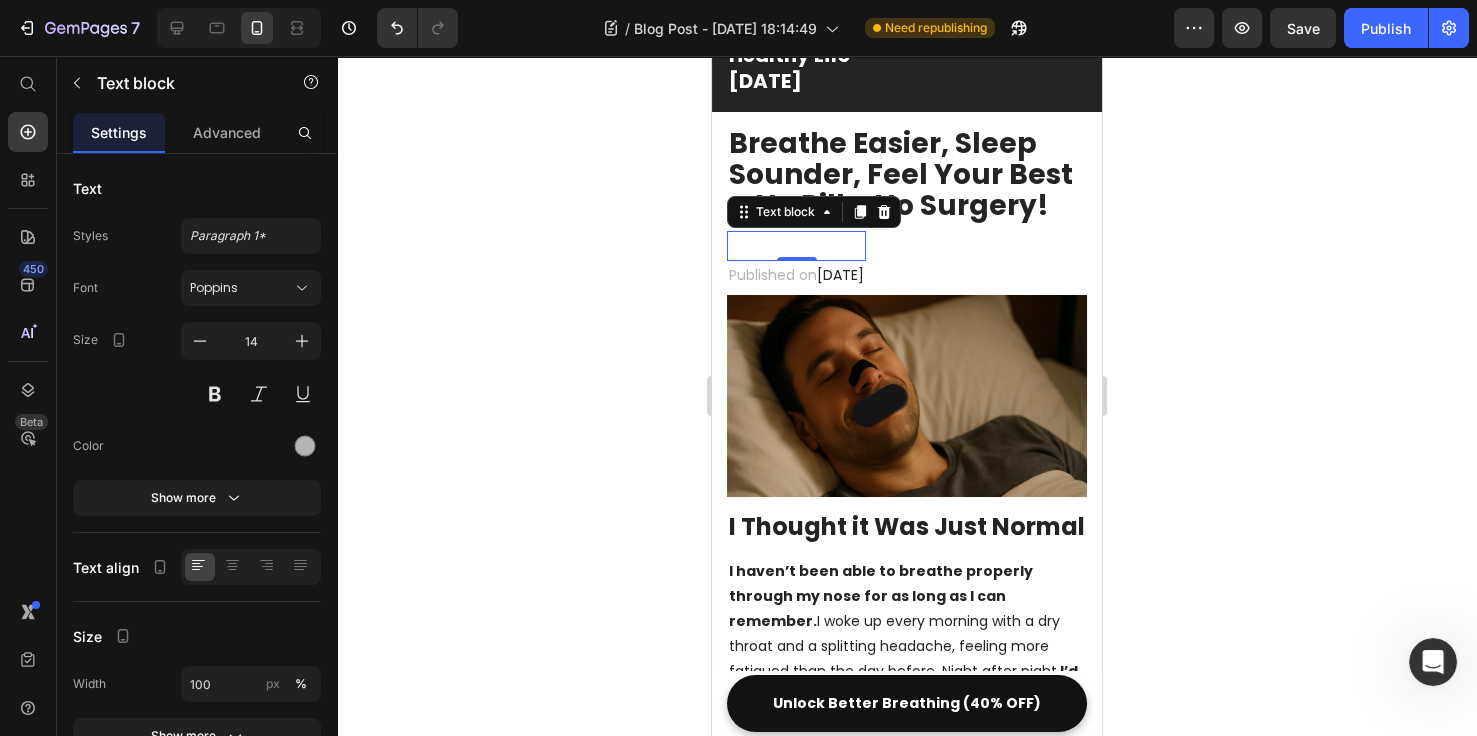 click at bounding box center [796, 245] 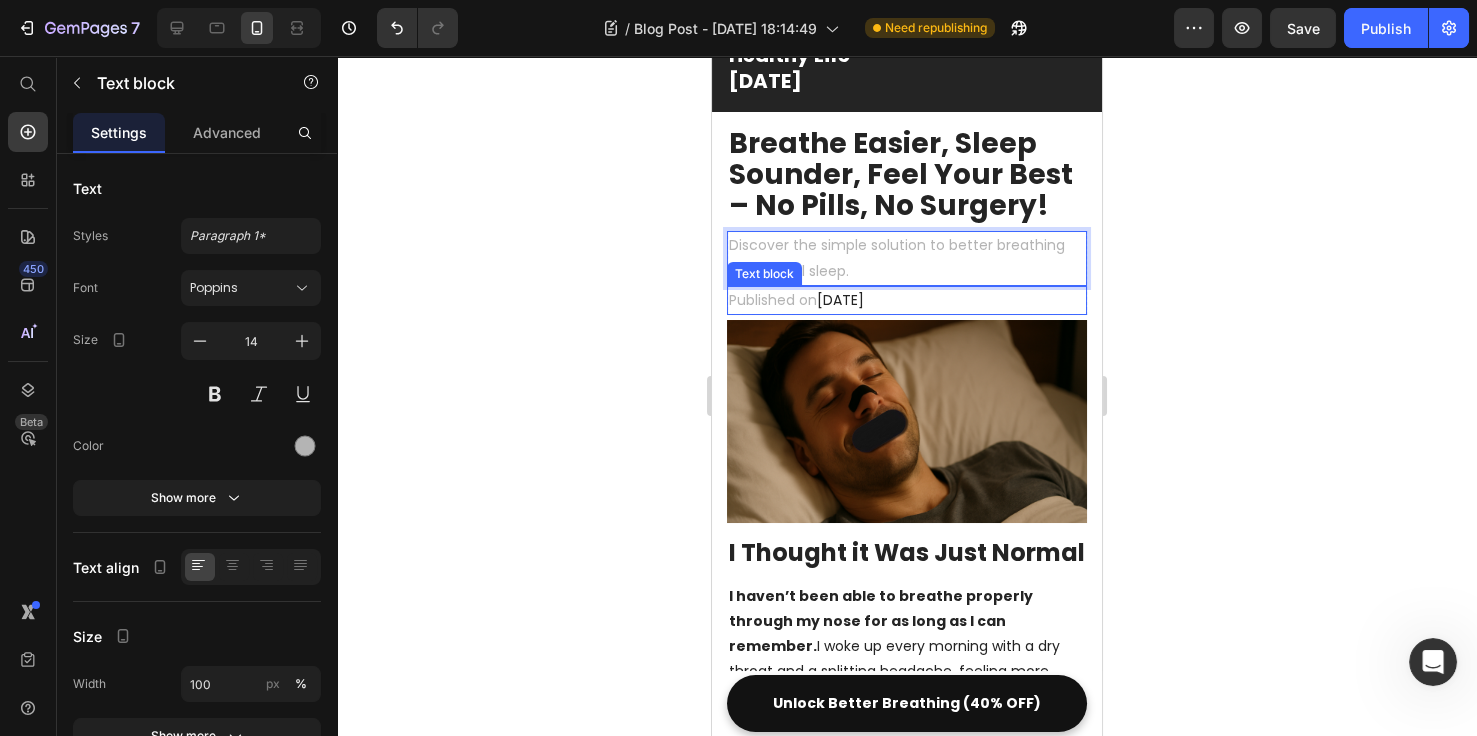 click on "[DATE]" at bounding box center (840, 300) 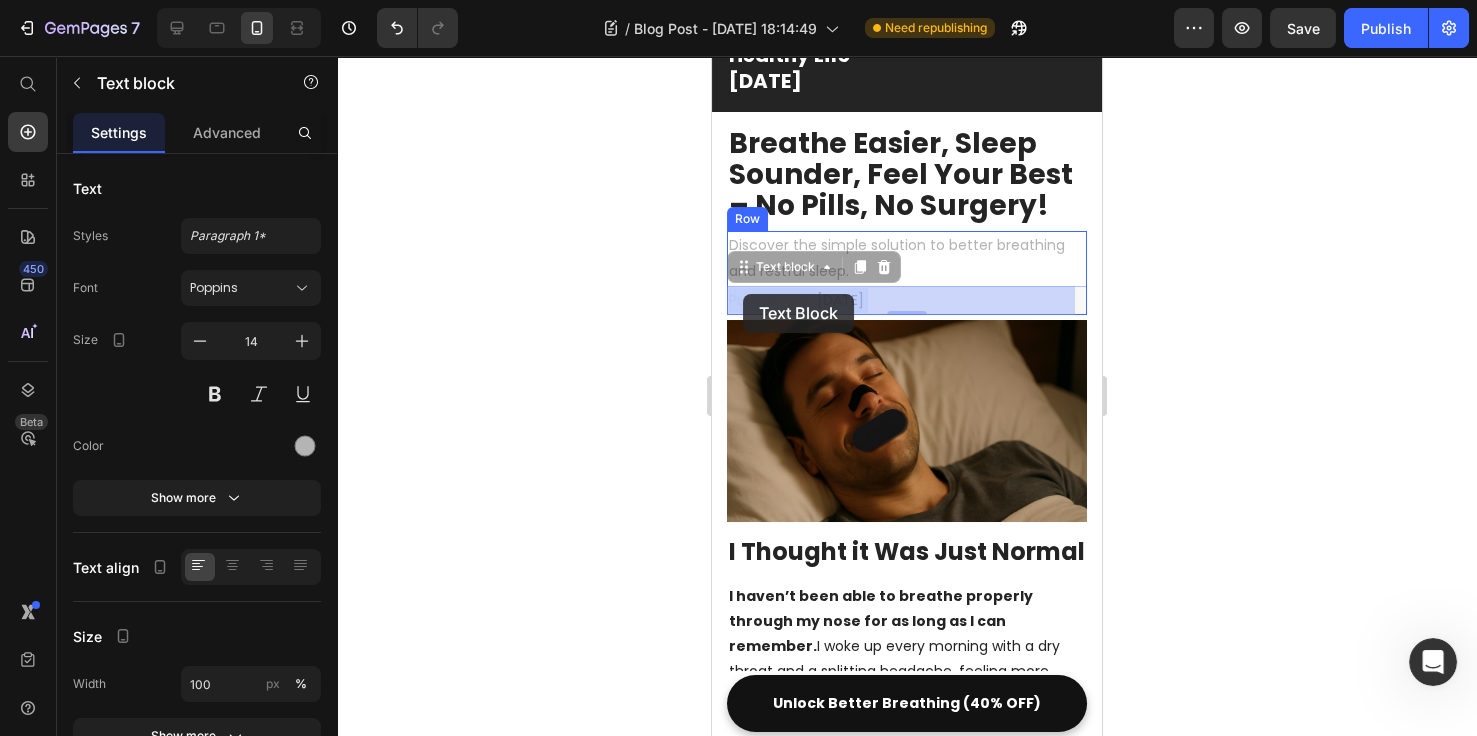 drag, startPoint x: 934, startPoint y: 302, endPoint x: 743, endPoint y: 294, distance: 191.16747 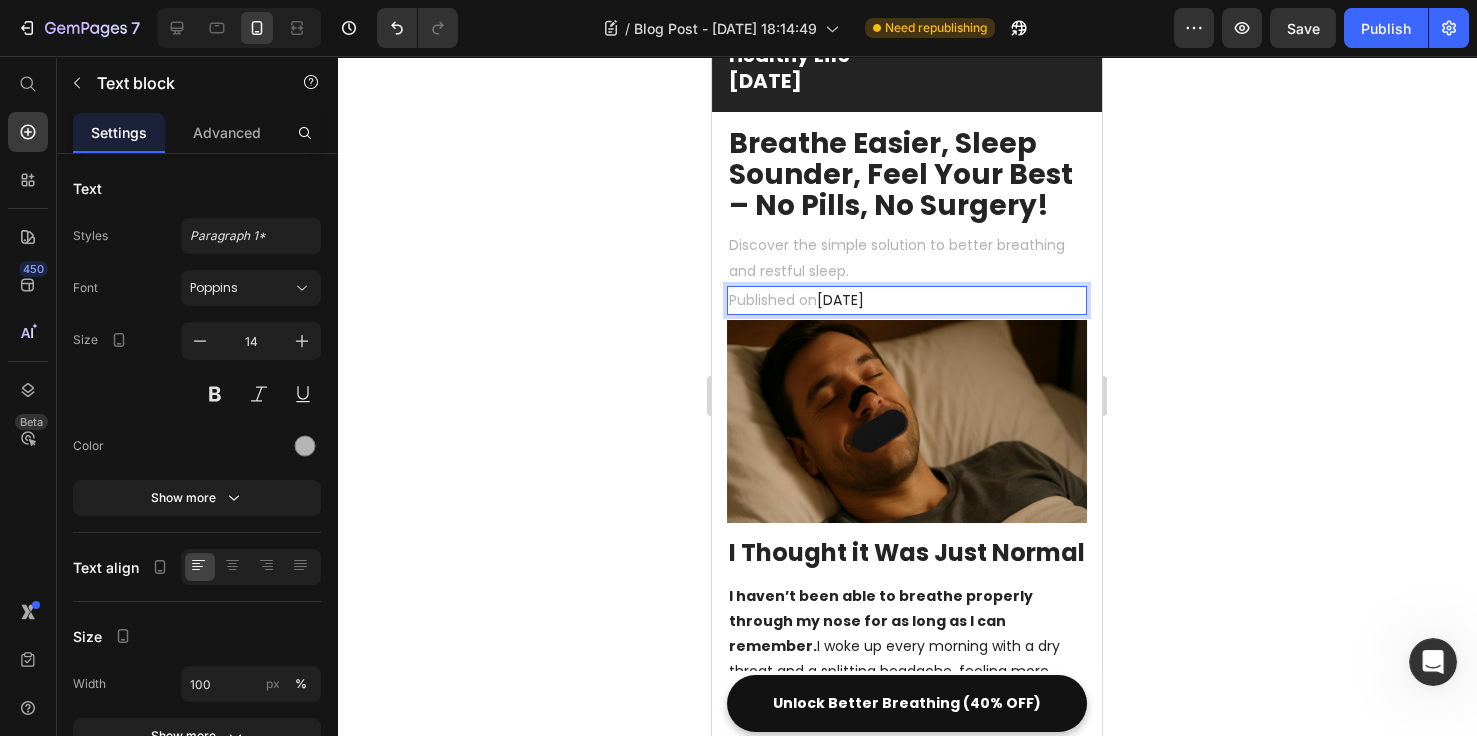 drag, startPoint x: 730, startPoint y: 296, endPoint x: 1030, endPoint y: 301, distance: 300.04166 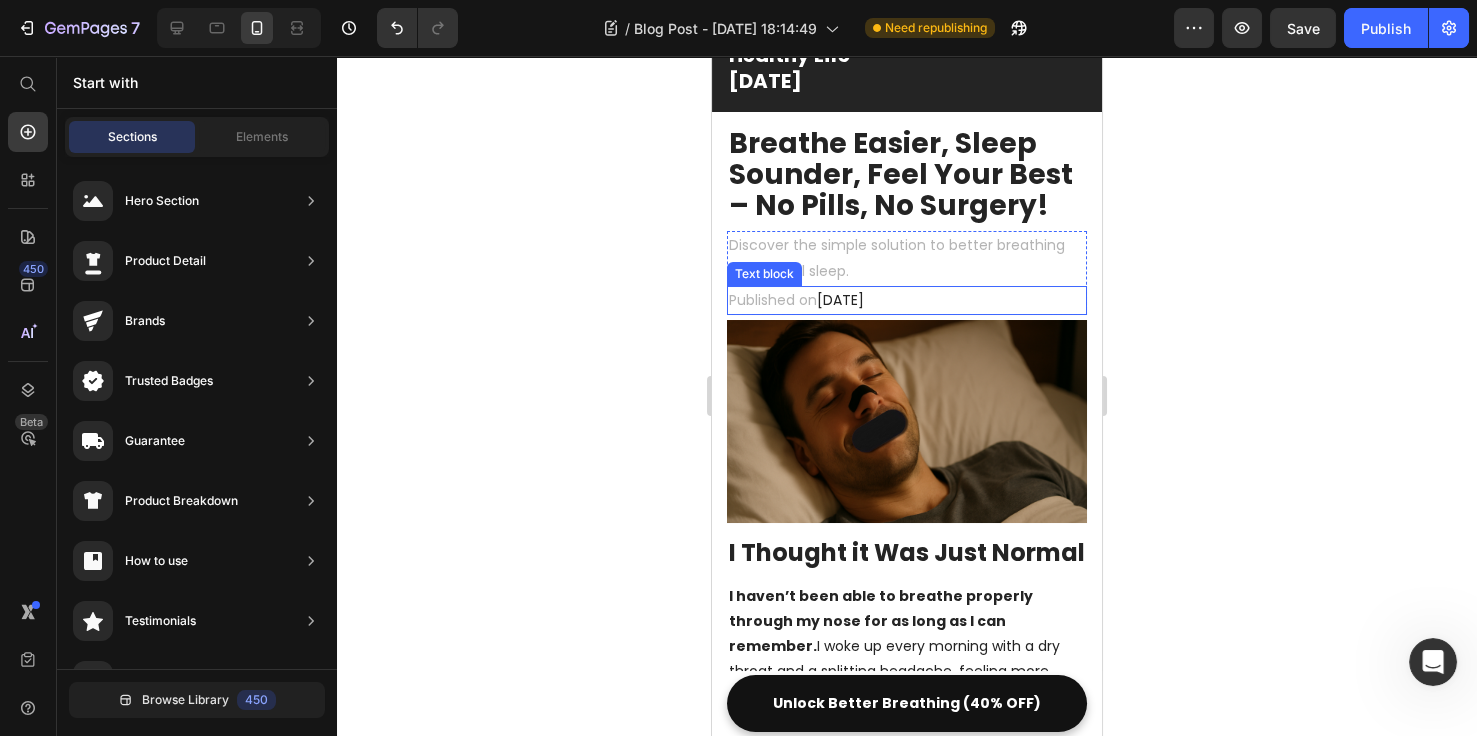 click on "Published on  [DATE]" at bounding box center [907, 300] 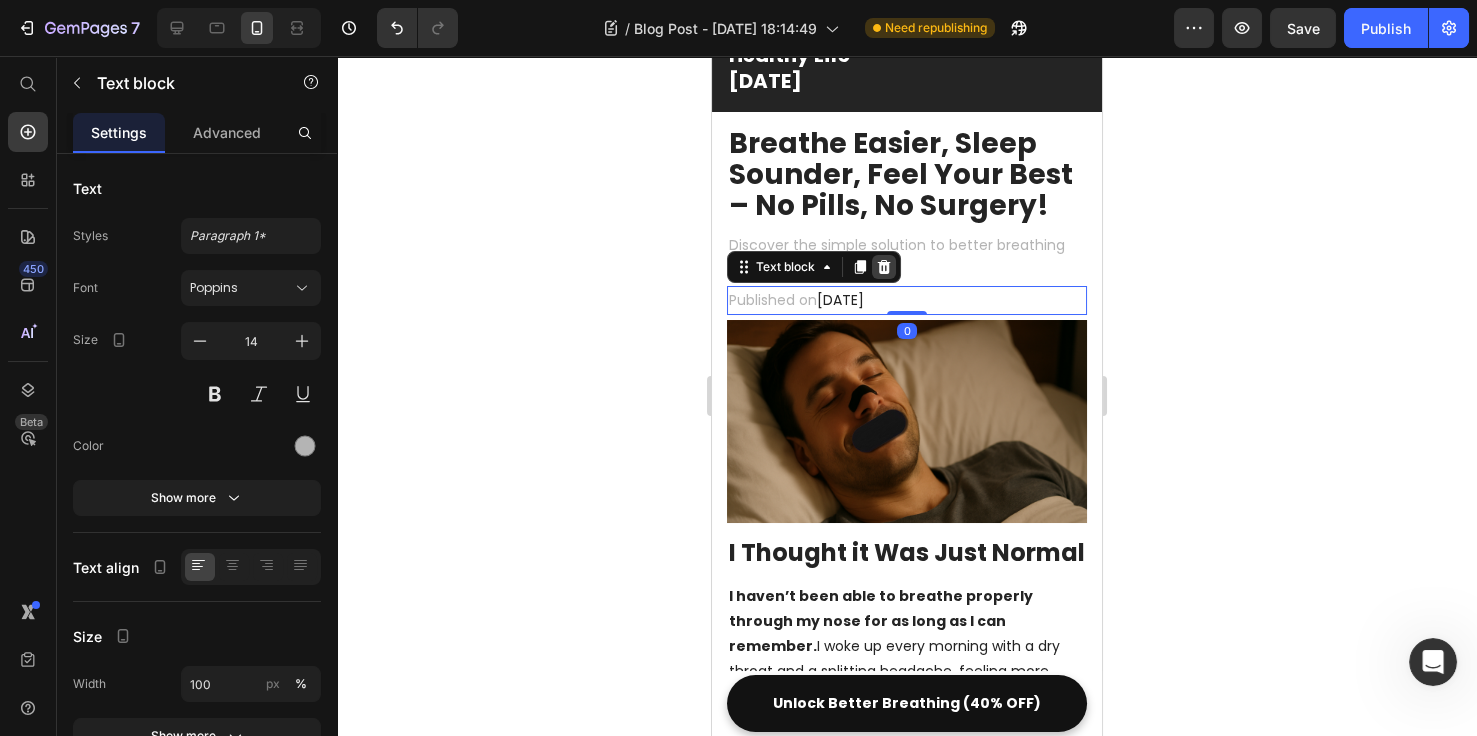 click 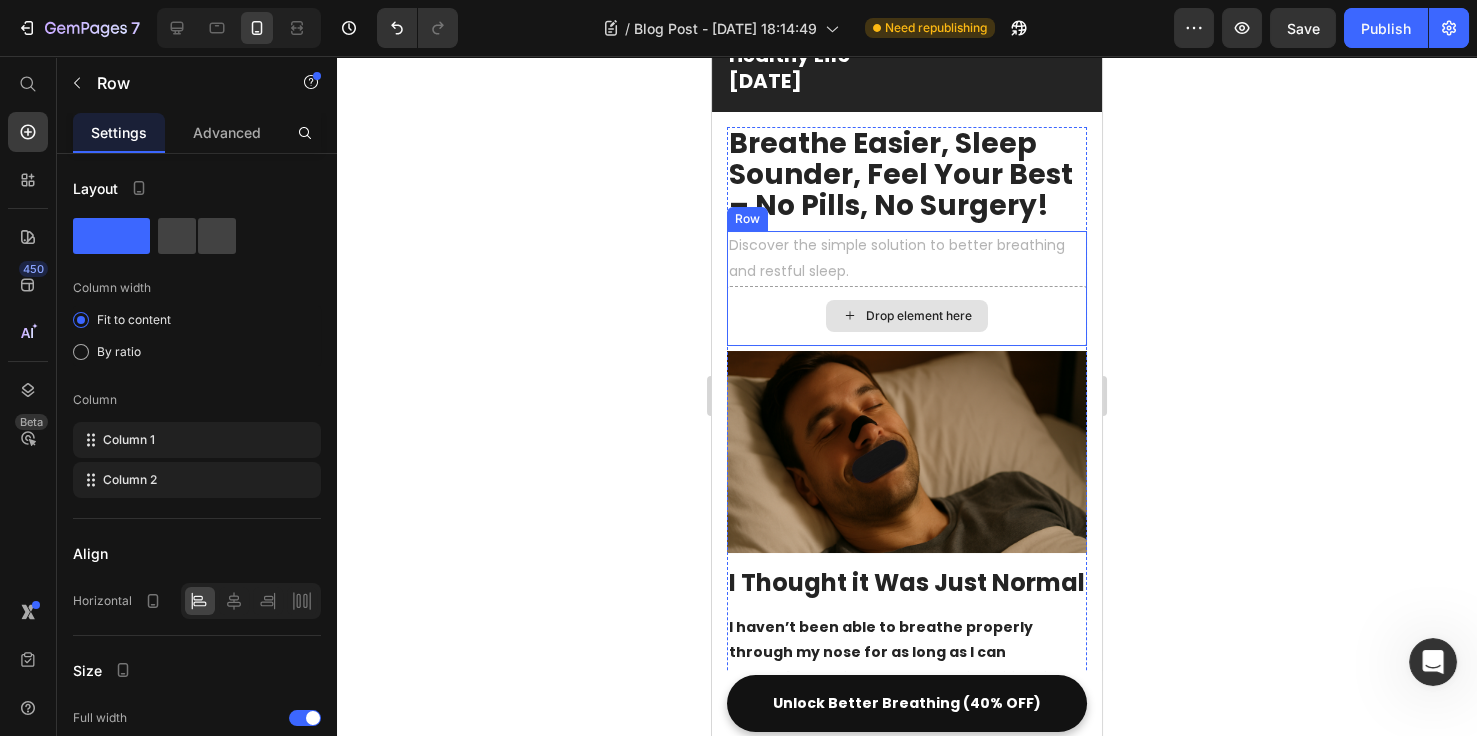 click on "Drop element here" at bounding box center (907, 316) 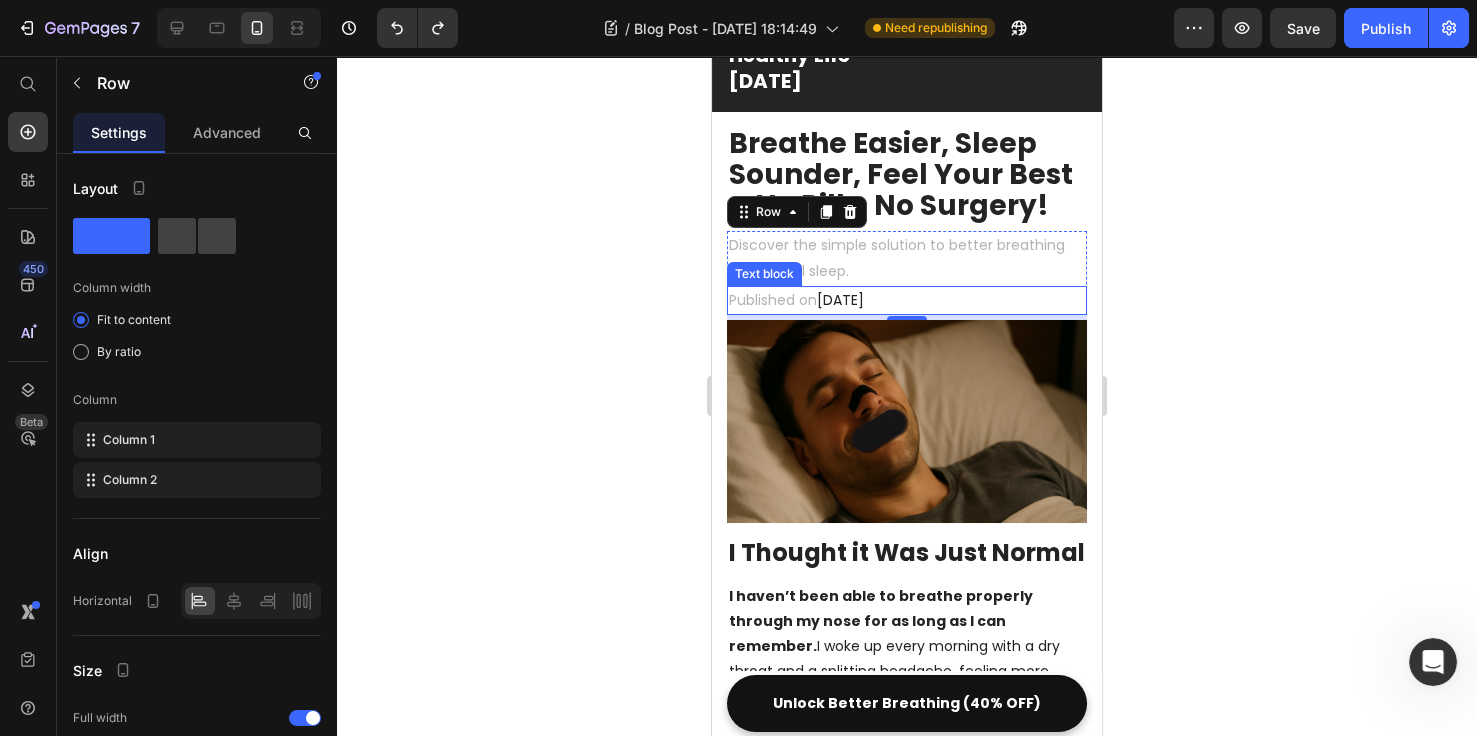 click on "[DATE]" at bounding box center [840, 300] 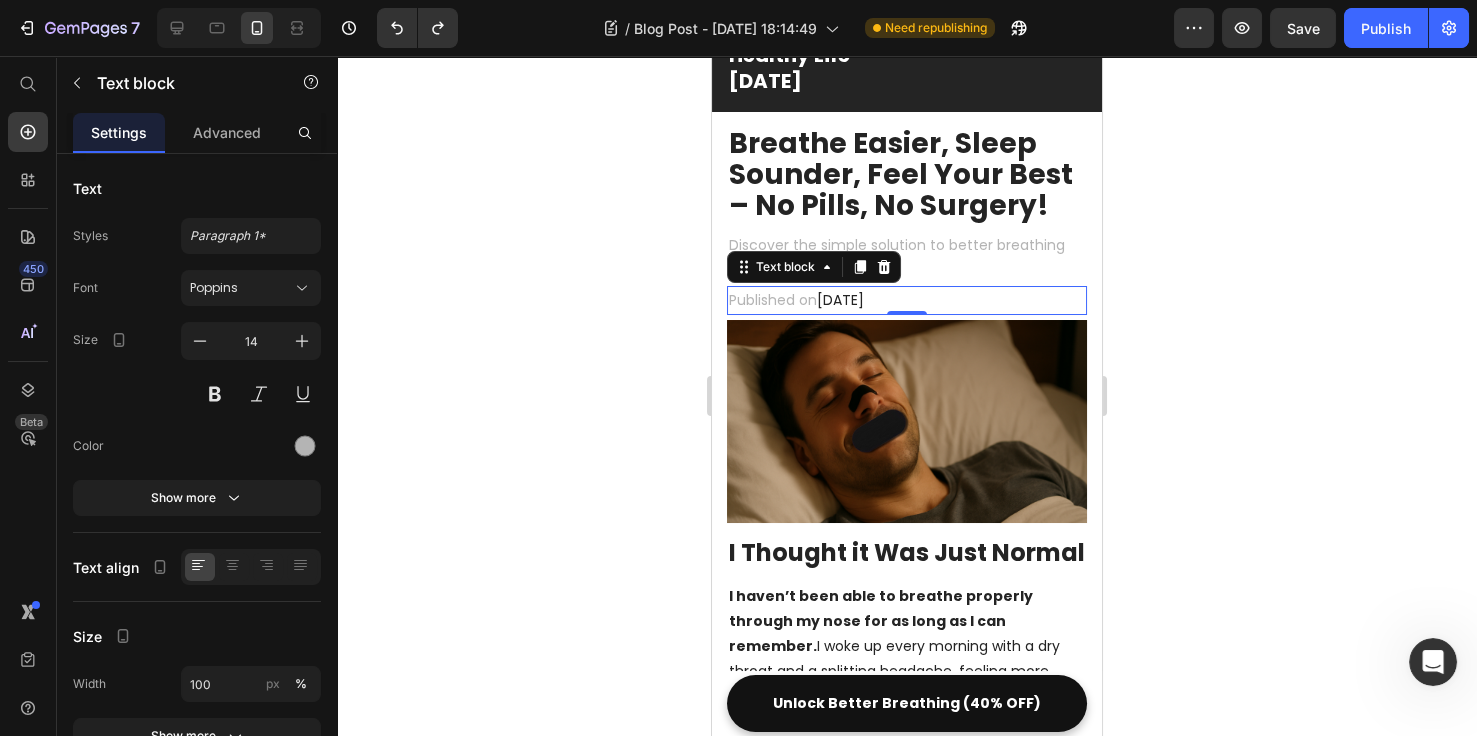 click on "Published on  [DATE]" at bounding box center [907, 300] 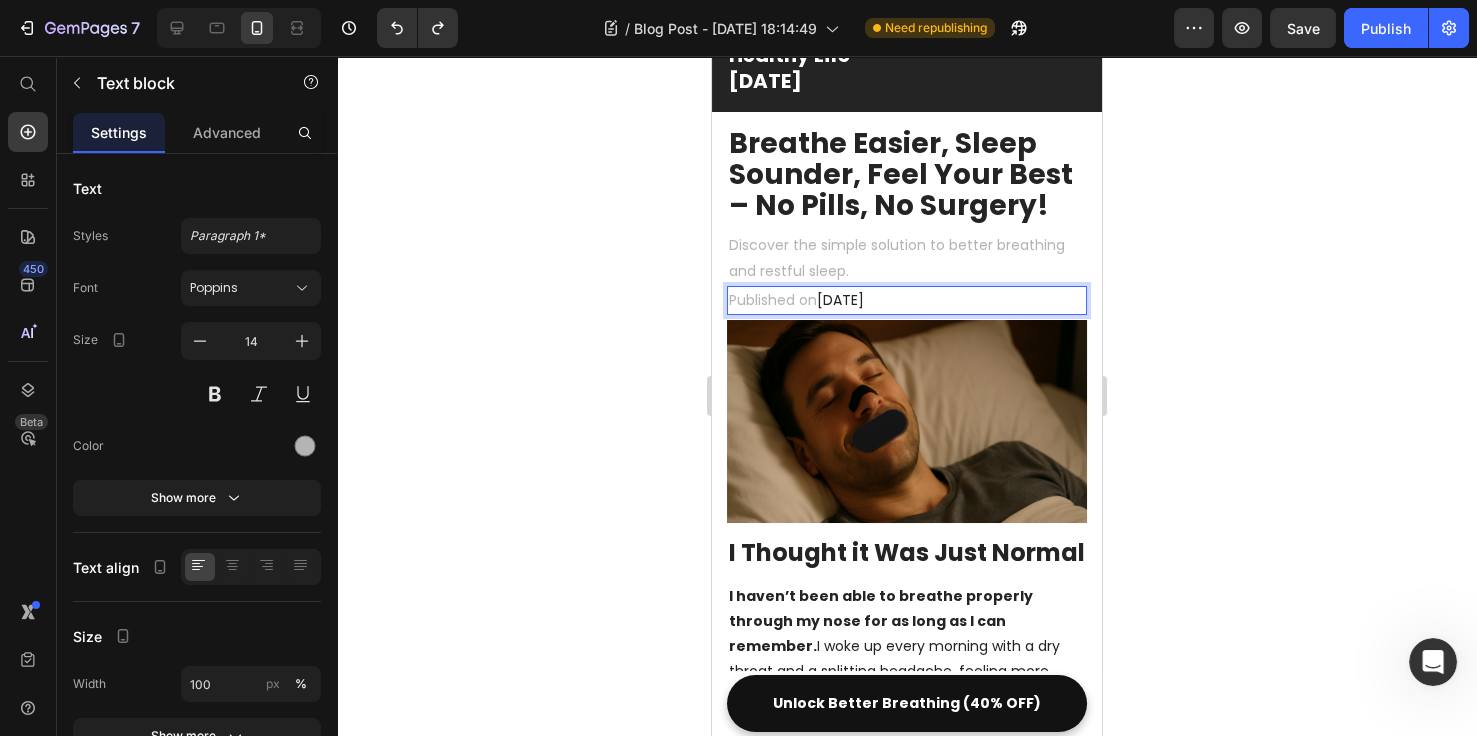 drag, startPoint x: 936, startPoint y: 303, endPoint x: 710, endPoint y: 307, distance: 226.0354 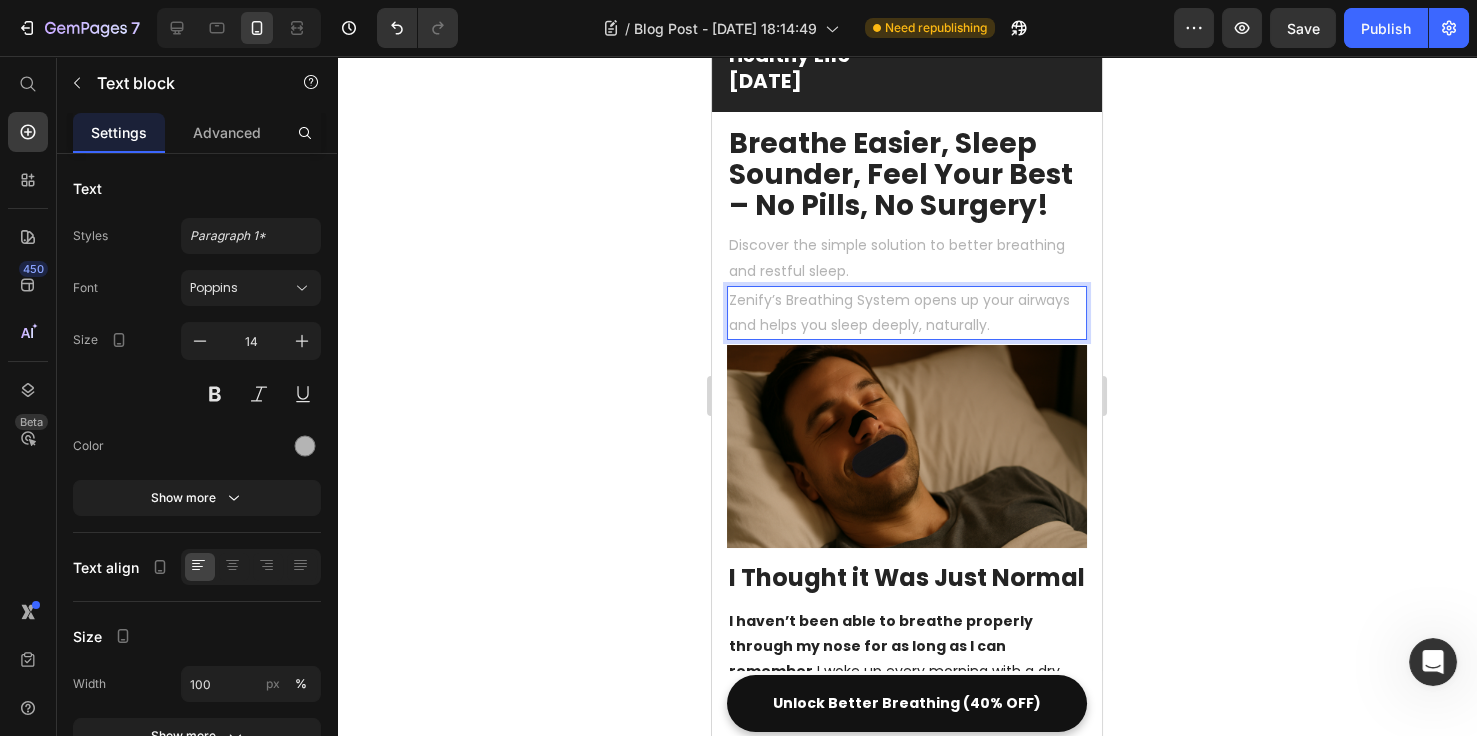 click 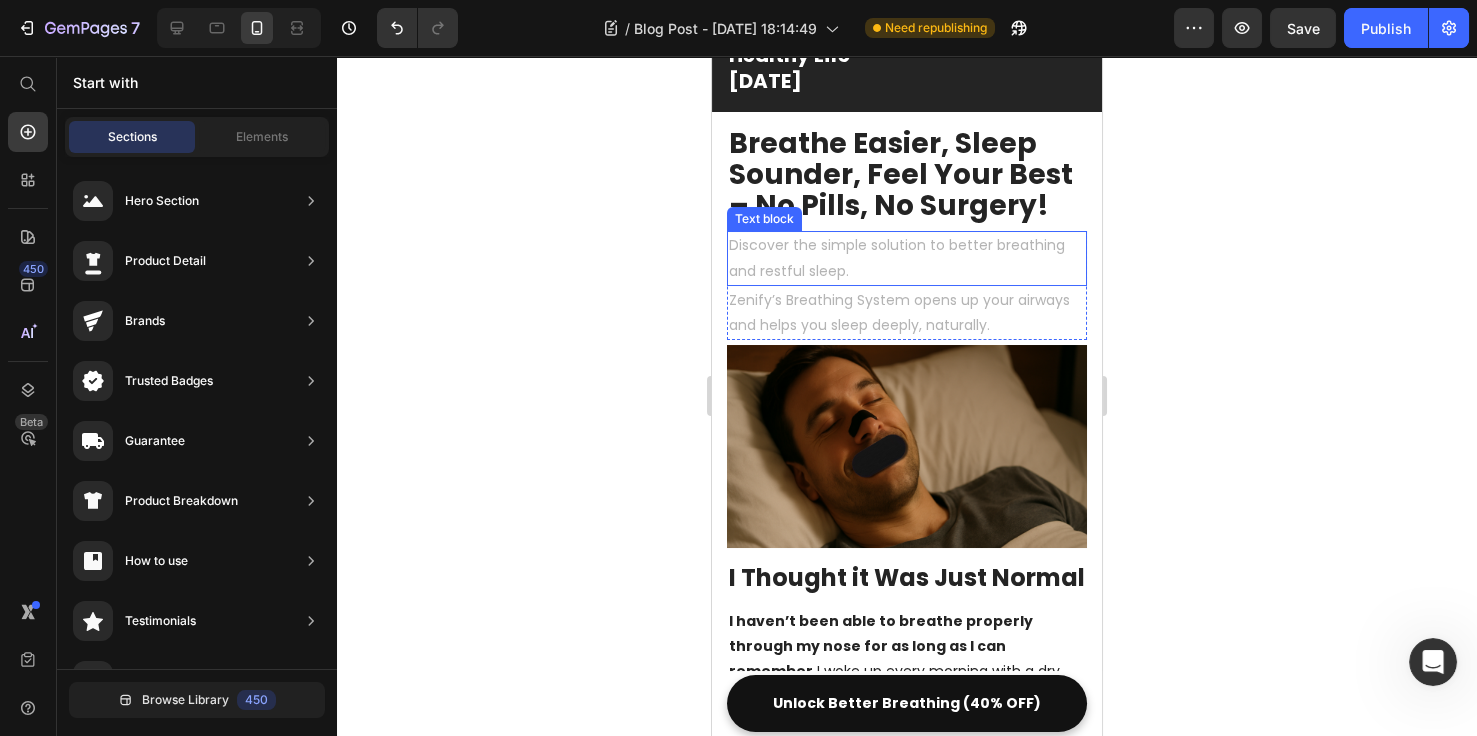 click on "Discover the simple solution to better breathing and restful sleep." at bounding box center [907, 258] 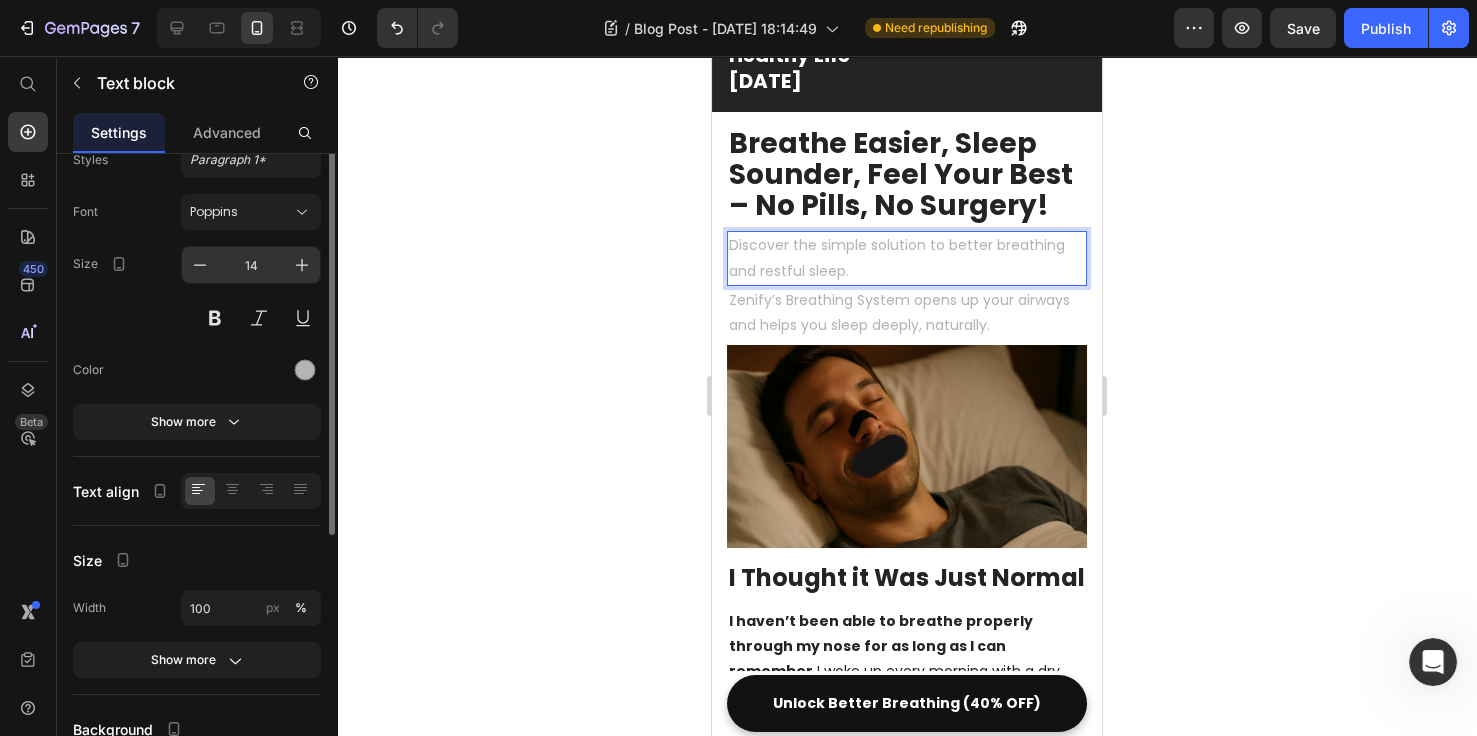 scroll, scrollTop: 0, scrollLeft: 0, axis: both 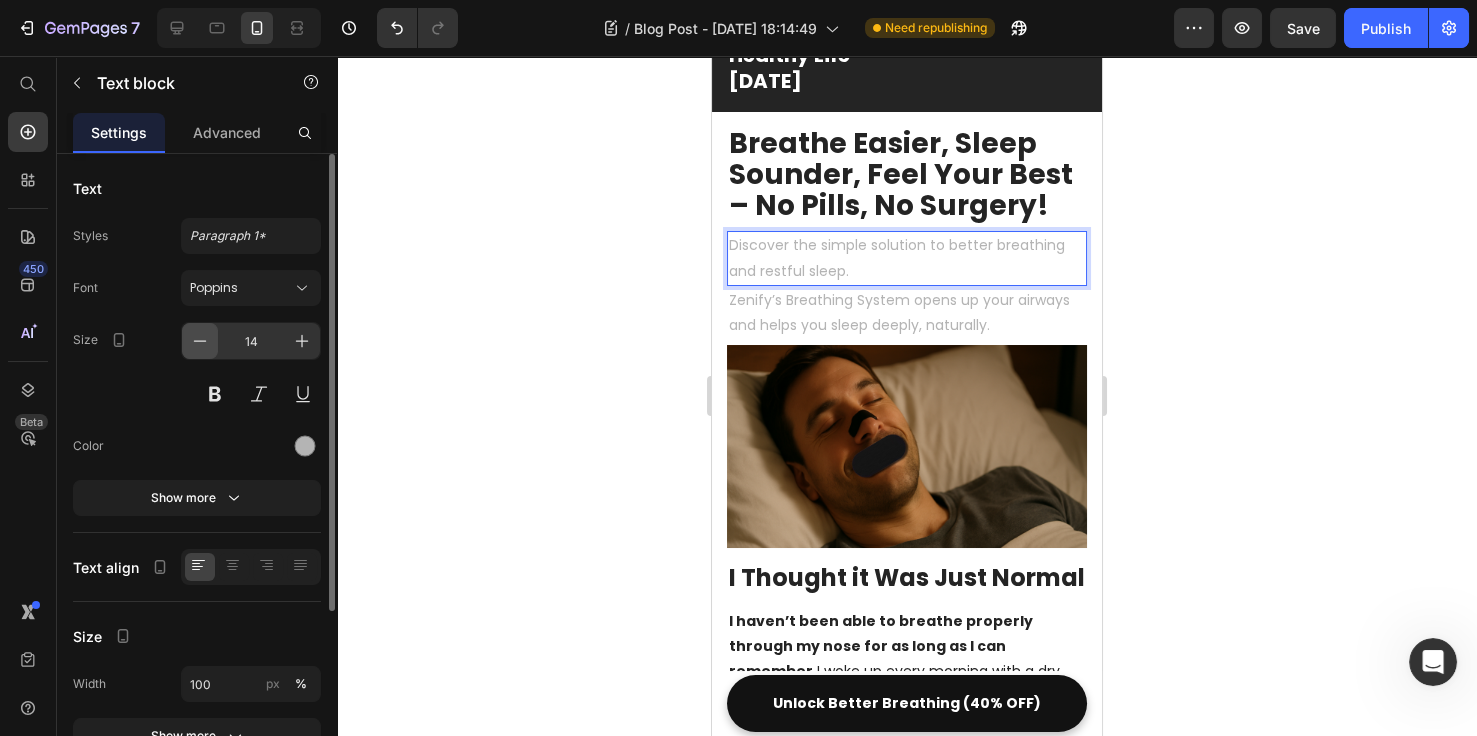click 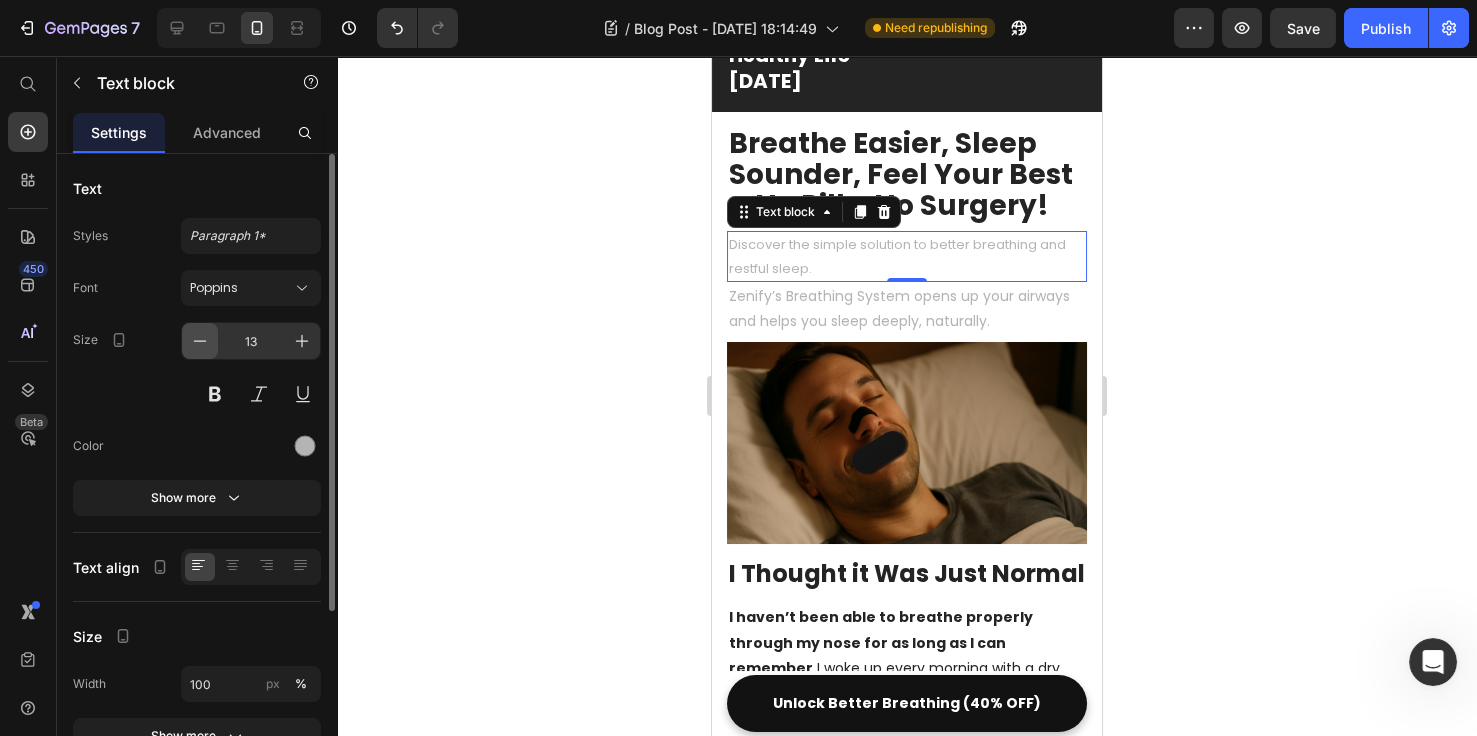 click 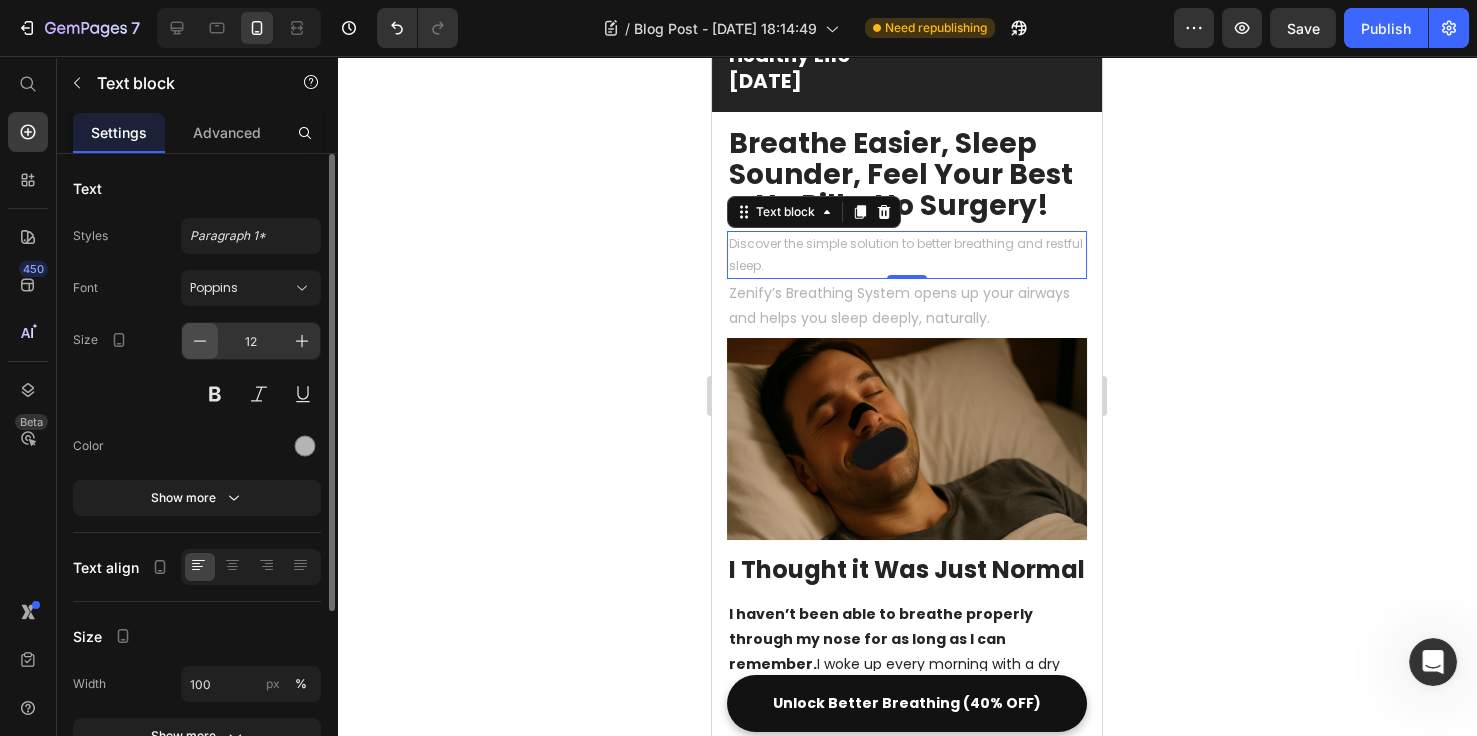 click 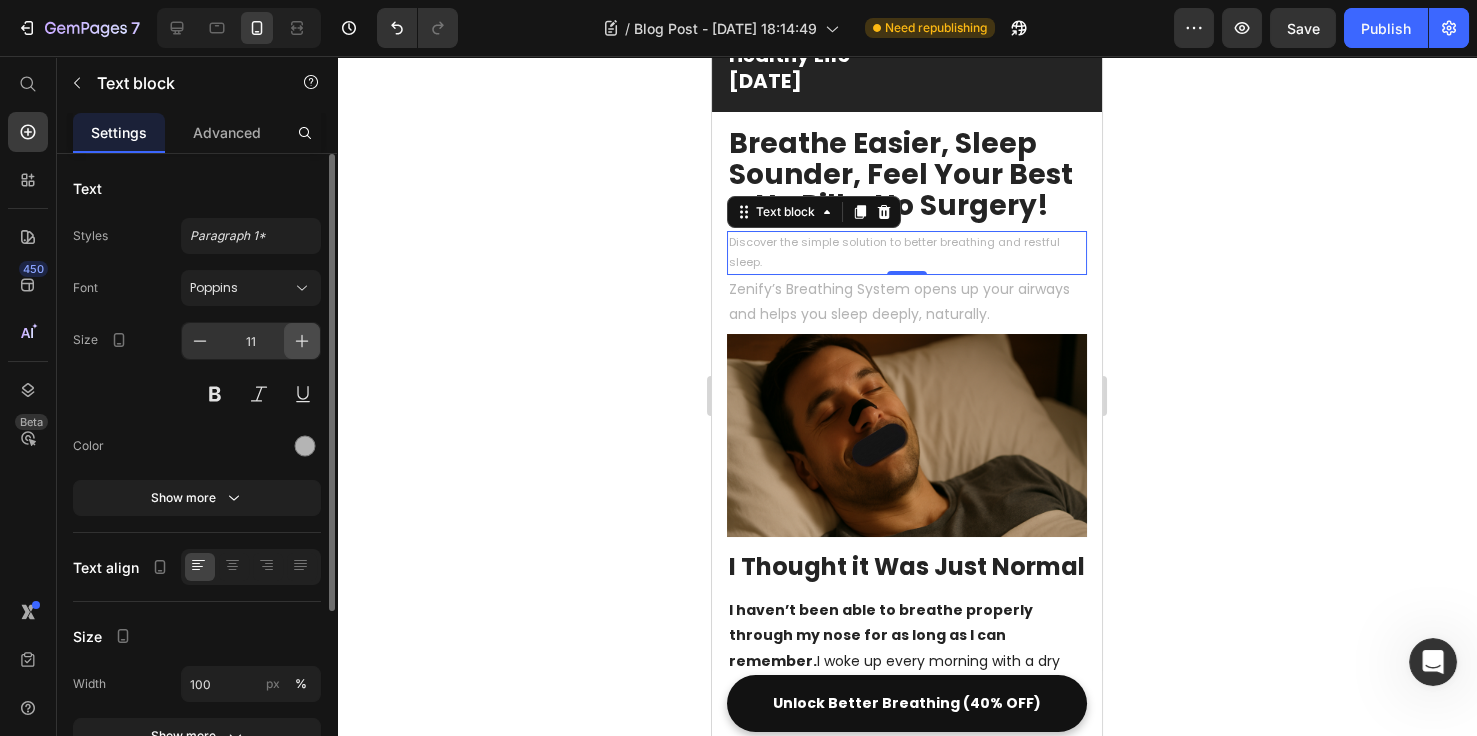 click 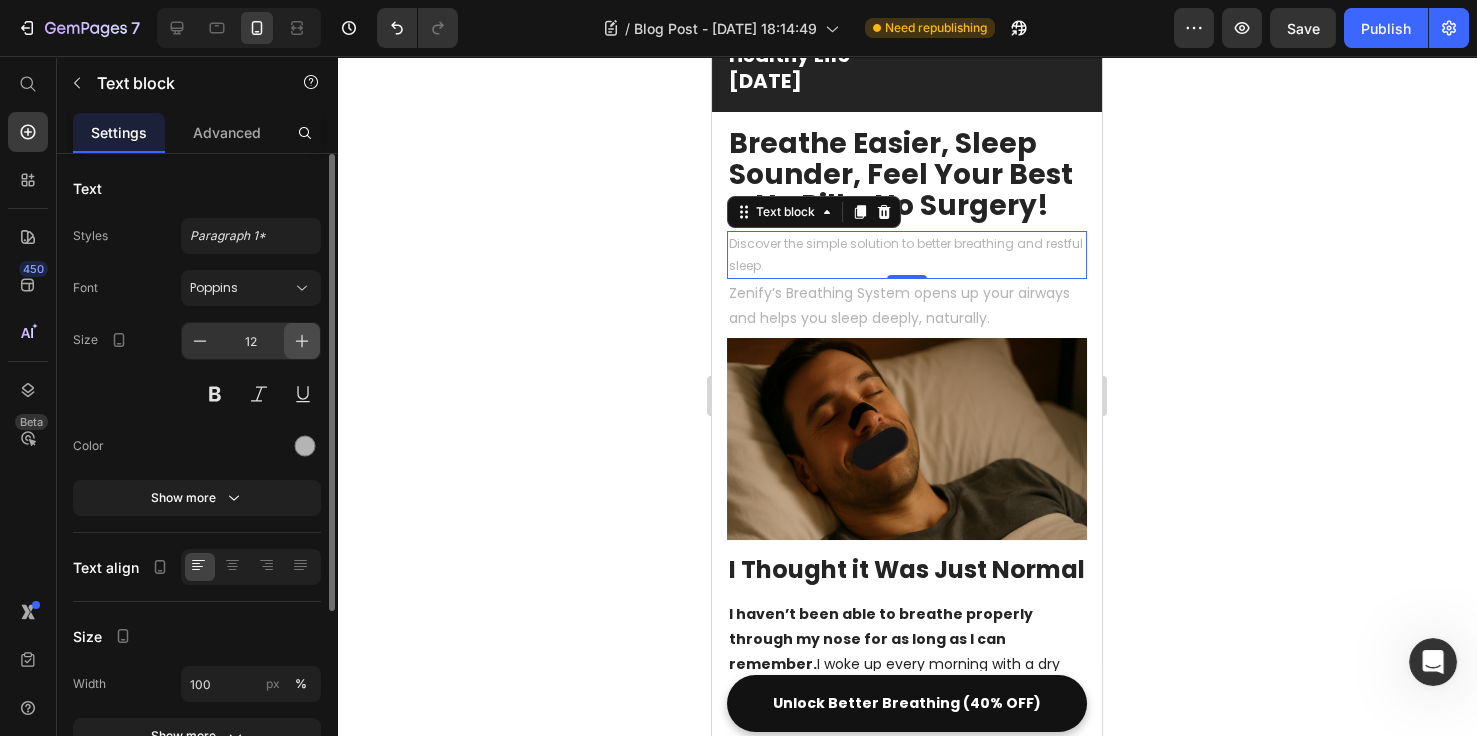 click 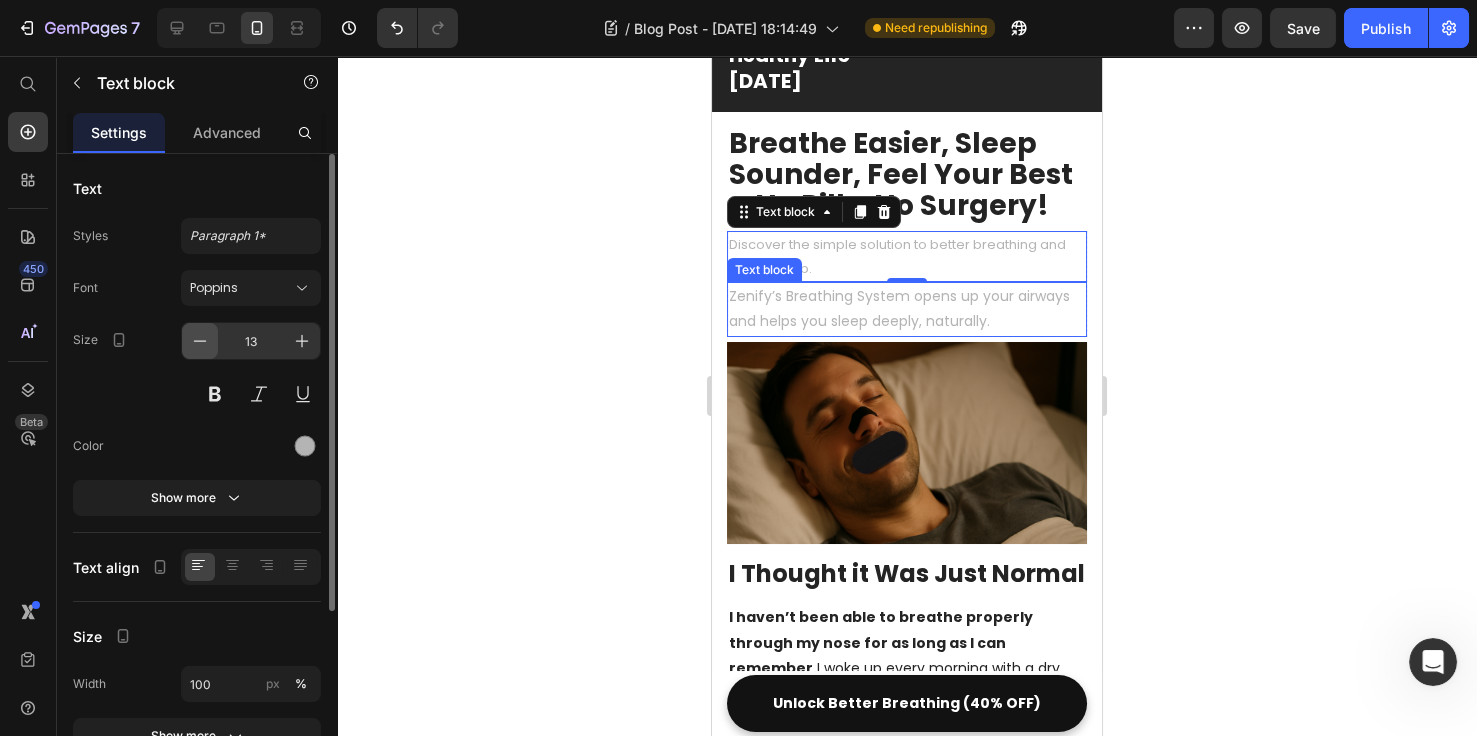 click 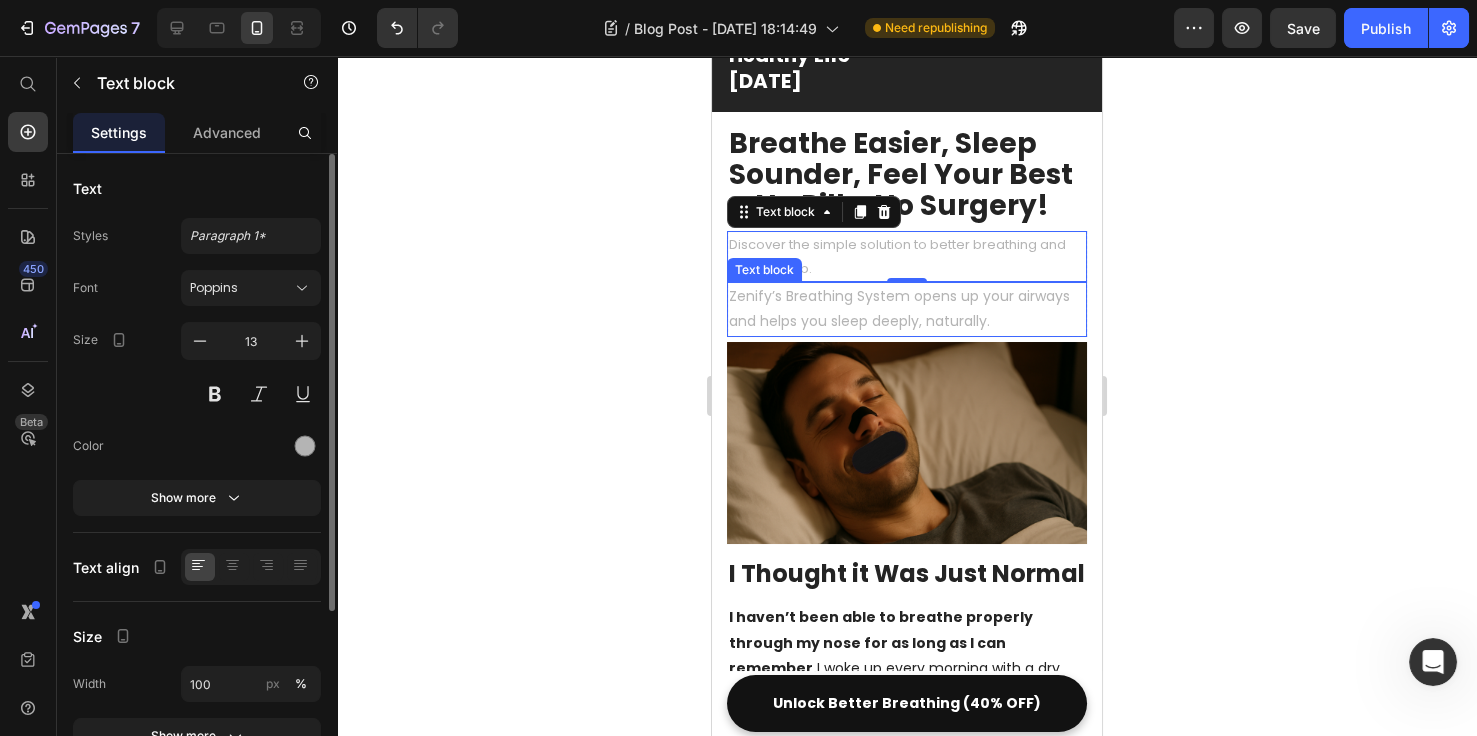 type on "12" 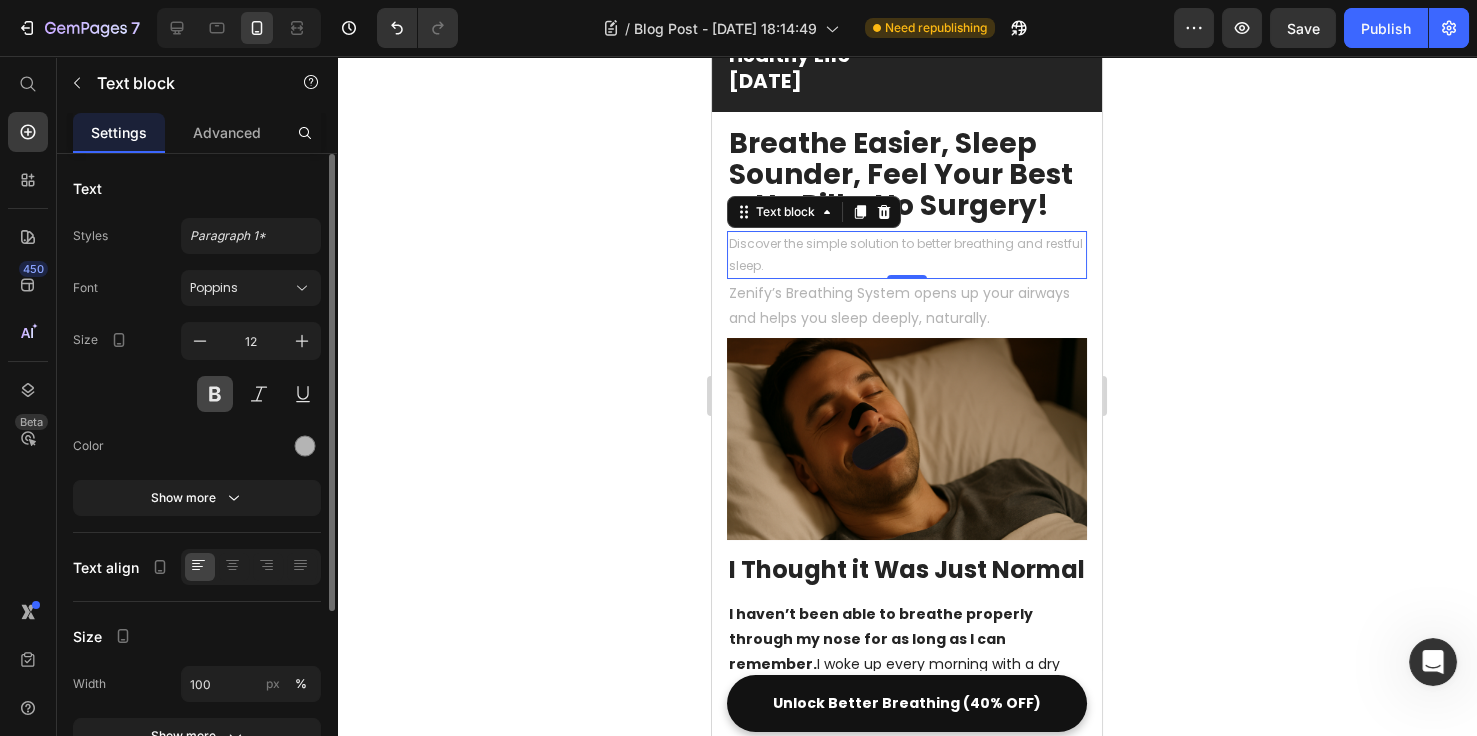 click at bounding box center [215, 394] 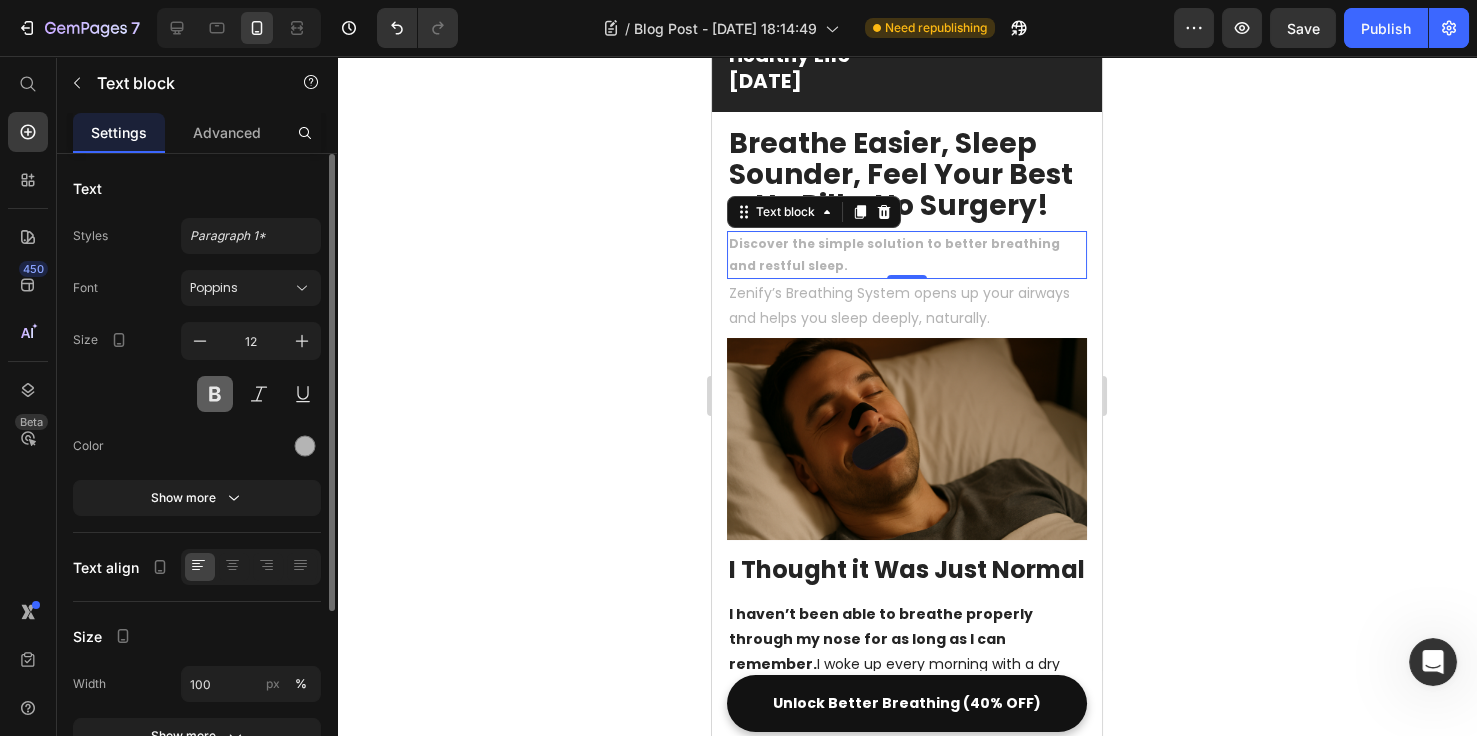 click at bounding box center (215, 394) 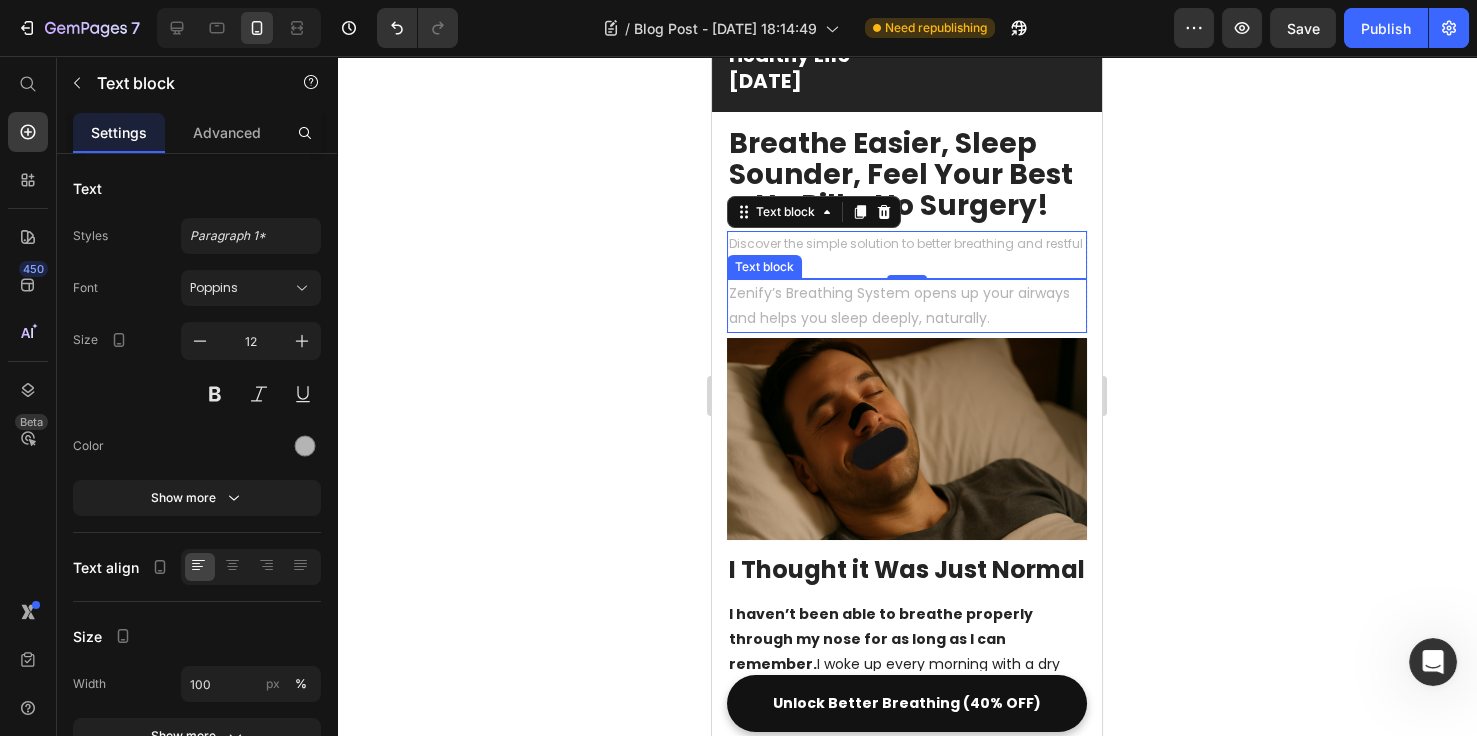 click on "Zenify’s Breathing System opens up your airways and helps you sleep deeply, naturally." at bounding box center (907, 306) 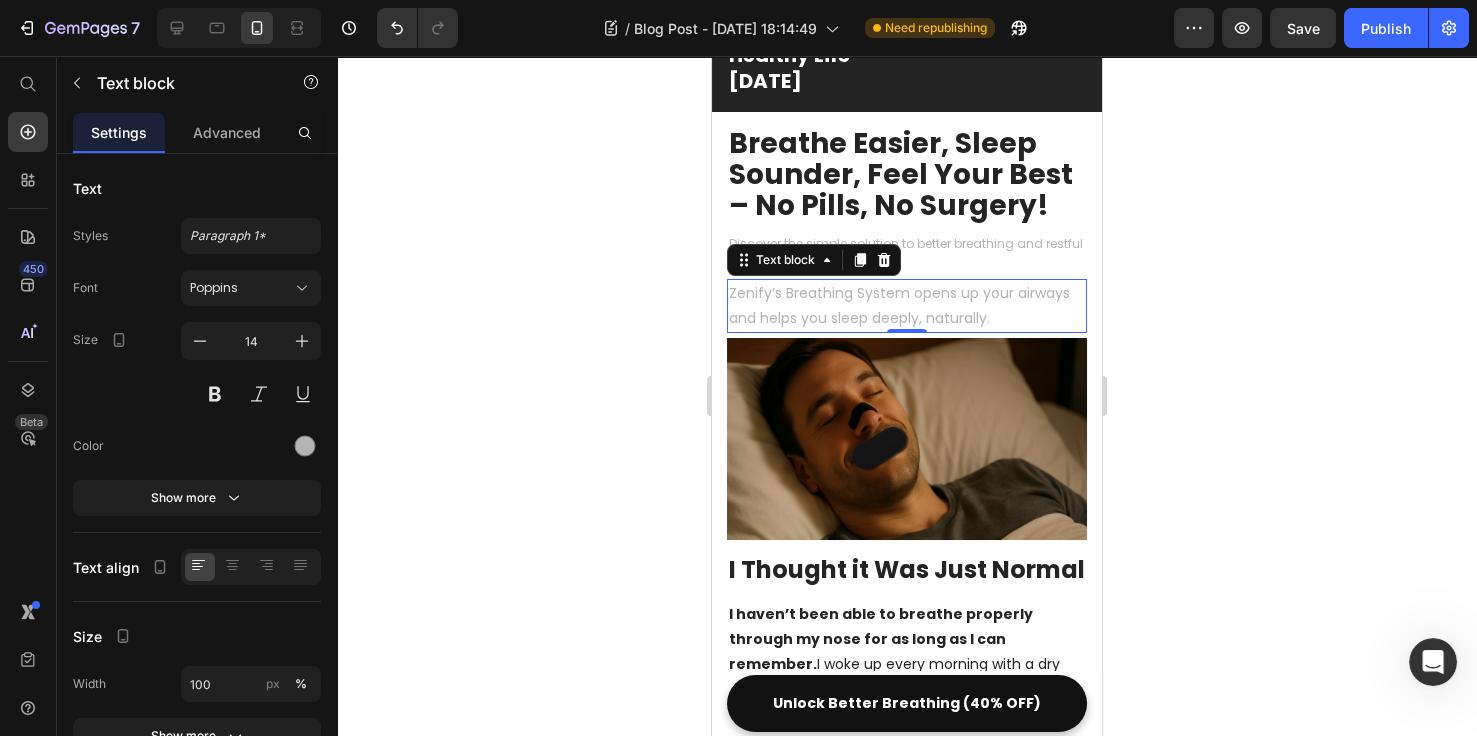 drag, startPoint x: 931, startPoint y: 291, endPoint x: 985, endPoint y: 300, distance: 54.74486 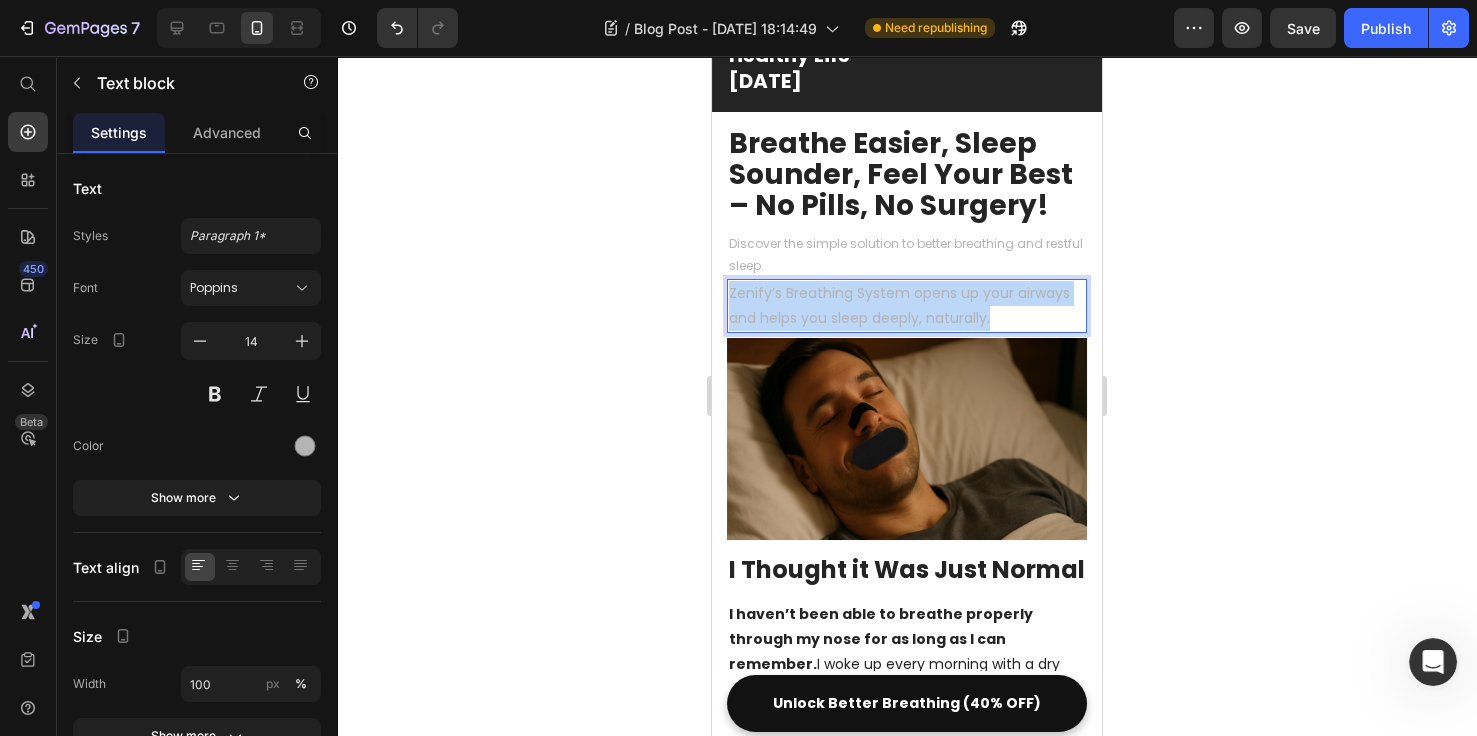 drag, startPoint x: 1011, startPoint y: 314, endPoint x: 731, endPoint y: 280, distance: 282.05673 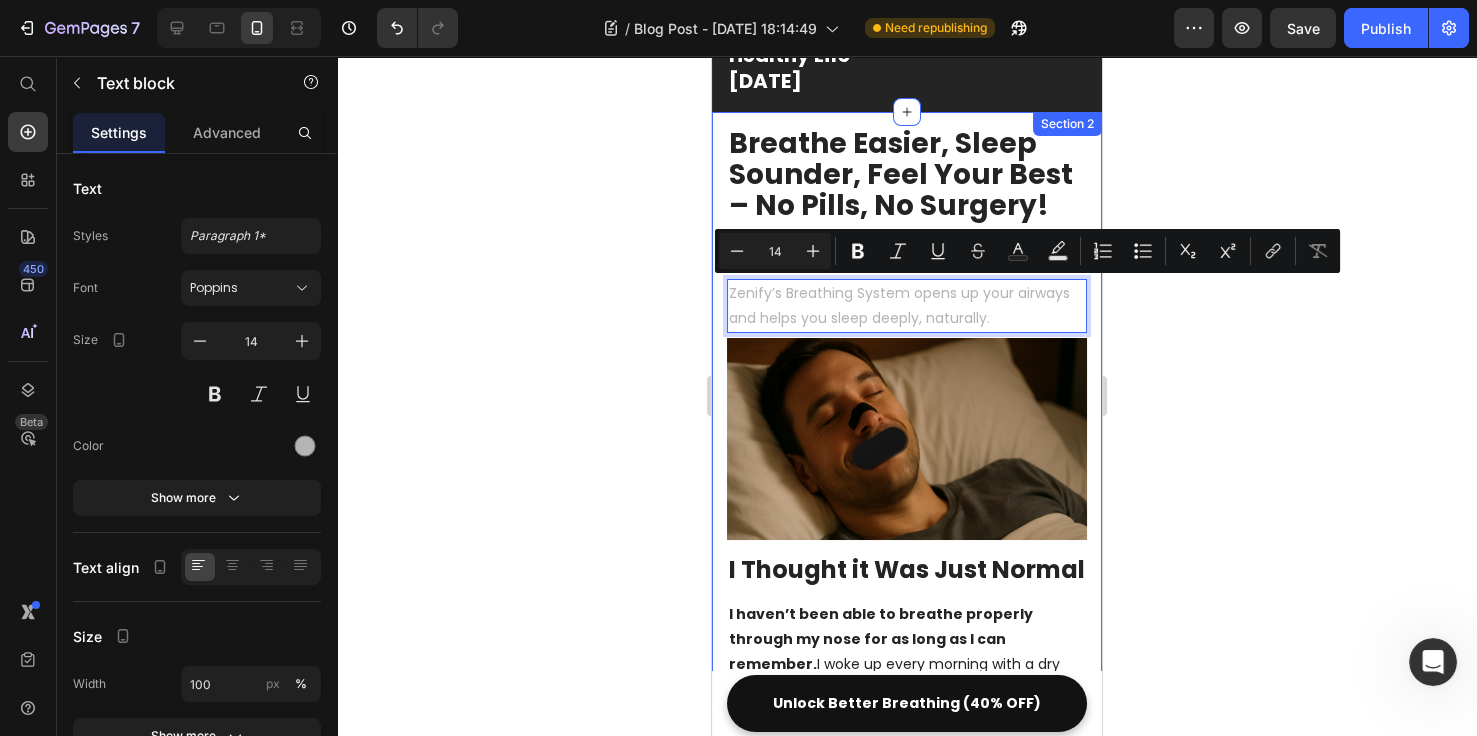 click 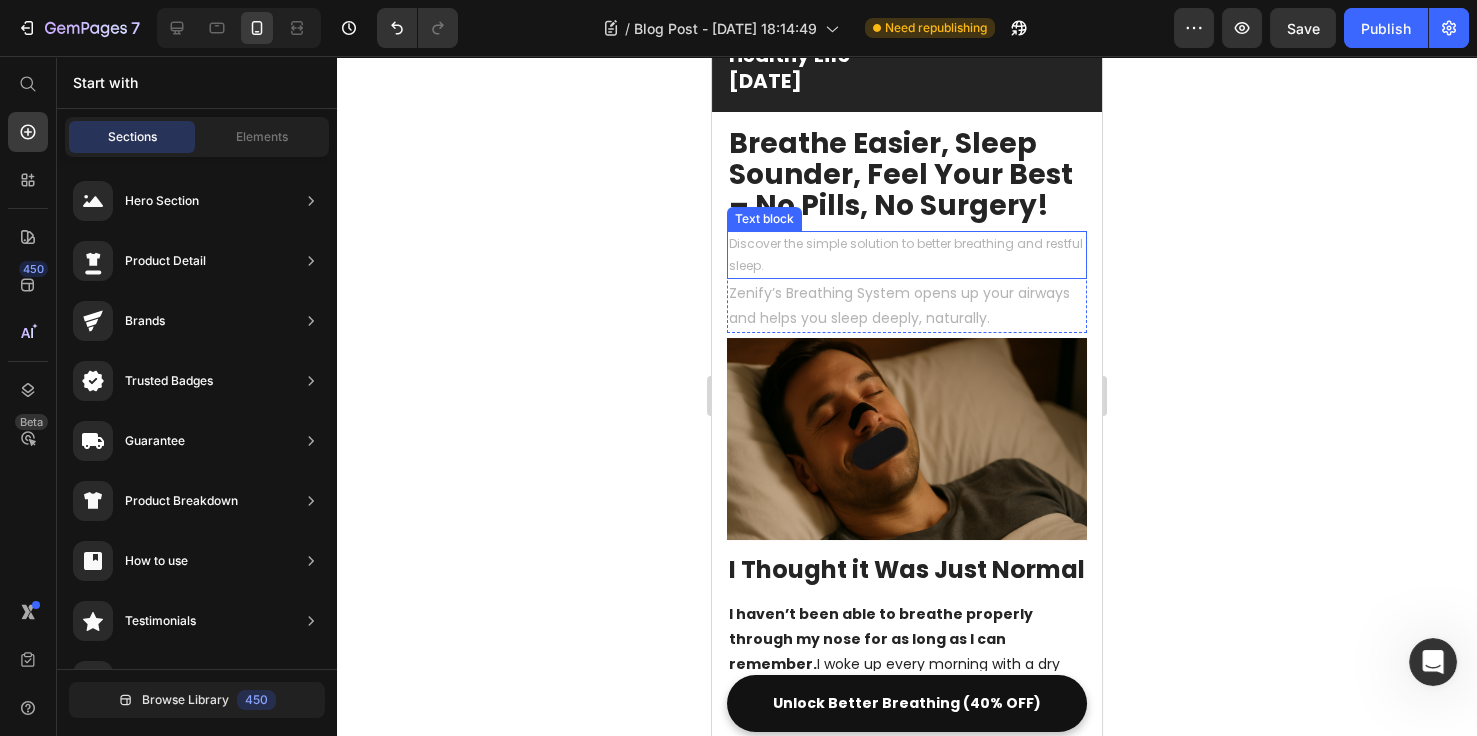 click on "Discover the simple solution to better breathing and restful sleep." at bounding box center [907, 254] 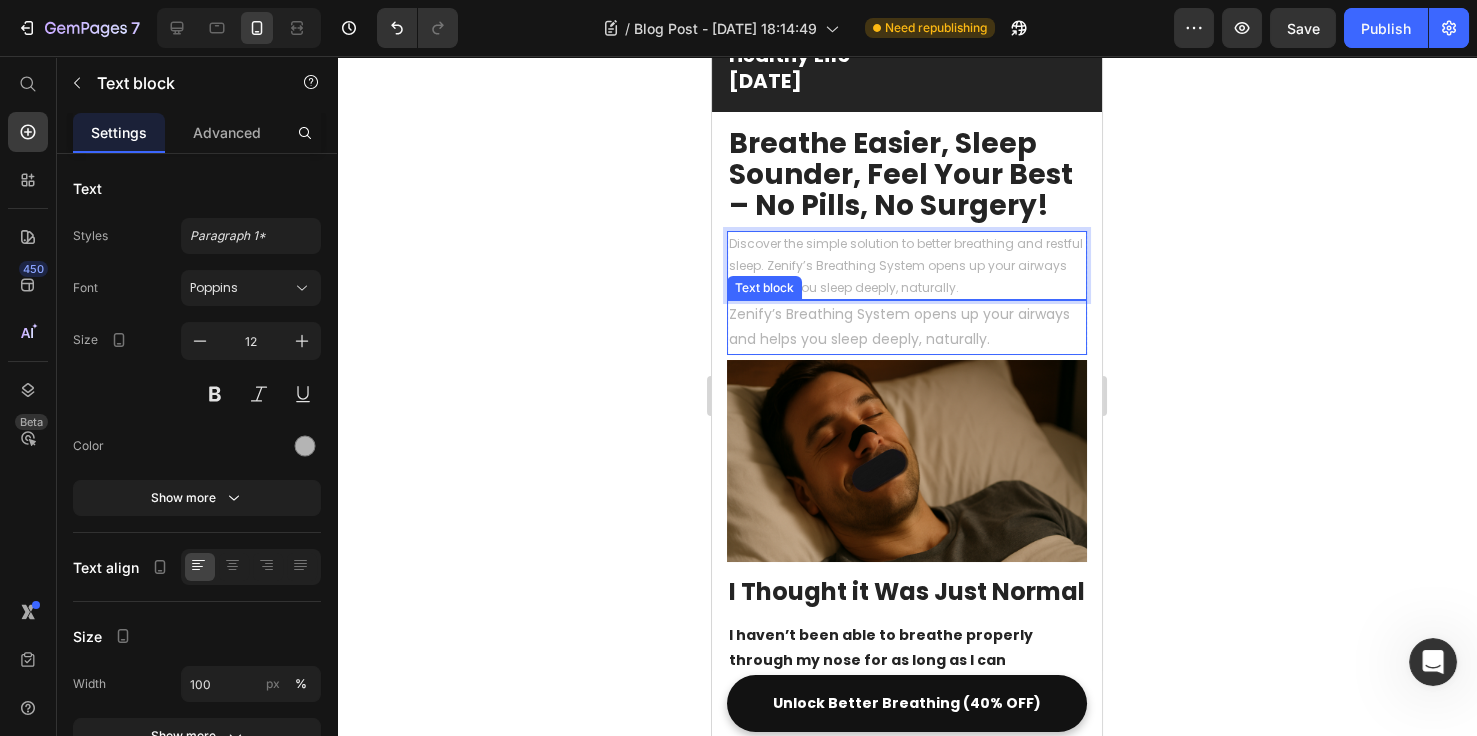 click on "Zenify’s Breathing System opens up your airways and helps you sleep deeply, naturally." at bounding box center [907, 327] 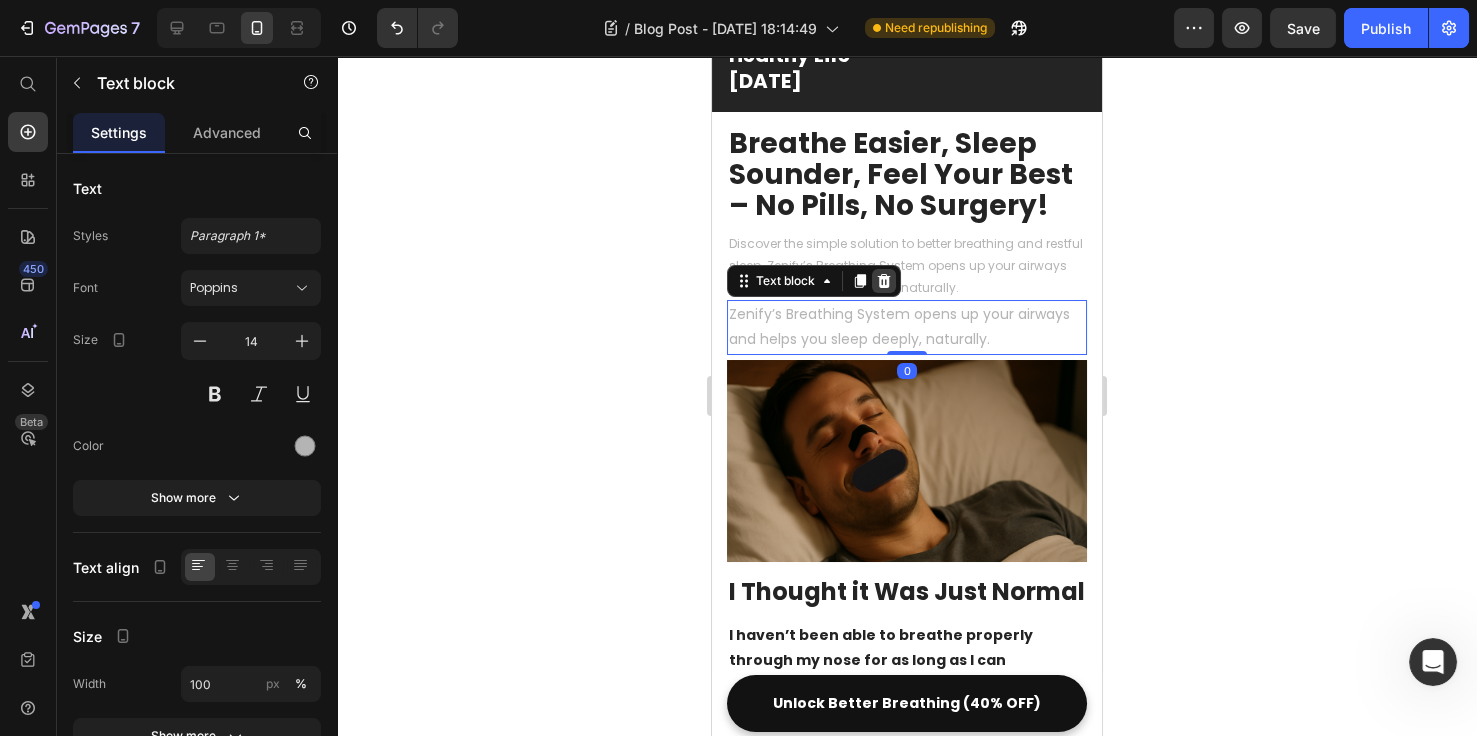 click 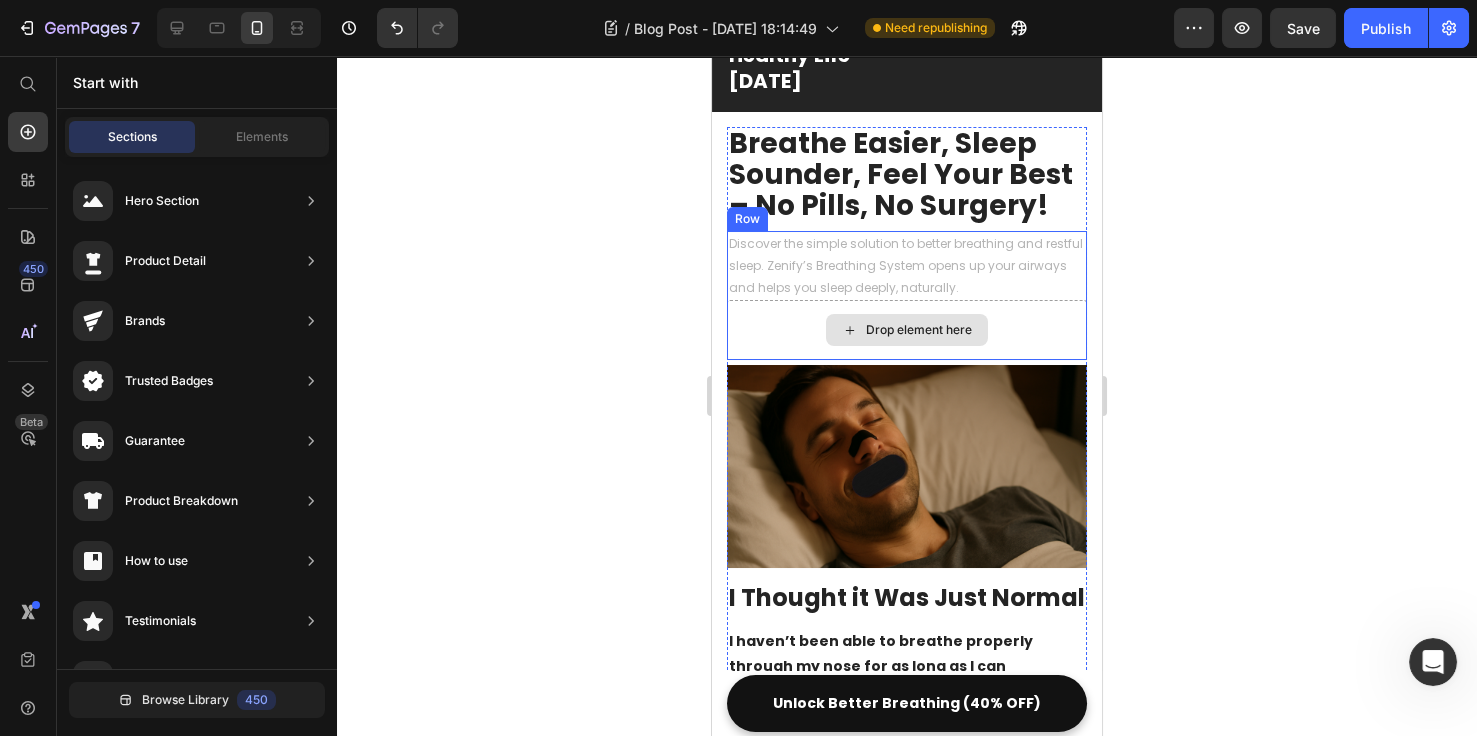 click on "Drop element here" at bounding box center [907, 330] 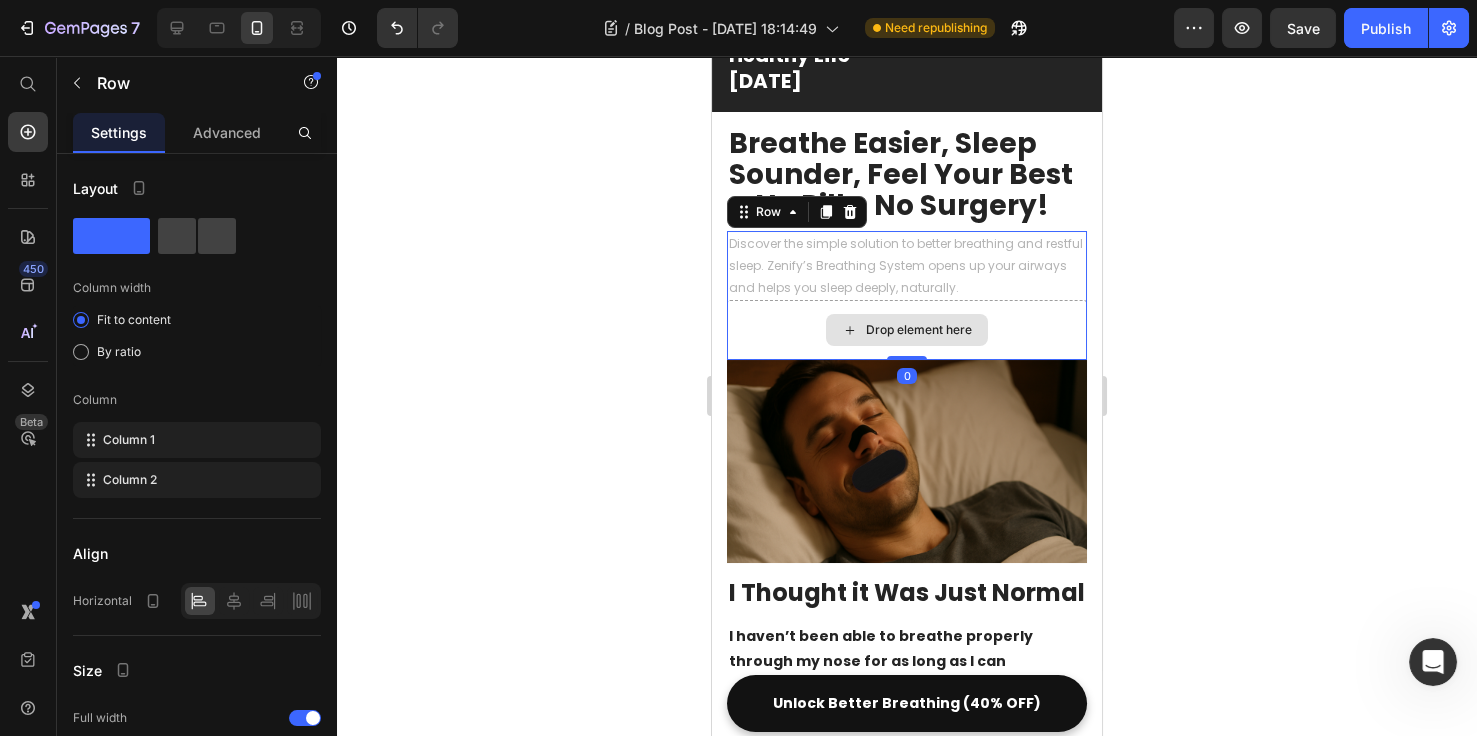 drag, startPoint x: 900, startPoint y: 360, endPoint x: 900, endPoint y: 330, distance: 30 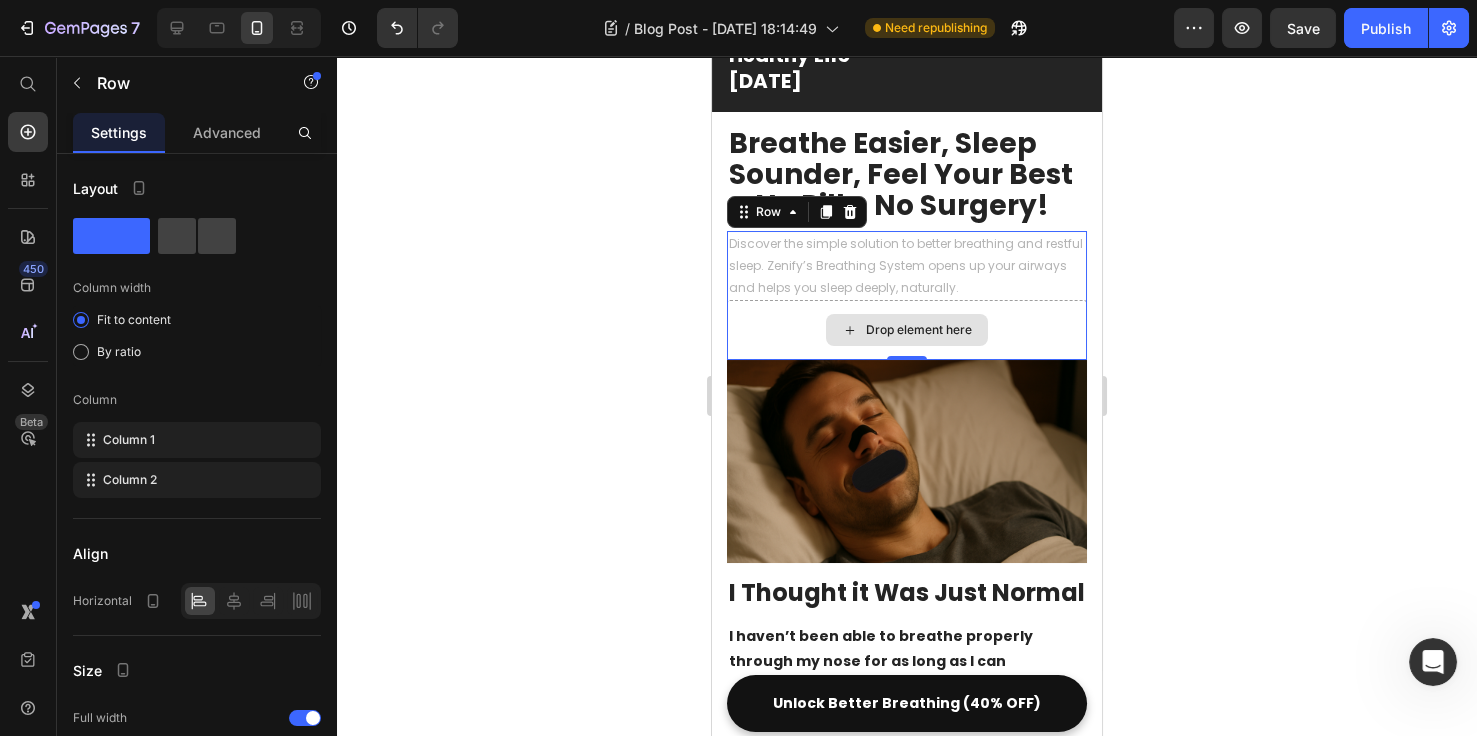 click on "Drop element here" at bounding box center (907, 330) 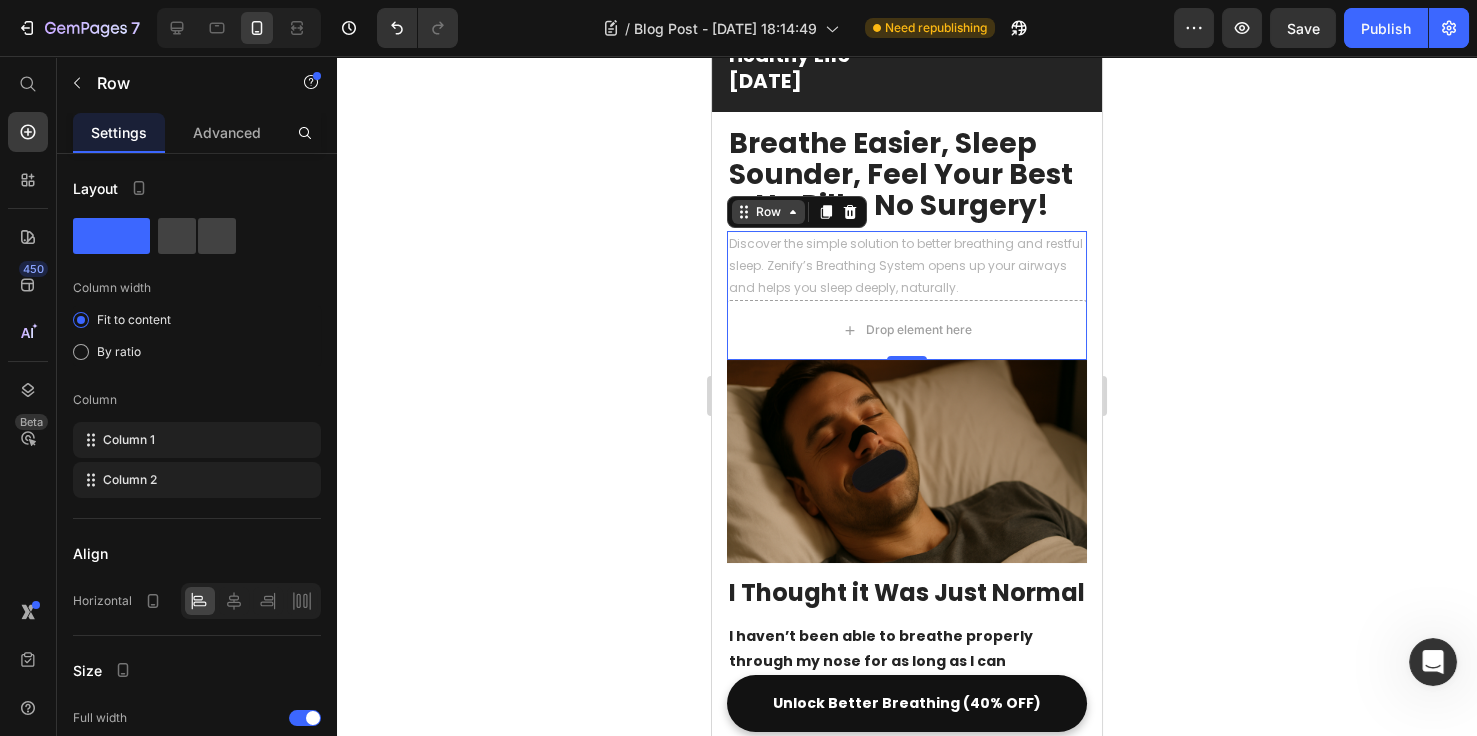 click on "Row" at bounding box center (768, 212) 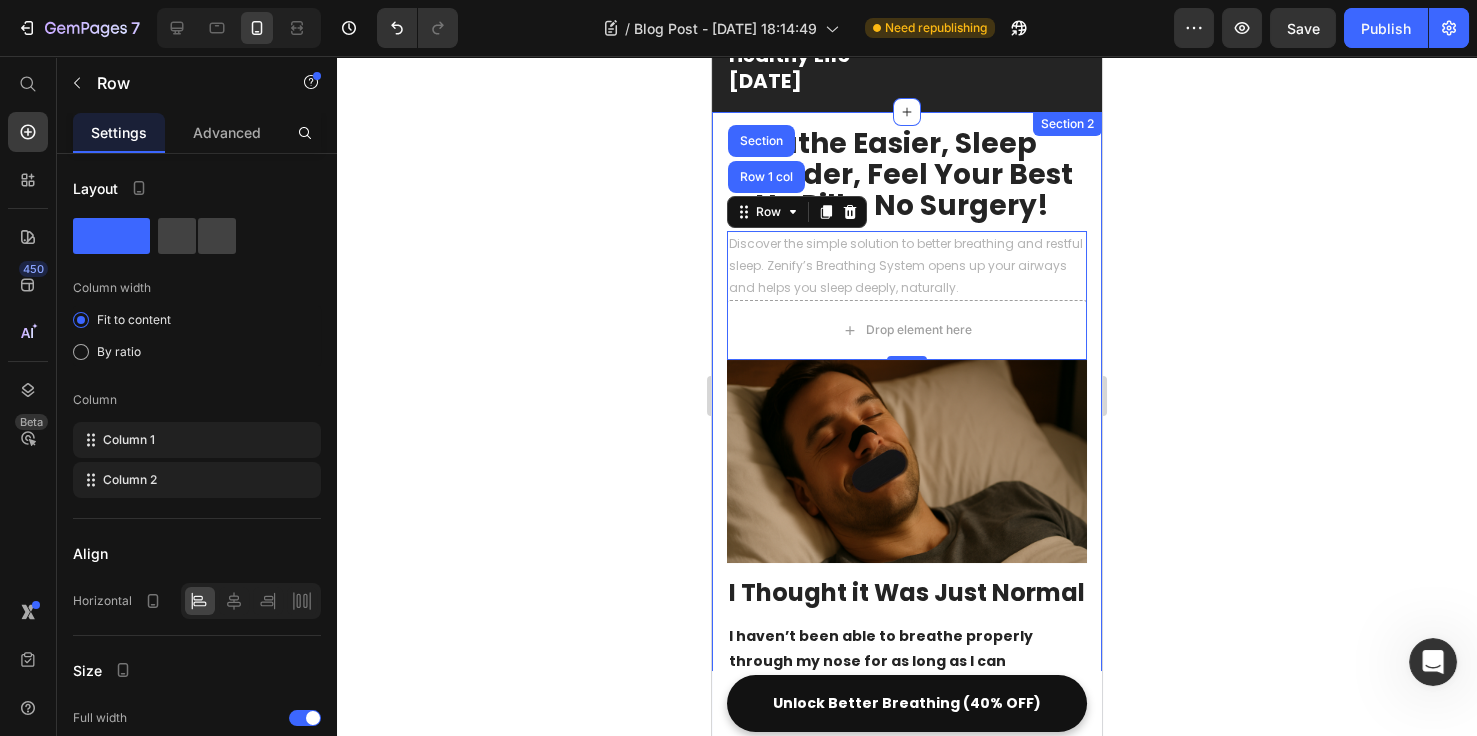 click 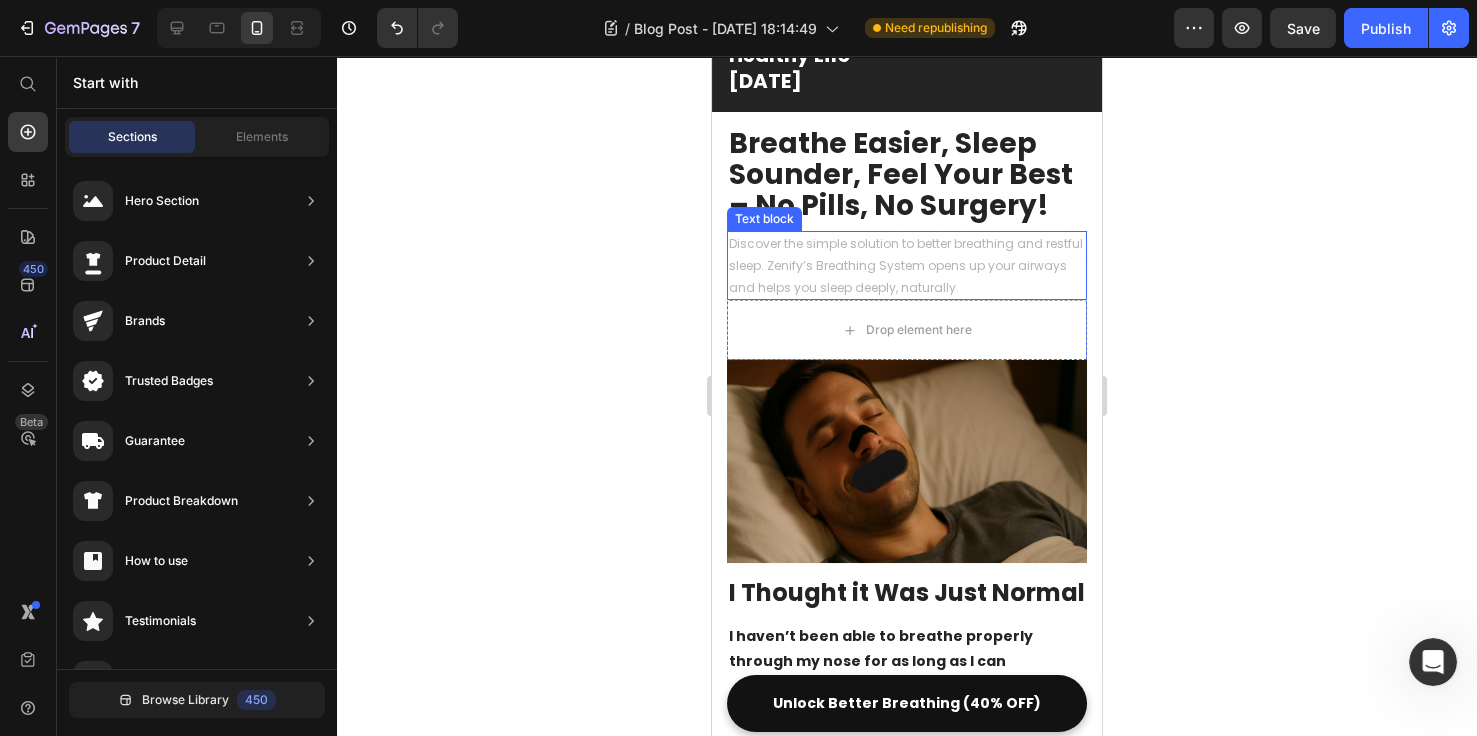 click on "Discover the simple solution to better breathing and restful sleep. Zenify’s Breathing System opens up your airways and helps you sleep deeply, naturally." at bounding box center (907, 265) 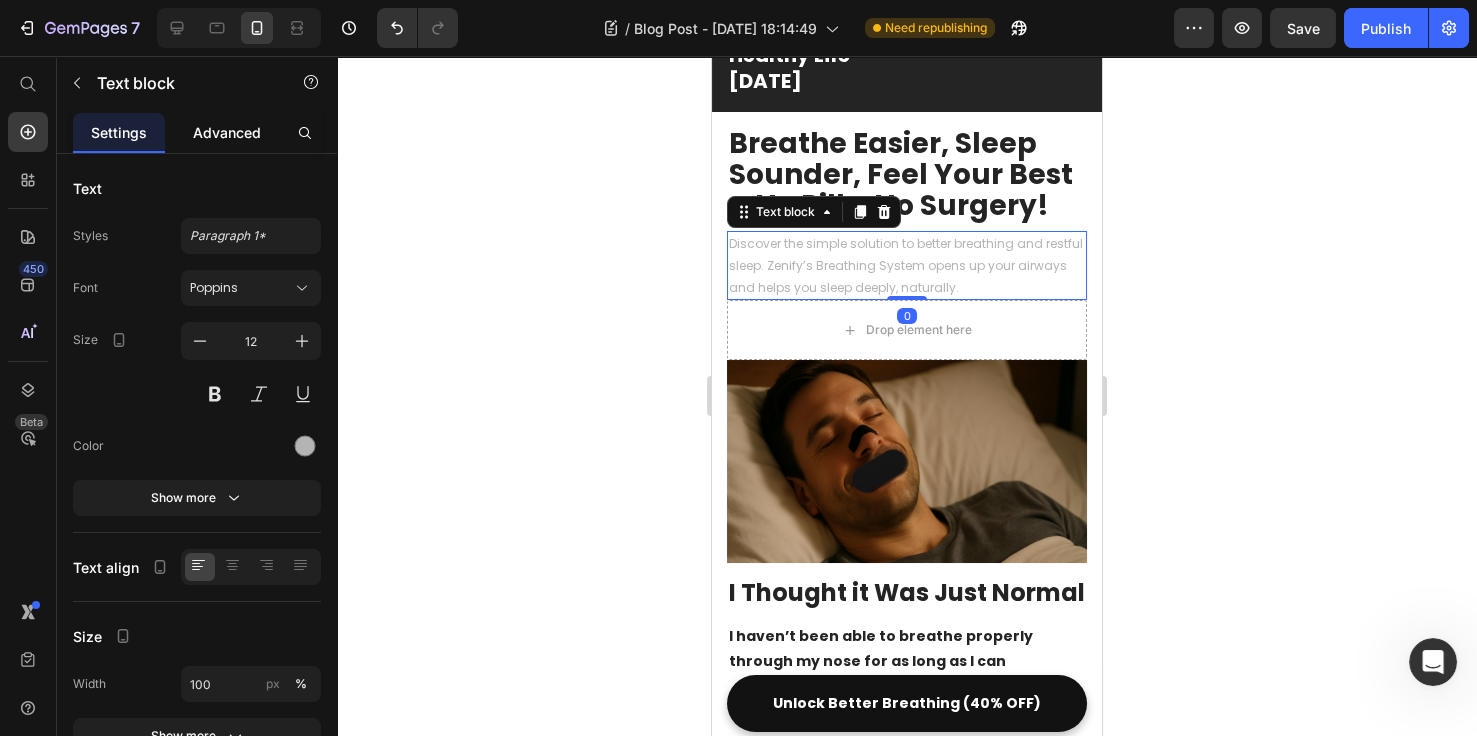 click on "Advanced" at bounding box center [227, 132] 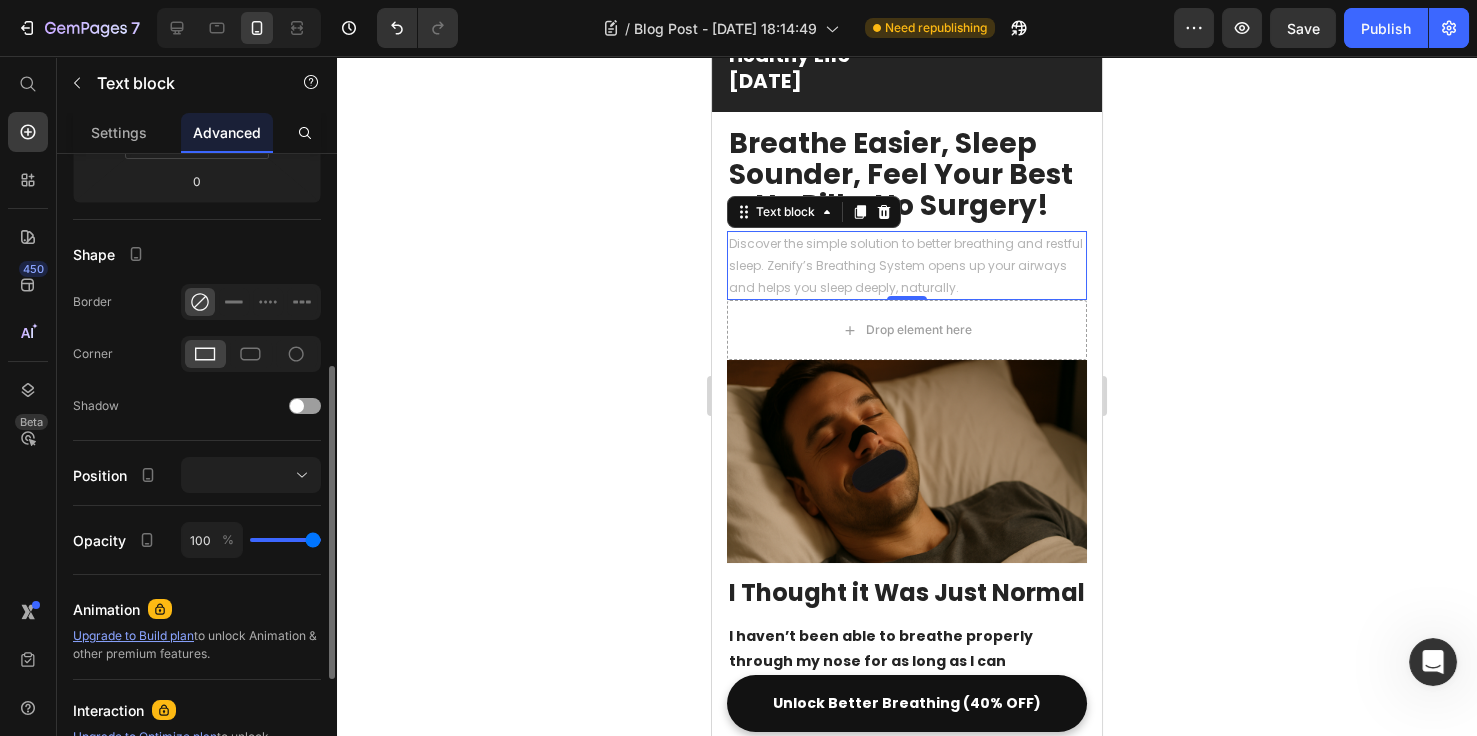 scroll, scrollTop: 0, scrollLeft: 0, axis: both 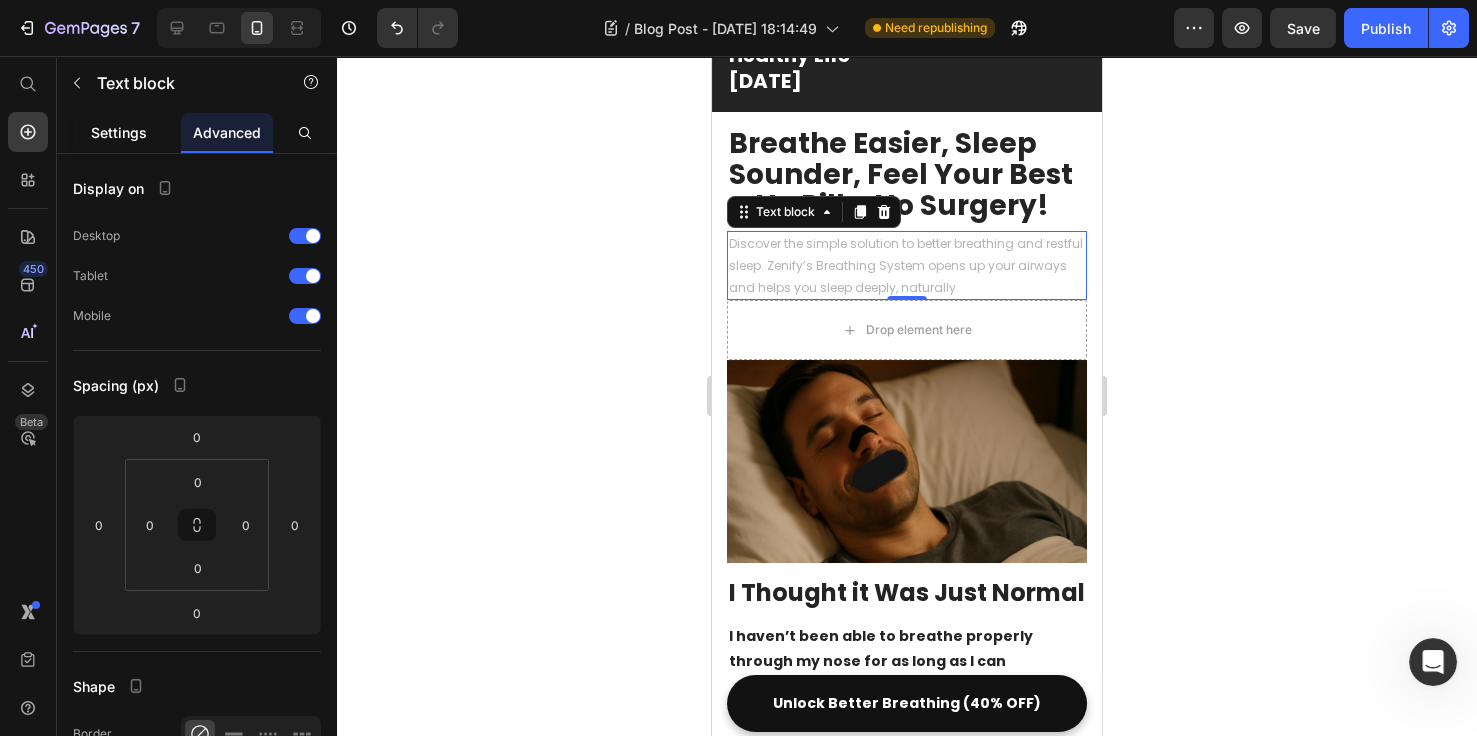 click on "Settings" at bounding box center (119, 132) 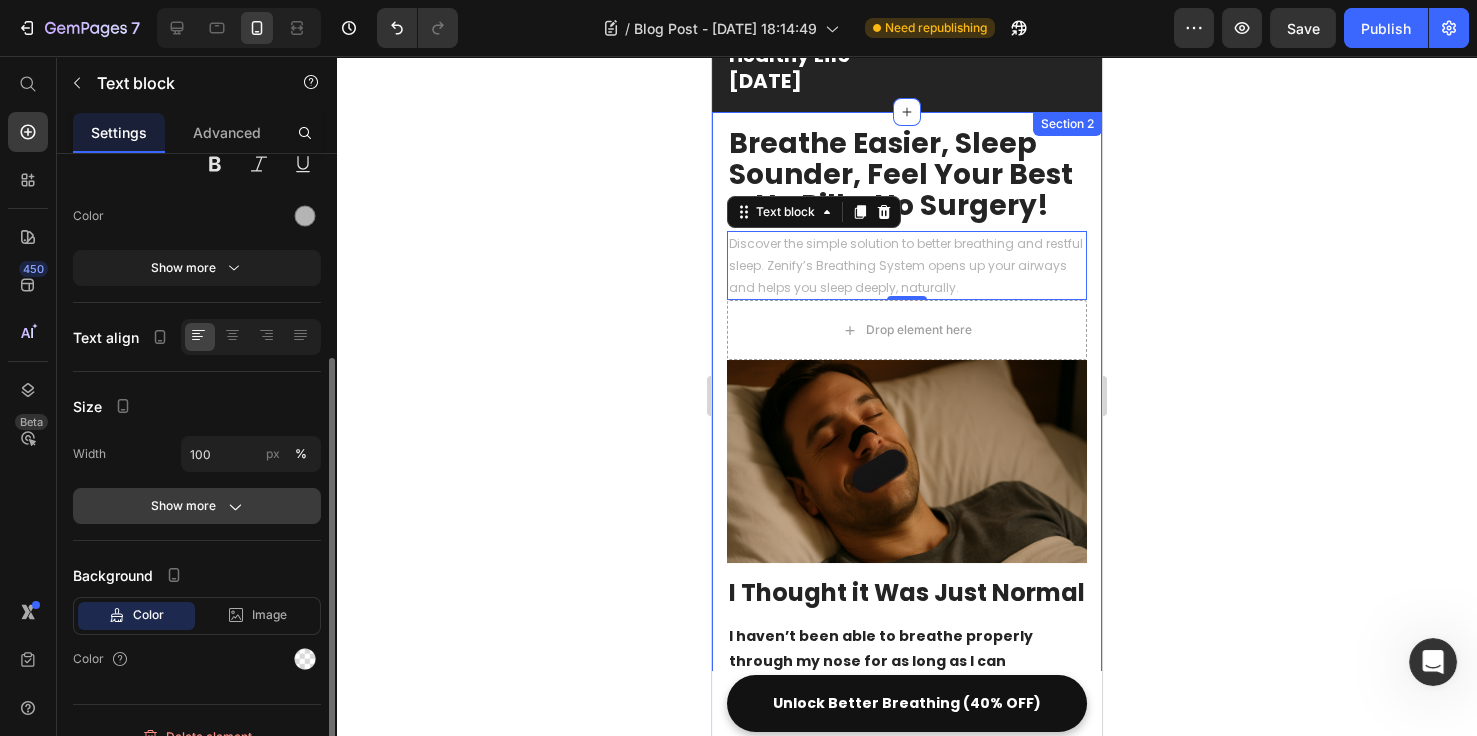scroll, scrollTop: 253, scrollLeft: 0, axis: vertical 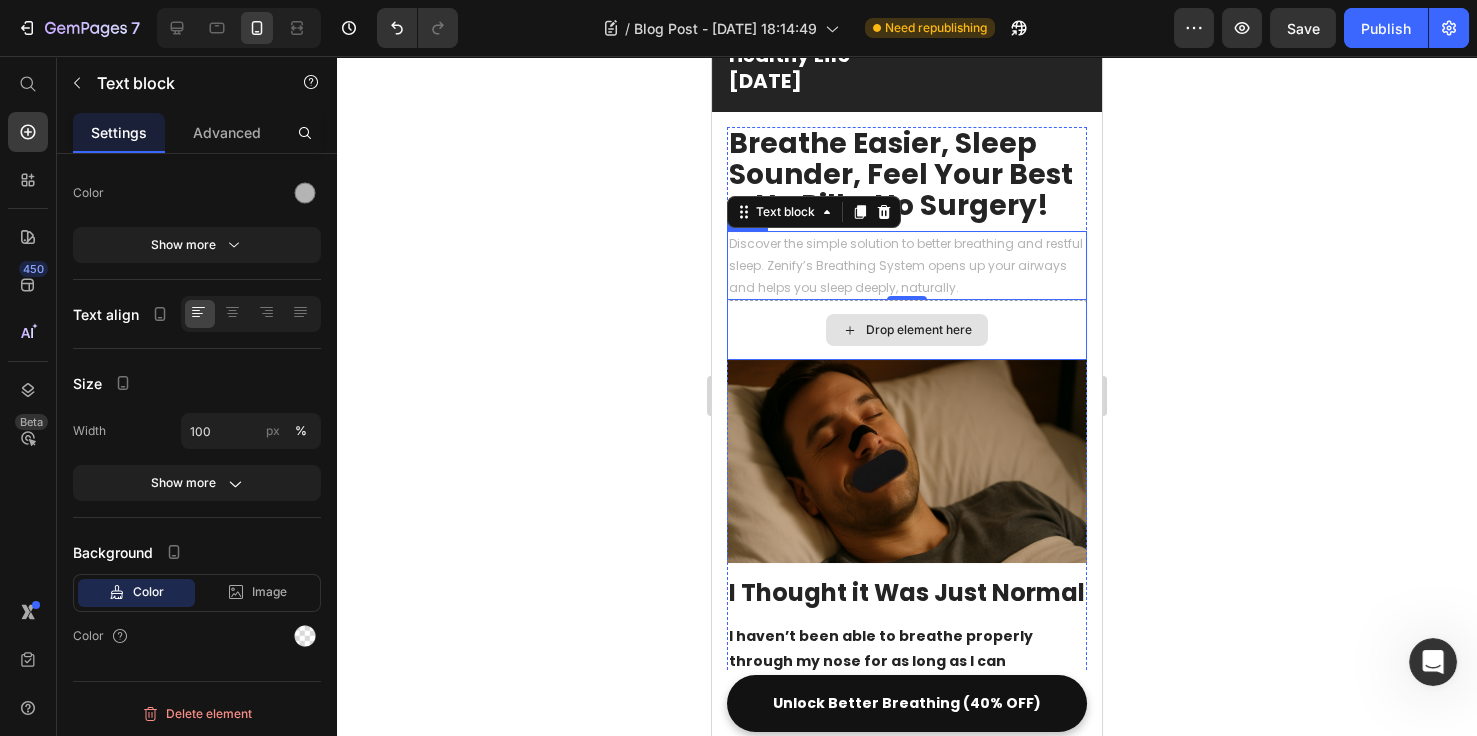 click on "Drop element here" at bounding box center [907, 330] 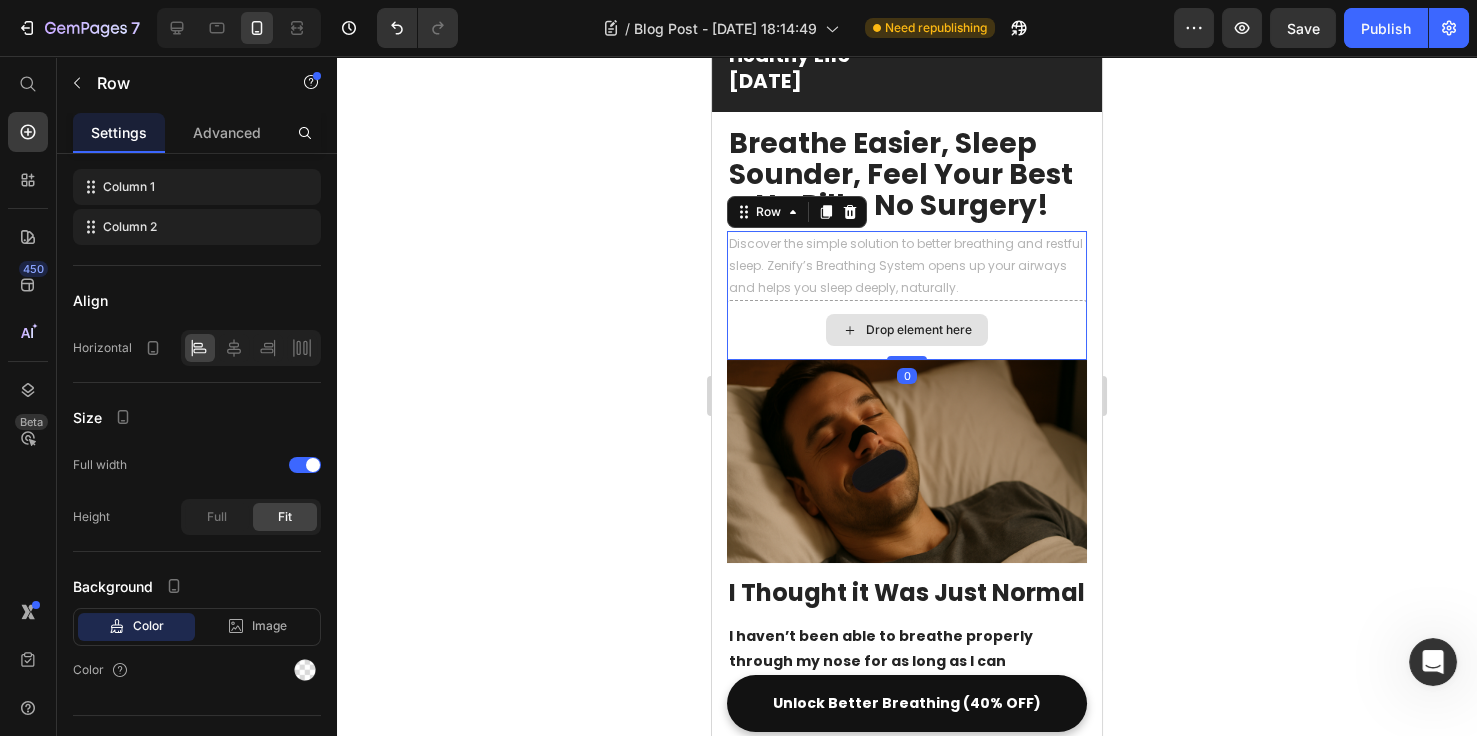 scroll, scrollTop: 0, scrollLeft: 0, axis: both 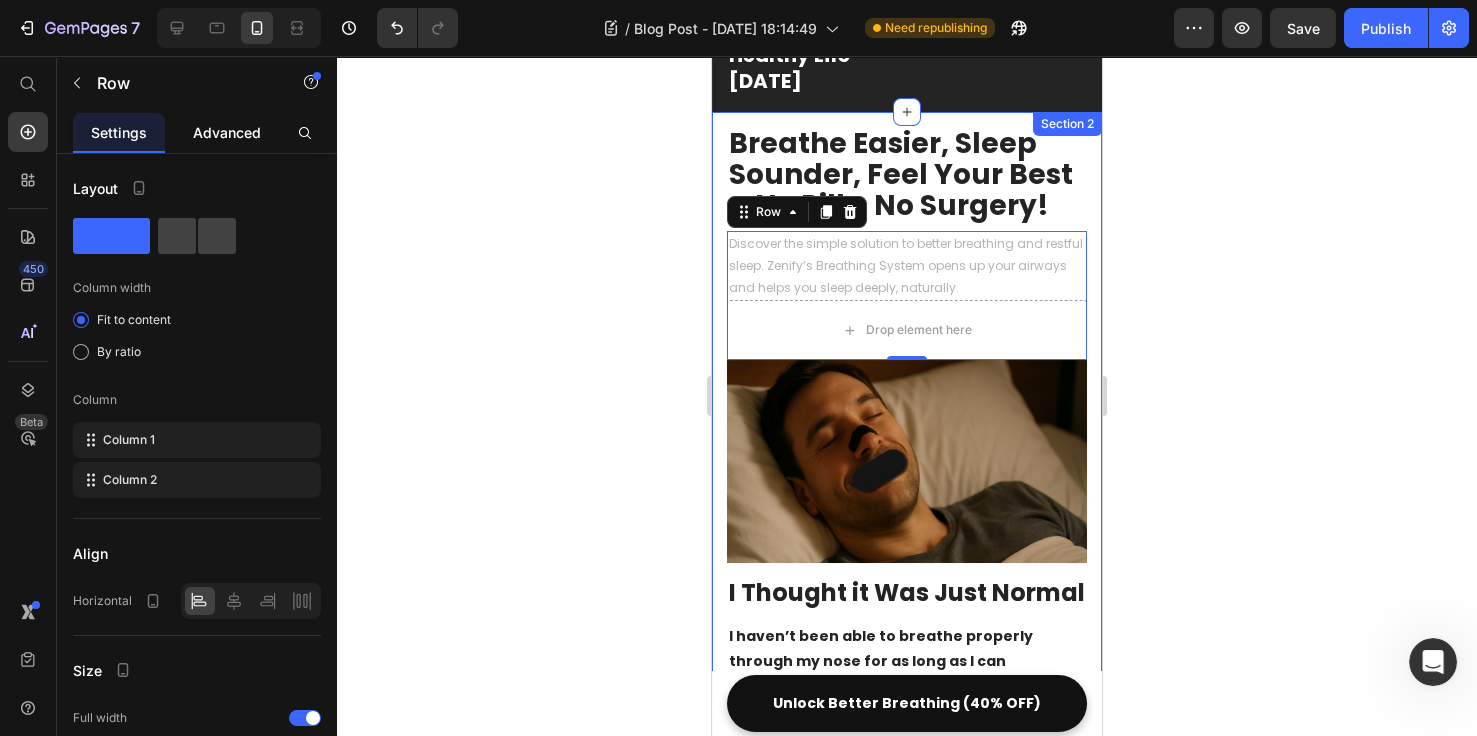 click on "Advanced" at bounding box center (227, 132) 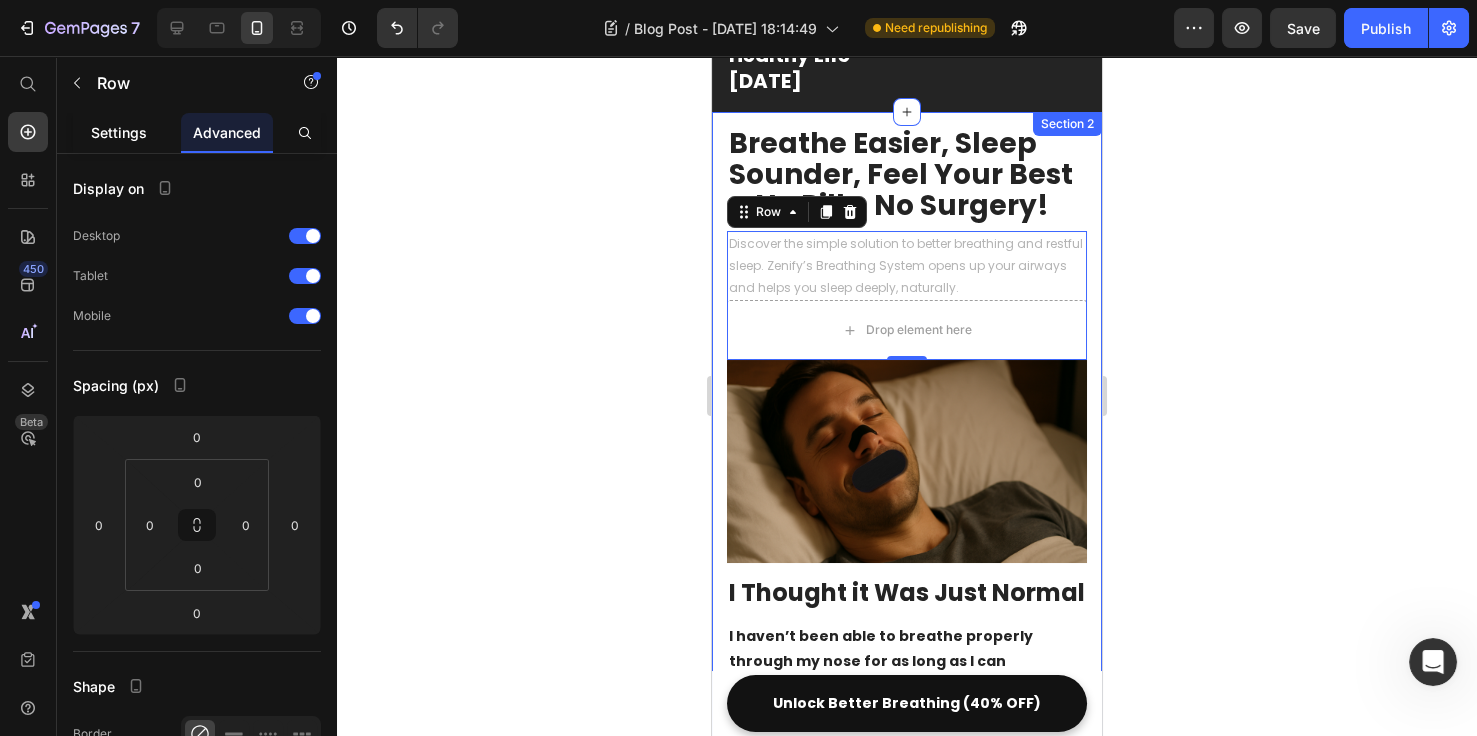click on "Settings" at bounding box center [119, 132] 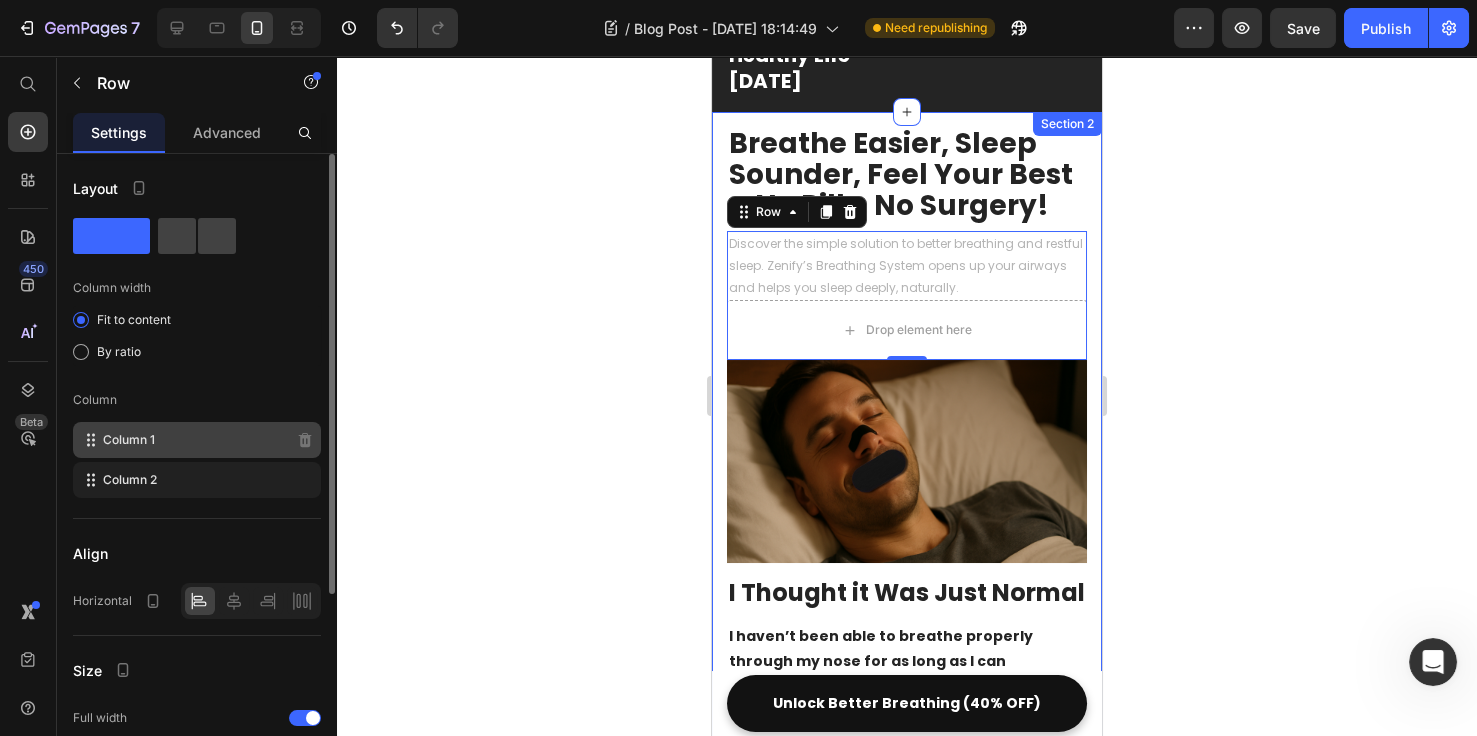 scroll, scrollTop: 287, scrollLeft: 0, axis: vertical 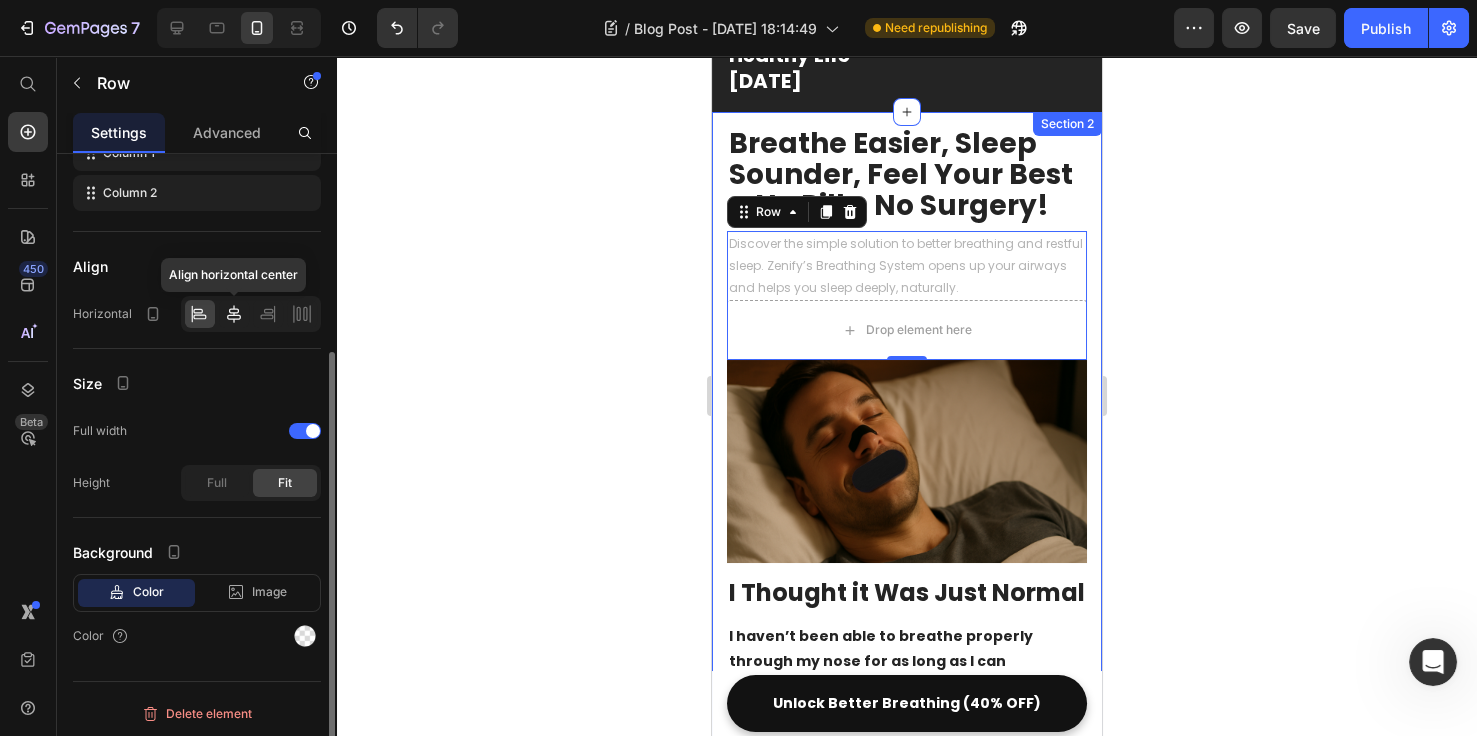 click 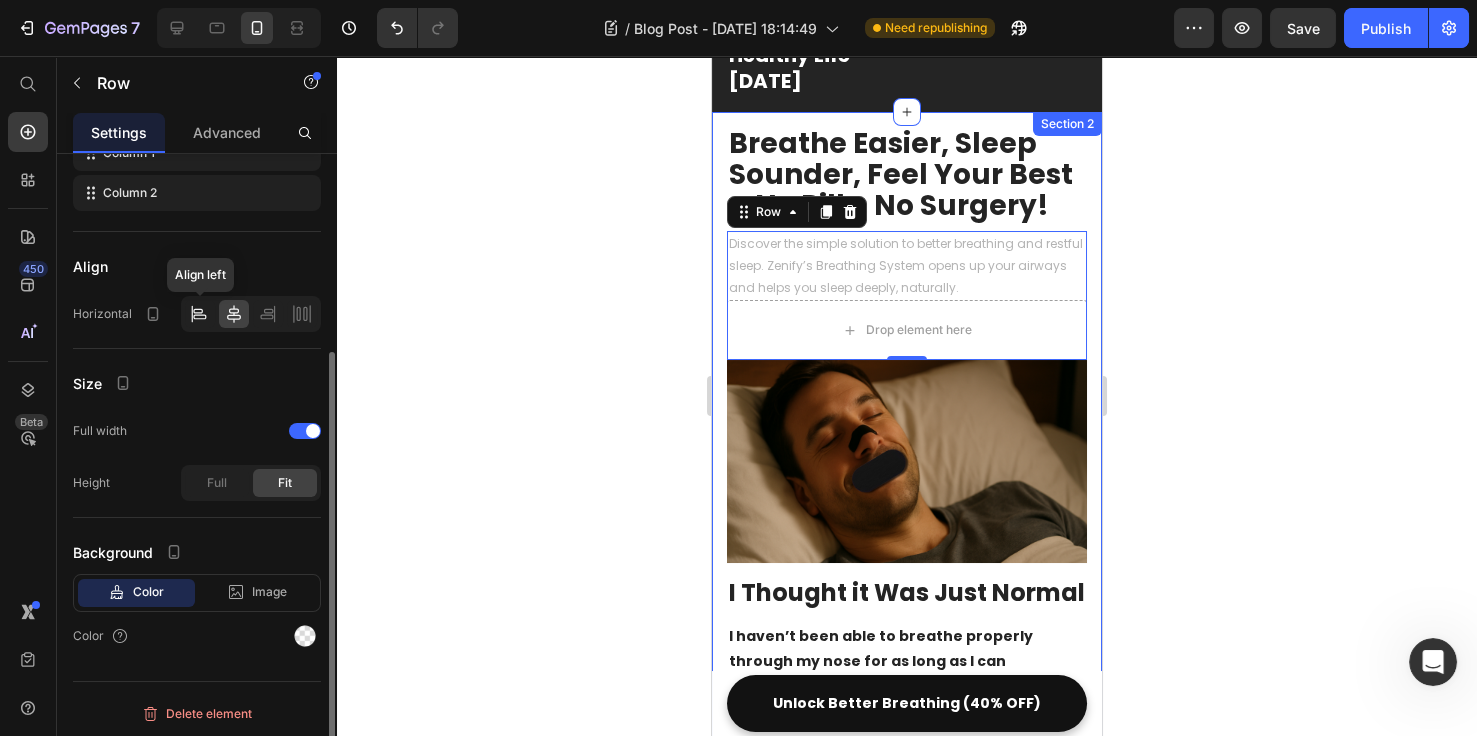 click 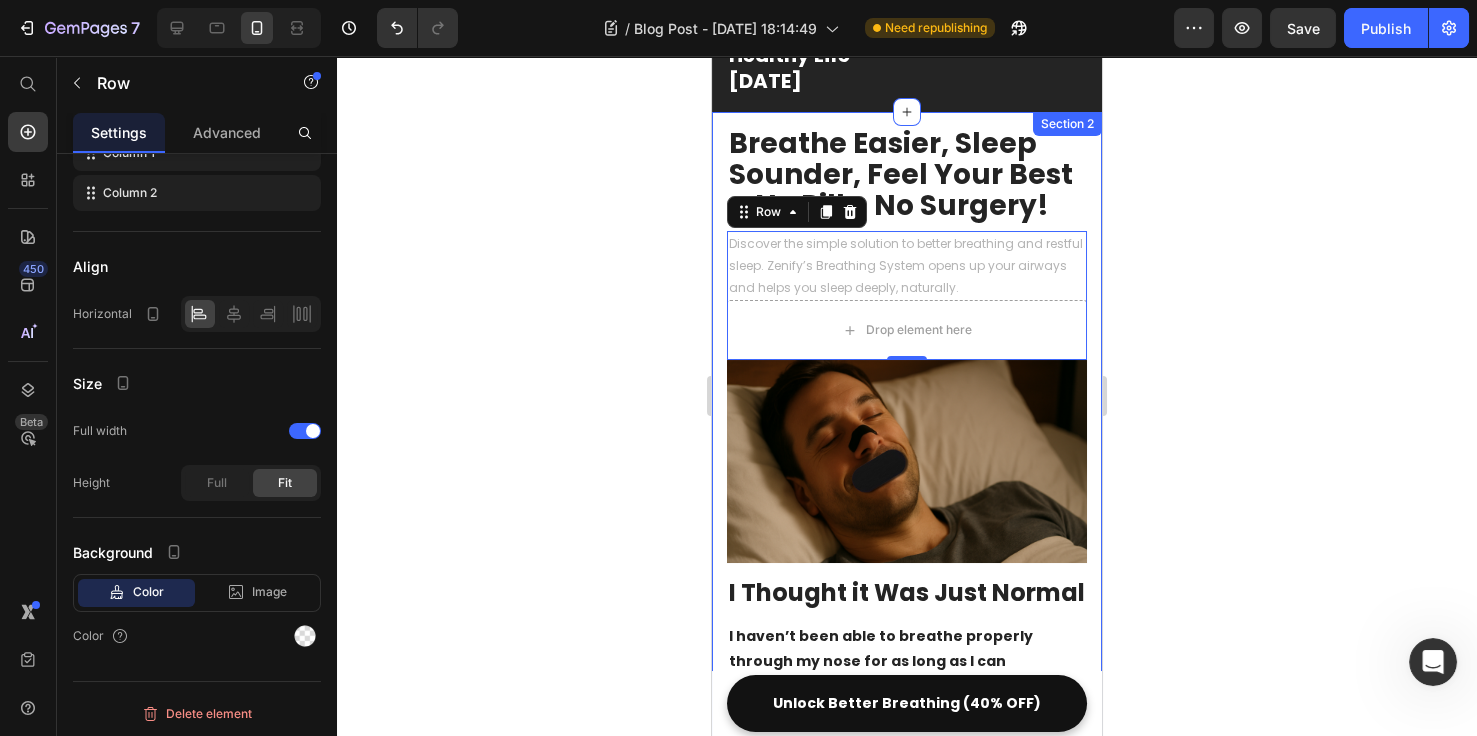 click 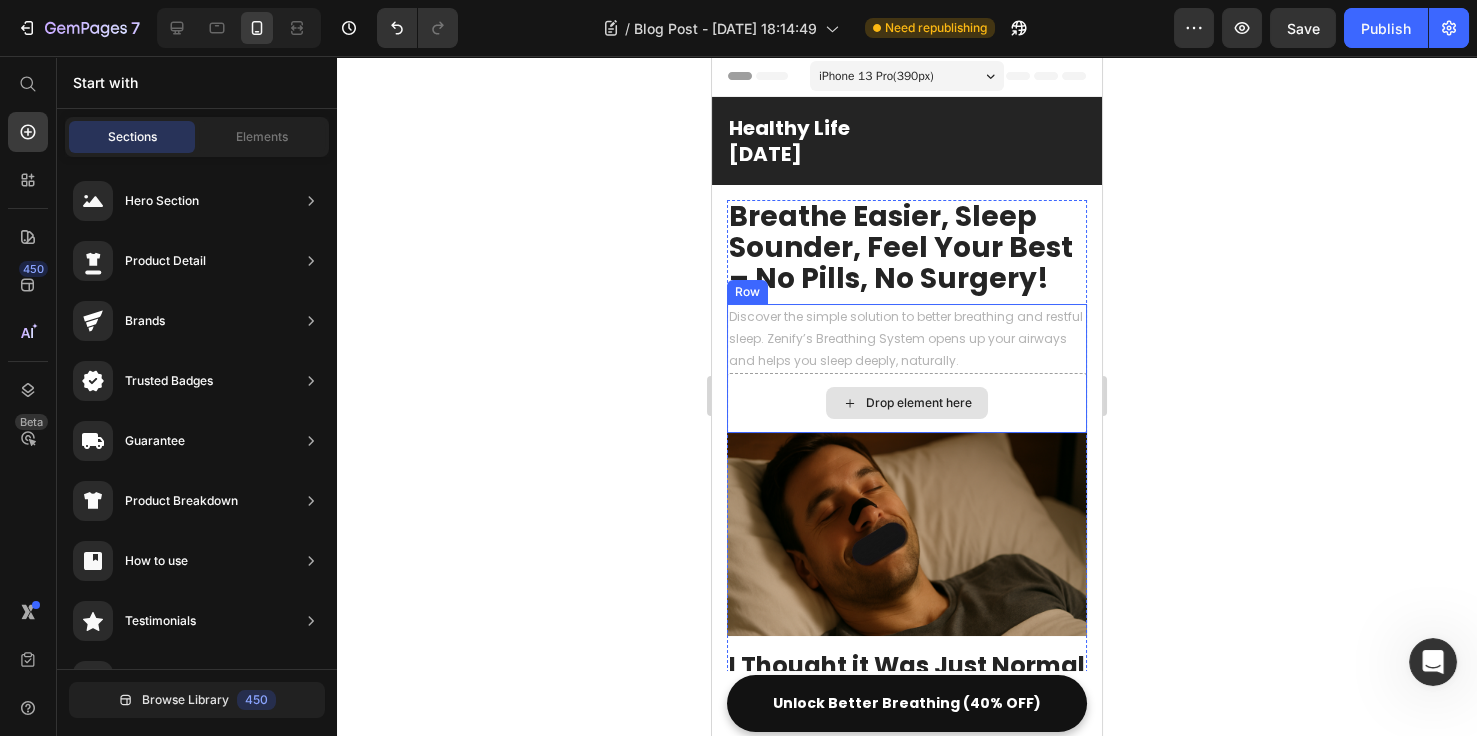 scroll, scrollTop: 0, scrollLeft: 0, axis: both 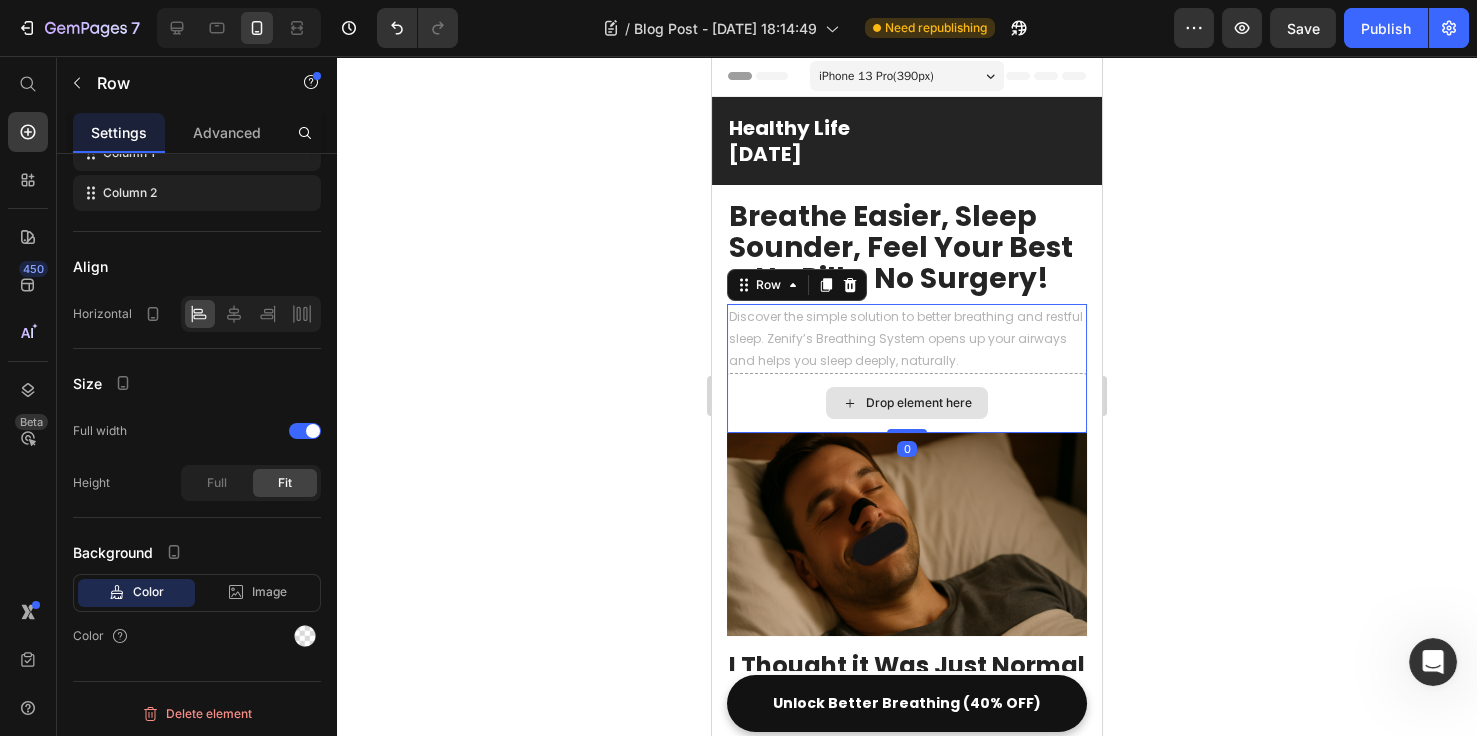 click on "Drop element here" at bounding box center [919, 403] 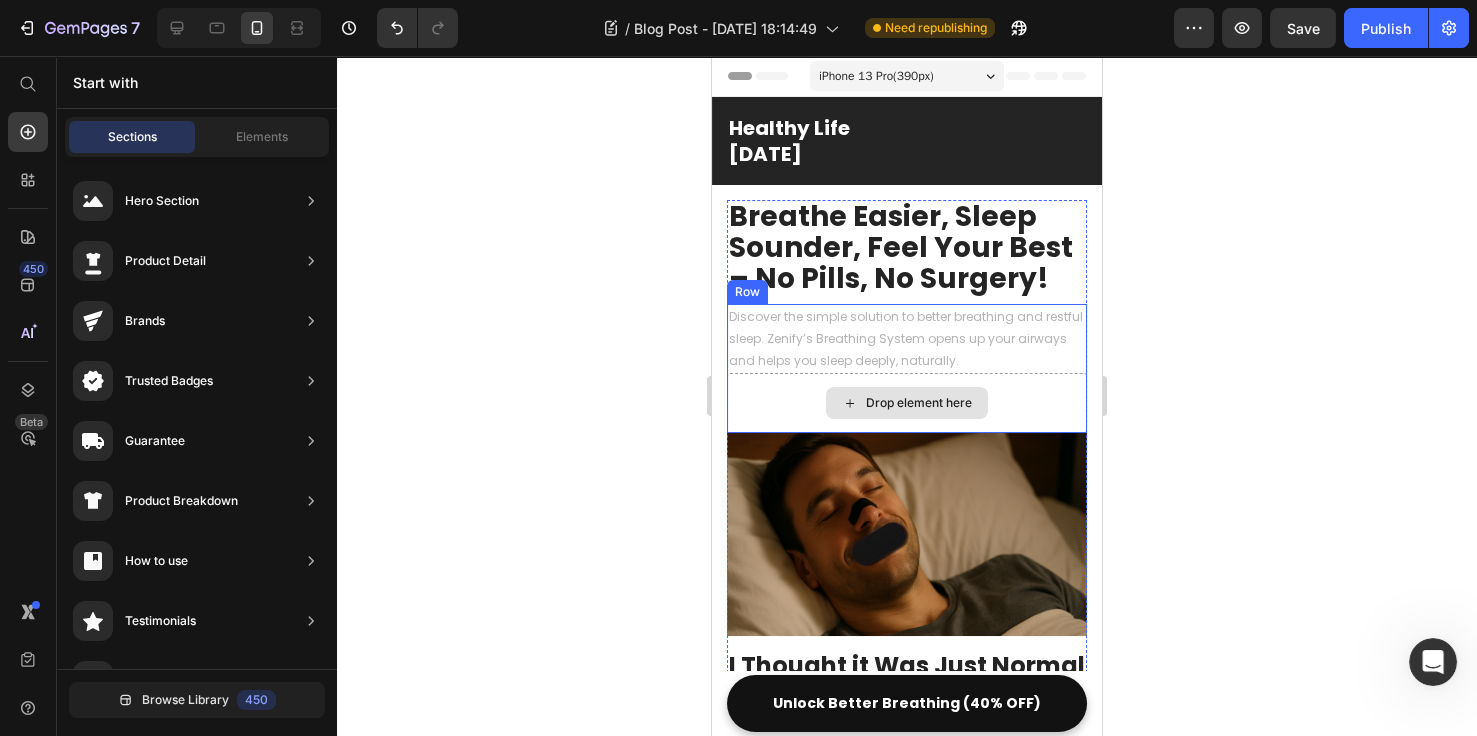 click on "Drop element here" at bounding box center [919, 403] 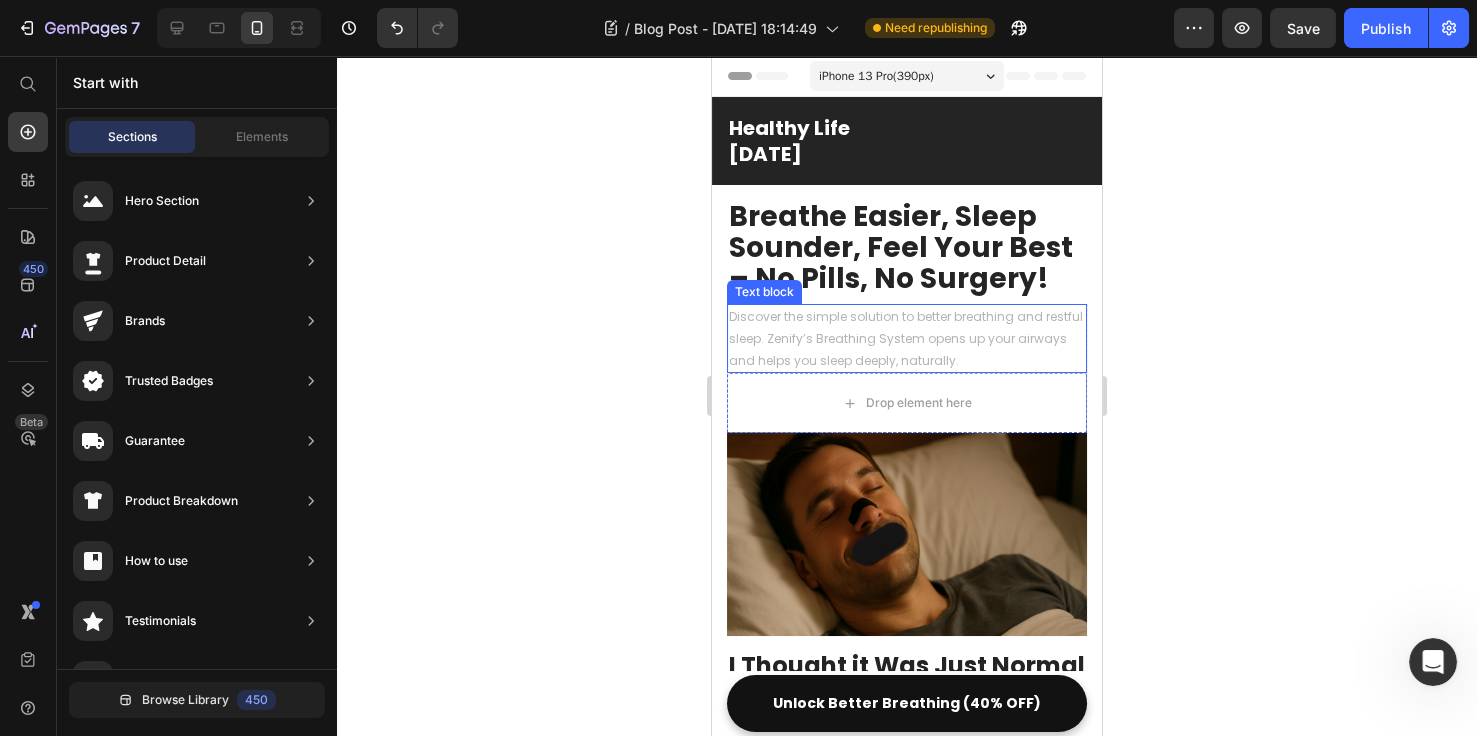 click on "Discover the simple solution to better breathing and restful sleep. Zenify’s Breathing System opens up your airways and helps you sleep deeply, naturally." at bounding box center [907, 338] 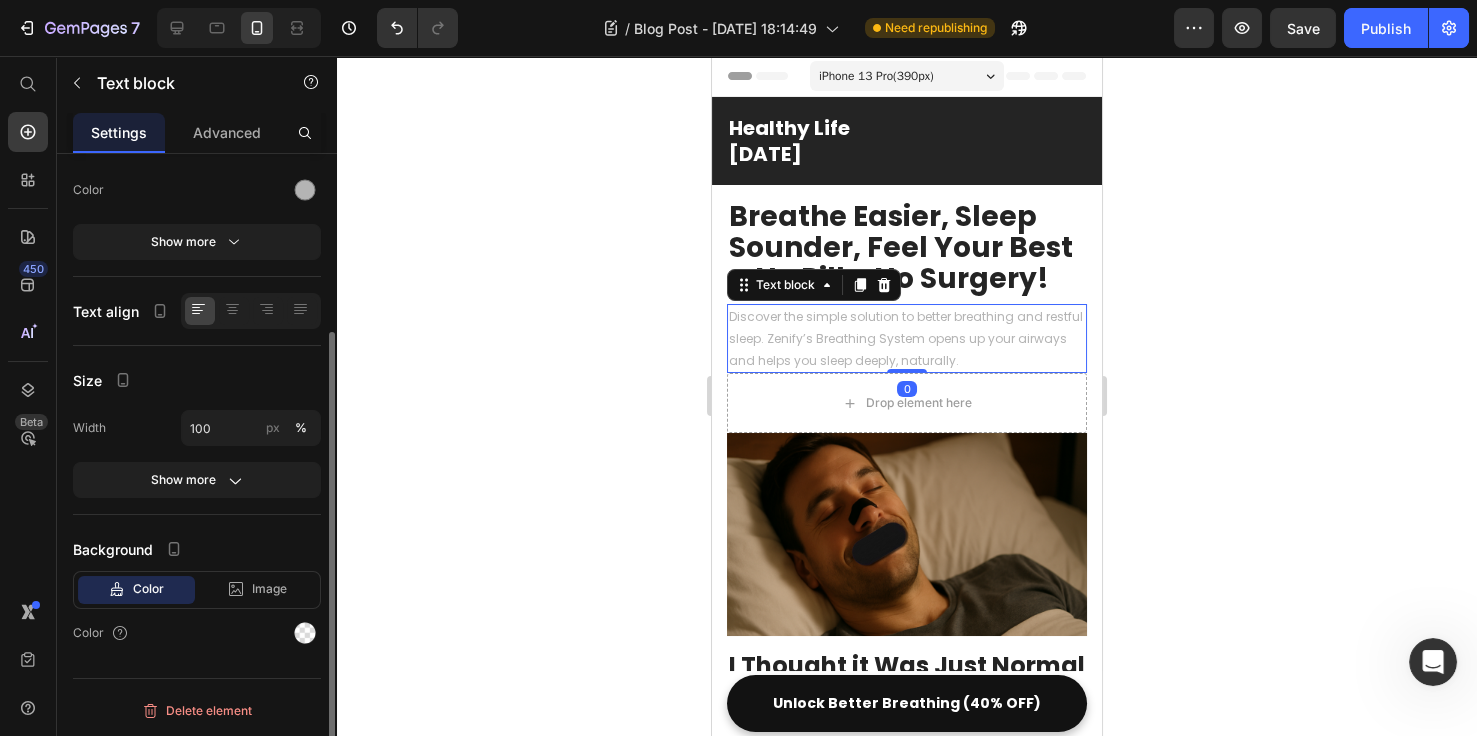 scroll, scrollTop: 0, scrollLeft: 0, axis: both 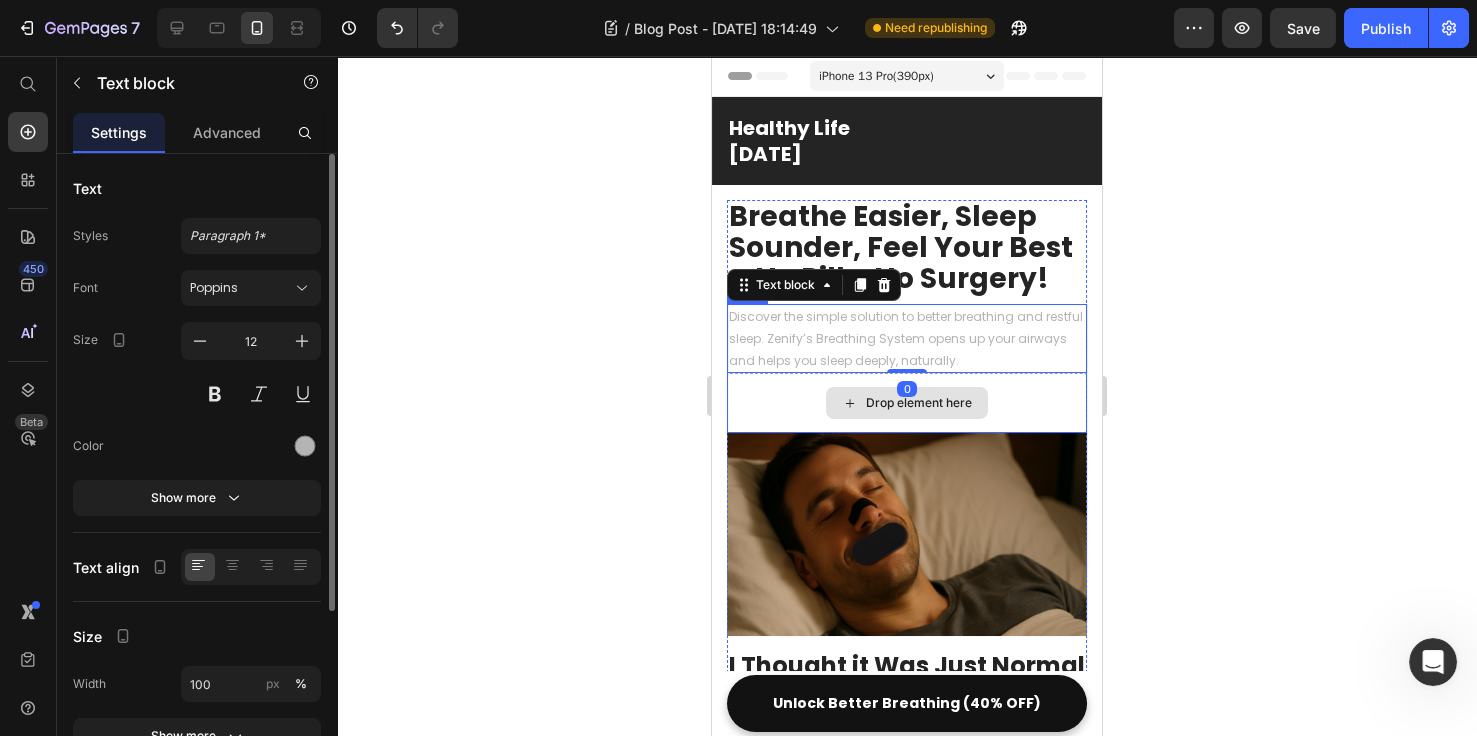 click on "Drop element here" at bounding box center (907, 403) 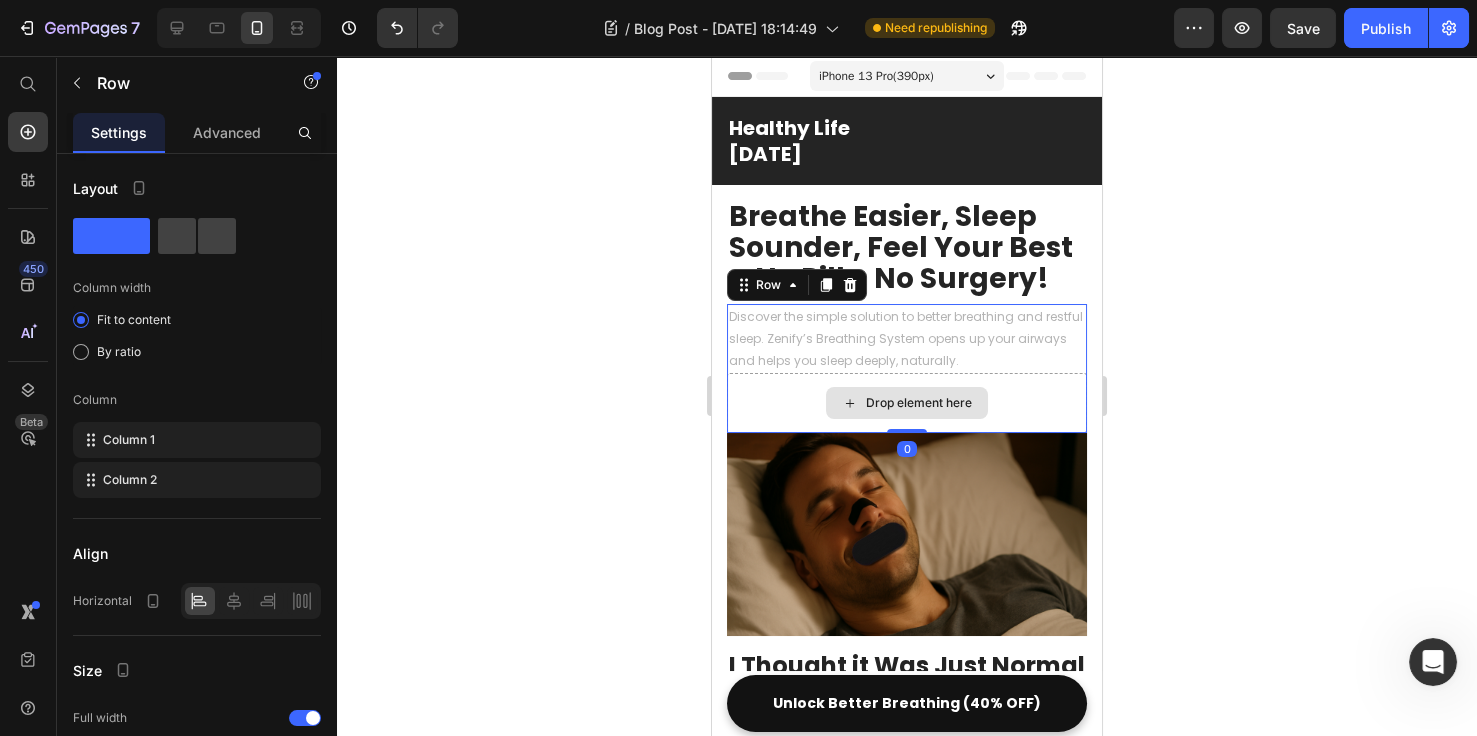 click on "Drop element here" at bounding box center (919, 403) 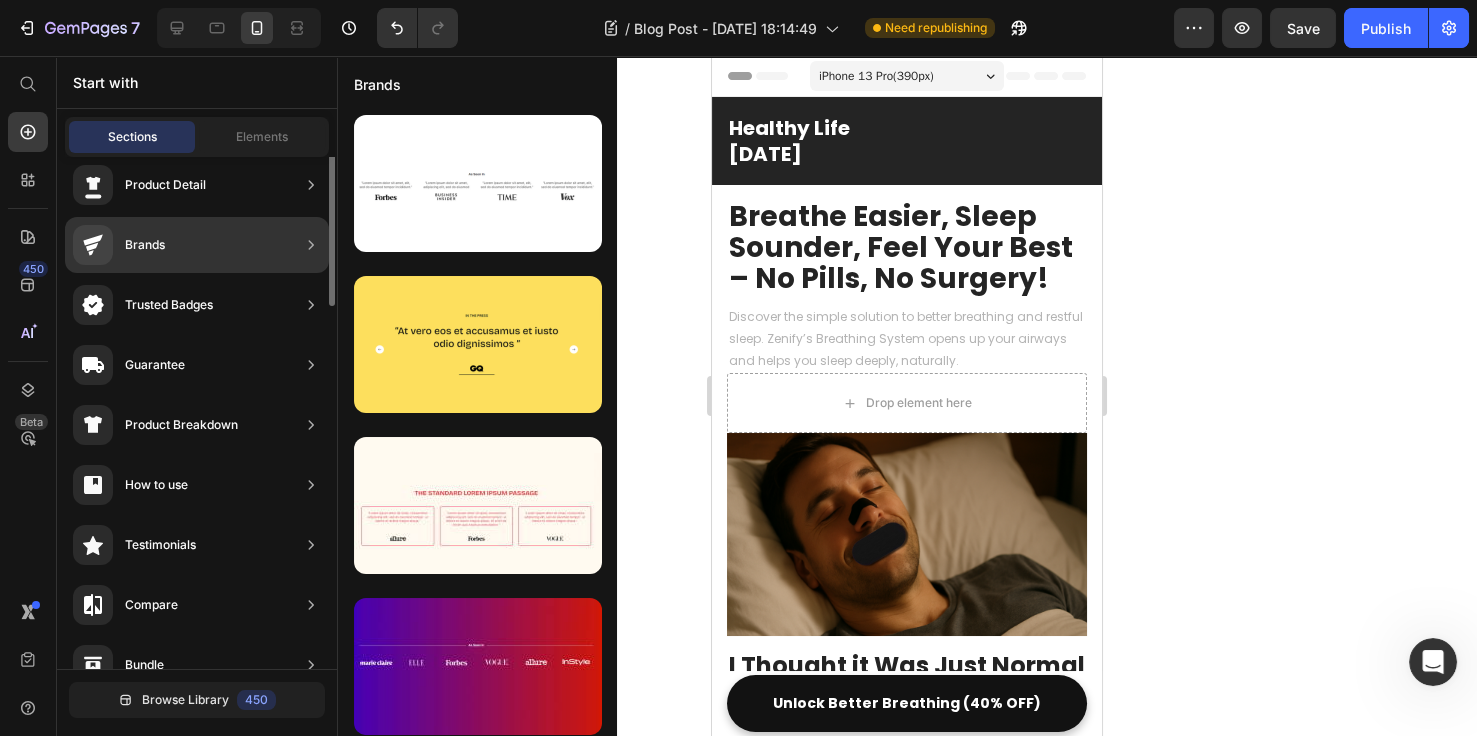 scroll, scrollTop: 0, scrollLeft: 0, axis: both 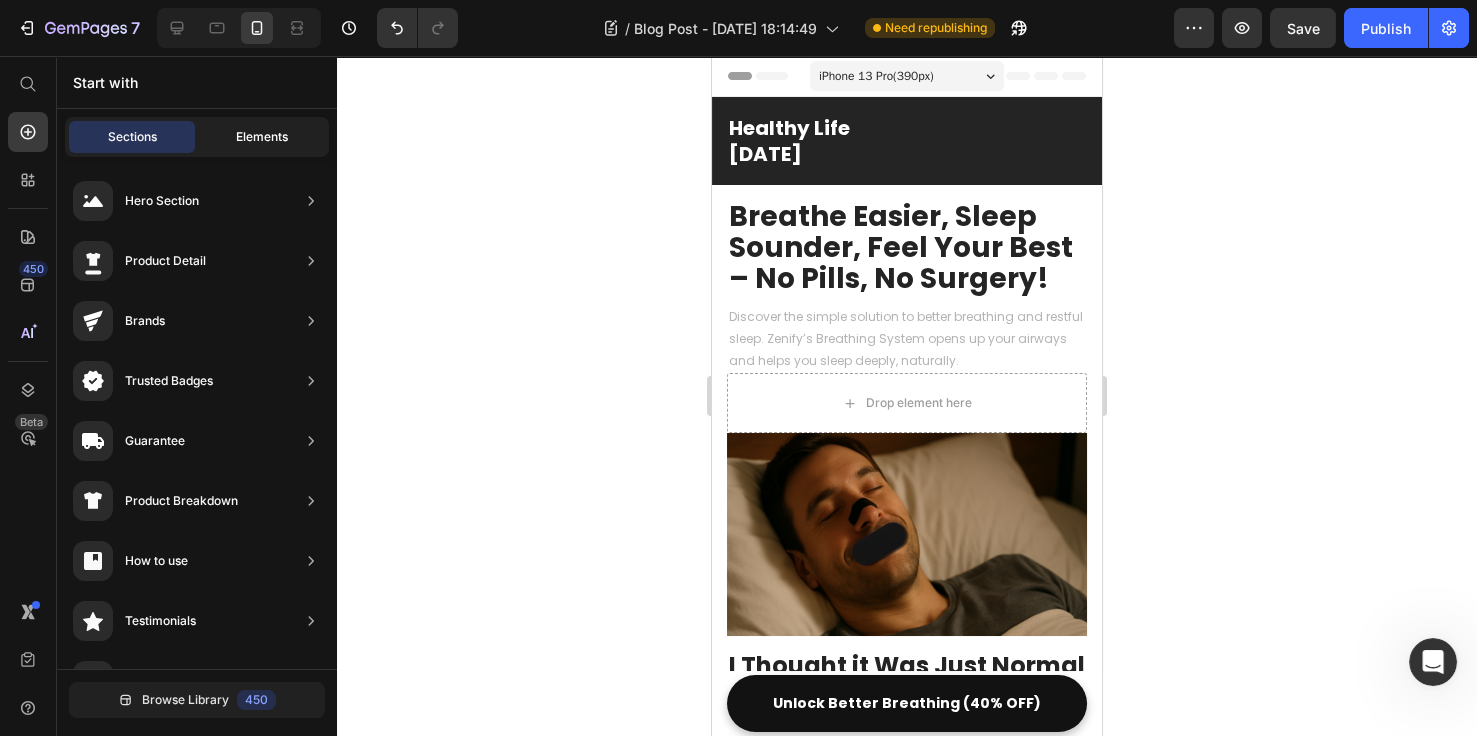 click on "Elements" at bounding box center [262, 137] 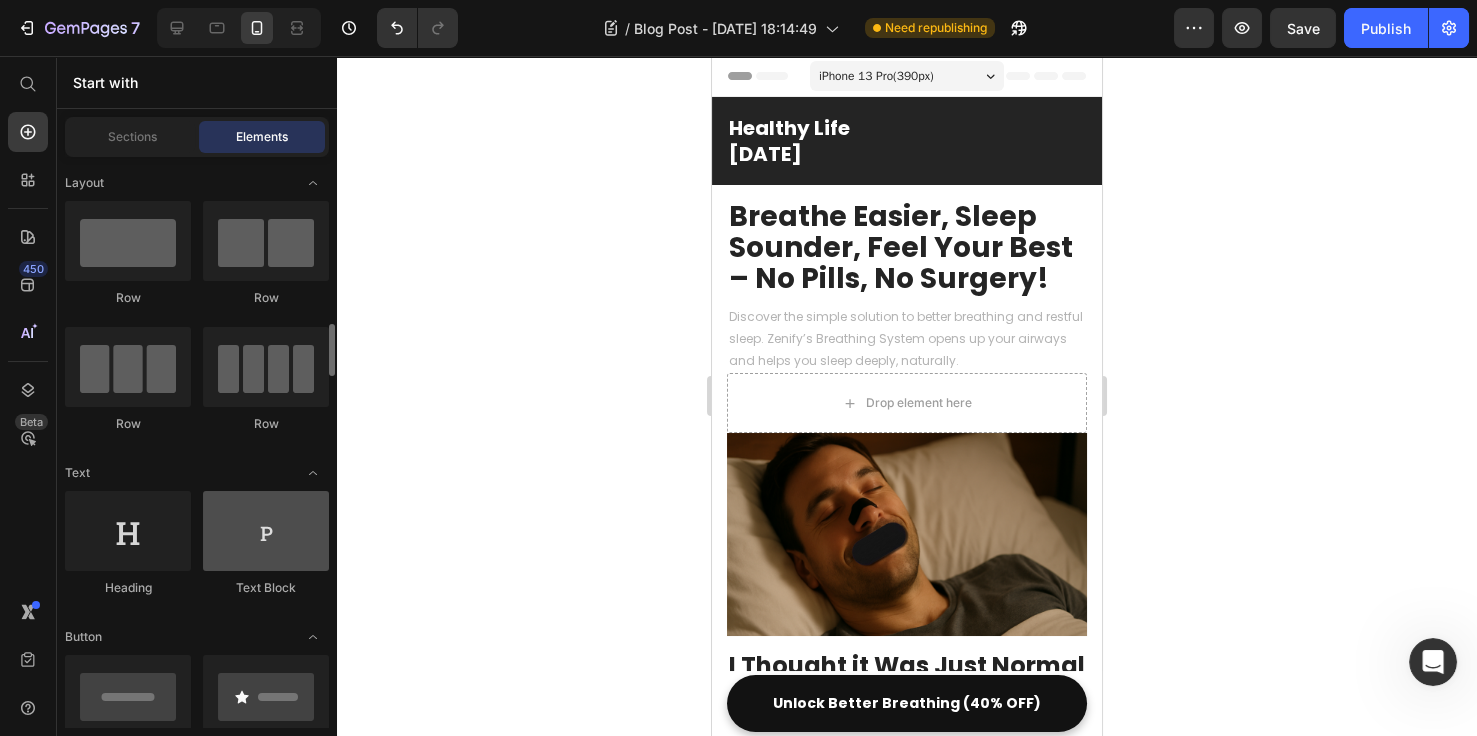 scroll, scrollTop: 153, scrollLeft: 0, axis: vertical 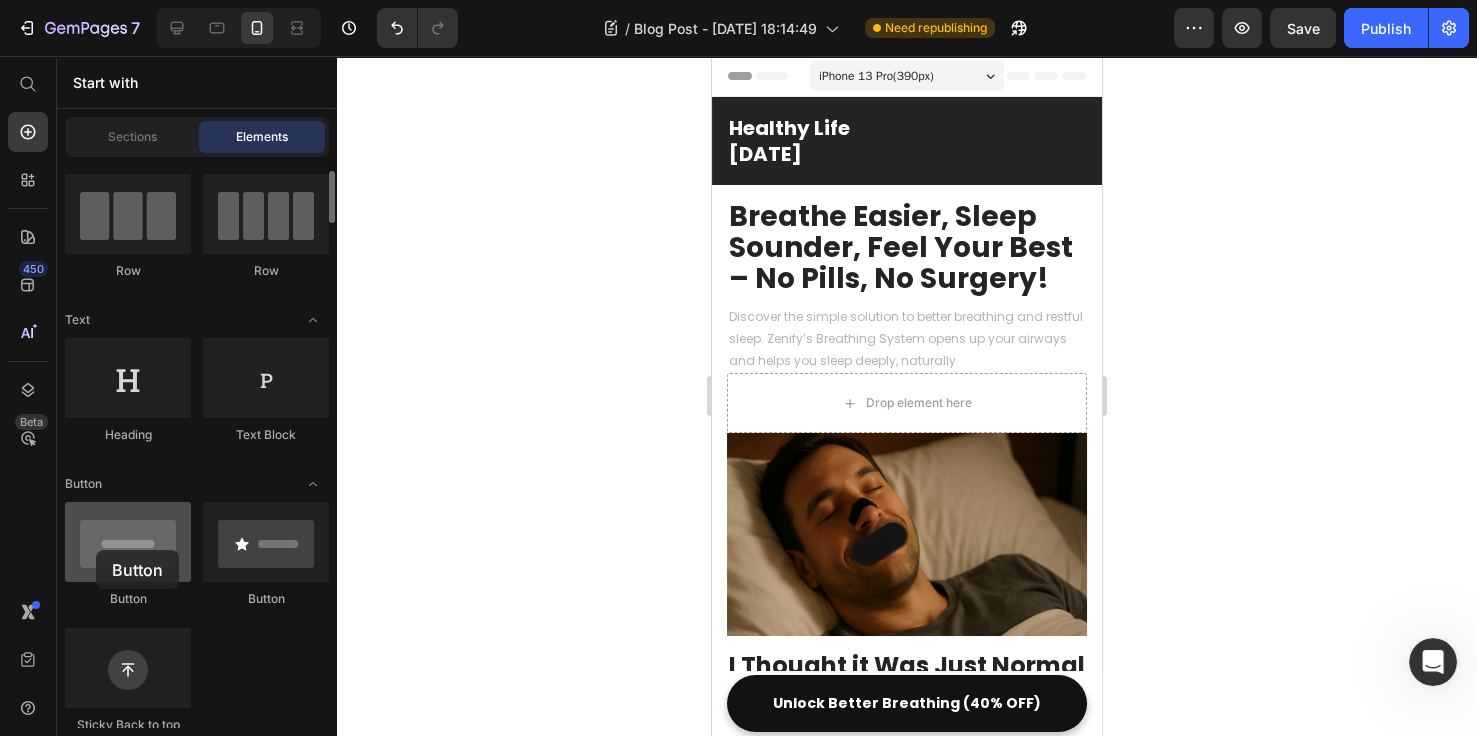 drag, startPoint x: 138, startPoint y: 566, endPoint x: 96, endPoint y: 550, distance: 44.94441 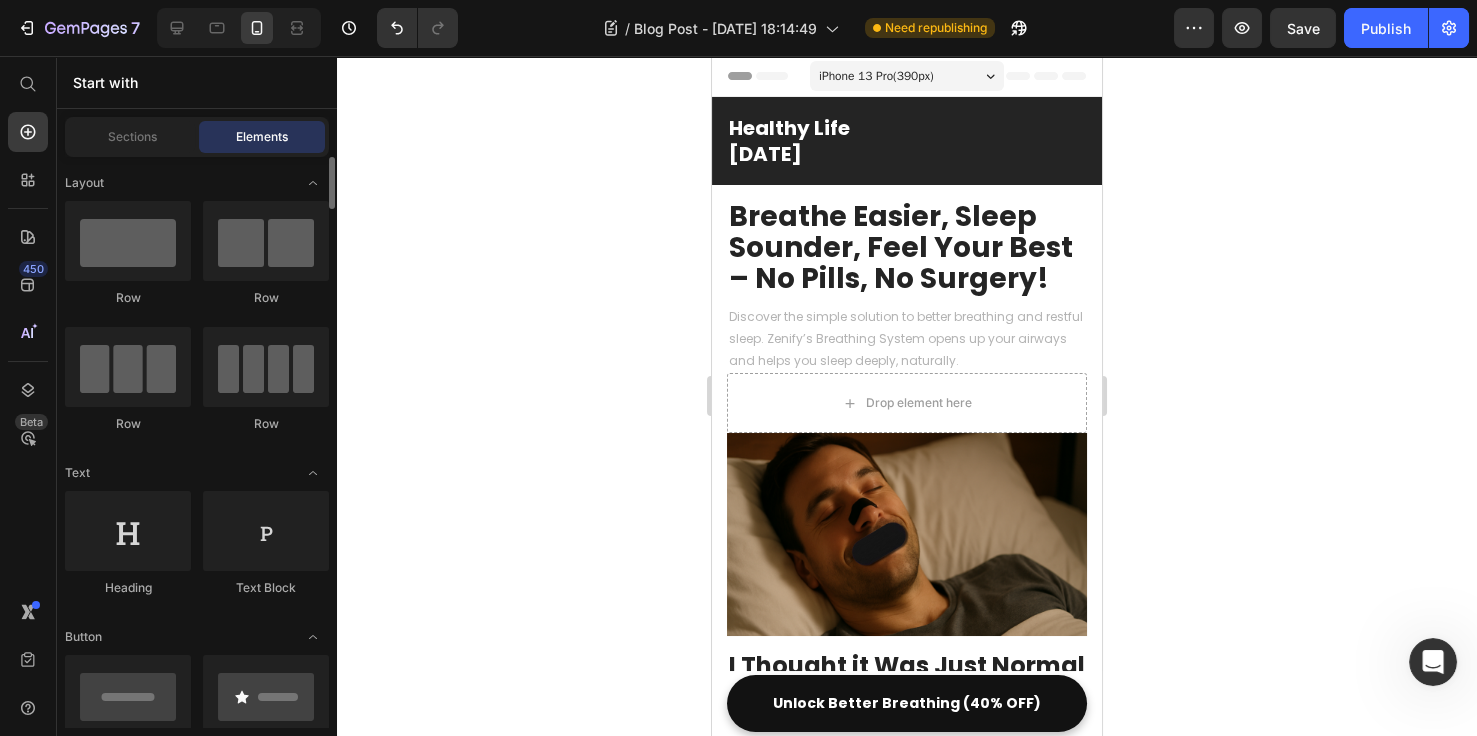 scroll, scrollTop: 230, scrollLeft: 0, axis: vertical 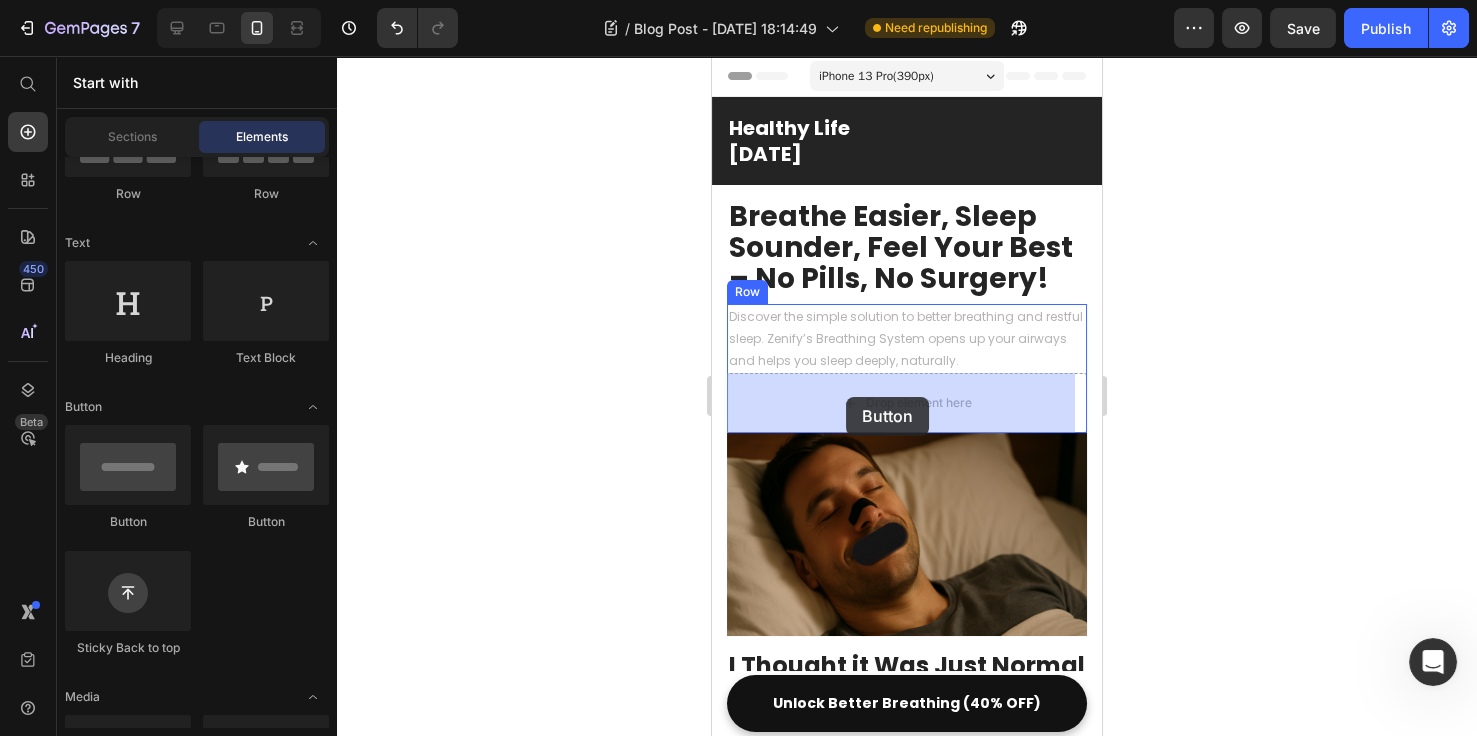 drag, startPoint x: 962, startPoint y: 542, endPoint x: 846, endPoint y: 397, distance: 185.6906 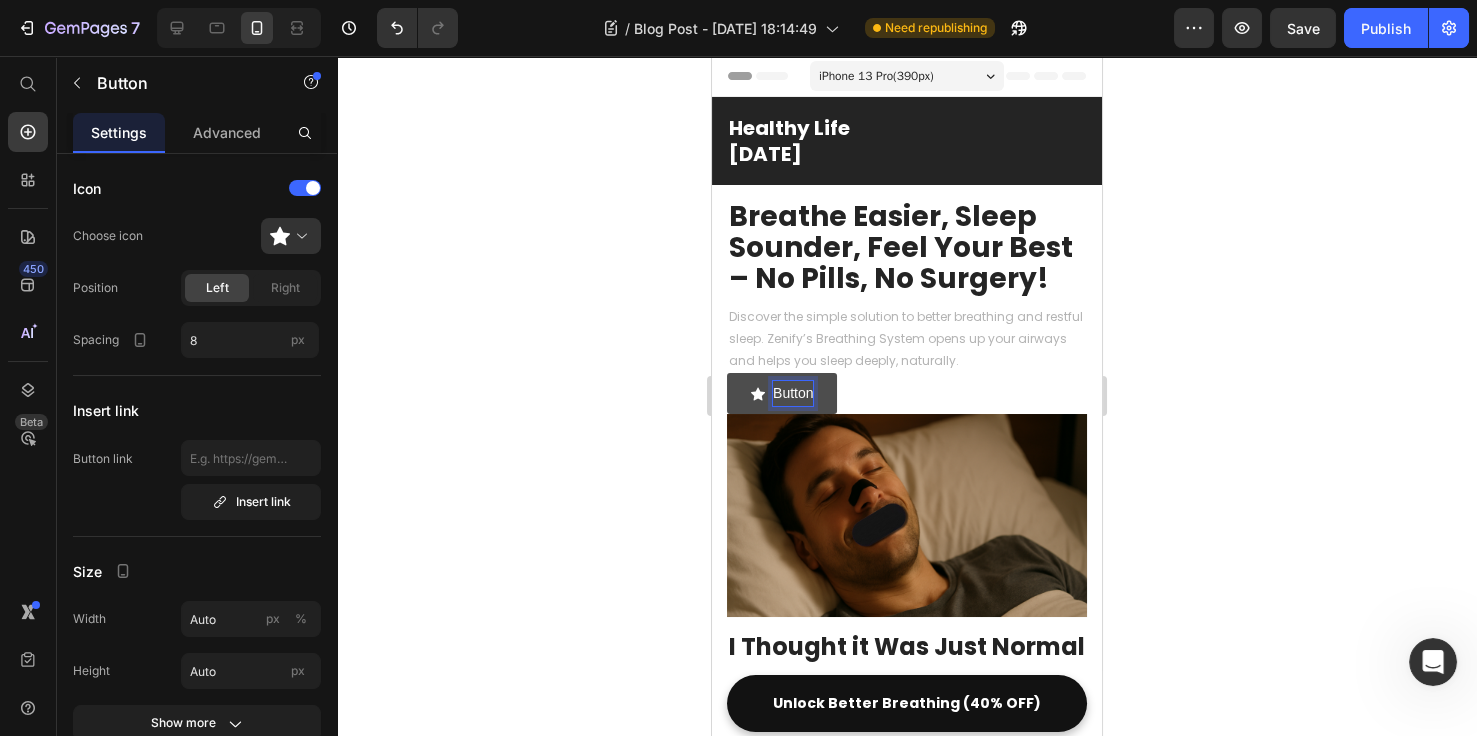 click on "Button" at bounding box center [793, 393] 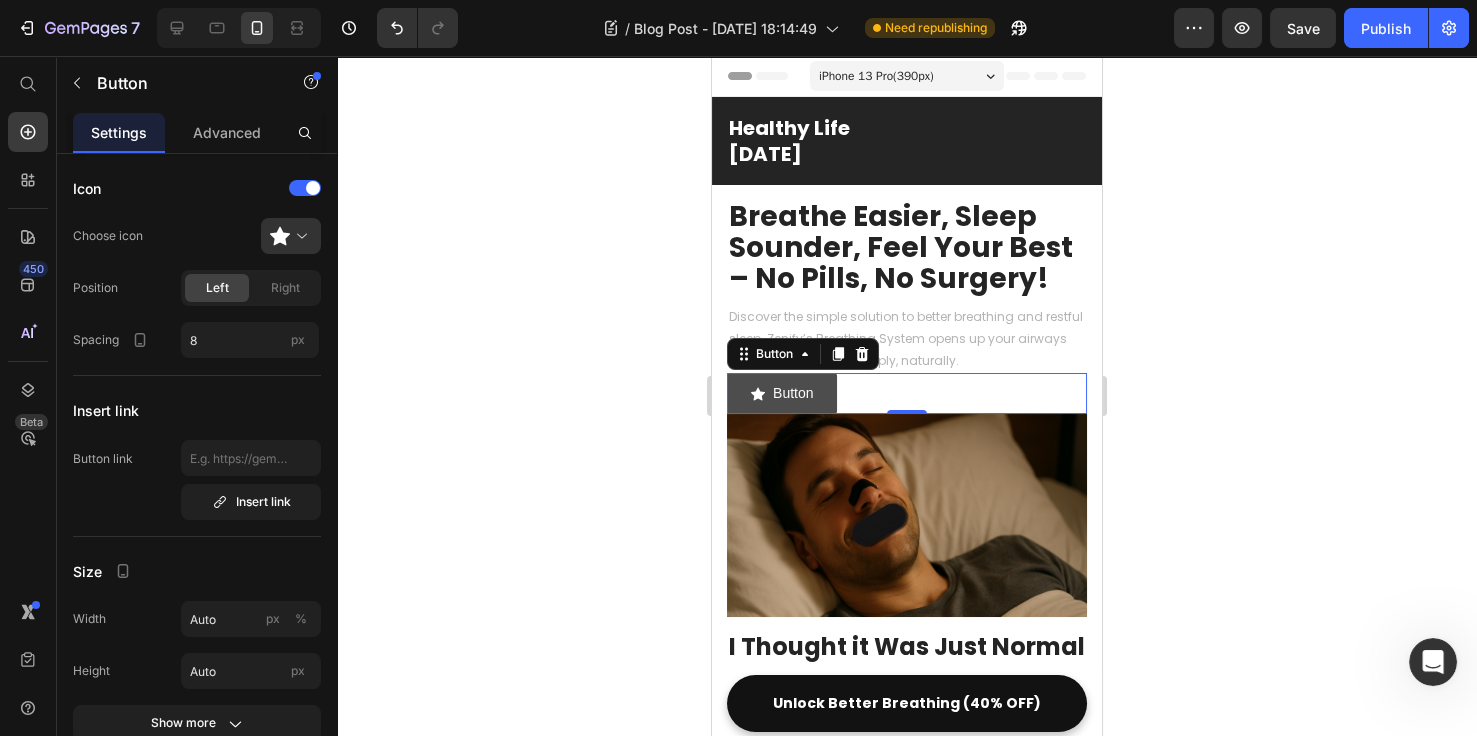 click 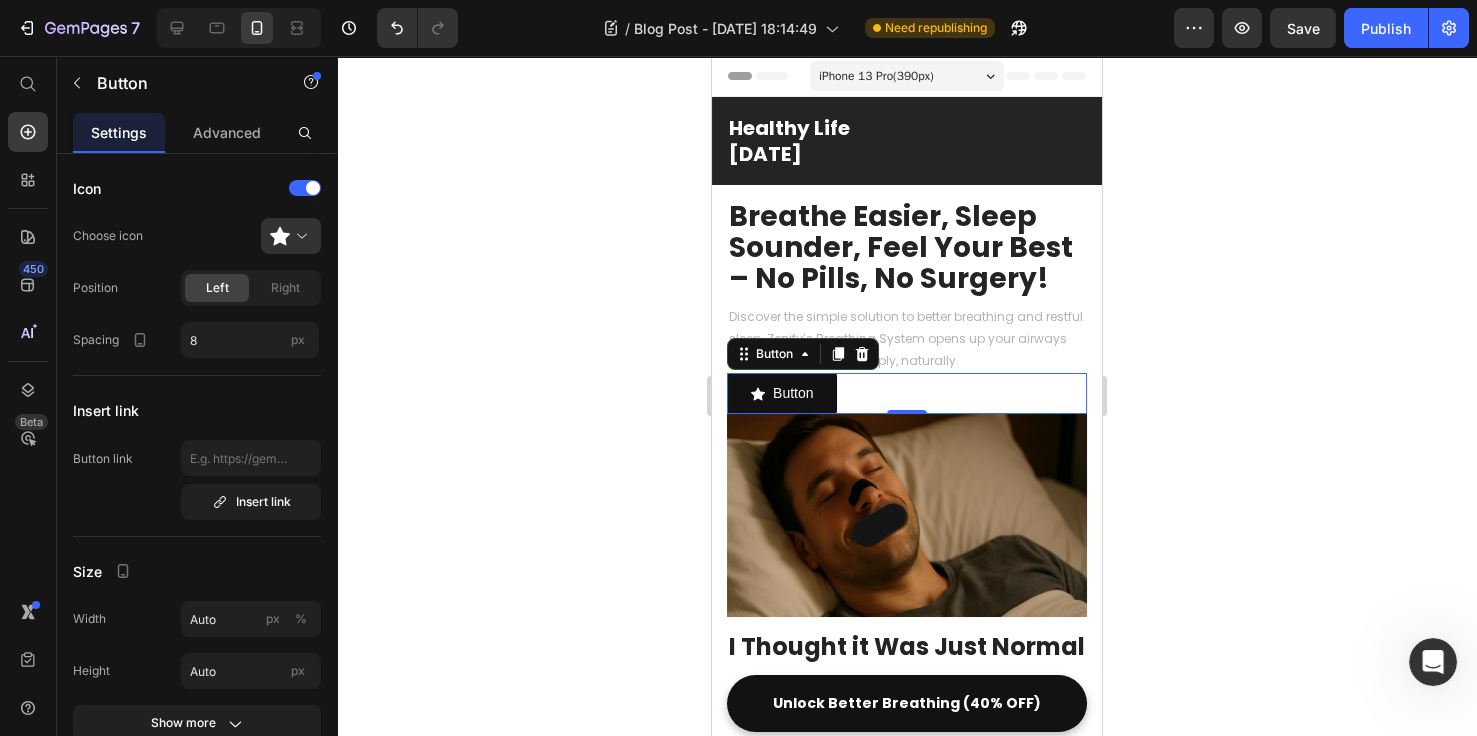 drag, startPoint x: 1353, startPoint y: 400, endPoint x: 1310, endPoint y: 408, distance: 43.737854 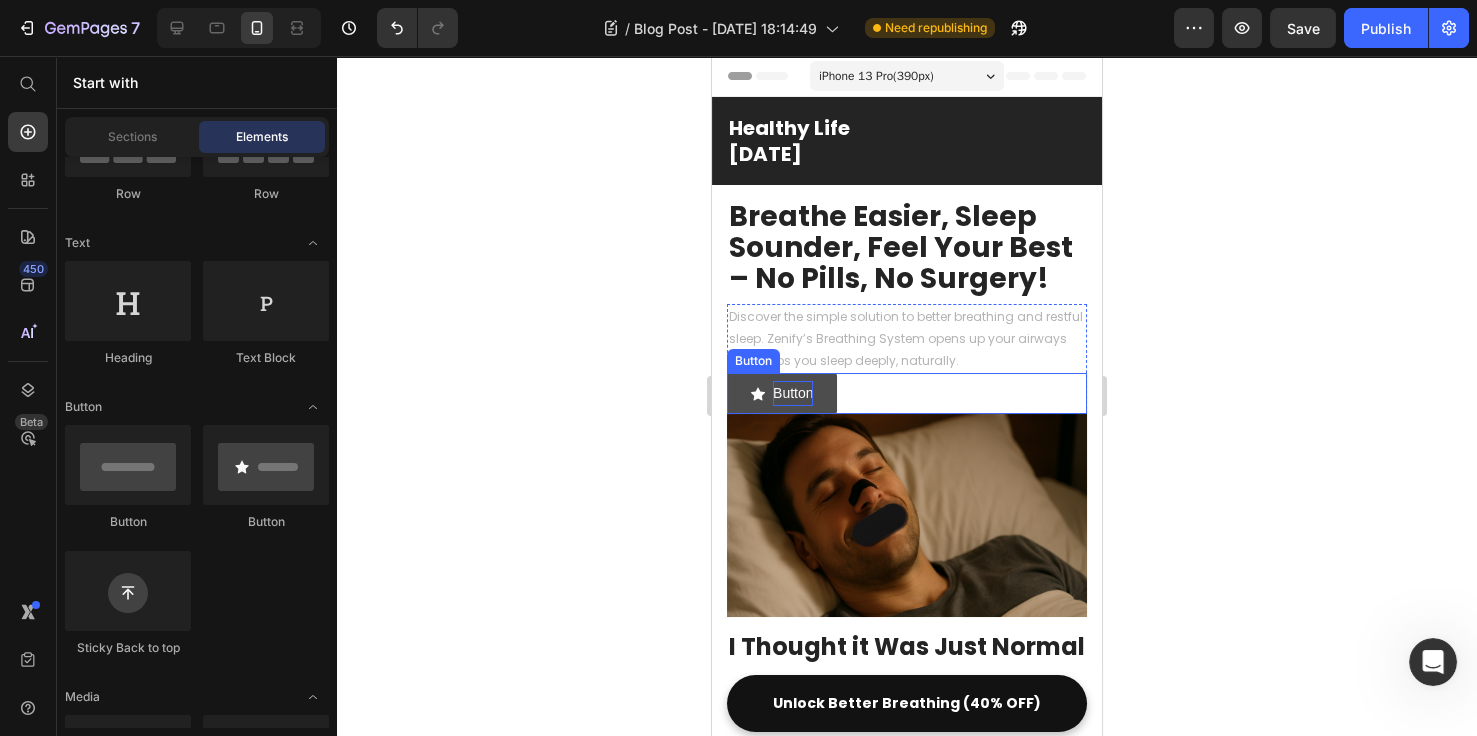 click on "Button" at bounding box center (793, 393) 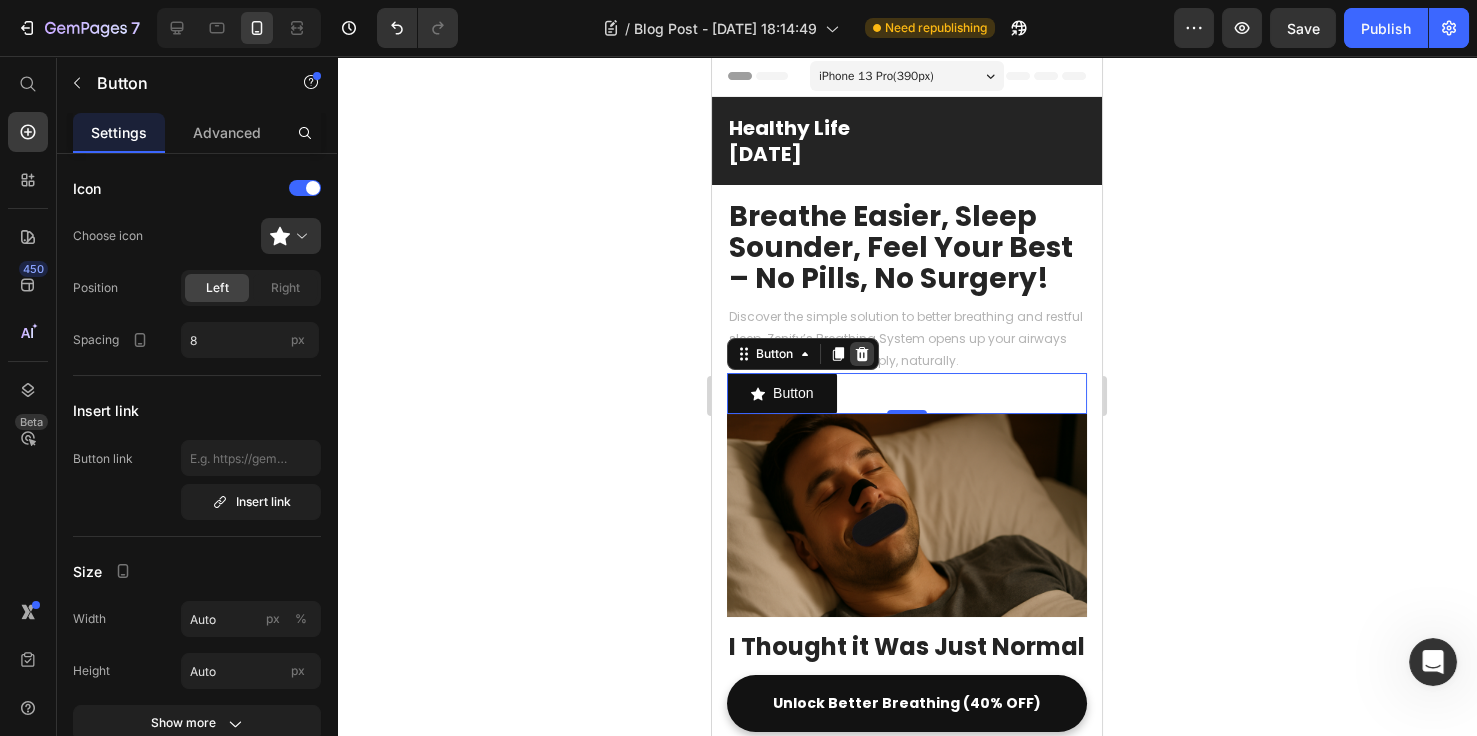 click 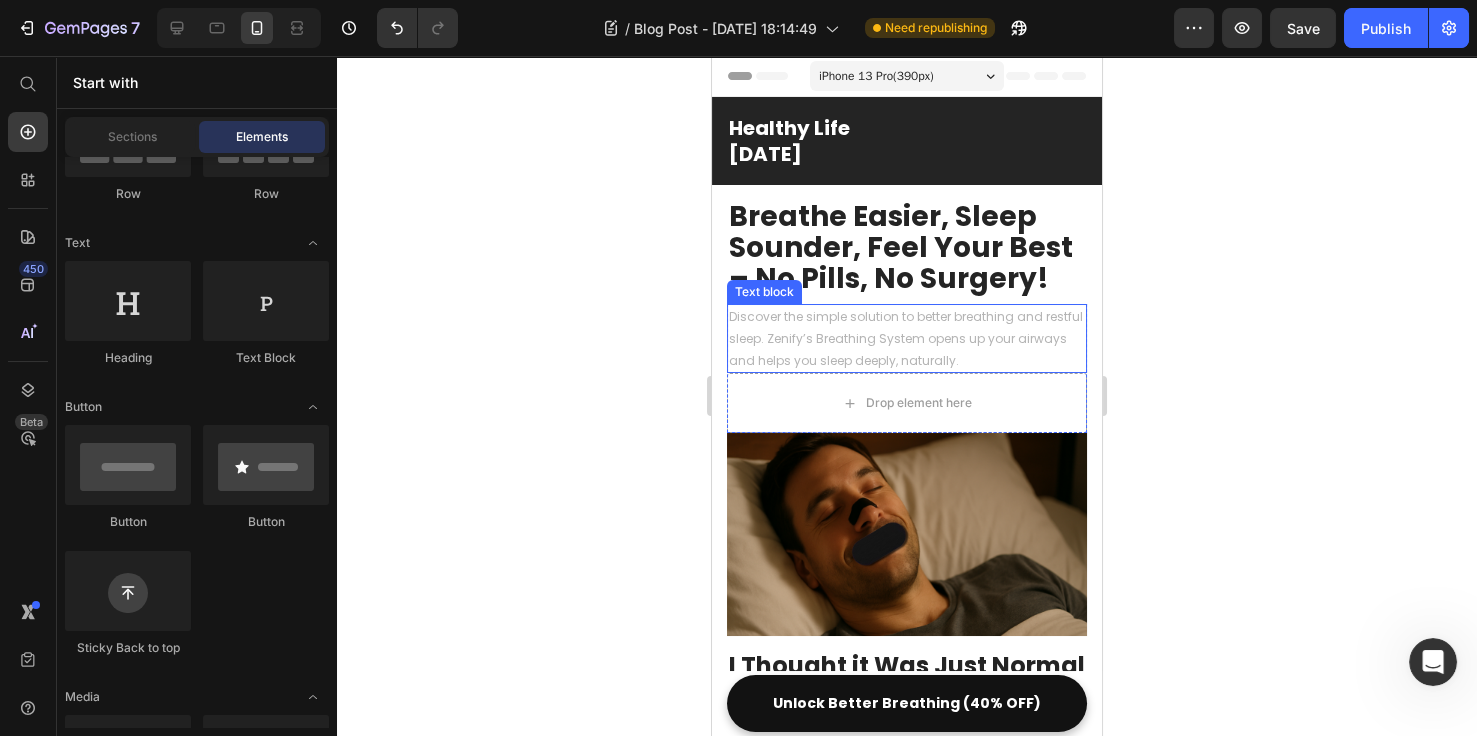click on "Discover the simple solution to better breathing and restful sleep. Zenify’s Breathing System opens up your airways and helps you sleep deeply, naturally." at bounding box center [907, 338] 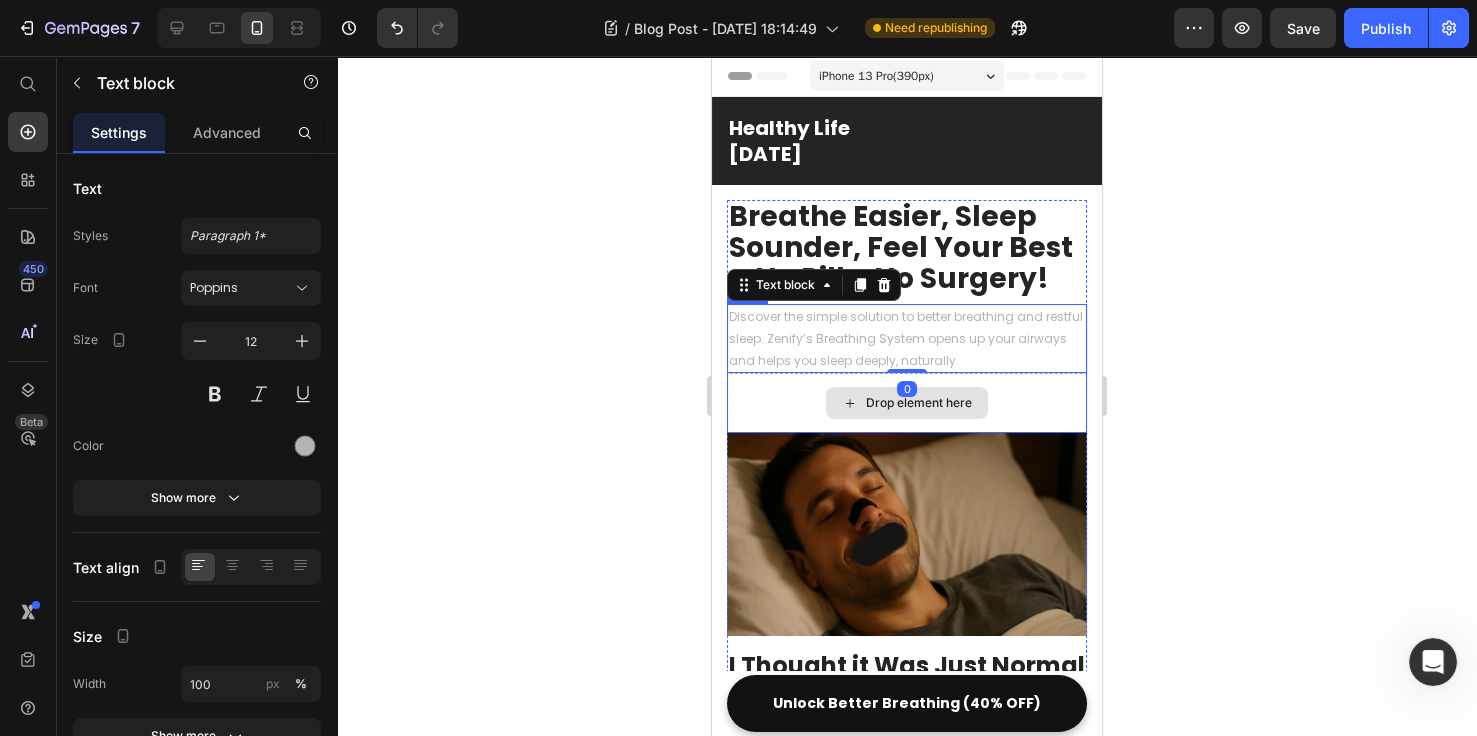 click on "Drop element here" at bounding box center (907, 403) 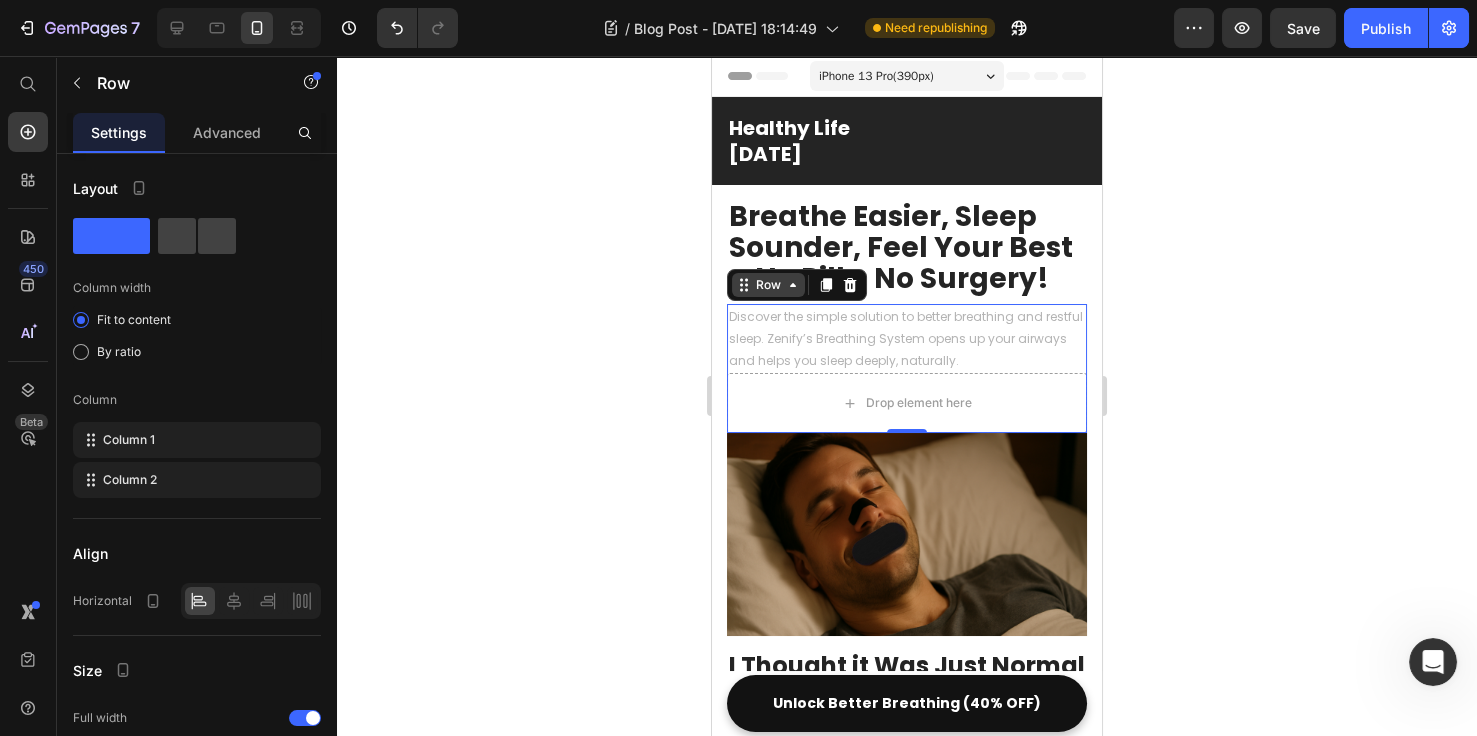 click 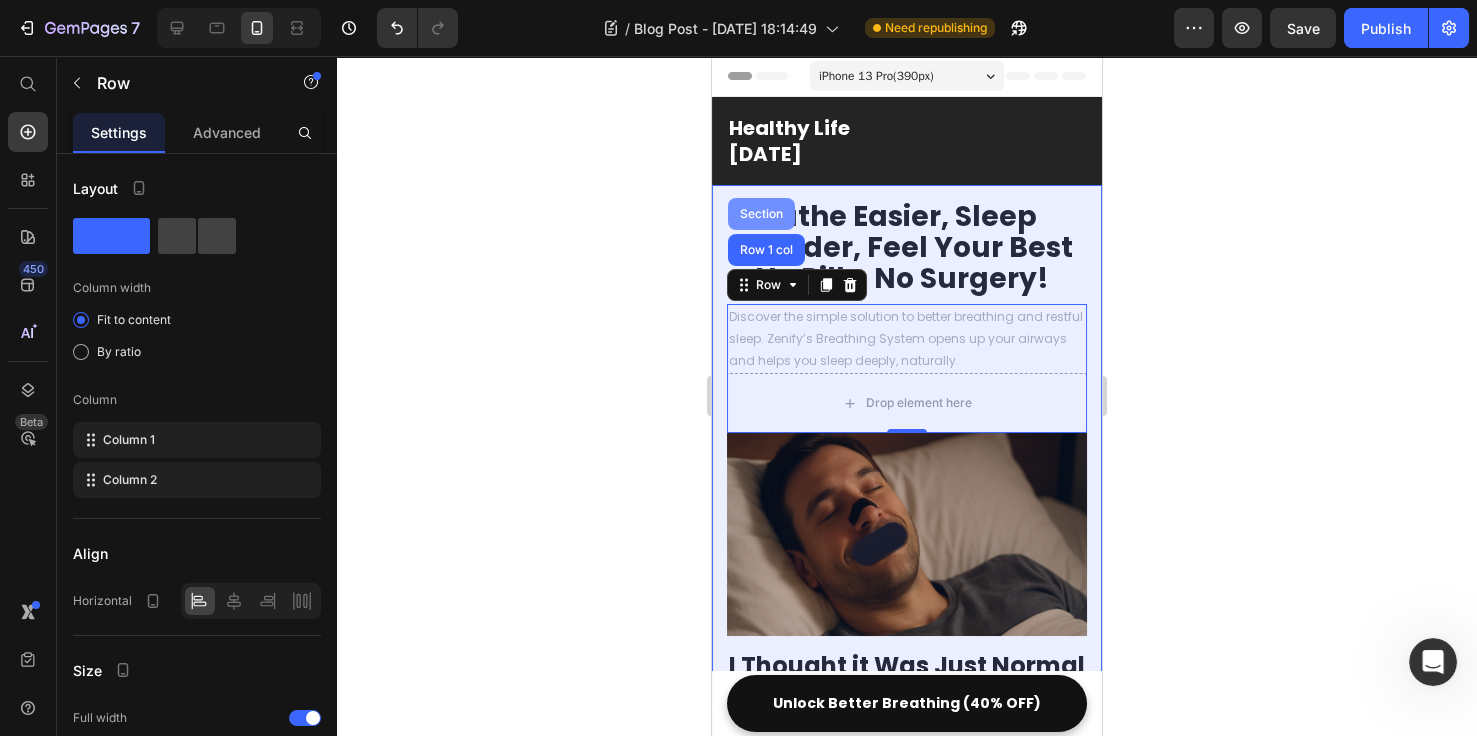 click on "Section" at bounding box center [761, 214] 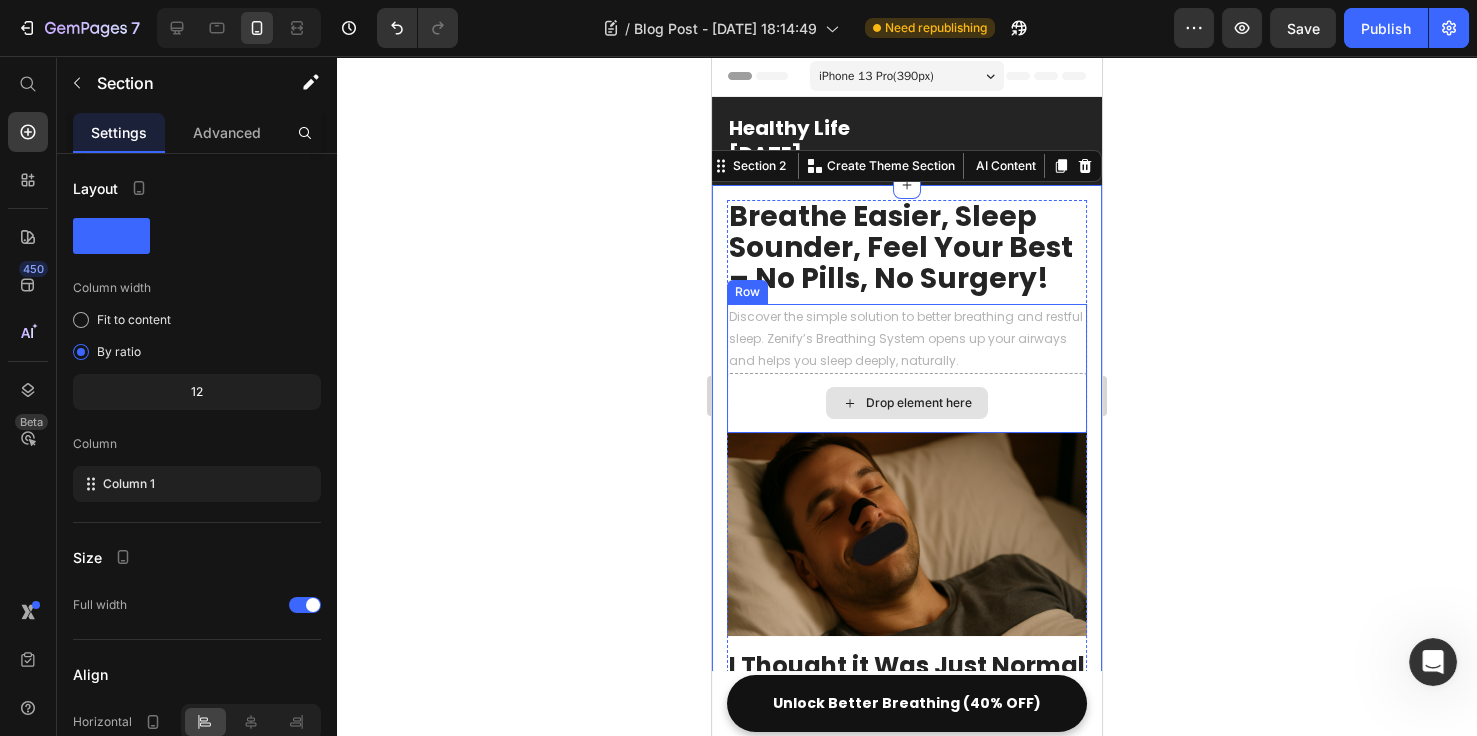 click on "Drop element here" at bounding box center (907, 403) 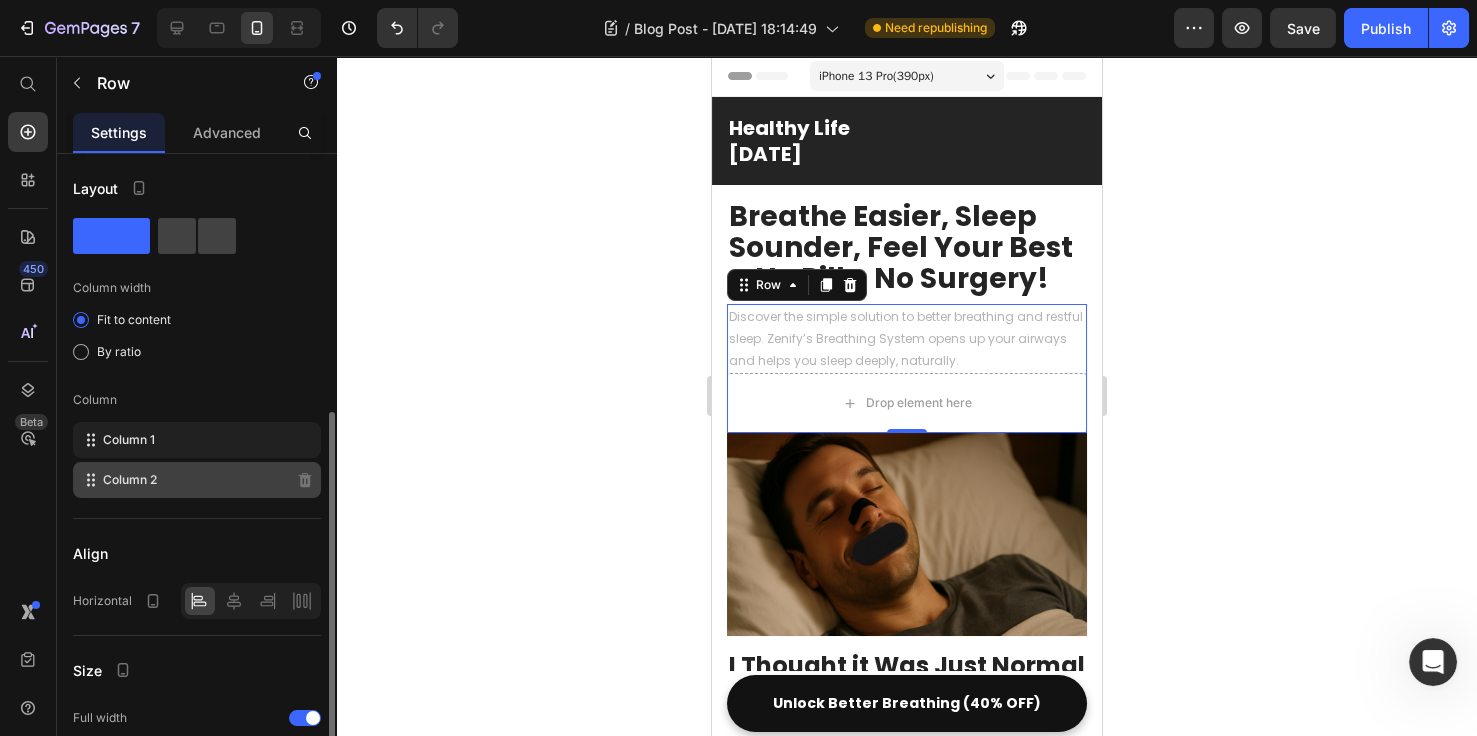 scroll, scrollTop: 153, scrollLeft: 0, axis: vertical 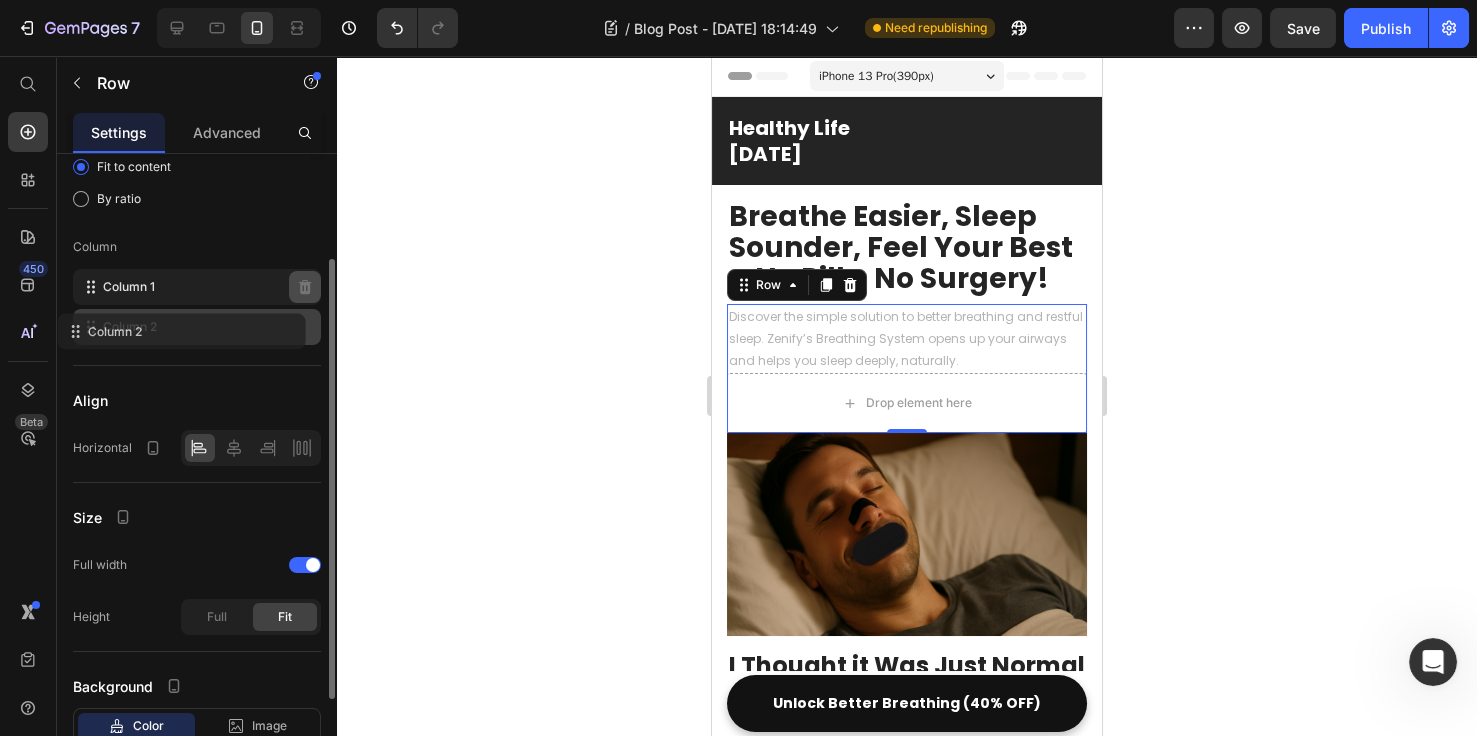 type 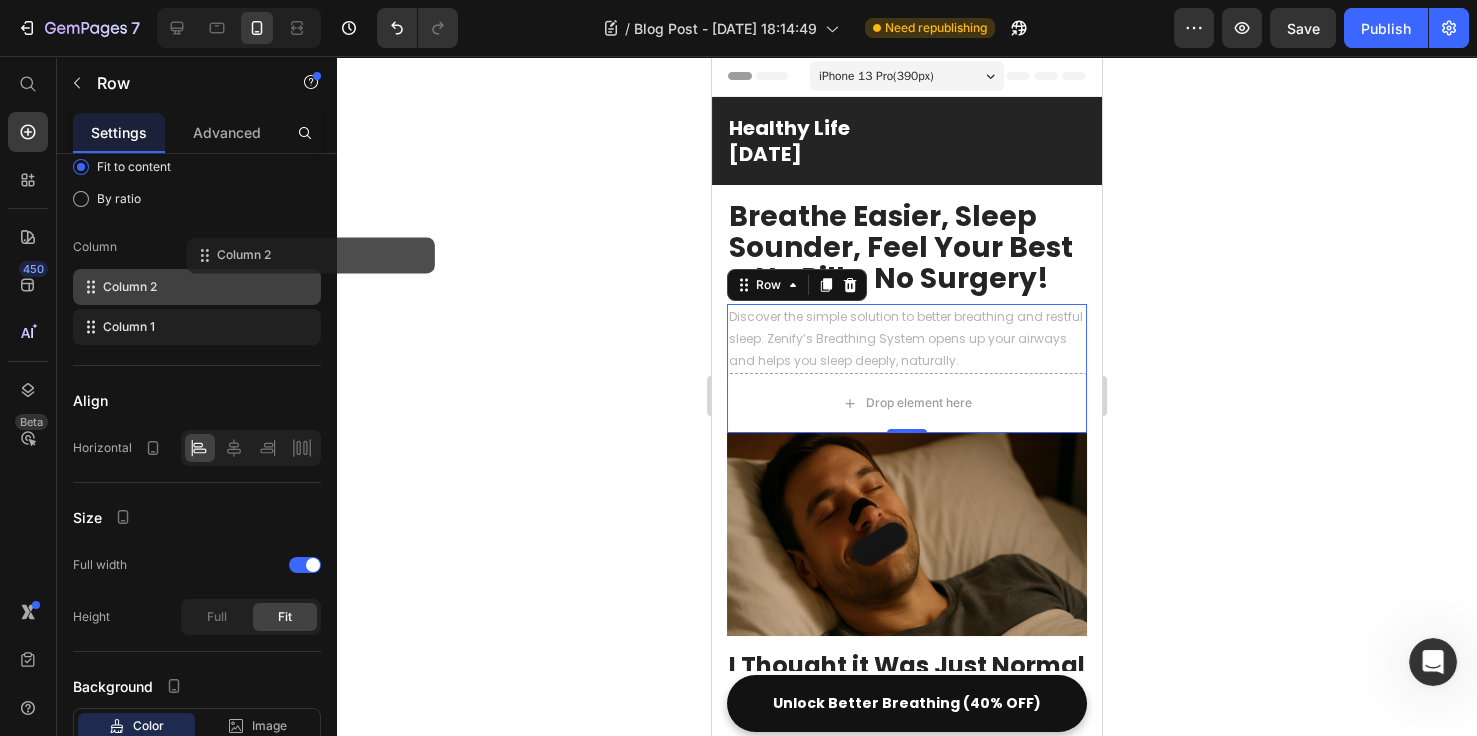 click 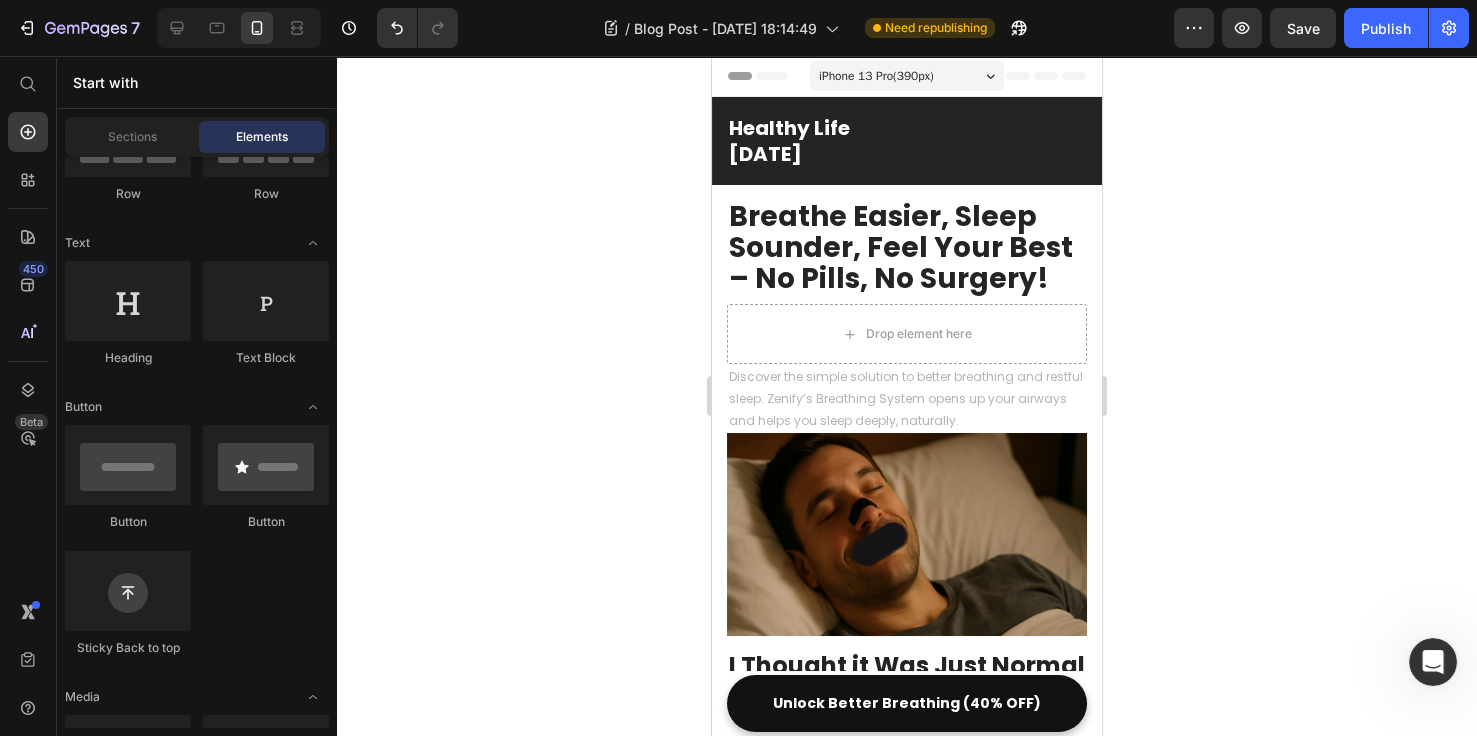drag, startPoint x: 452, startPoint y: 262, endPoint x: 343, endPoint y: 303, distance: 116.456 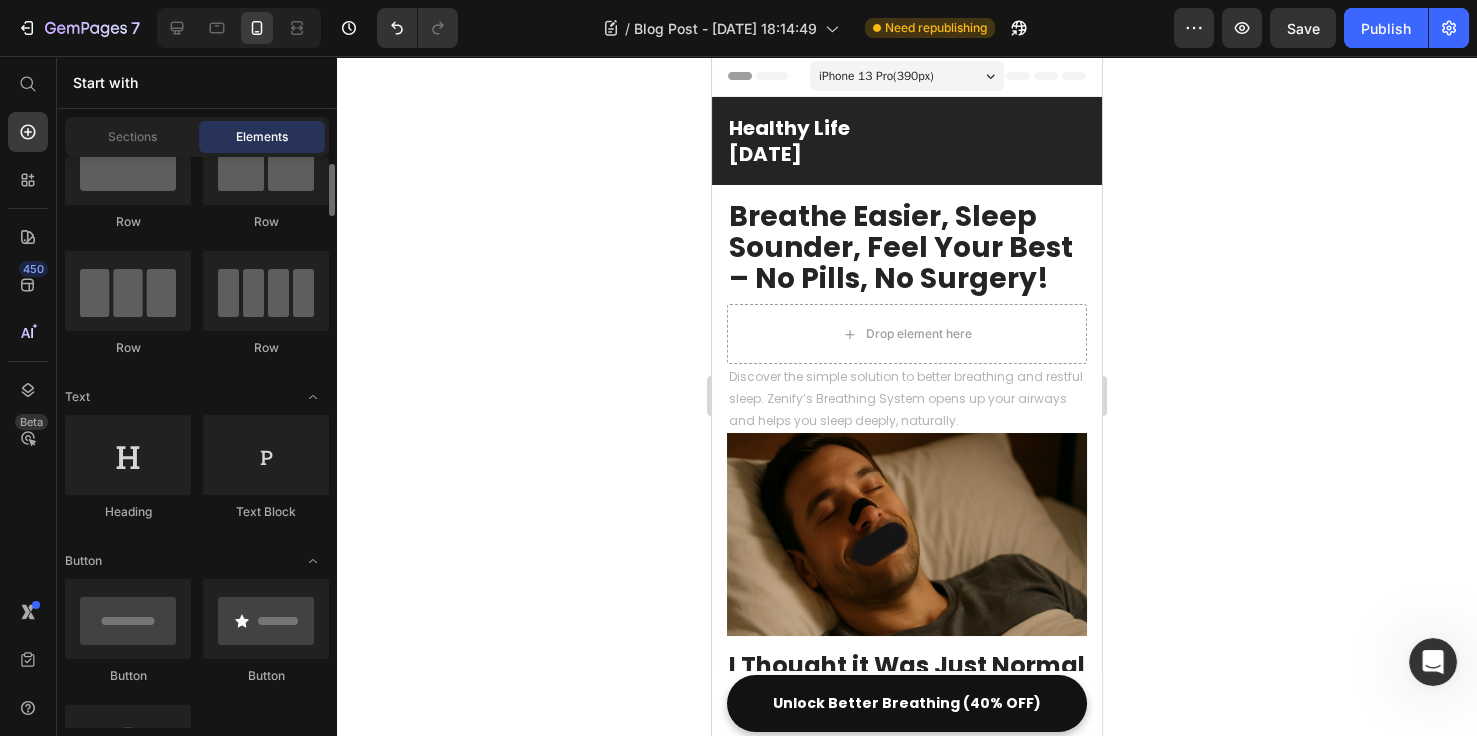 scroll, scrollTop: 153, scrollLeft: 0, axis: vertical 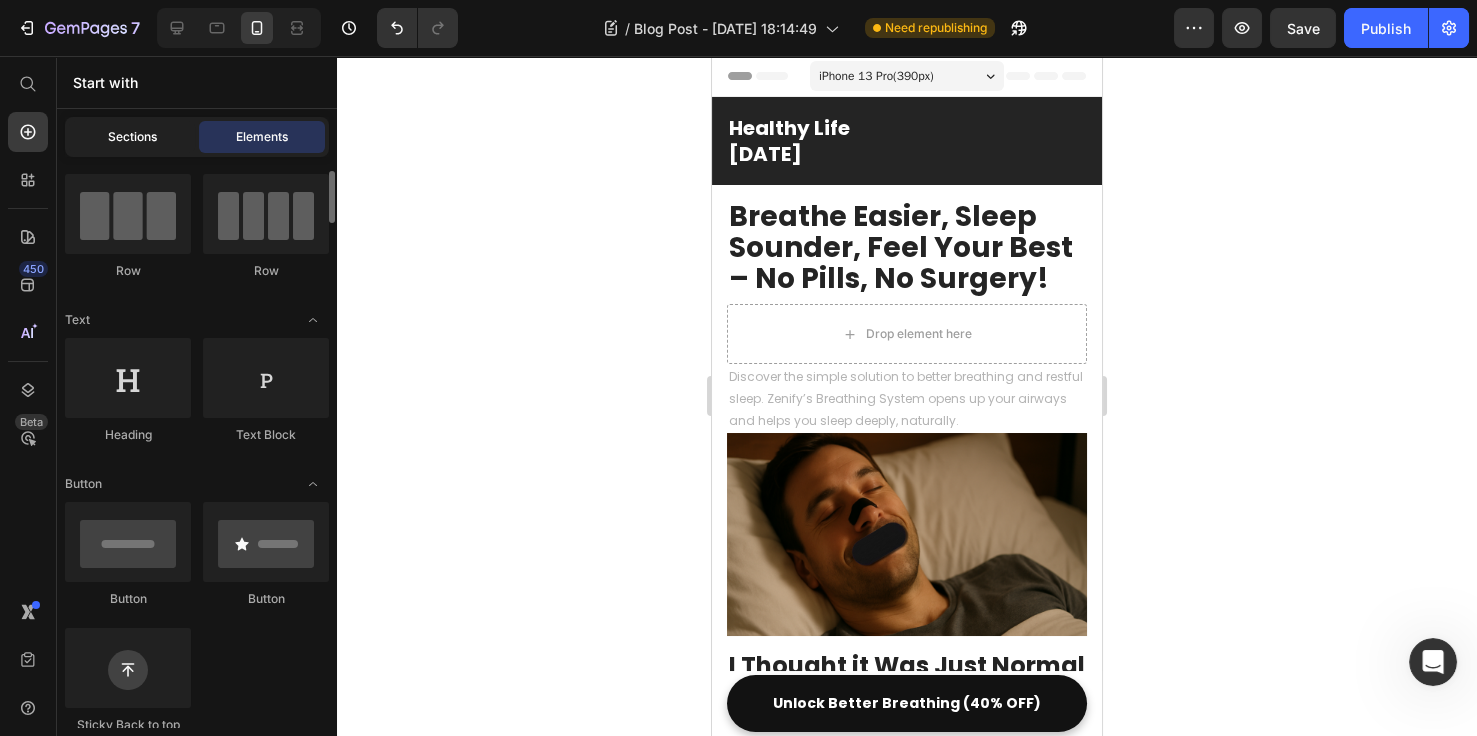 click on "Sections" at bounding box center (132, 137) 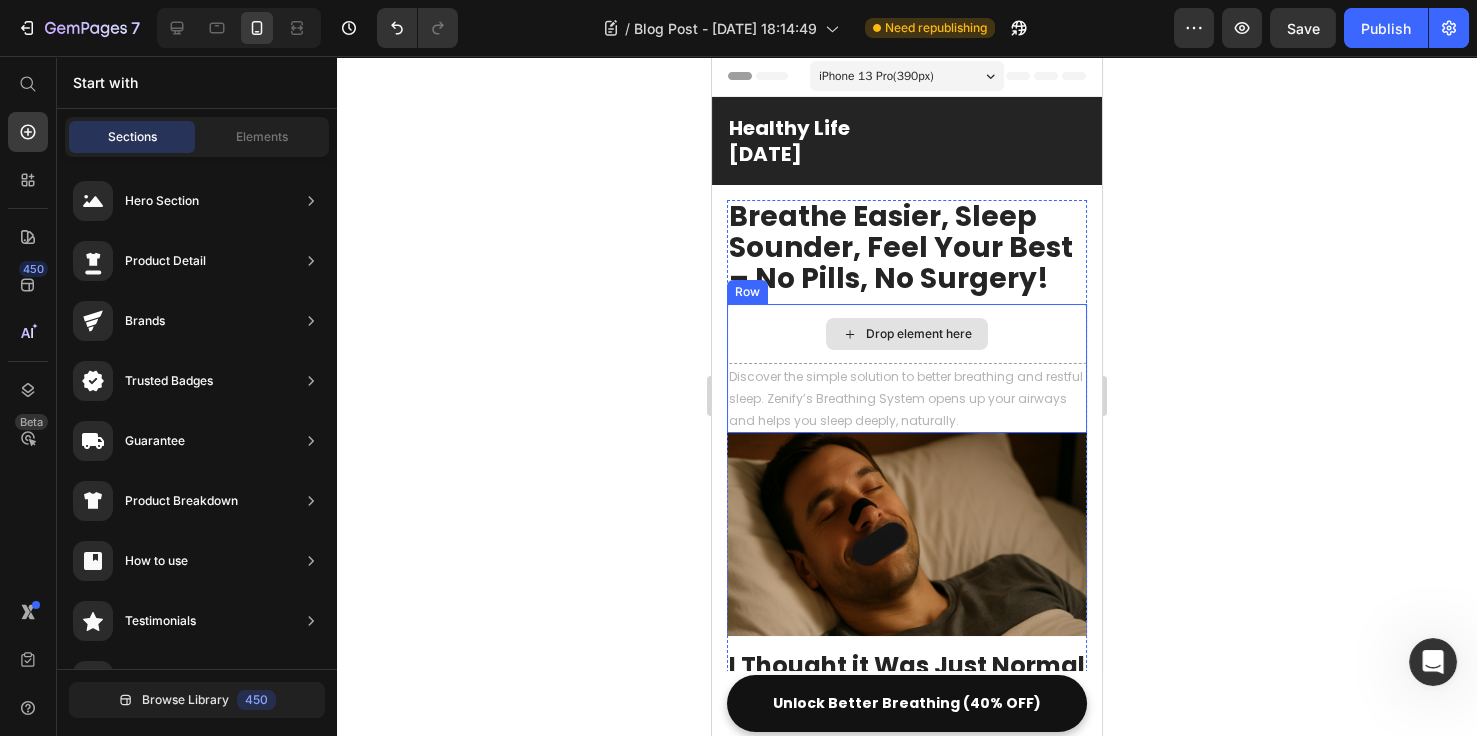 click on "Drop element here" at bounding box center (907, 334) 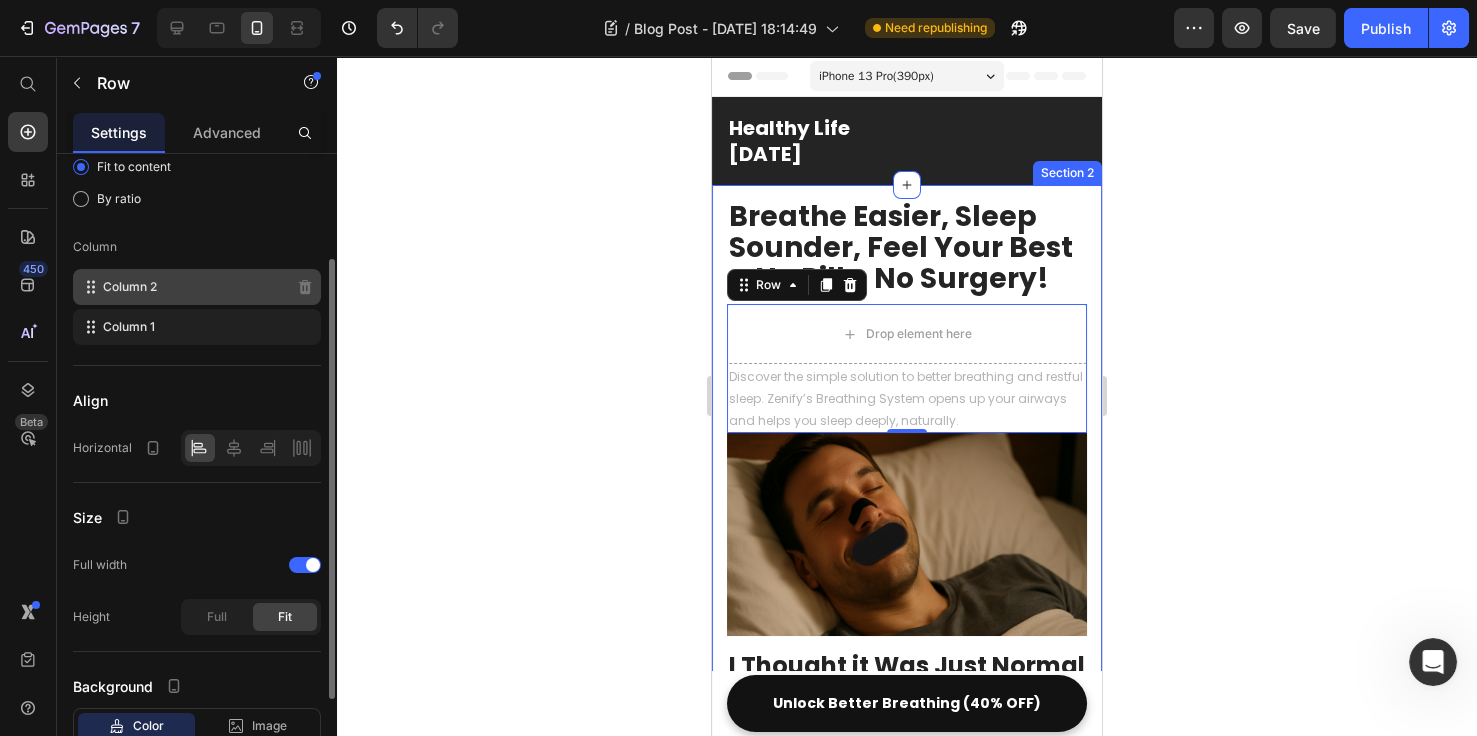 click 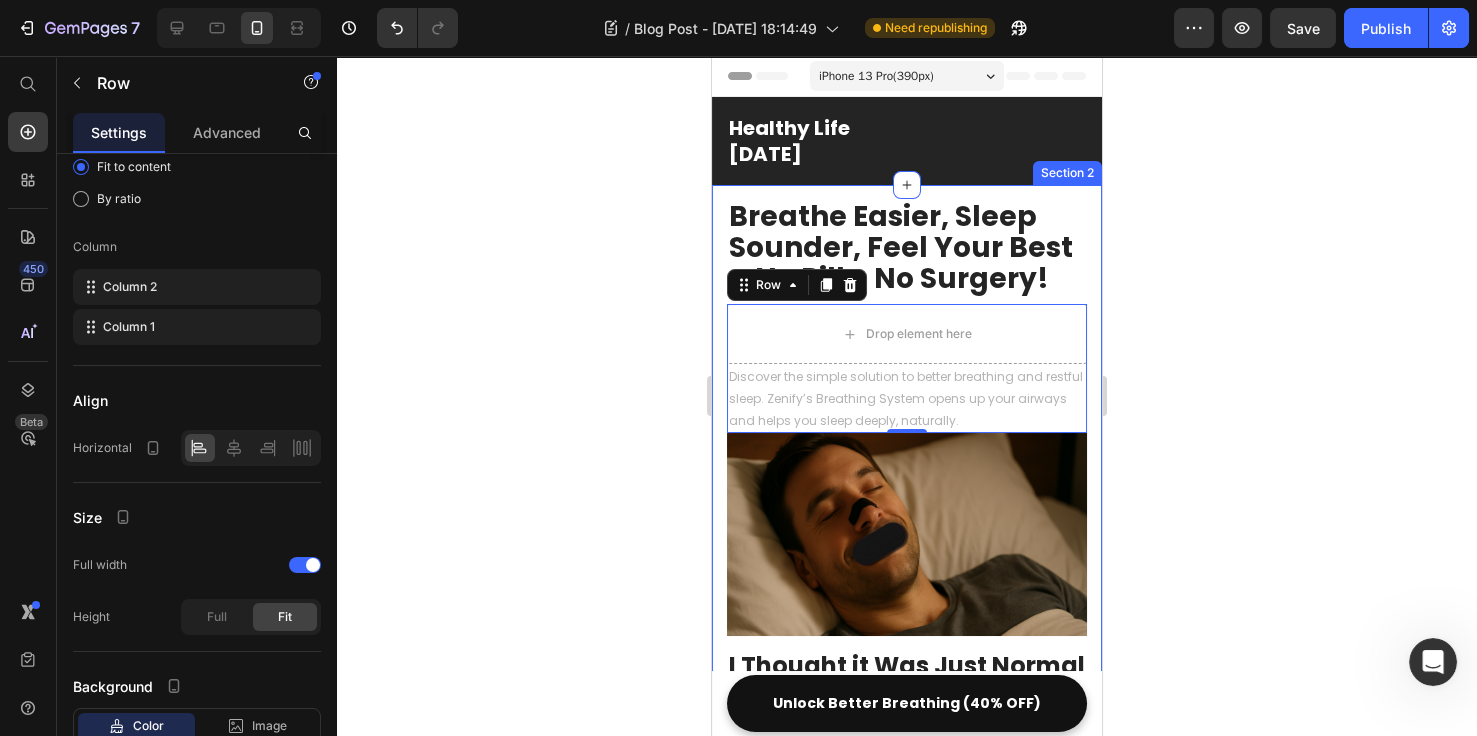 drag, startPoint x: 223, startPoint y: 285, endPoint x: 437, endPoint y: 265, distance: 214.93254 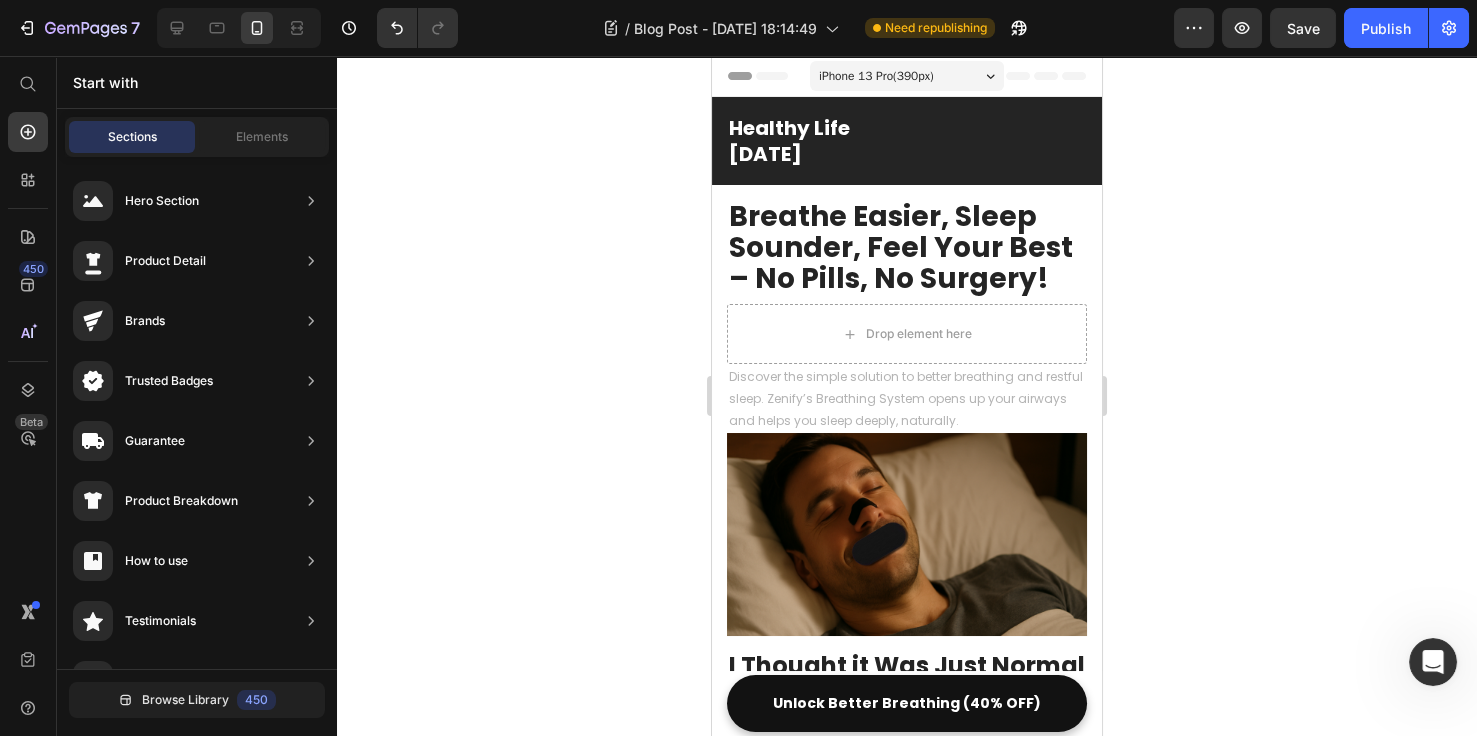 click 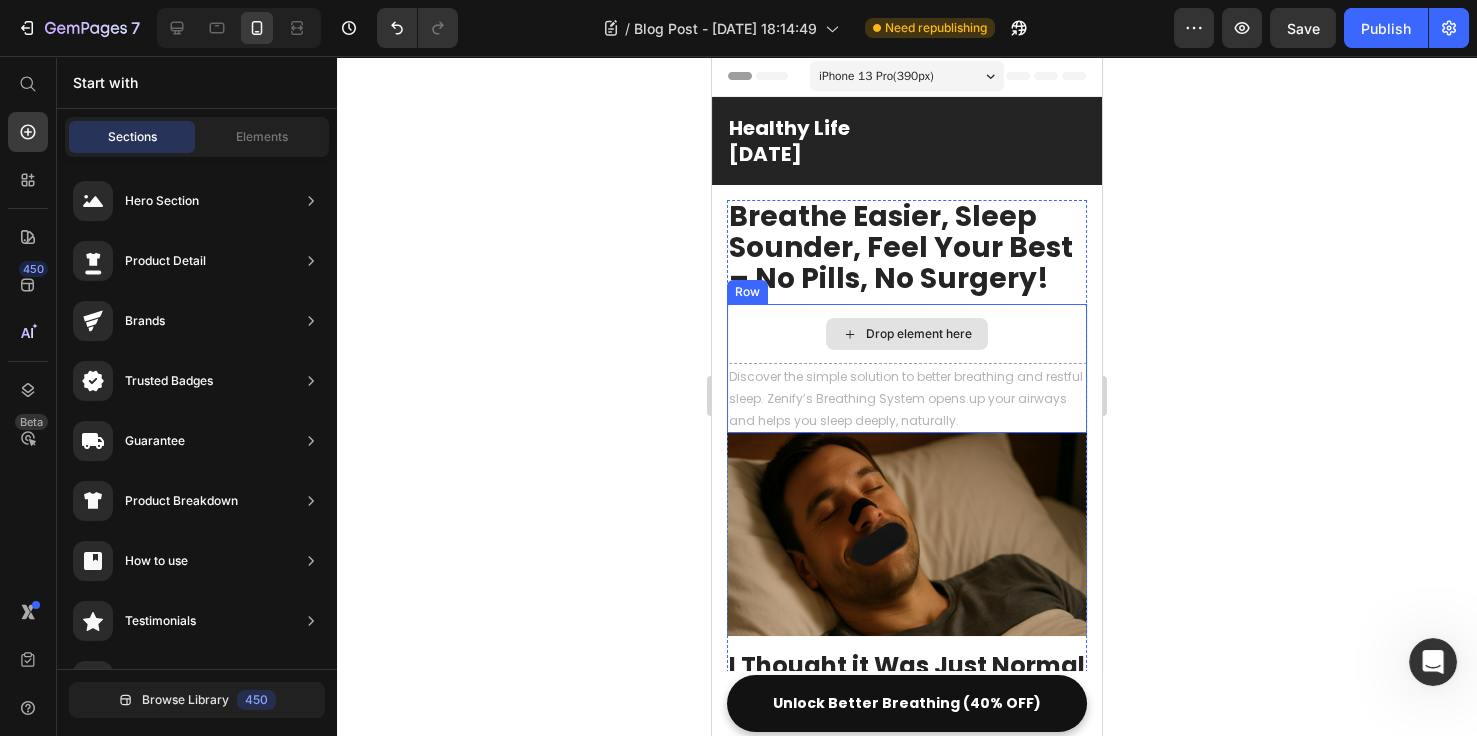 click on "Drop element here" at bounding box center (907, 334) 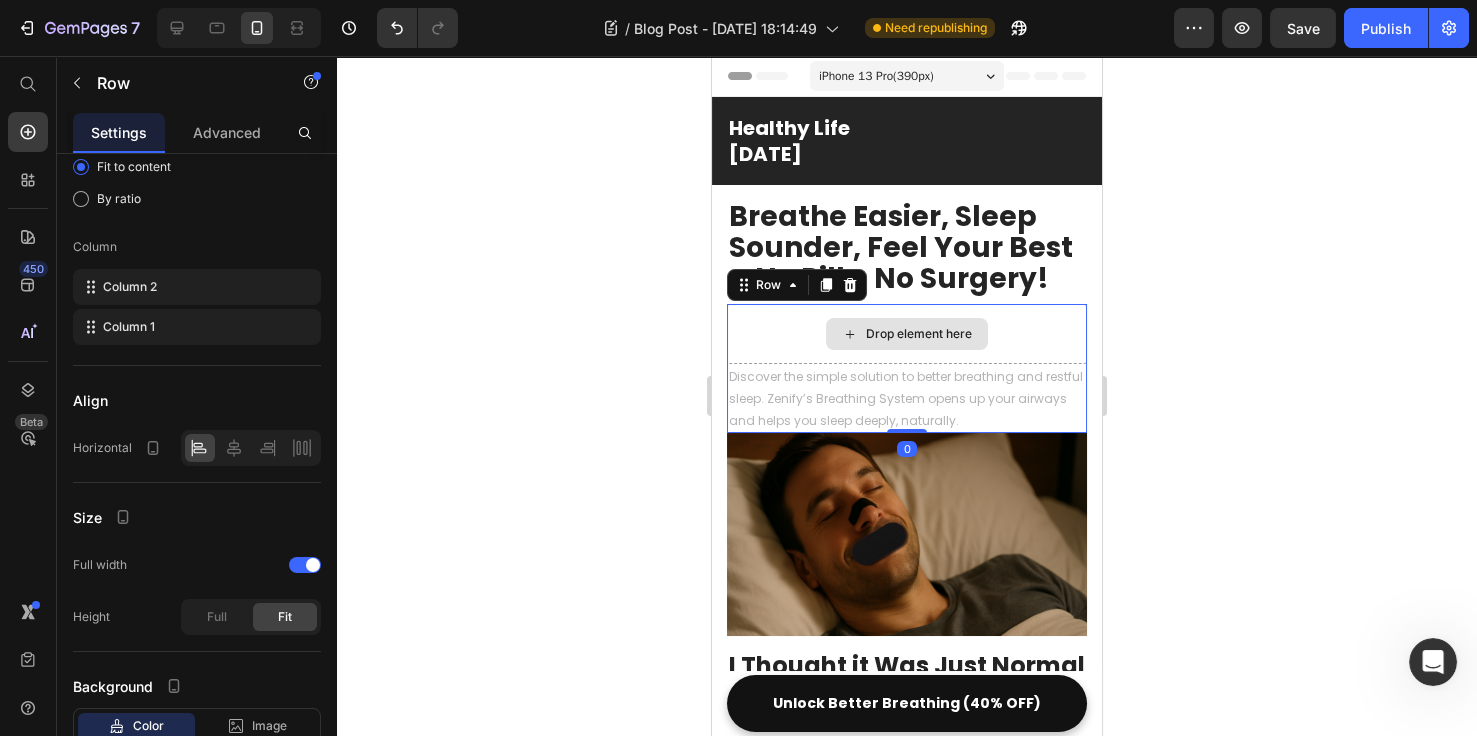 click on "Drop element here" at bounding box center [919, 334] 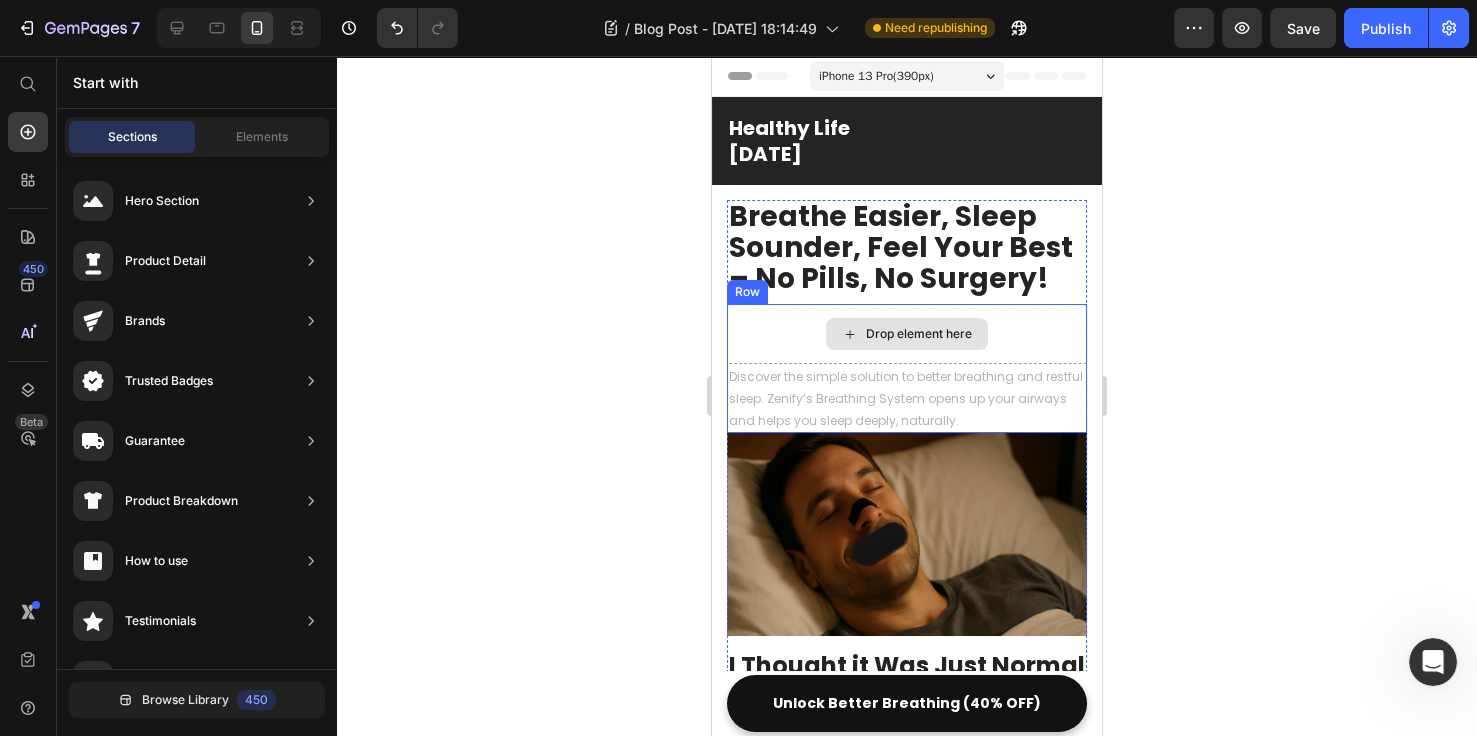 click on "Drop element here" at bounding box center [919, 334] 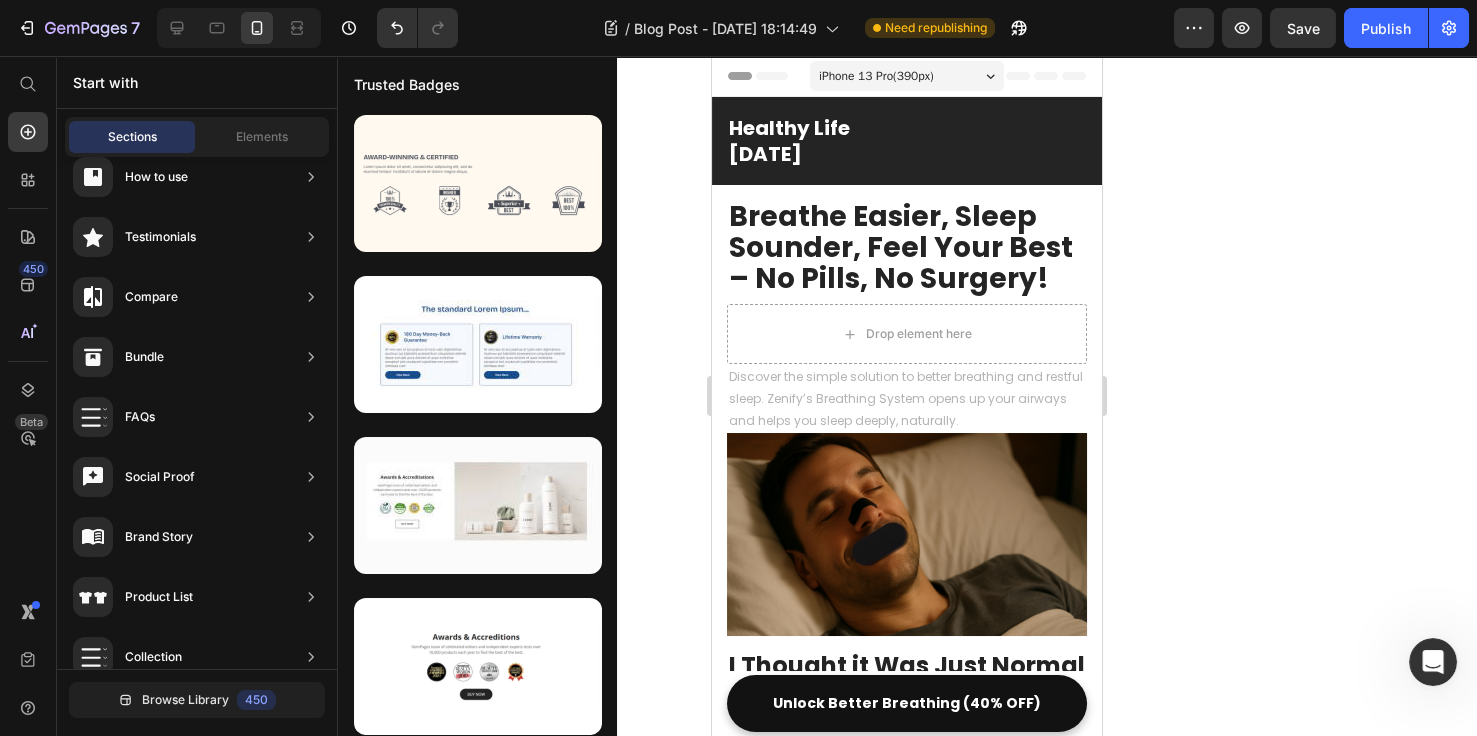 scroll, scrollTop: 0, scrollLeft: 0, axis: both 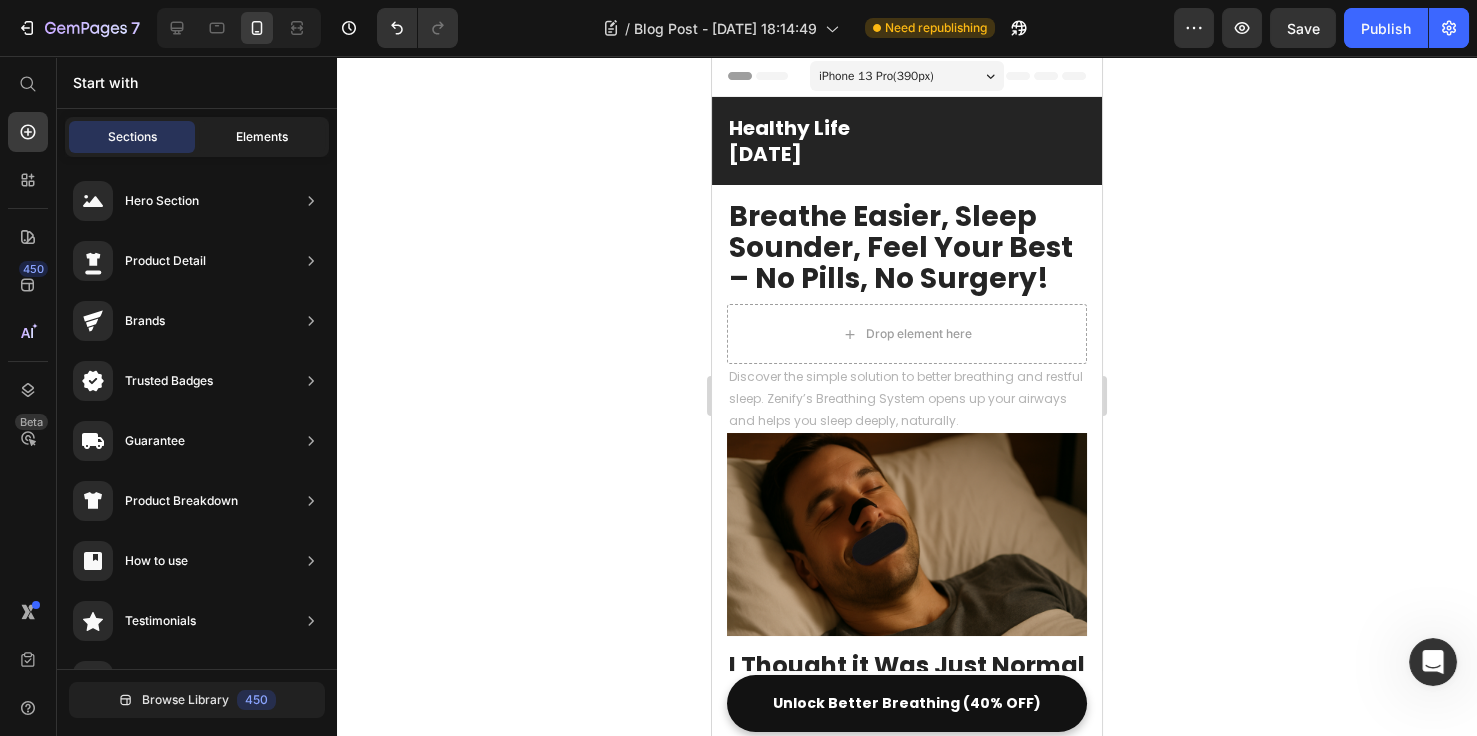 click on "Elements" 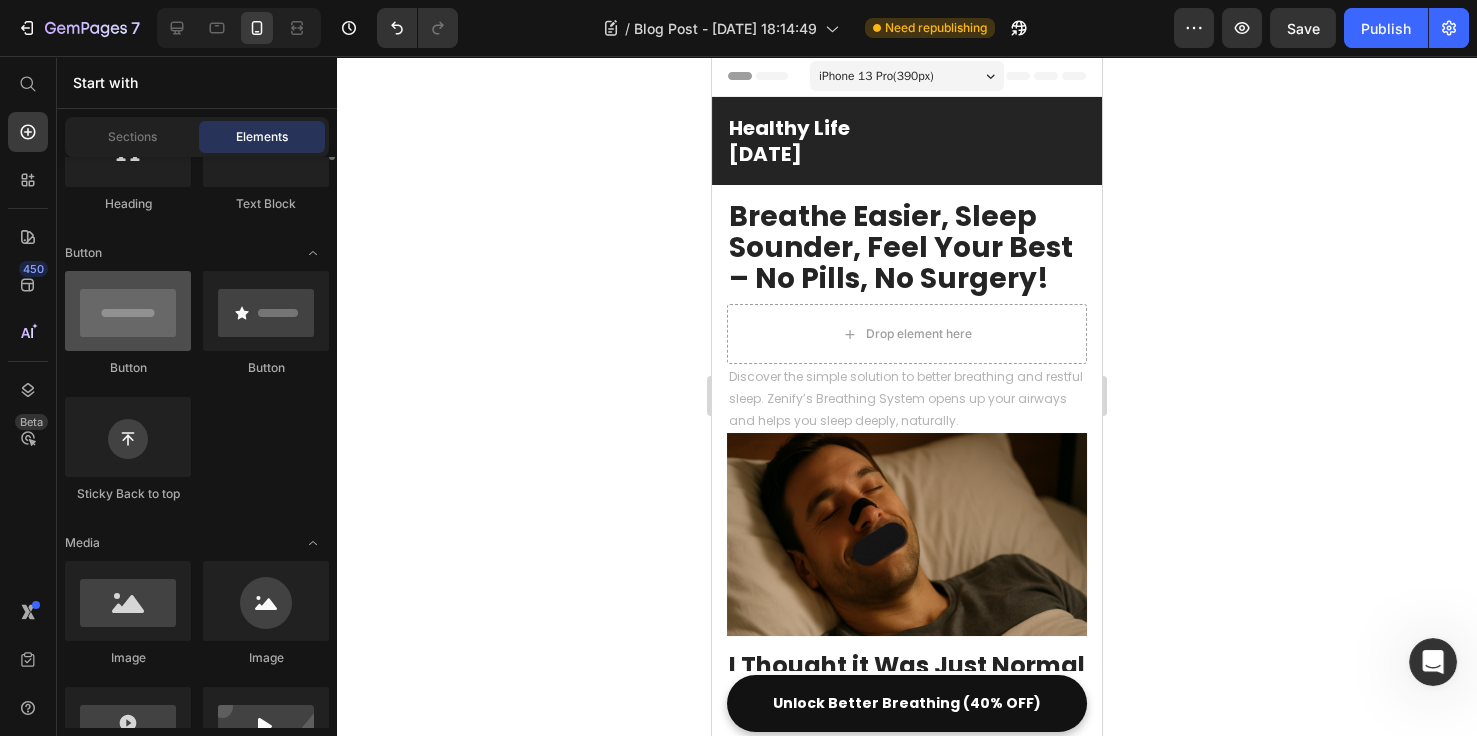 scroll, scrollTop: 307, scrollLeft: 0, axis: vertical 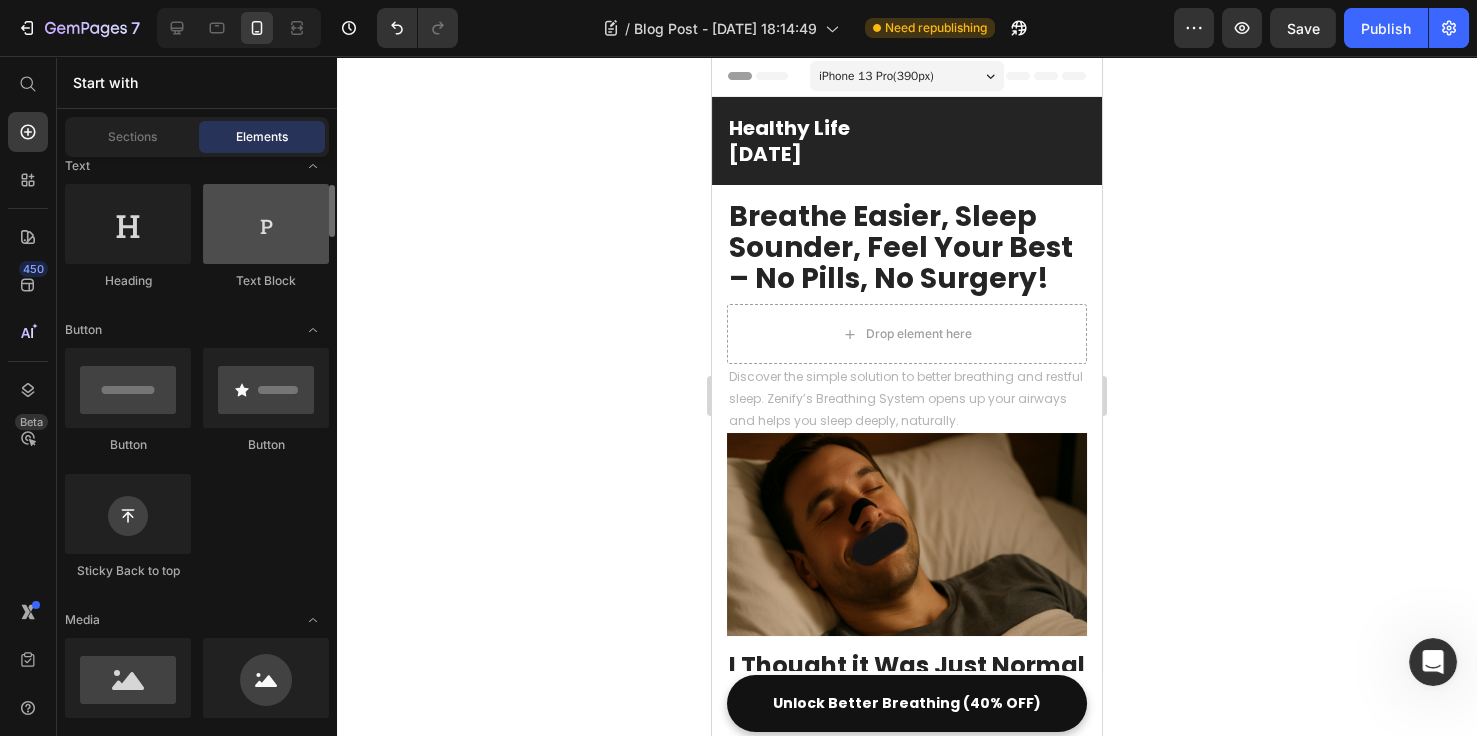 click at bounding box center [266, 224] 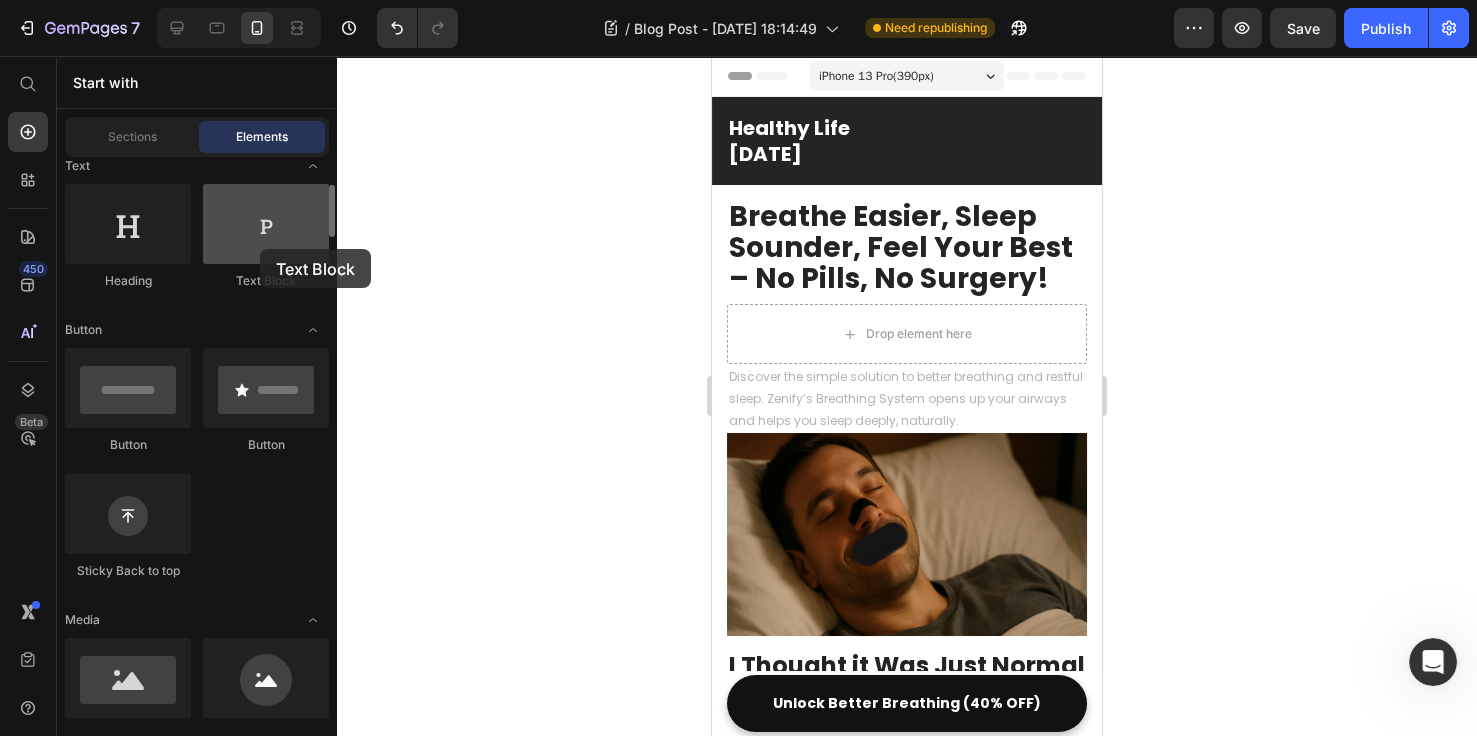 click at bounding box center (266, 224) 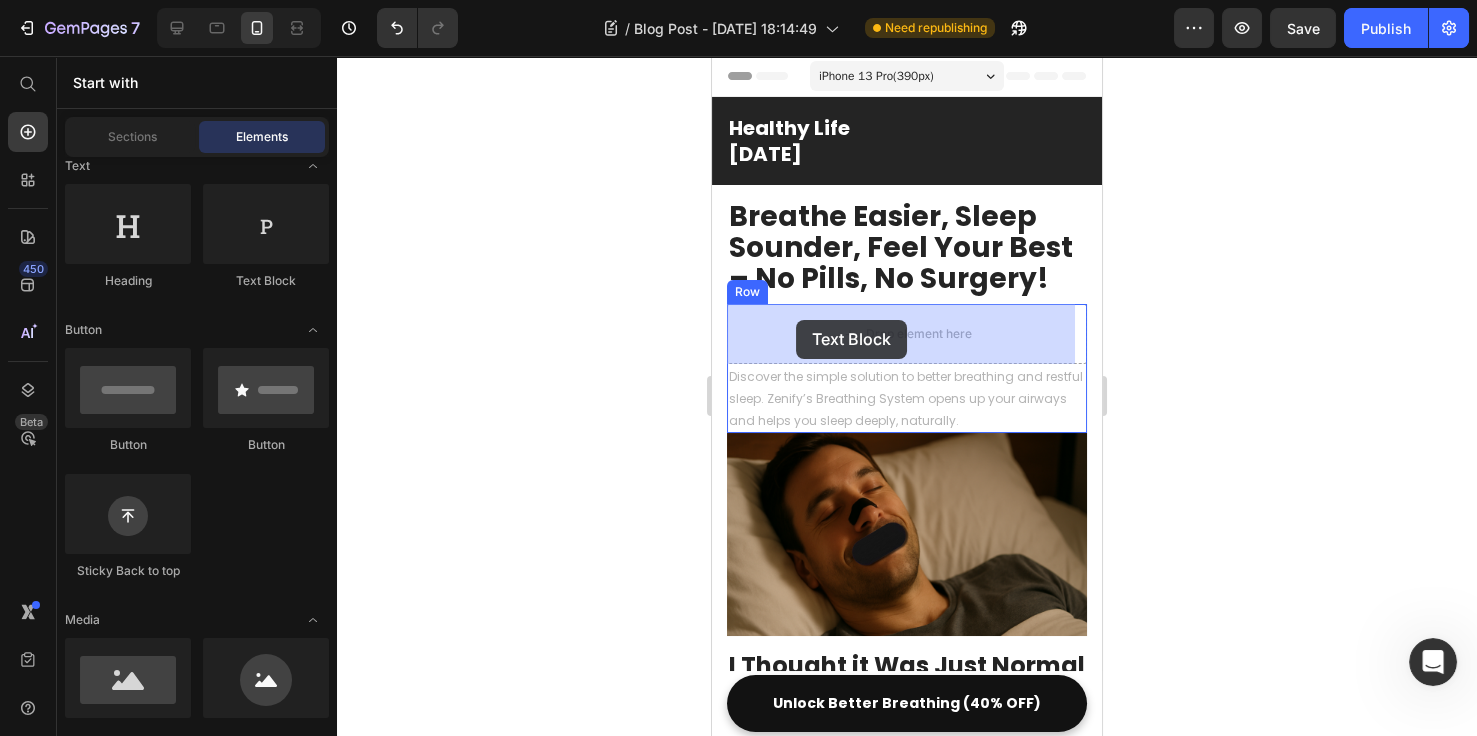 drag, startPoint x: 972, startPoint y: 305, endPoint x: 714, endPoint y: 341, distance: 260.4995 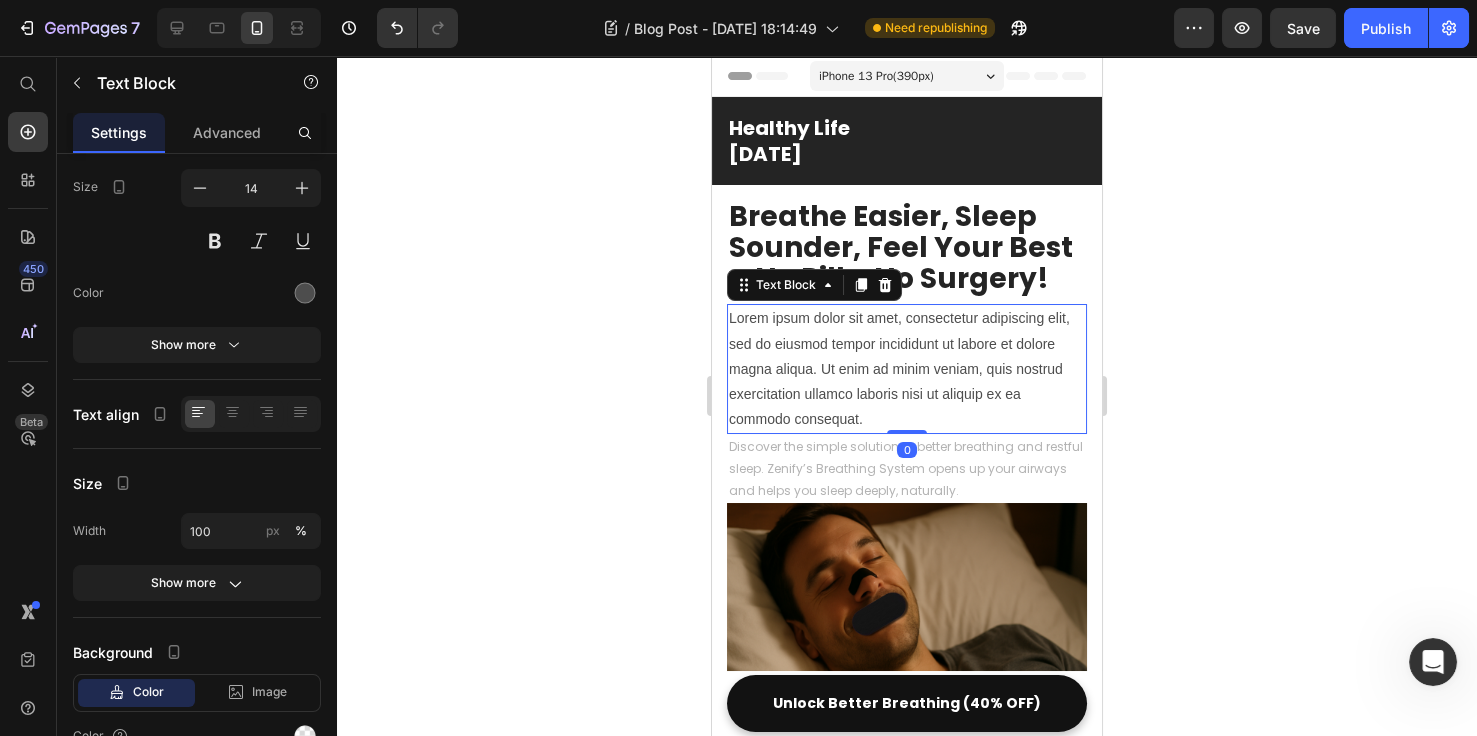 scroll, scrollTop: 0, scrollLeft: 0, axis: both 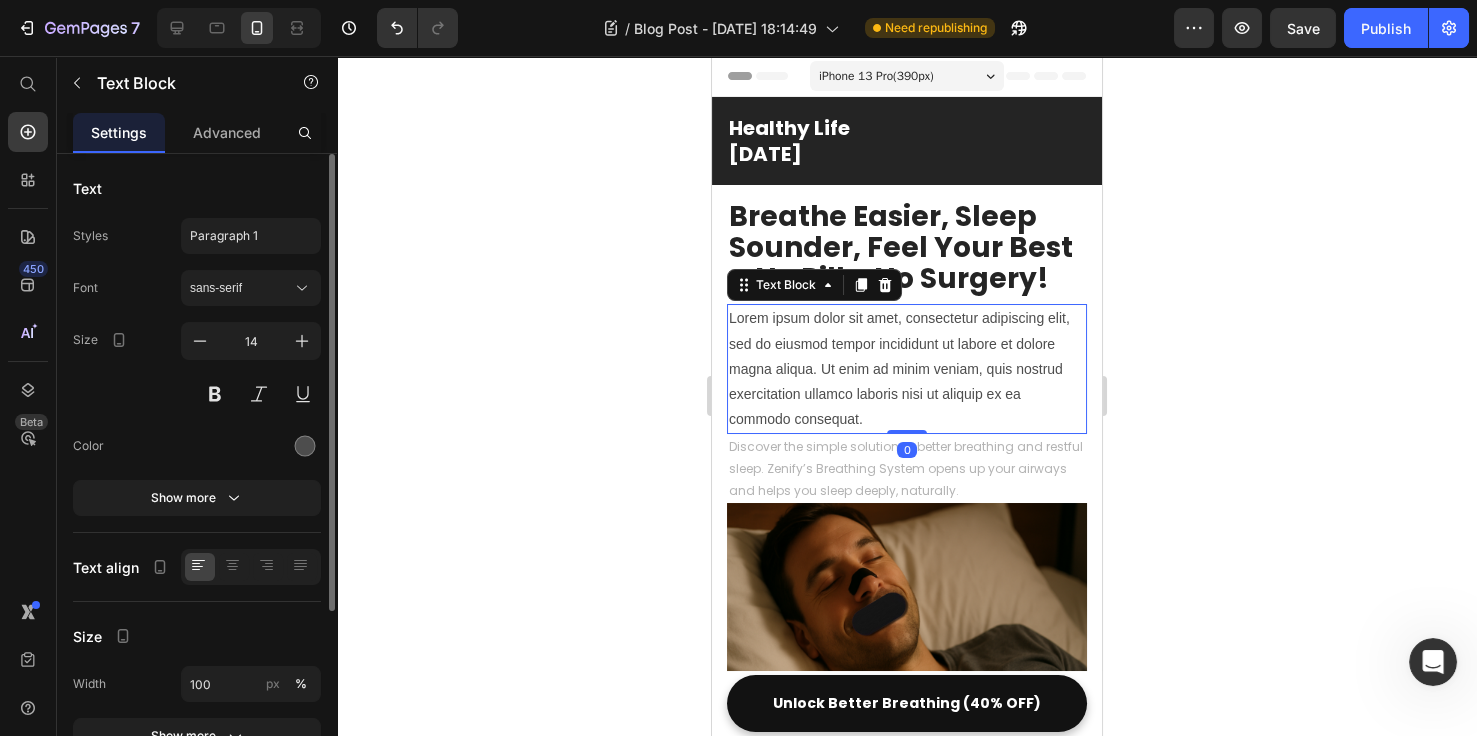 drag, startPoint x: 567, startPoint y: 390, endPoint x: 549, endPoint y: 387, distance: 18.248287 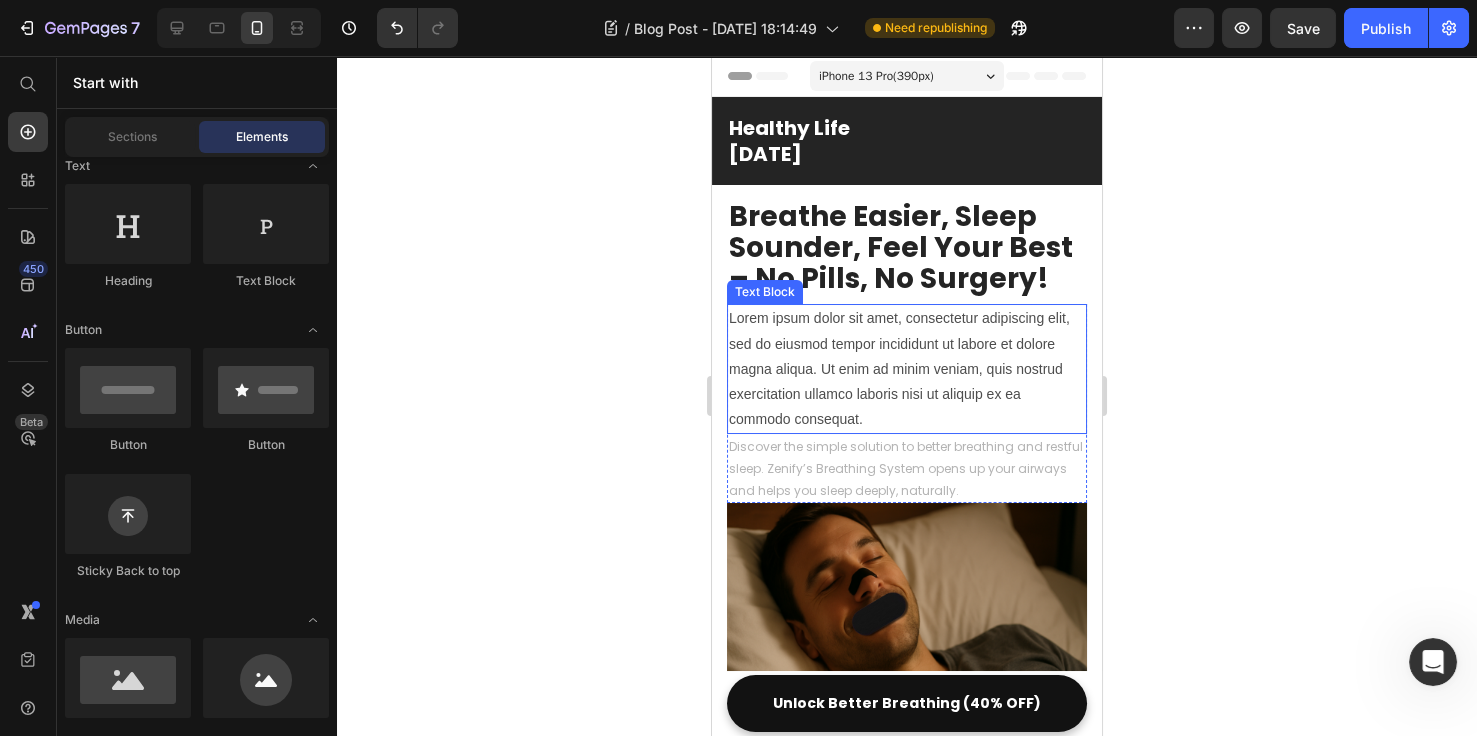 click on "Lorem ipsum dolor sit amet, consectetur adipiscing elit, sed do eiusmod tempor incididunt ut labore et dolore magna aliqua. Ut enim ad minim veniam, quis nostrud exercitation ullamco laboris nisi ut aliquip ex ea commodo consequat." at bounding box center [907, 369] 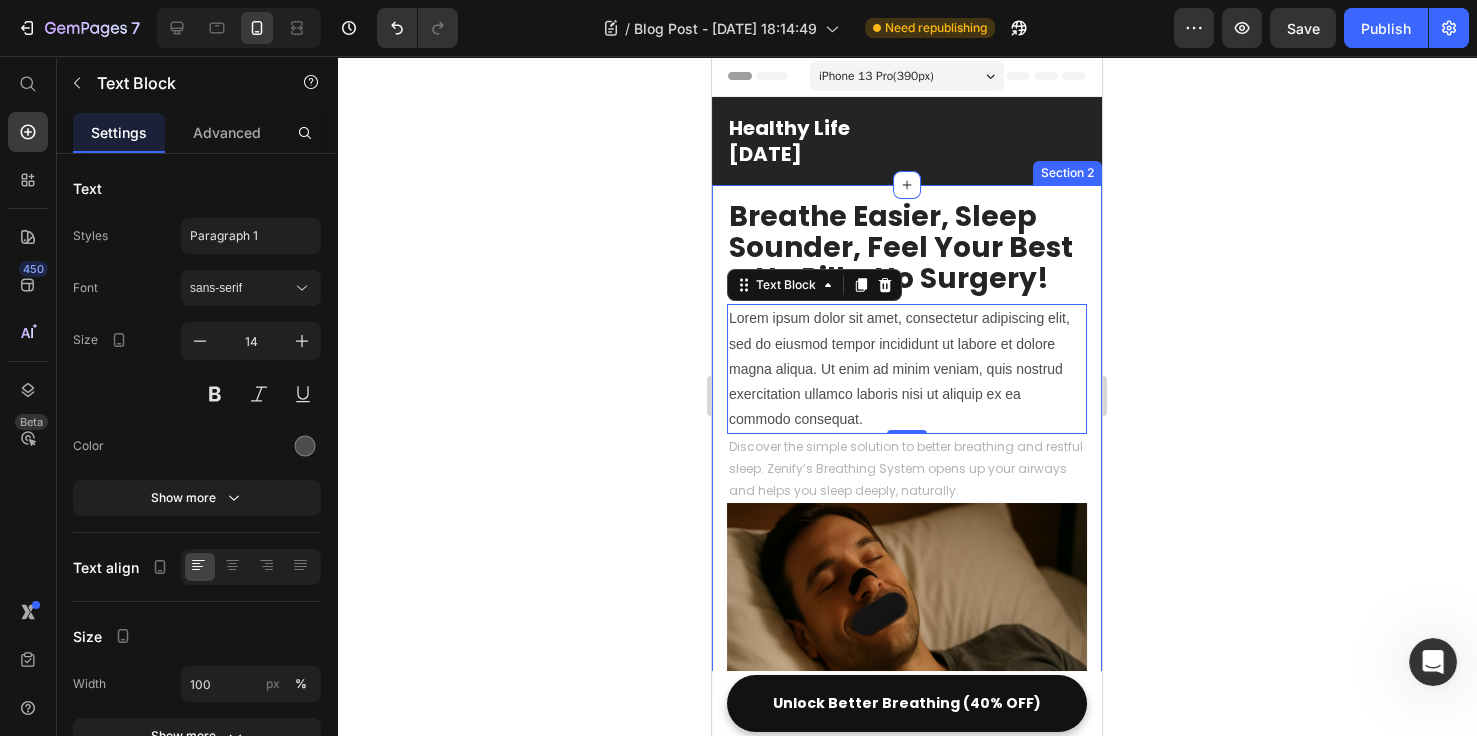 click on "Breathe Easier, Sleep Sounder, Feel Your Best – No Pills, No Surgery! Heading  Discover the simple solution to better breathing and restful sleep. Zenify’s Breathing System opens up your airways and helps you sleep deeply, naturally. Text block Lorem ipsum dolor sit amet, consectetur adipiscing elit, sed do eiusmod tempor incididunt ut labore et dolore magna aliqua. Ut enim ad minim veniam, quis nostrud exercitation ullamco laboris nisi ut aliquip ex ea commodo consequat. Text Block   0 Row Image I Thought it Was Just Normal Heading I haven’t been able to breathe properly through my nose for as long as I can remember.  I woke up every morning with a dry throat and a splitting headache, feeling more fatigued than the day before. Night after night,  I’d wake up 2-3 times gasping for air , only to fall back asleep and repeat the cycle. For years, I thought it was just normal. I didn’t want to admit that something was seriously wrong.   my snoring got worse Text block Image Heading     out of reach." at bounding box center (907, 2791) 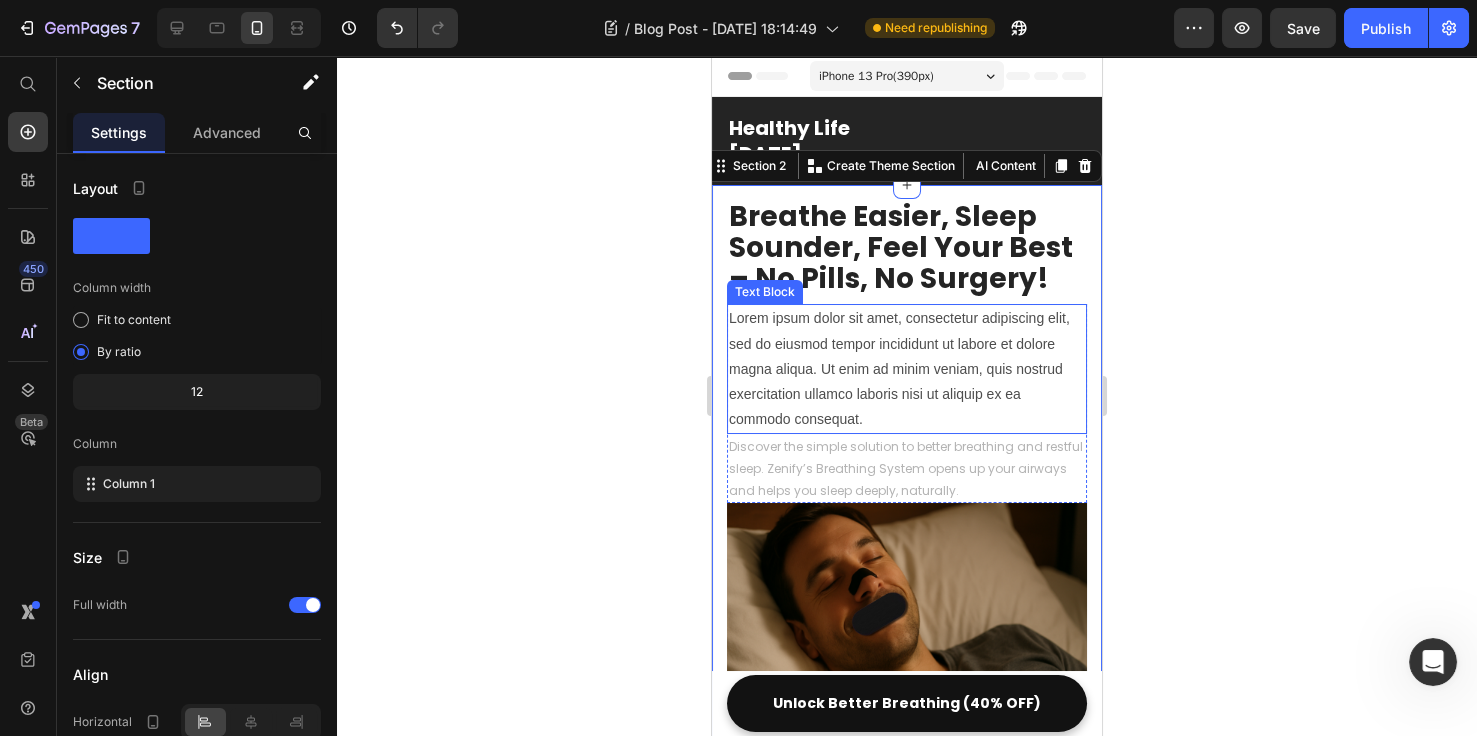 click on "Lorem ipsum dolor sit amet, consectetur adipiscing elit, sed do eiusmod tempor incididunt ut labore et dolore magna aliqua. Ut enim ad minim veniam, quis nostrud exercitation ullamco laboris nisi ut aliquip ex ea commodo consequat." at bounding box center (907, 369) 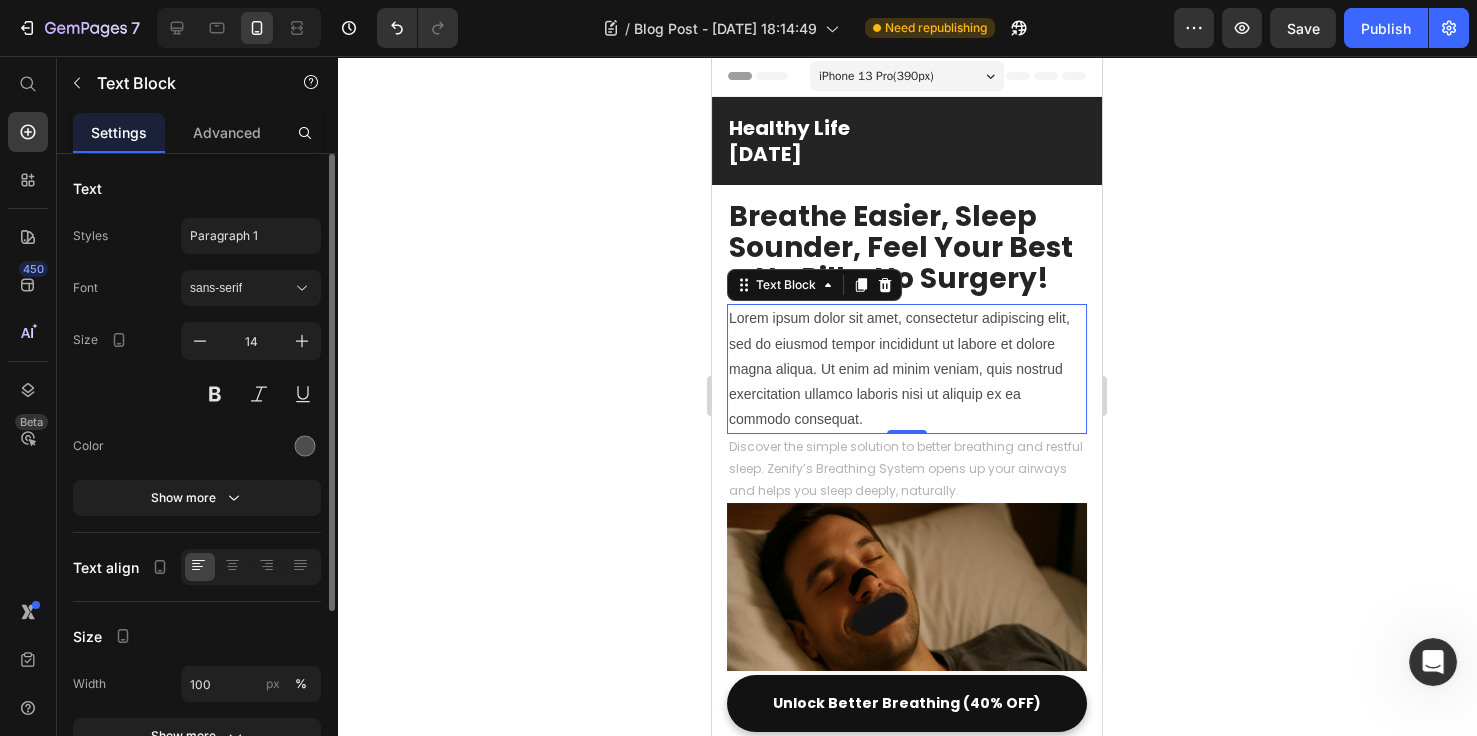 scroll, scrollTop: 253, scrollLeft: 0, axis: vertical 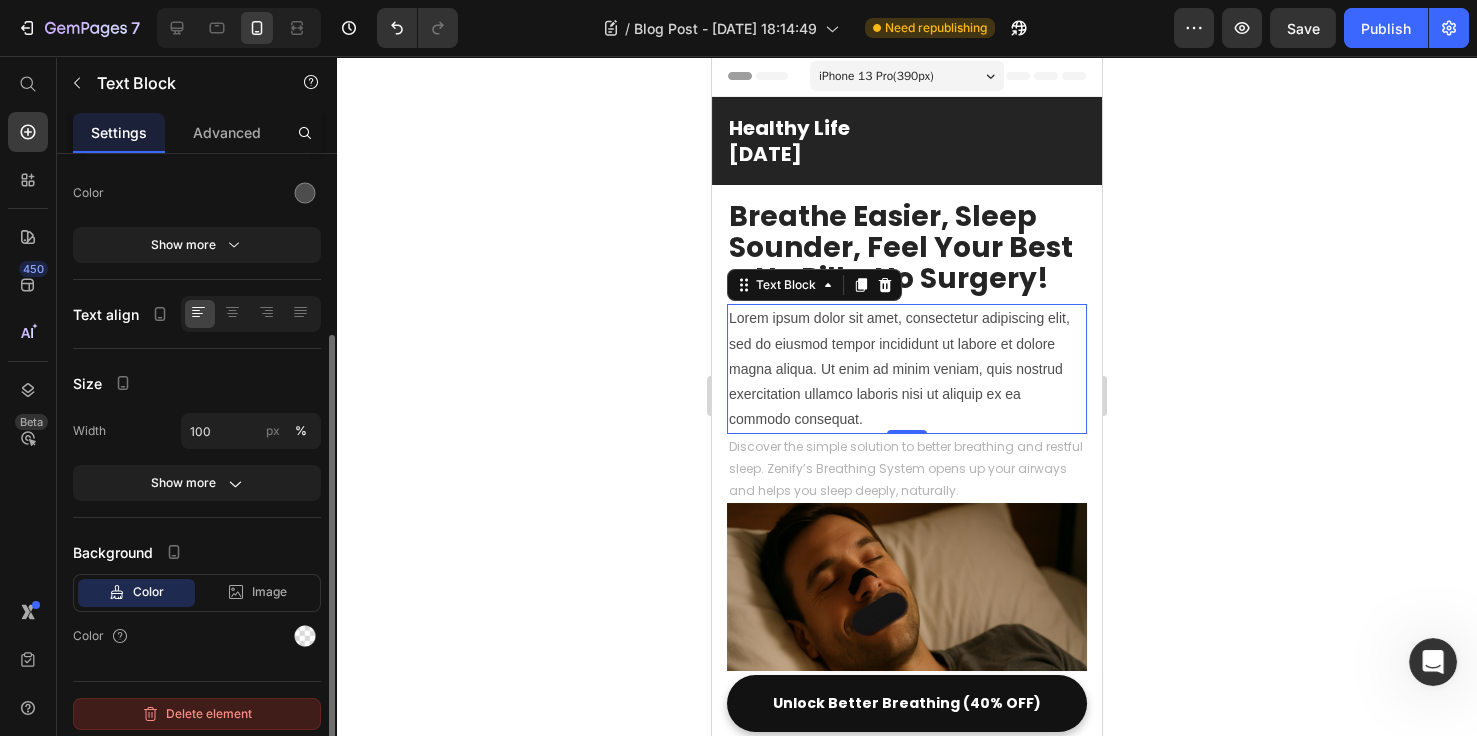 click on "Delete element" at bounding box center (197, 714) 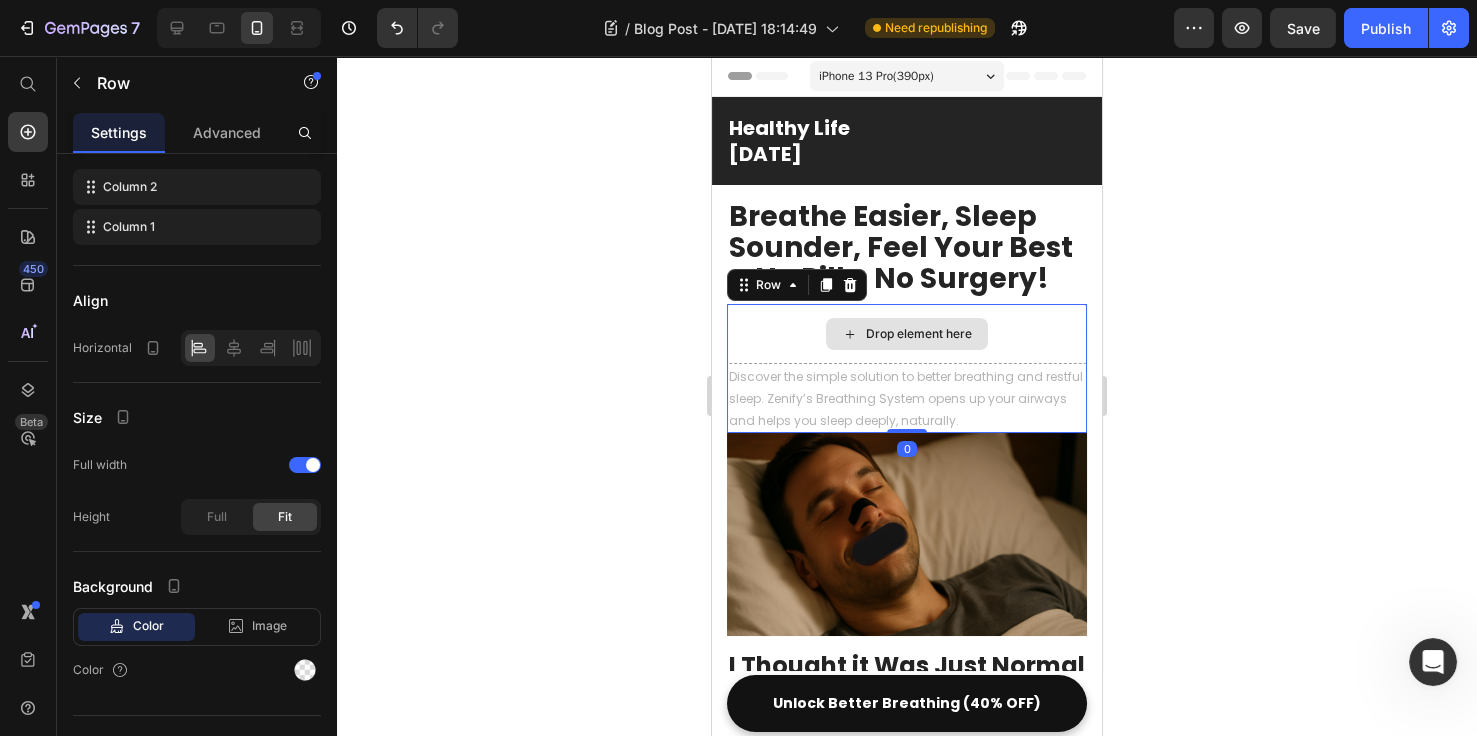 click on "Drop element here" at bounding box center (907, 334) 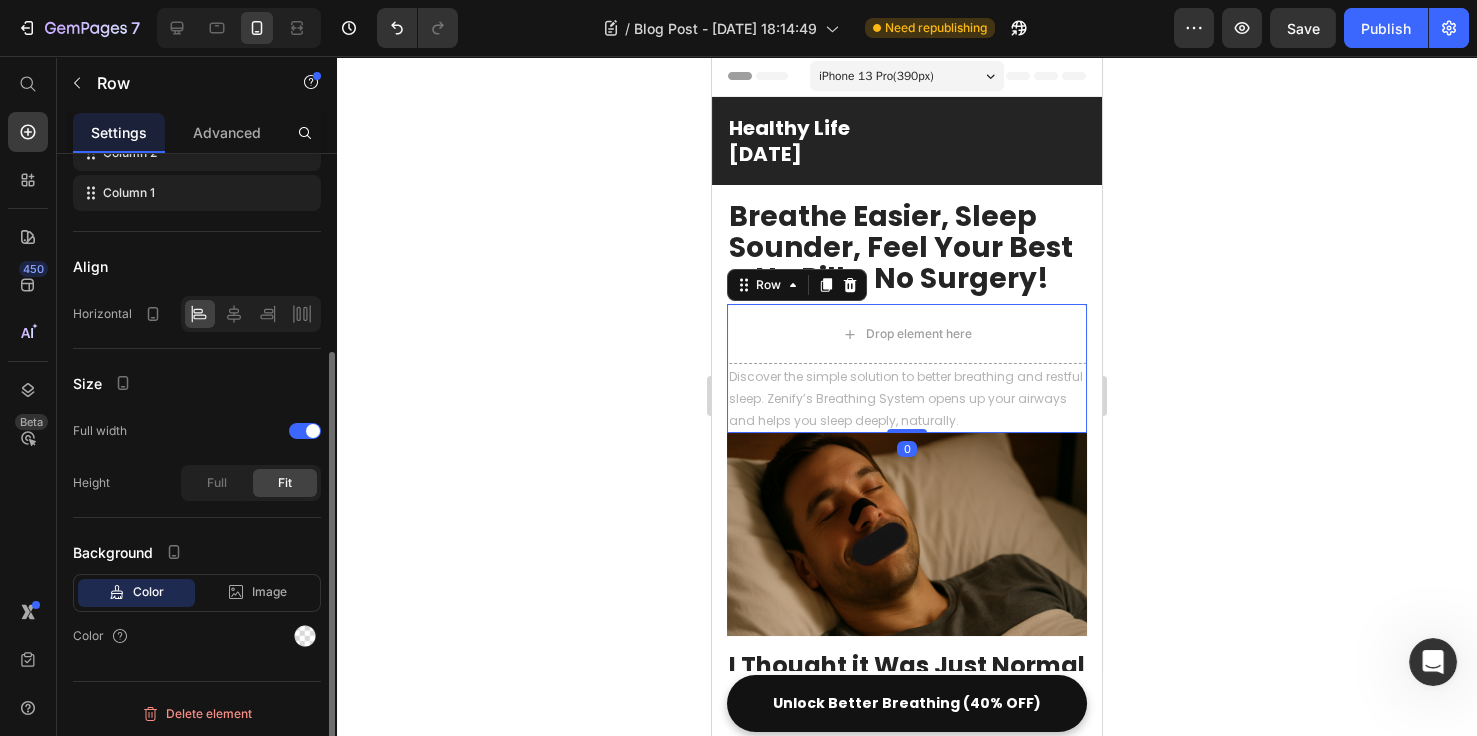 scroll, scrollTop: 210, scrollLeft: 0, axis: vertical 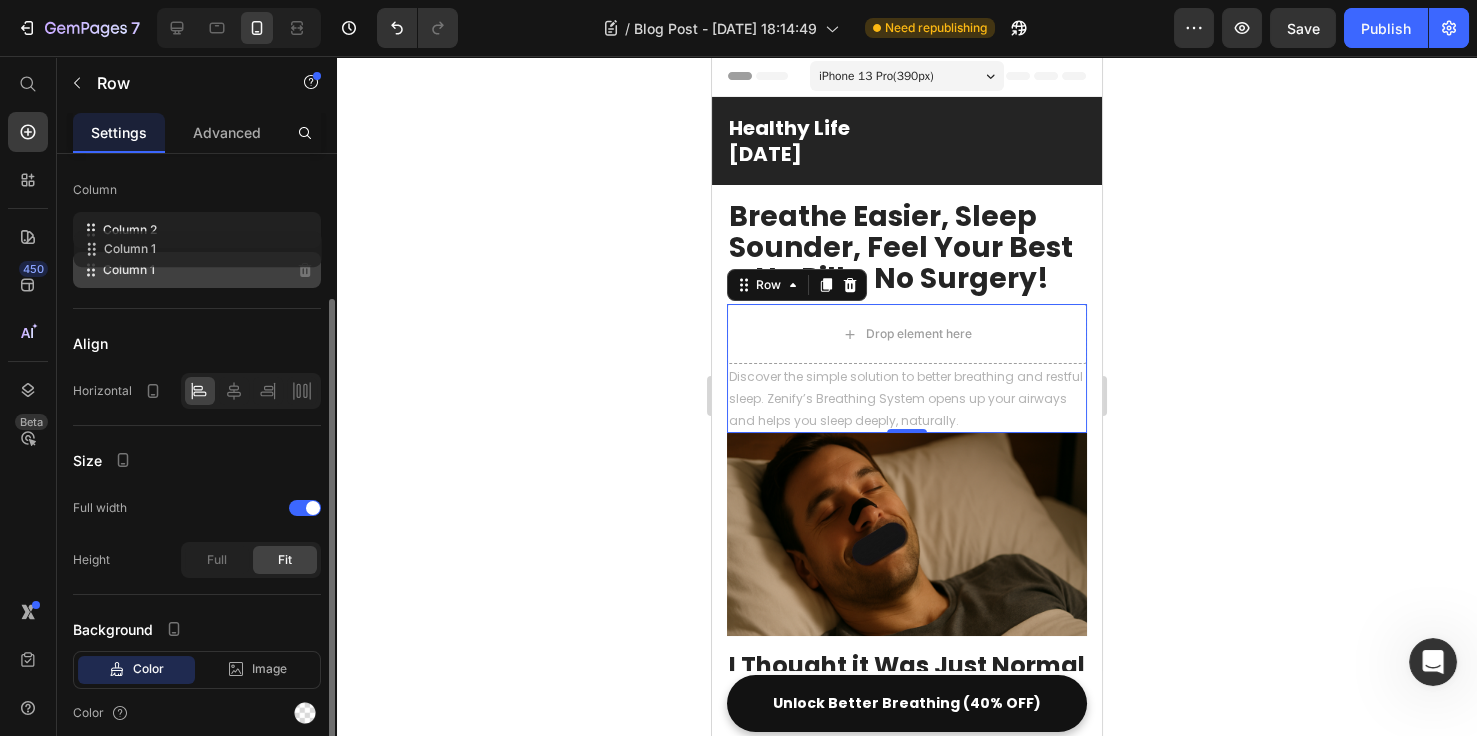 type 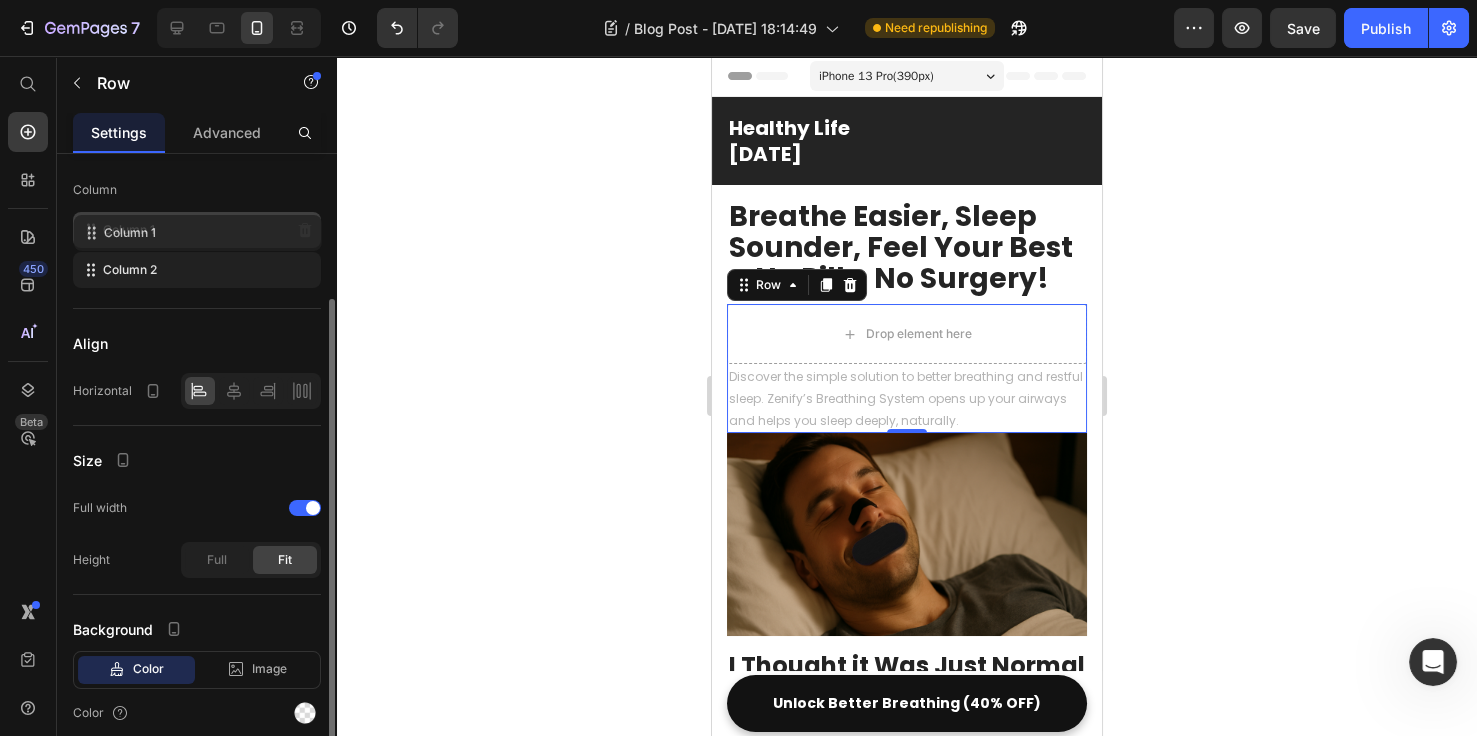 drag, startPoint x: 156, startPoint y: 273, endPoint x: 156, endPoint y: 230, distance: 43 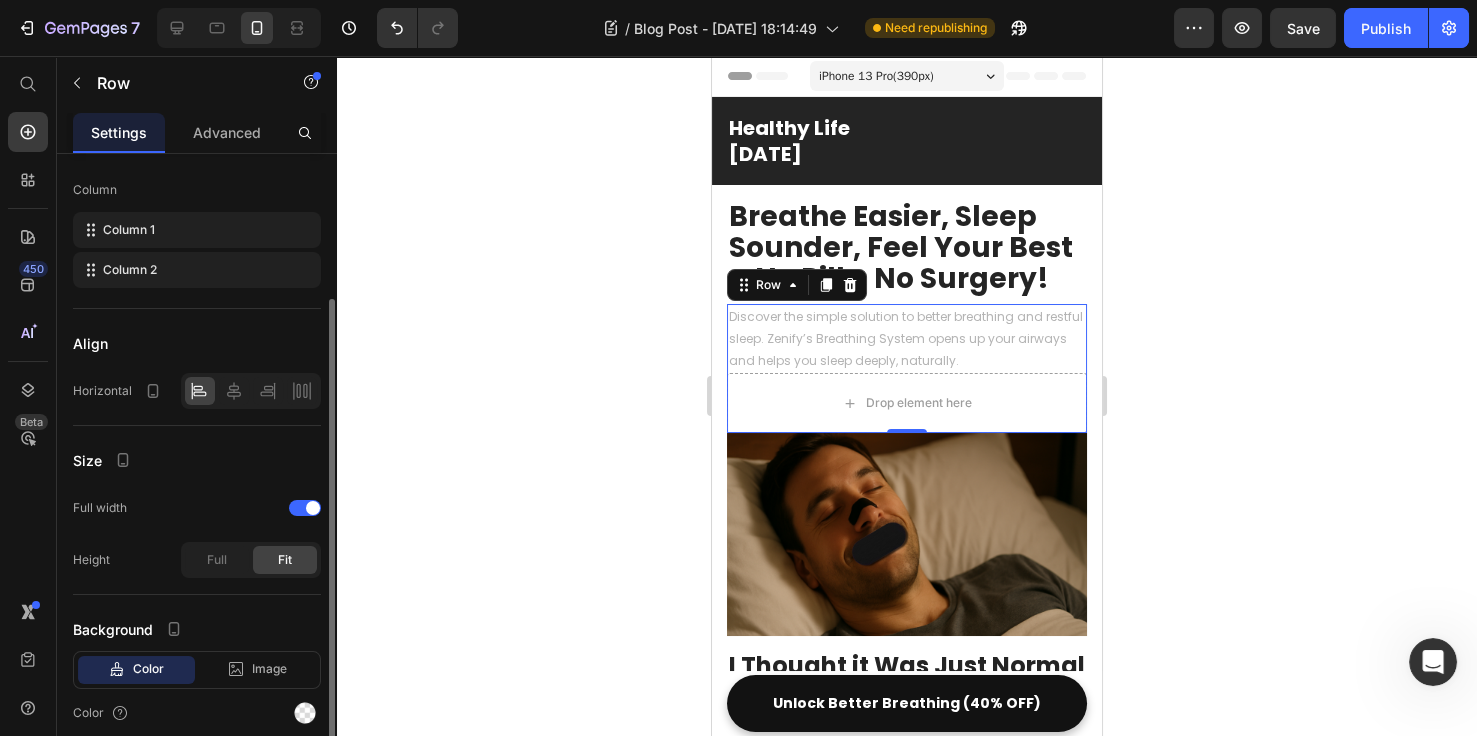 click 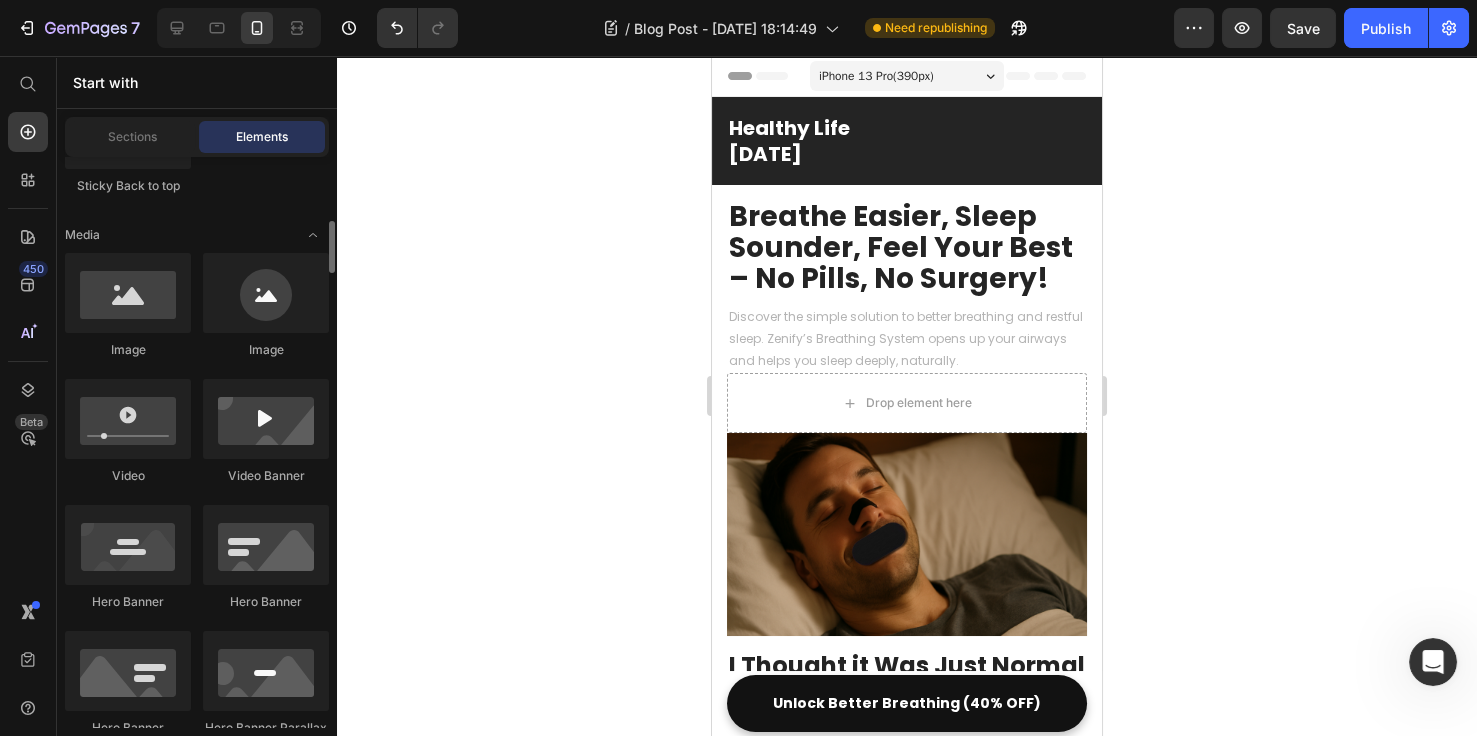 scroll, scrollTop: 923, scrollLeft: 0, axis: vertical 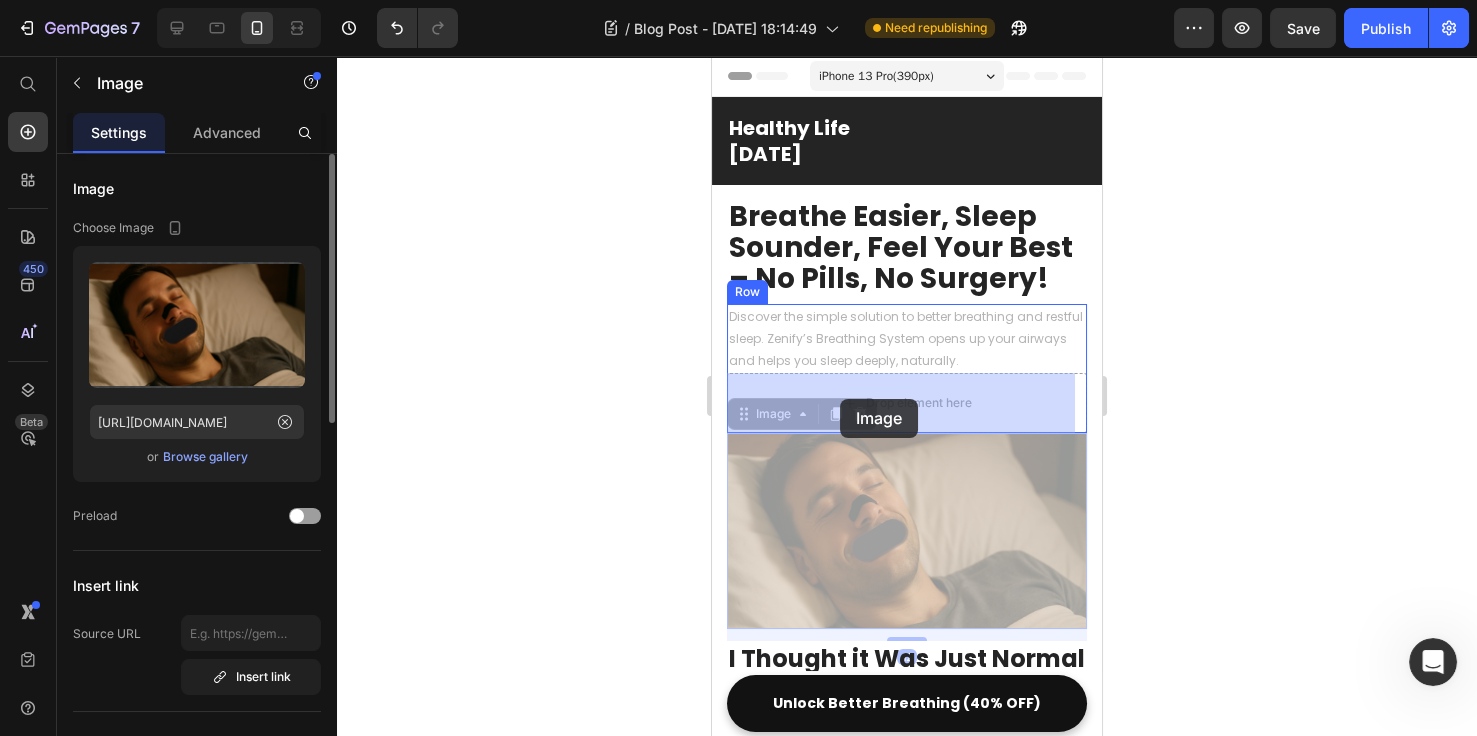 drag, startPoint x: 810, startPoint y: 494, endPoint x: 840, endPoint y: 399, distance: 99.62429 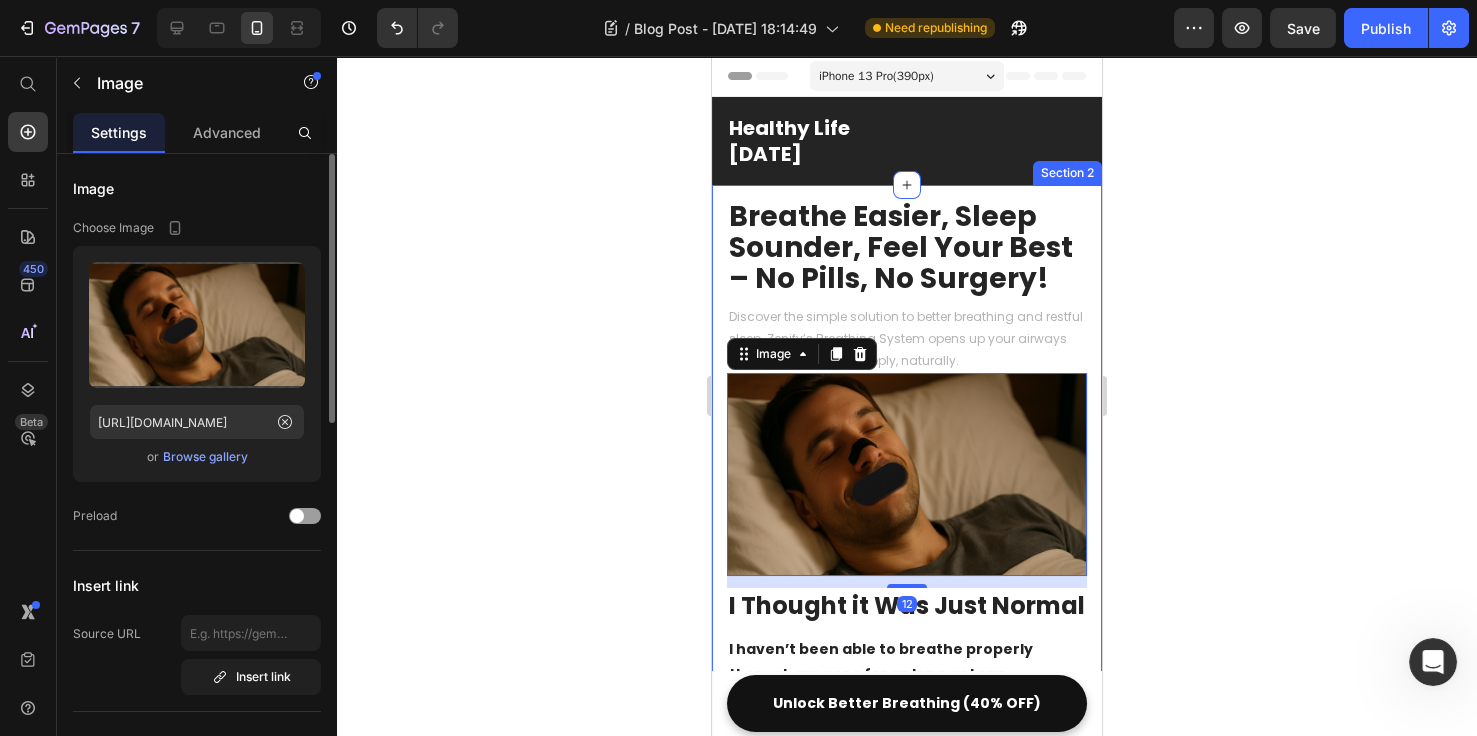 click 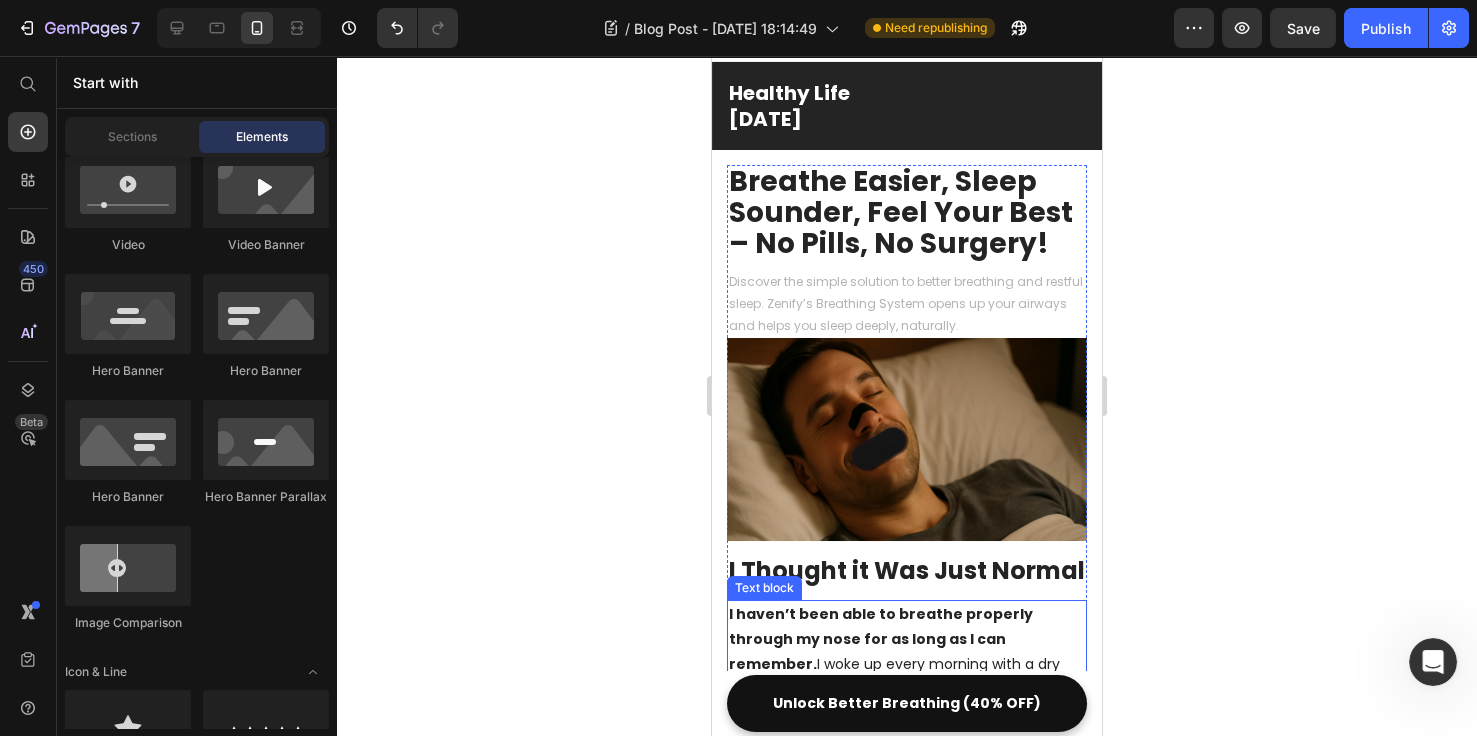 scroll, scrollTop: 0, scrollLeft: 0, axis: both 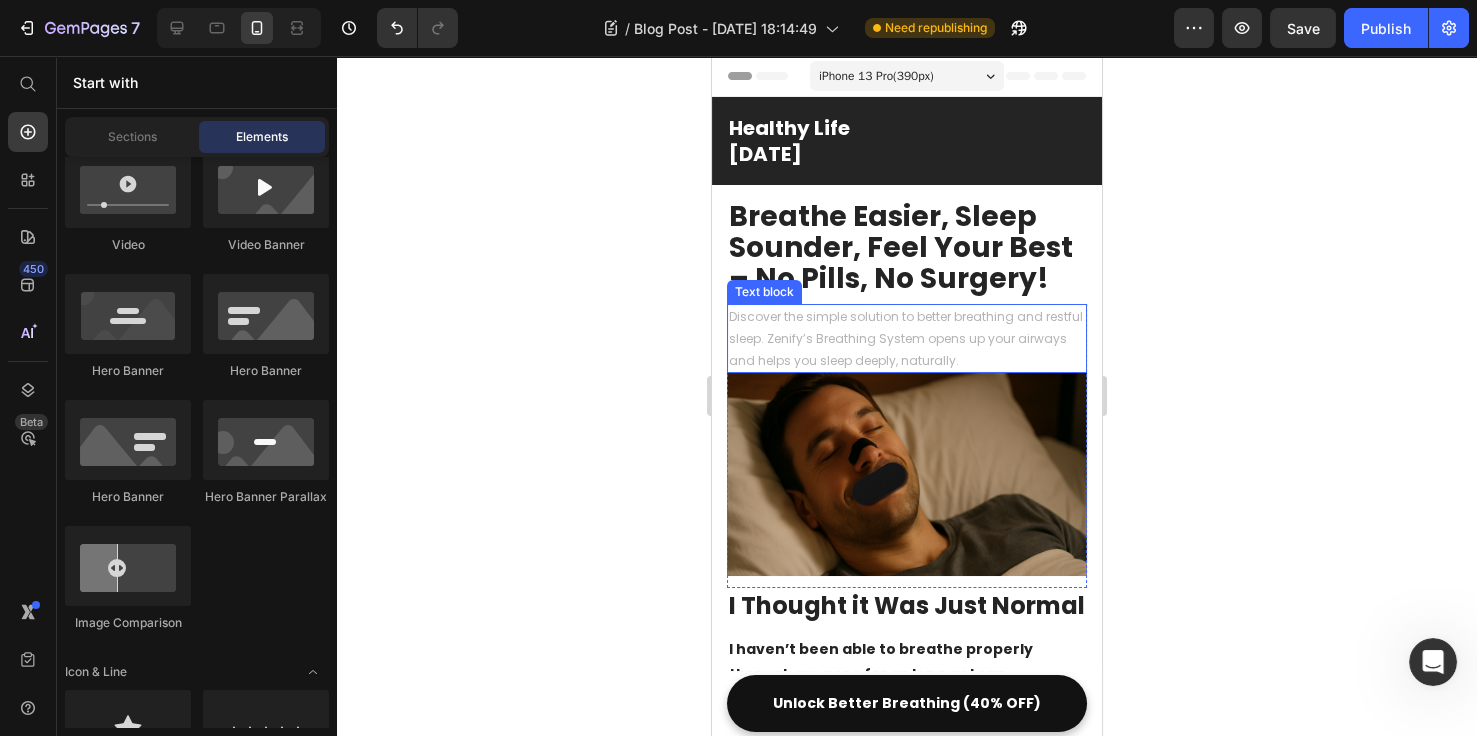 click on "Discover the simple solution to better breathing and restful sleep. Zenify’s Breathing System opens up your airways and helps you sleep deeply, naturally." at bounding box center (907, 338) 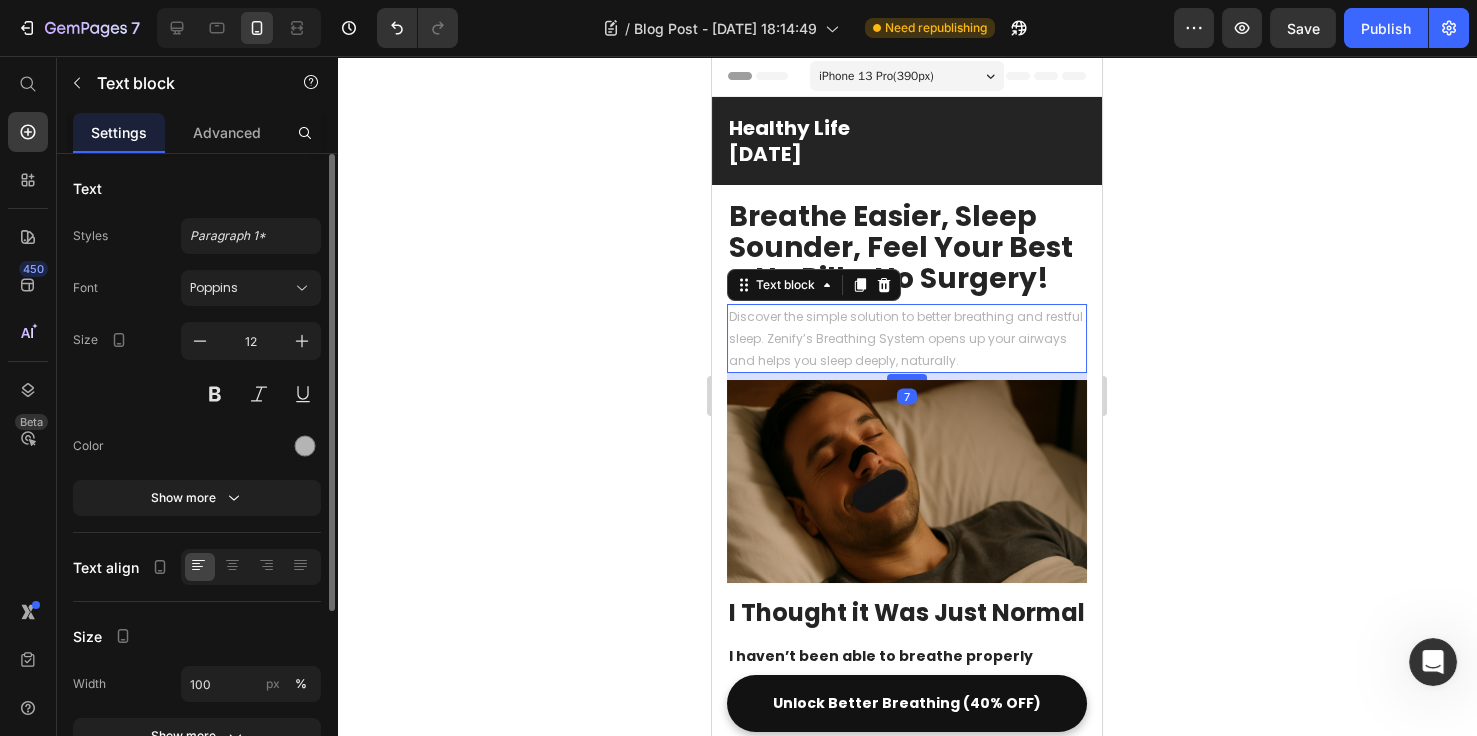 drag, startPoint x: 900, startPoint y: 371, endPoint x: 890, endPoint y: 378, distance: 12.206555 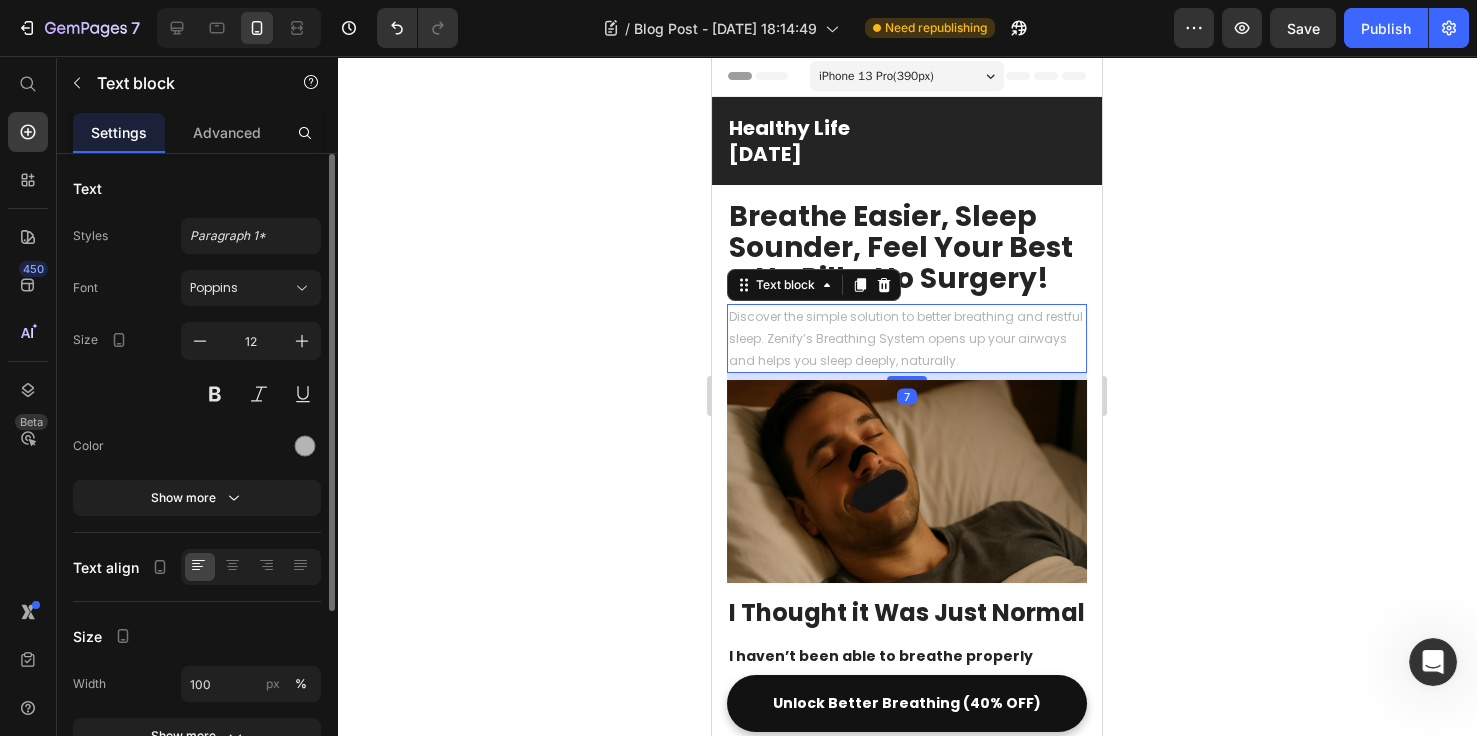 click 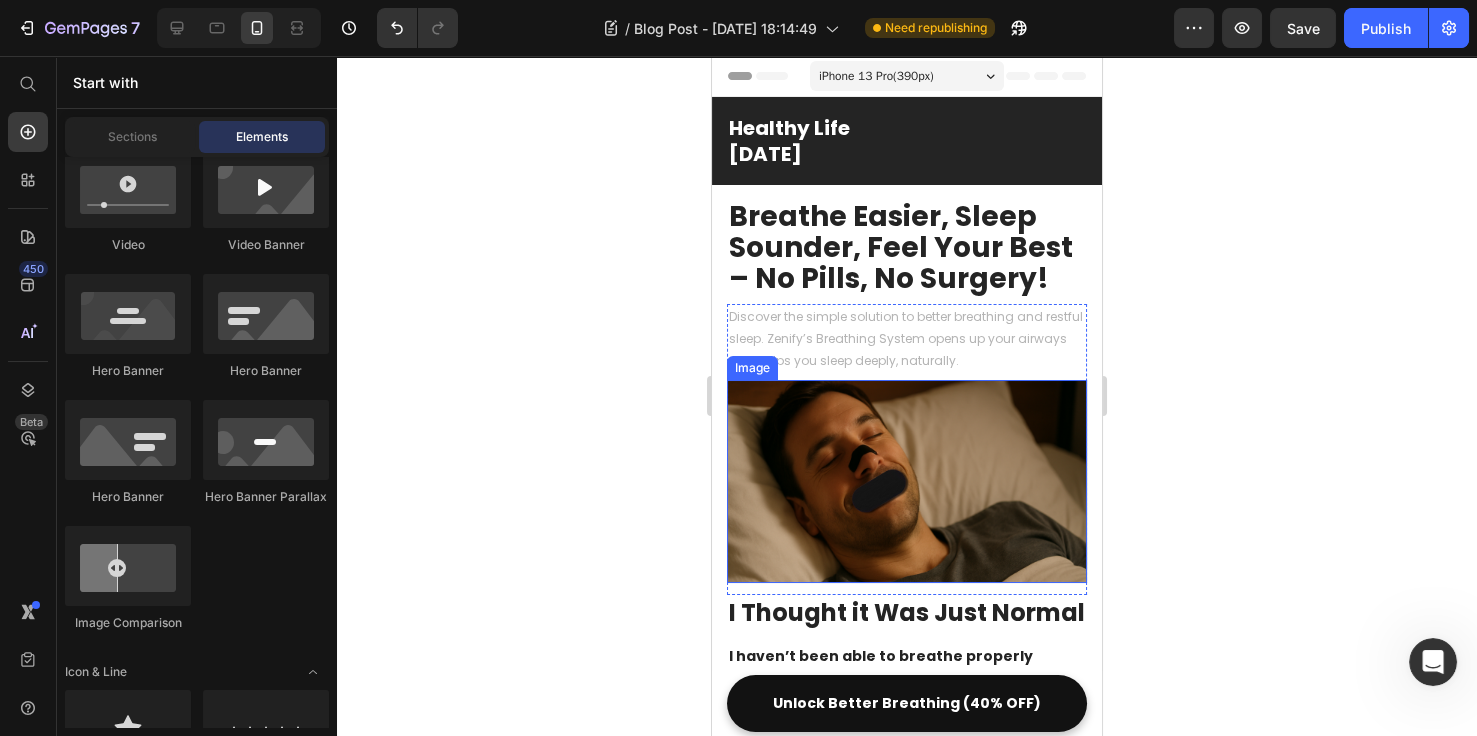 click at bounding box center [907, 481] 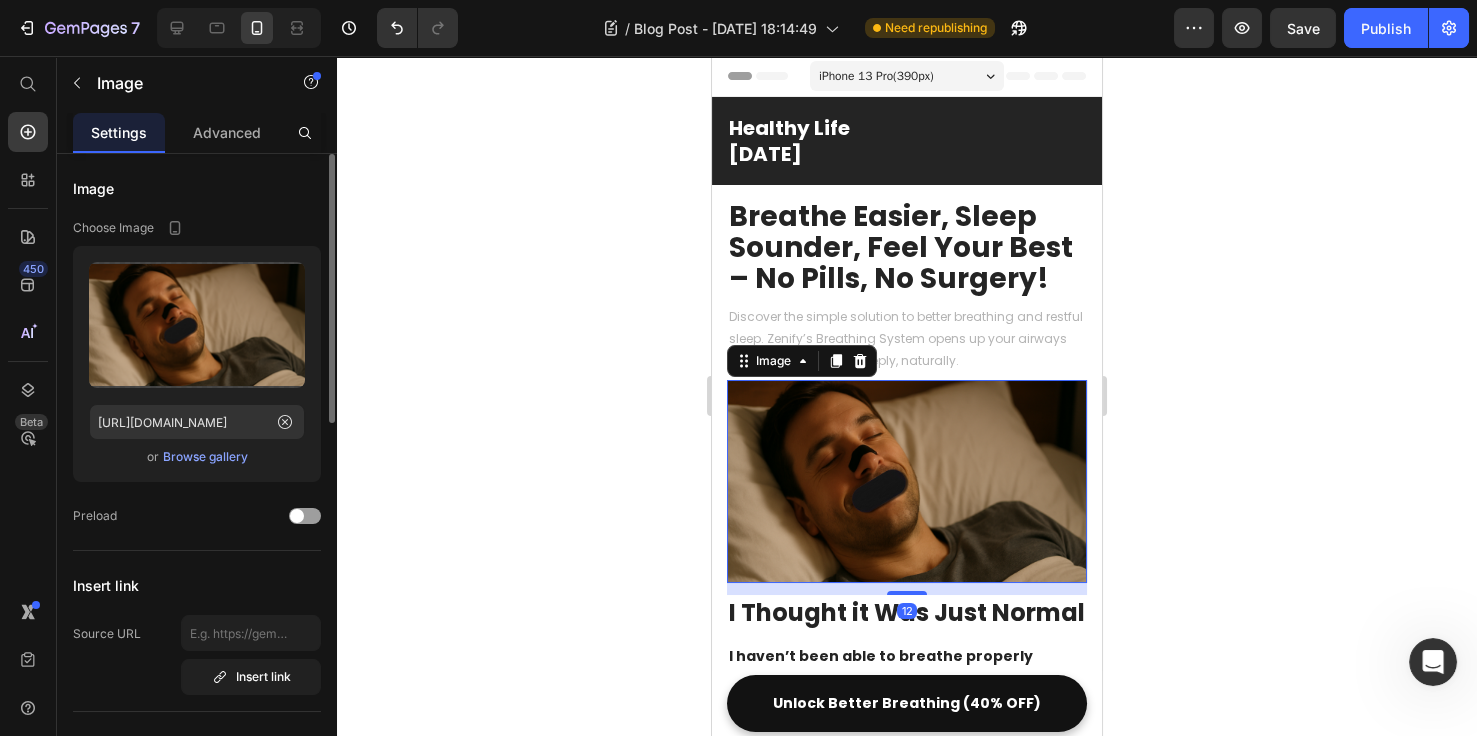 click at bounding box center (907, 481) 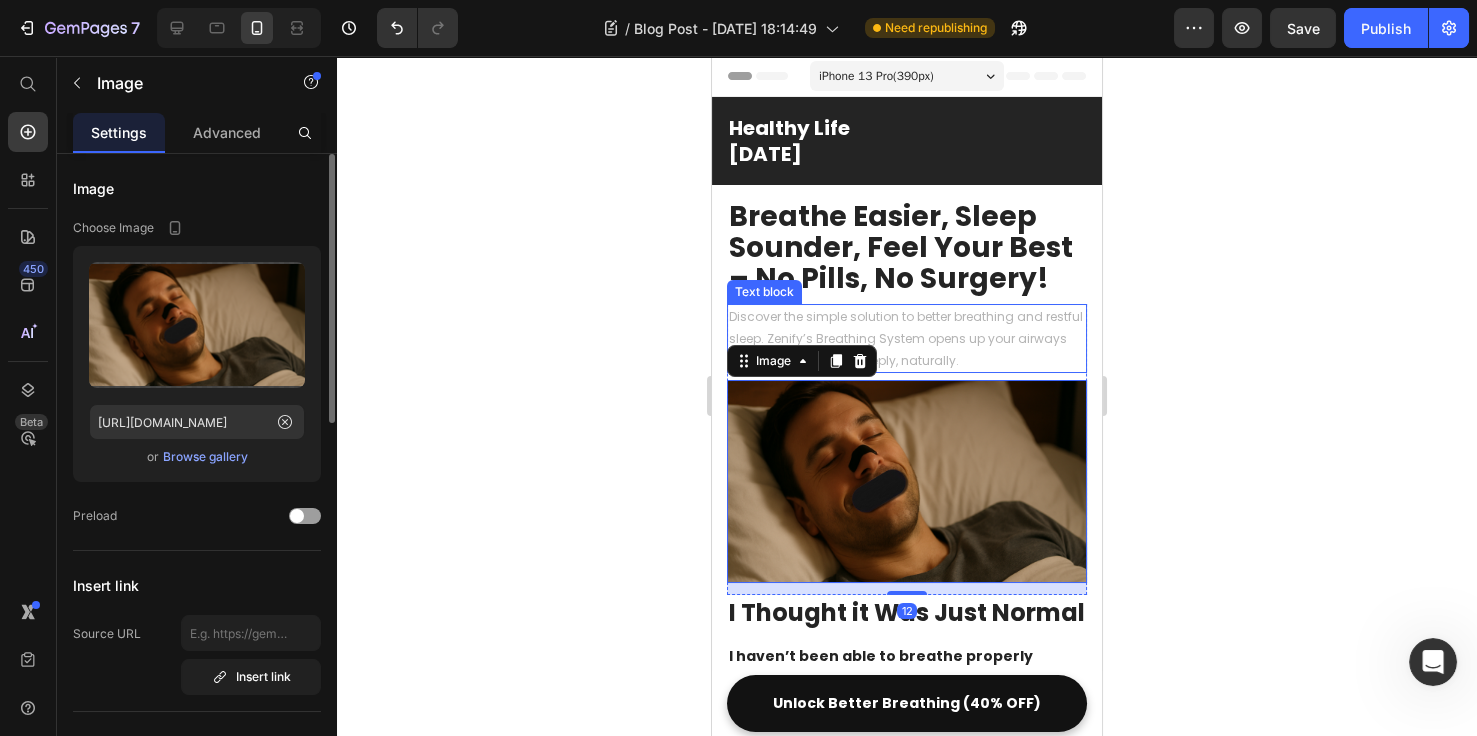 click on "Discover the simple solution to better breathing and restful sleep. Zenify’s Breathing System opens up your airways and helps you sleep deeply, naturally." at bounding box center [907, 338] 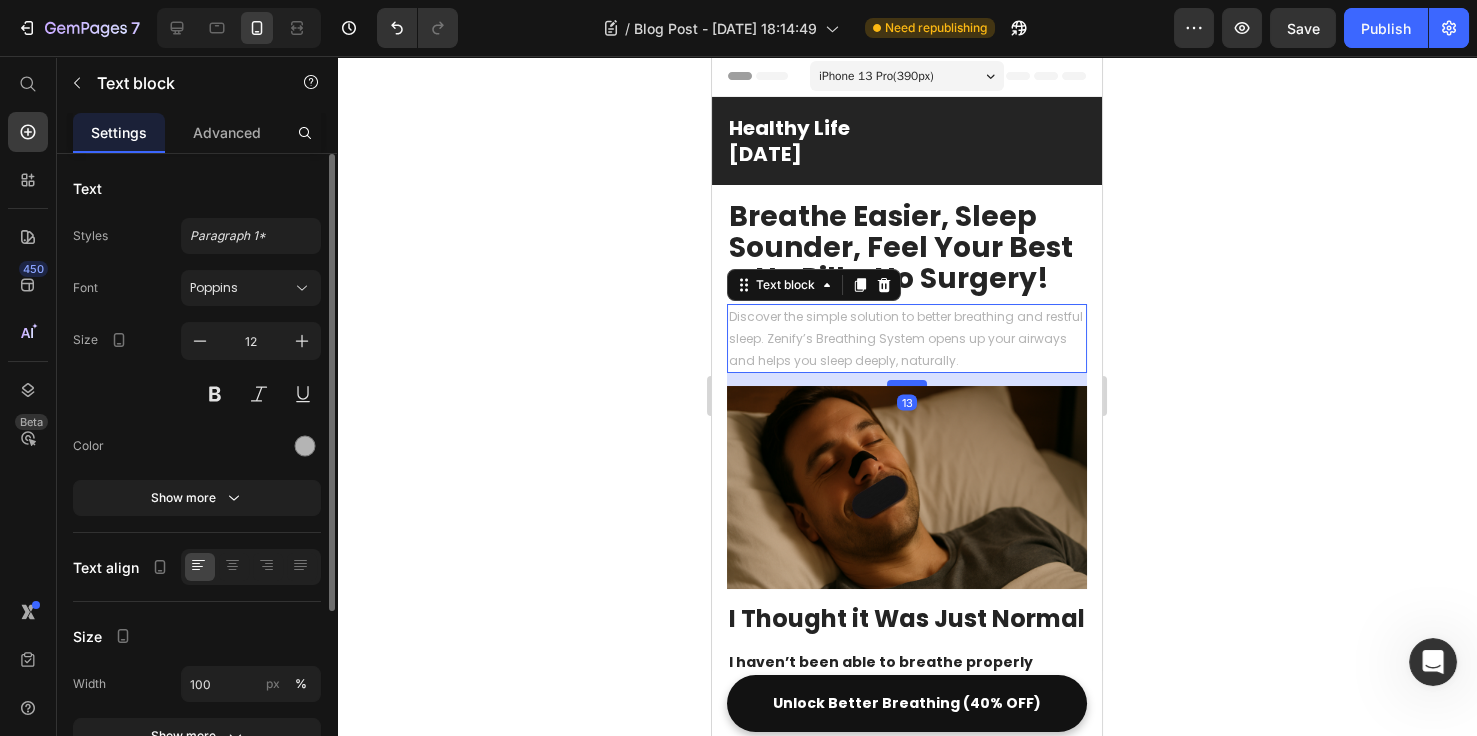 click at bounding box center (907, 383) 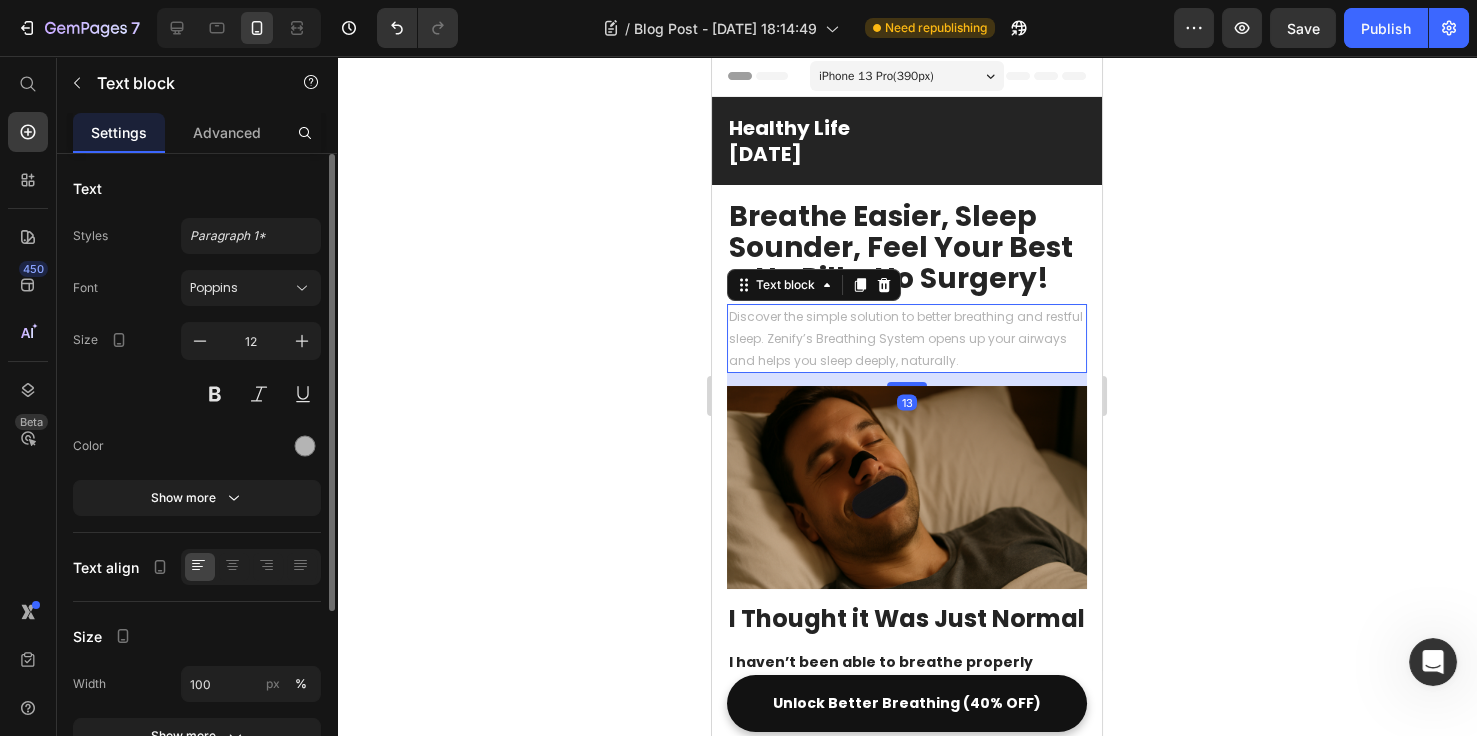 click 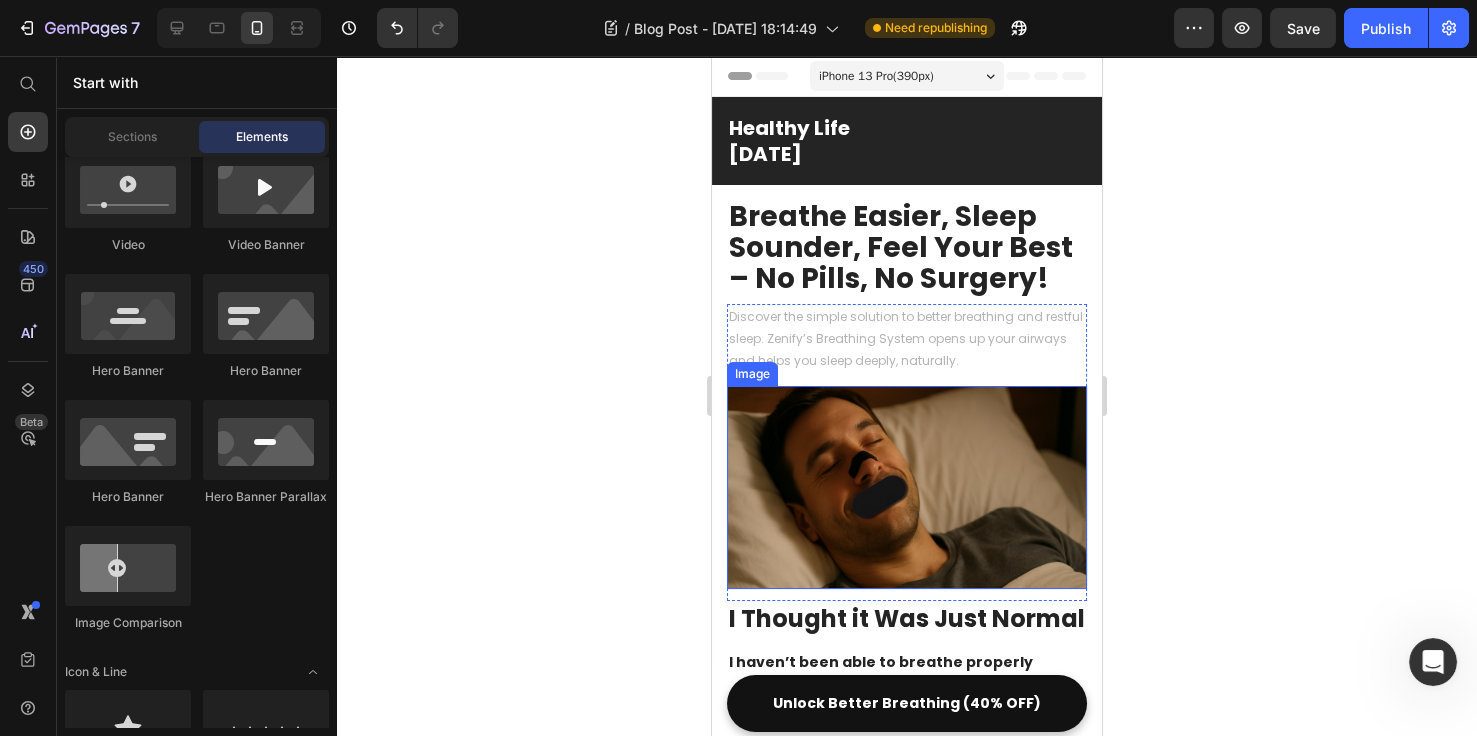 click at bounding box center (907, 487) 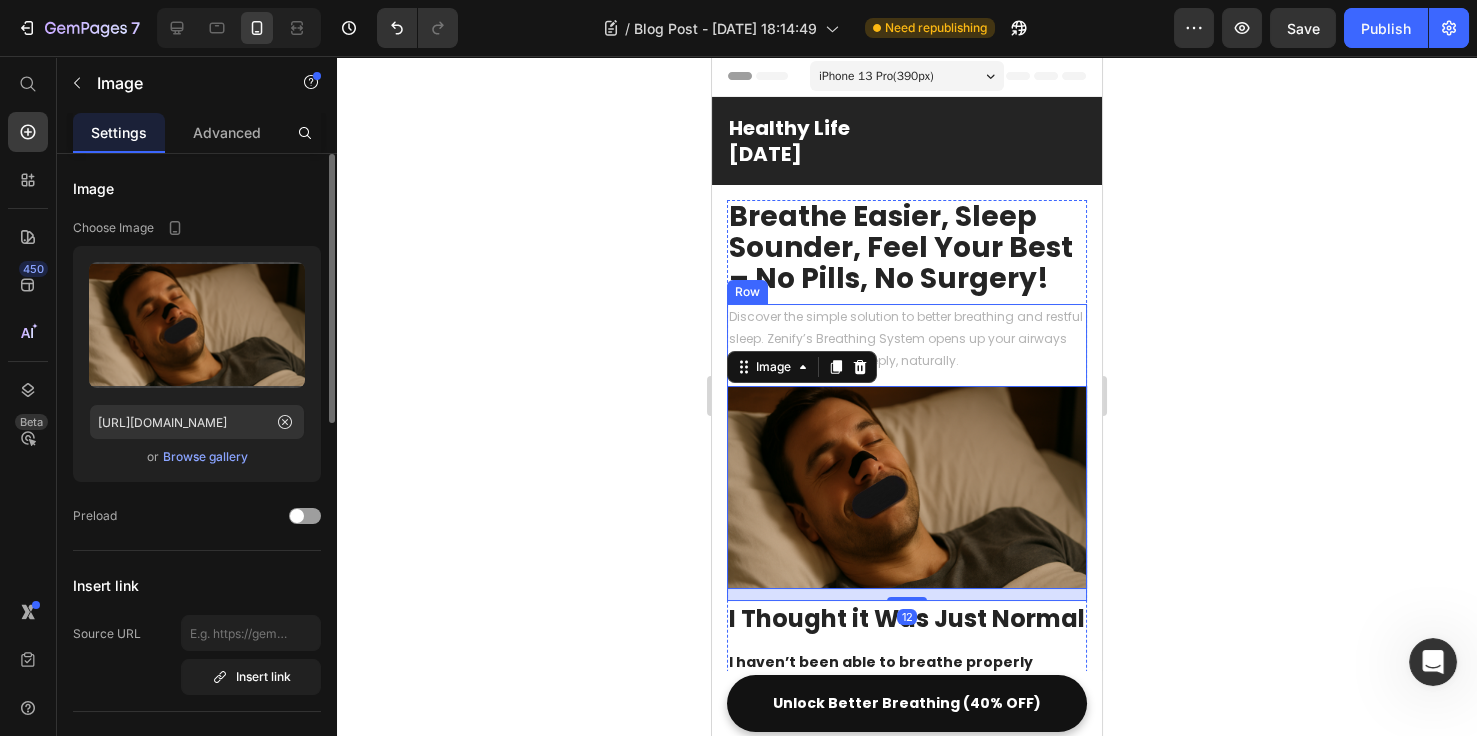click on "Discover the simple solution to better breathing and restful sleep. Zenify’s Breathing System opens up your airways and helps you sleep deeply, naturally. Text block" at bounding box center [907, 345] 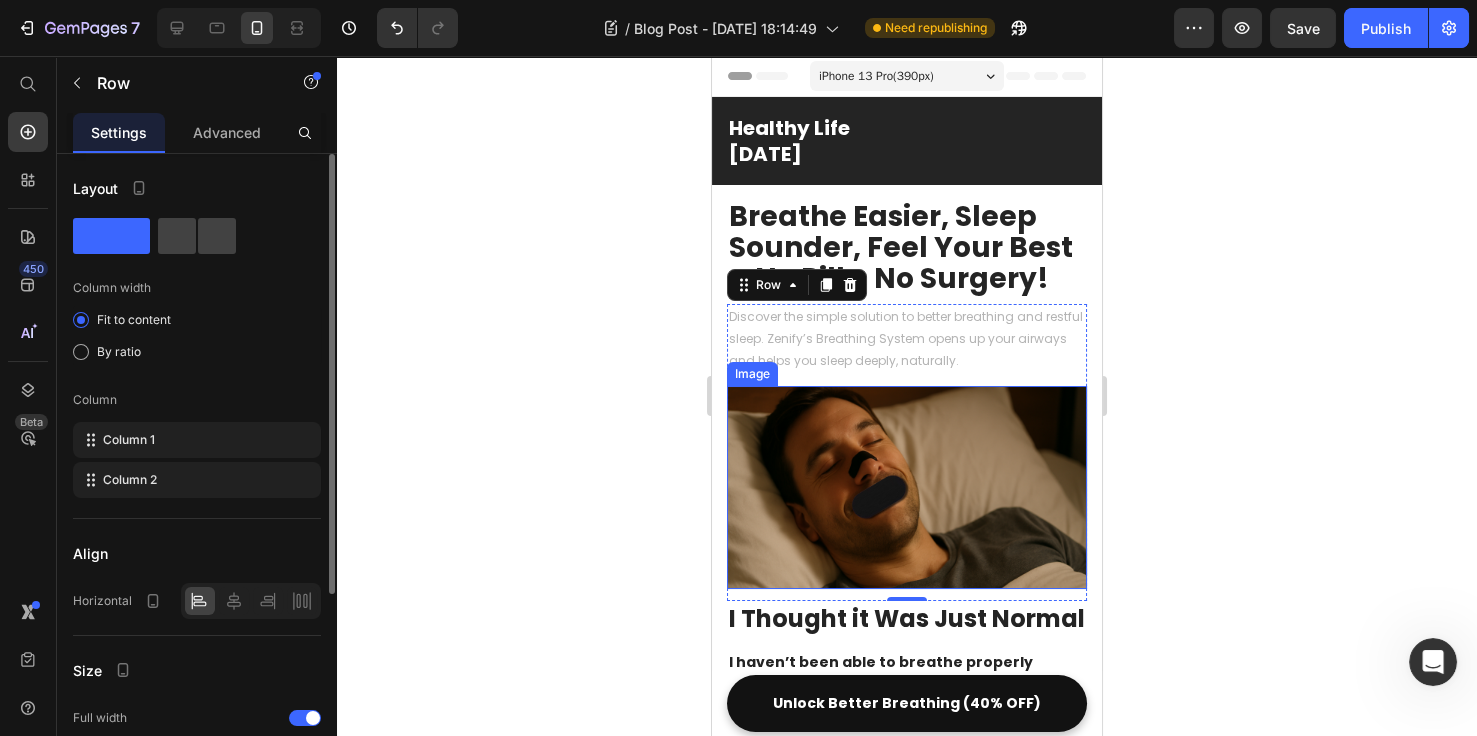 click at bounding box center (907, 487) 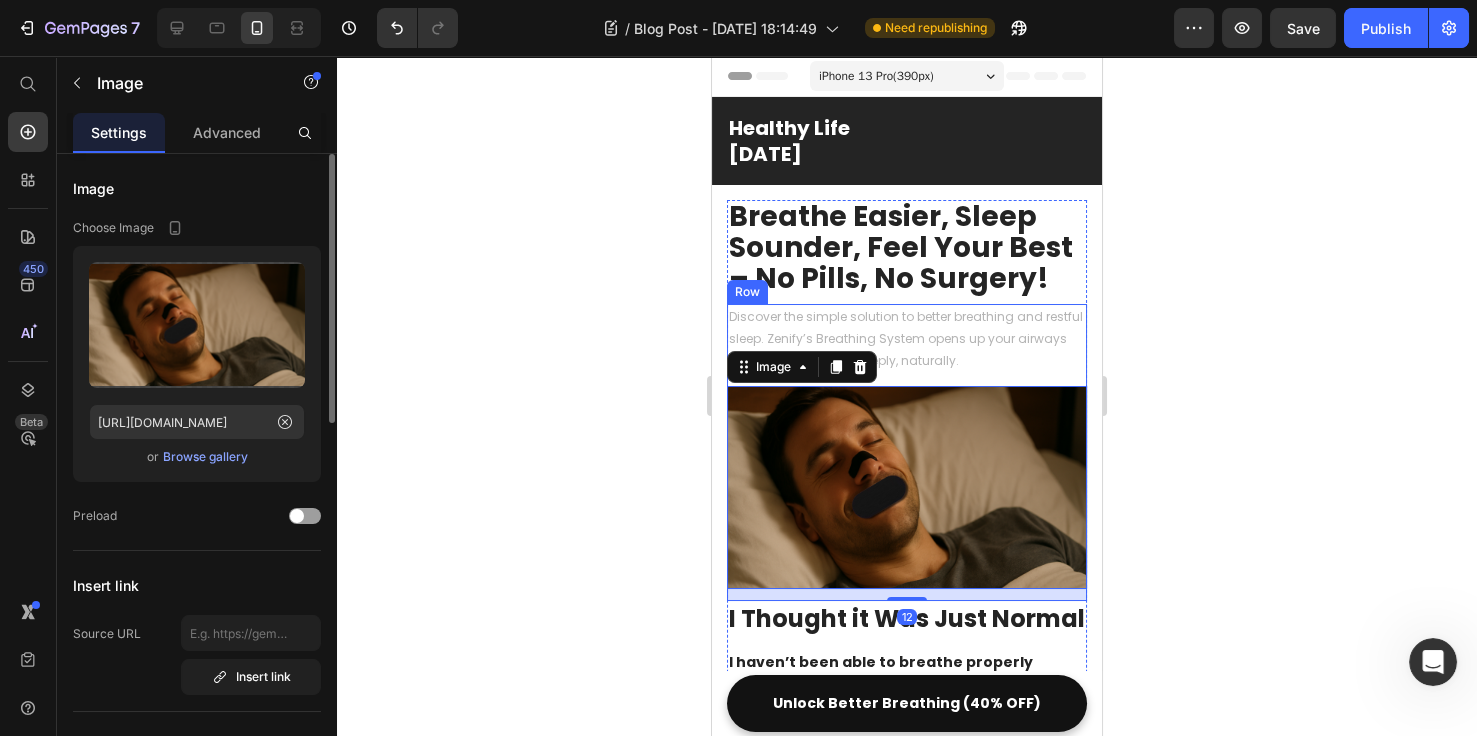click on "Discover the simple solution to better breathing and restful sleep. Zenify’s Breathing System opens up your airways and helps you sleep deeply, naturally. Text block" at bounding box center (907, 345) 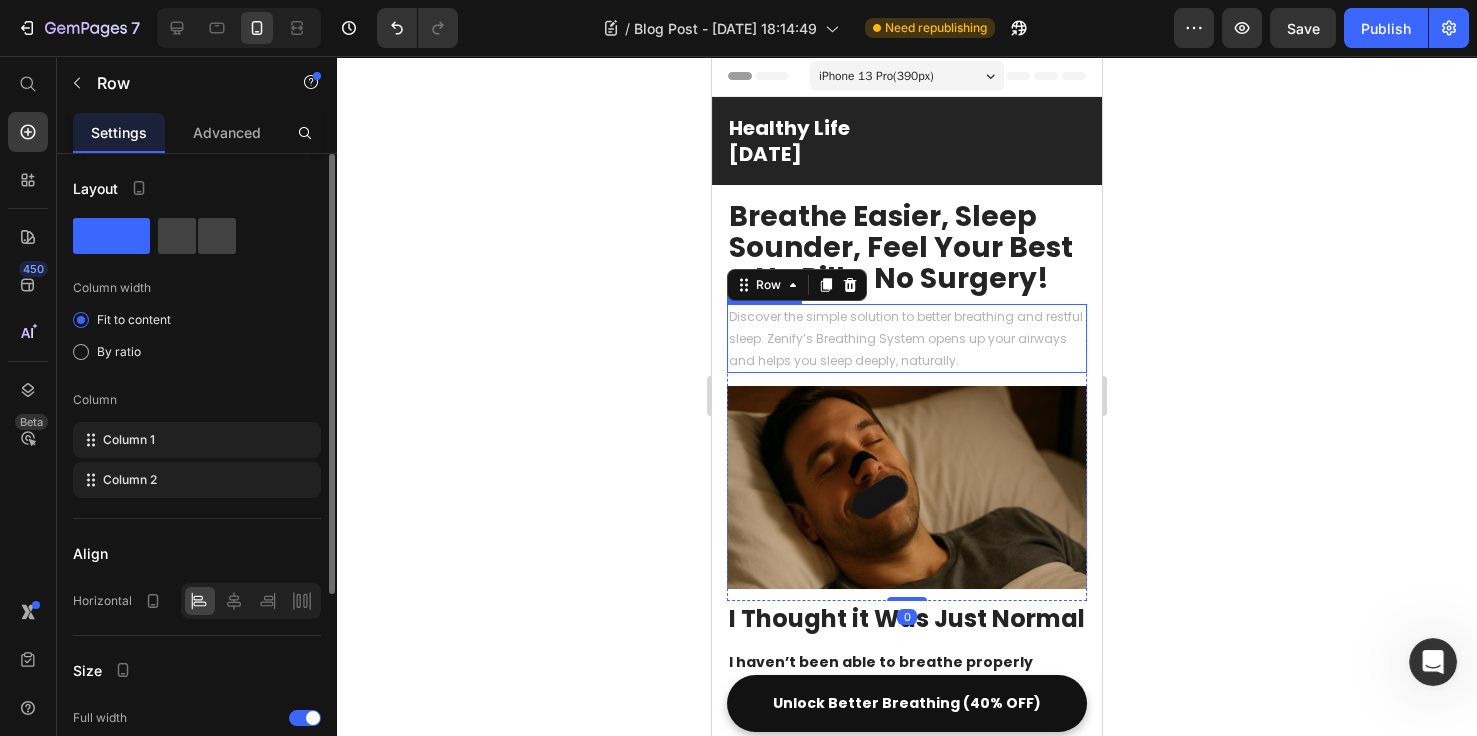 click on "Discover the simple solution to better breathing and restful sleep. Zenify’s Breathing System opens up your airways and helps you sleep deeply, naturally." at bounding box center (907, 338) 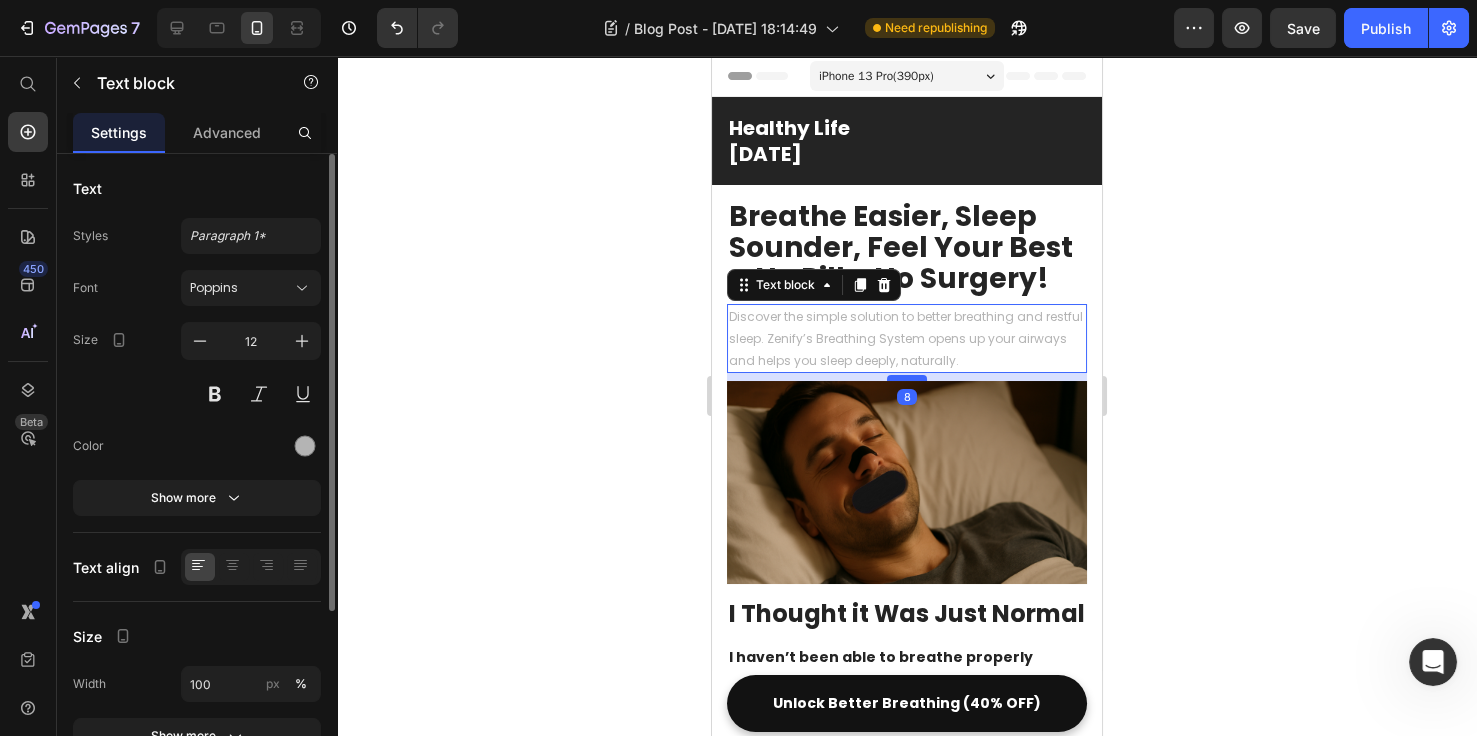 click at bounding box center (907, 378) 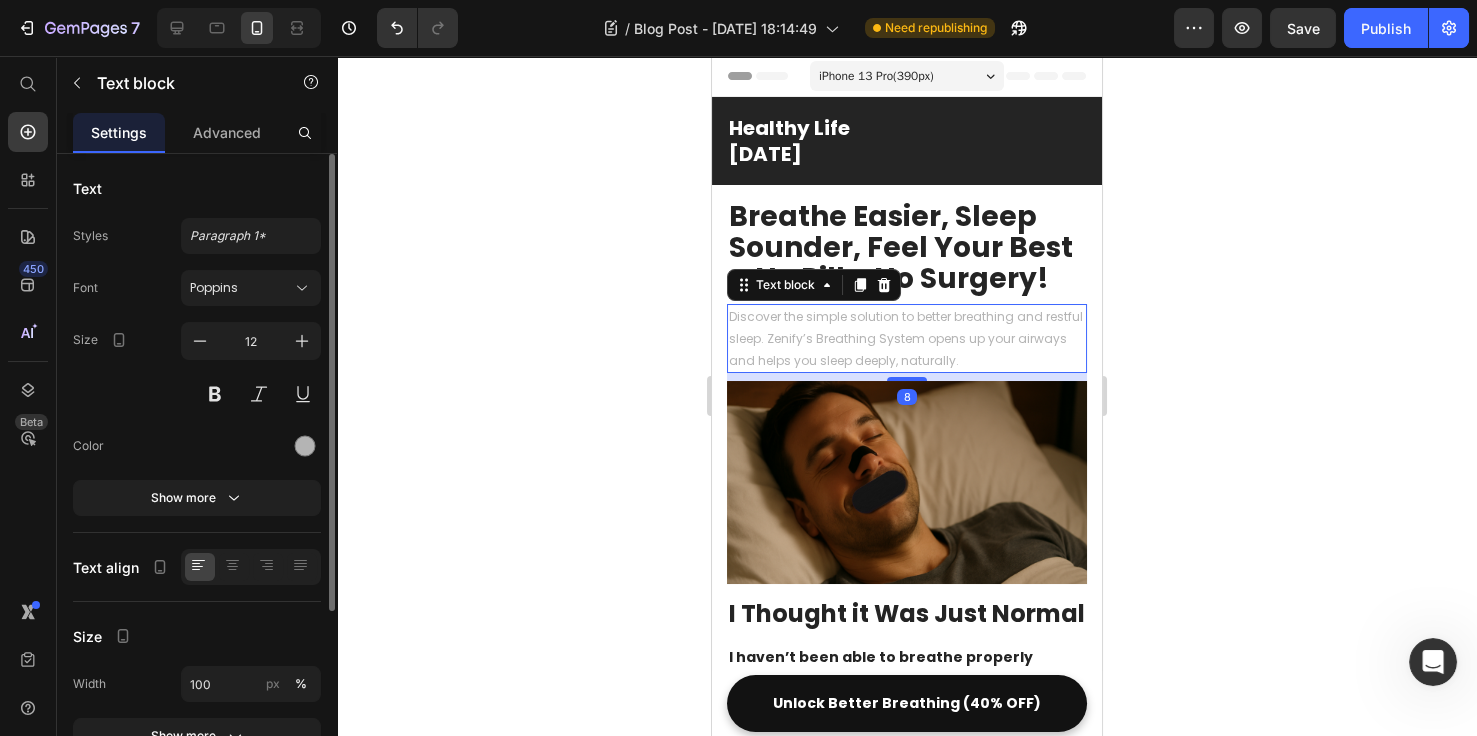 click 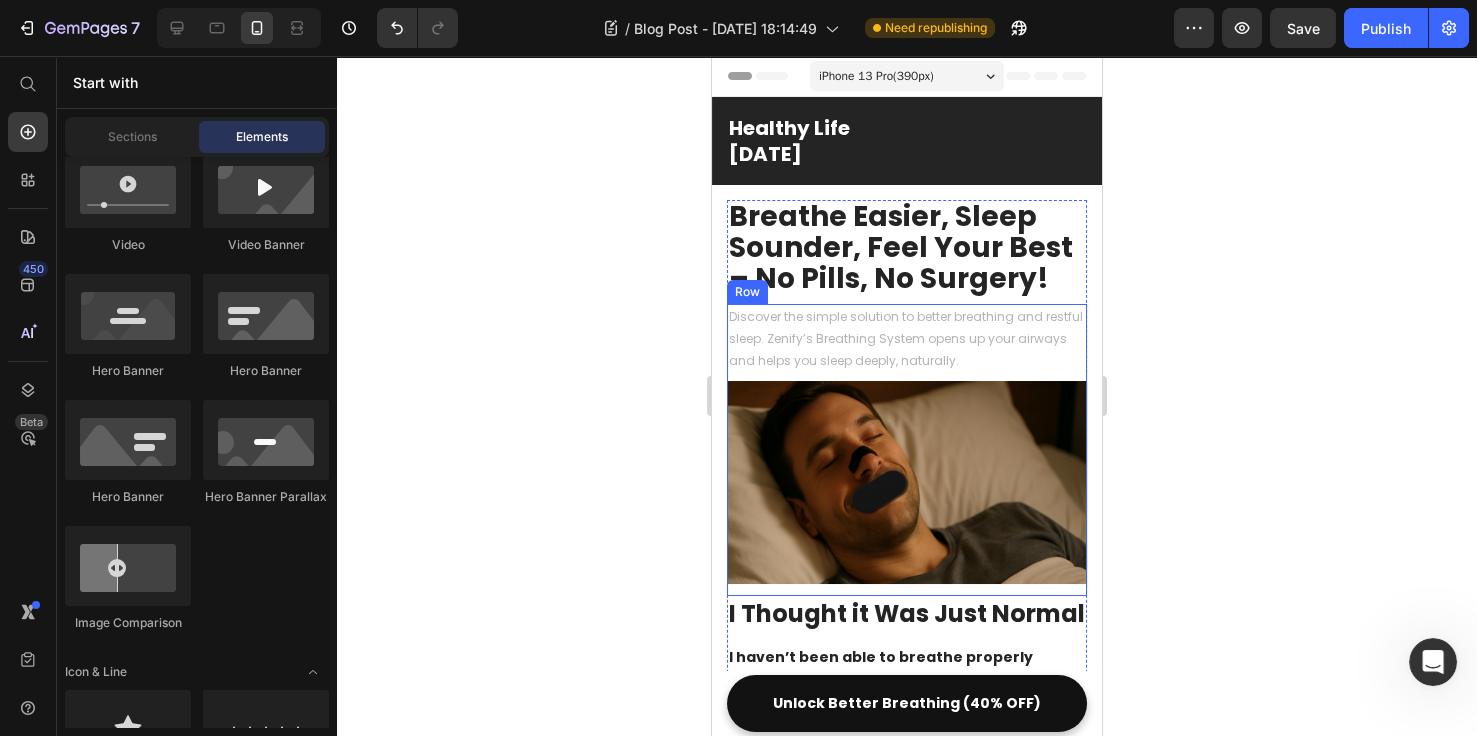 click on "Discover the simple solution to better breathing and restful sleep. Zenify’s Breathing System opens up your airways and helps you sleep deeply, naturally. Text block" at bounding box center (907, 342) 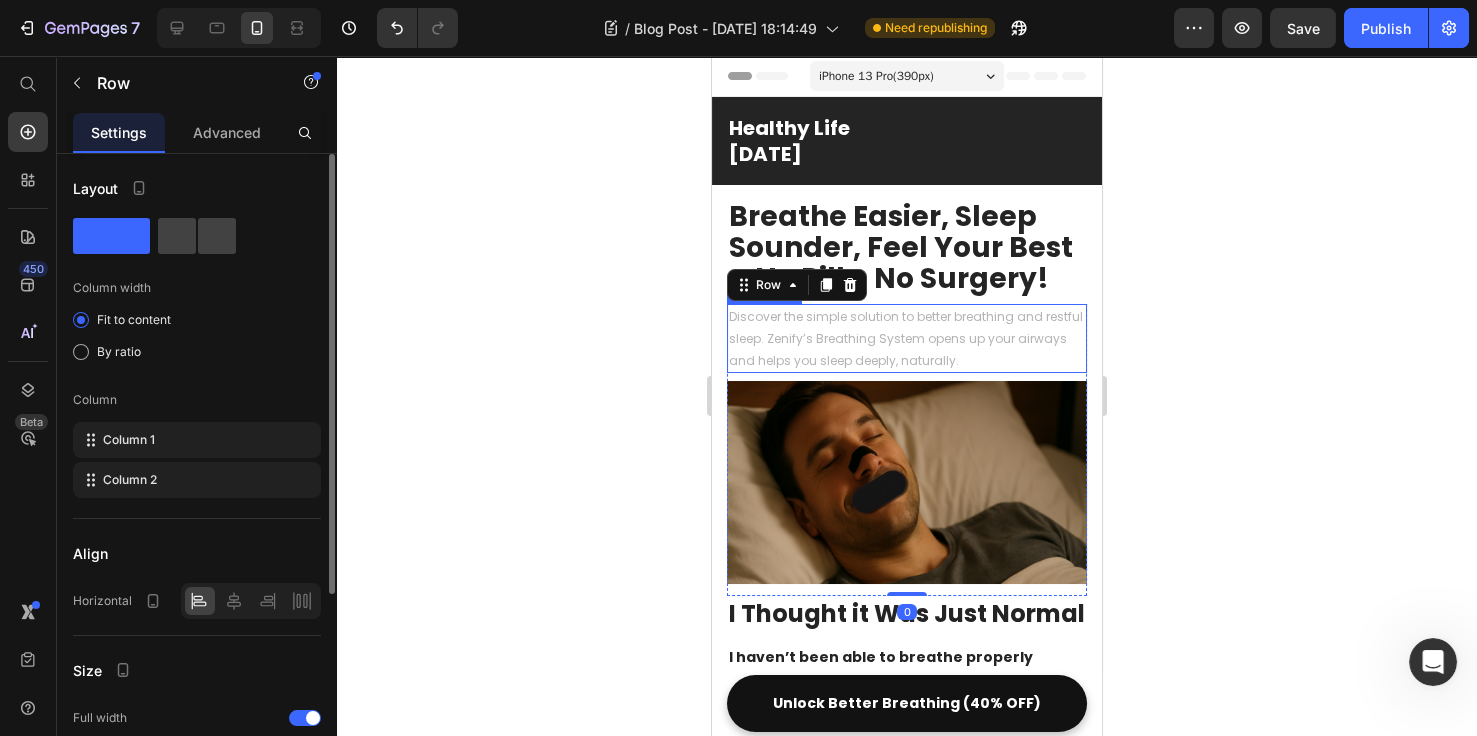 click on "Discover the simple solution to better breathing and restful sleep. Zenify’s Breathing System opens up your airways and helps you sleep deeply, naturally." at bounding box center [907, 338] 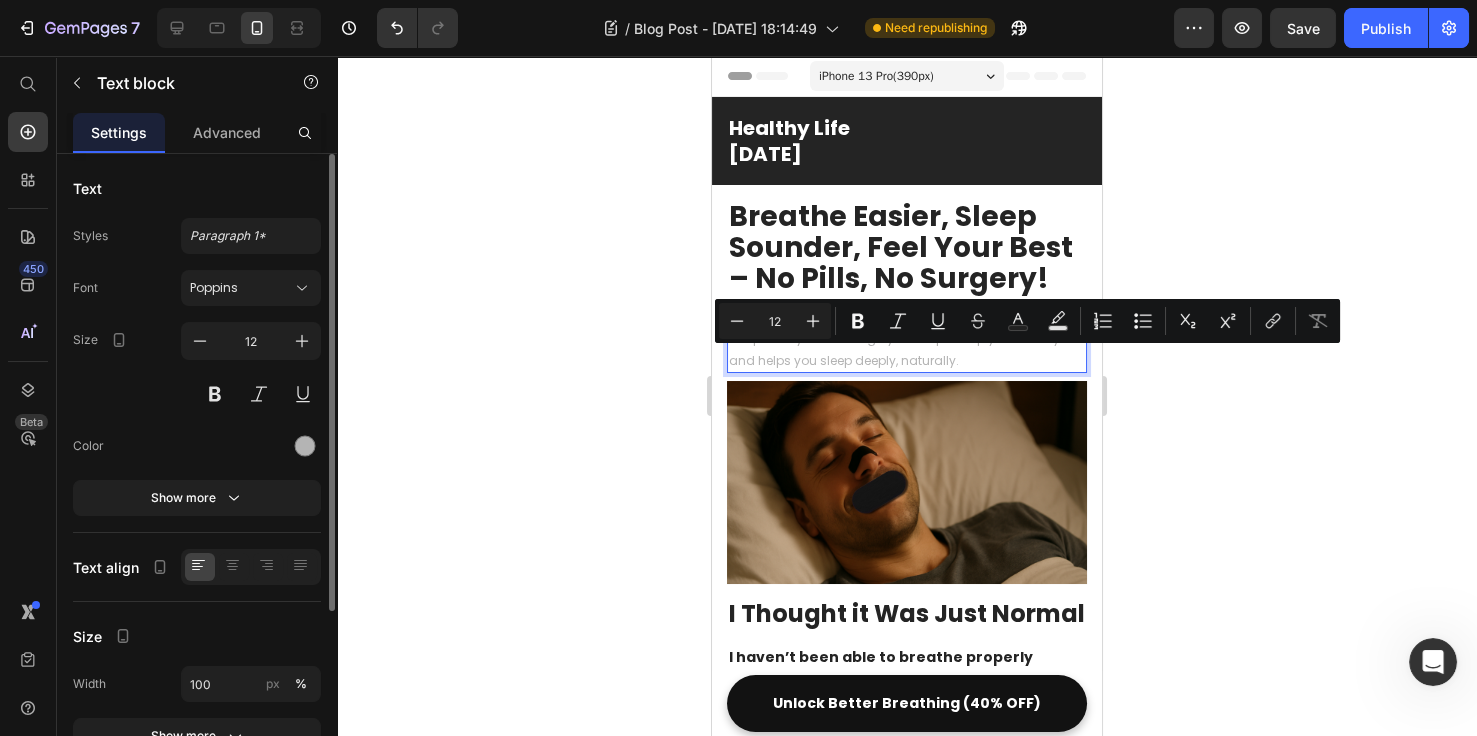 drag, startPoint x: 1010, startPoint y: 360, endPoint x: 866, endPoint y: 365, distance: 144.08678 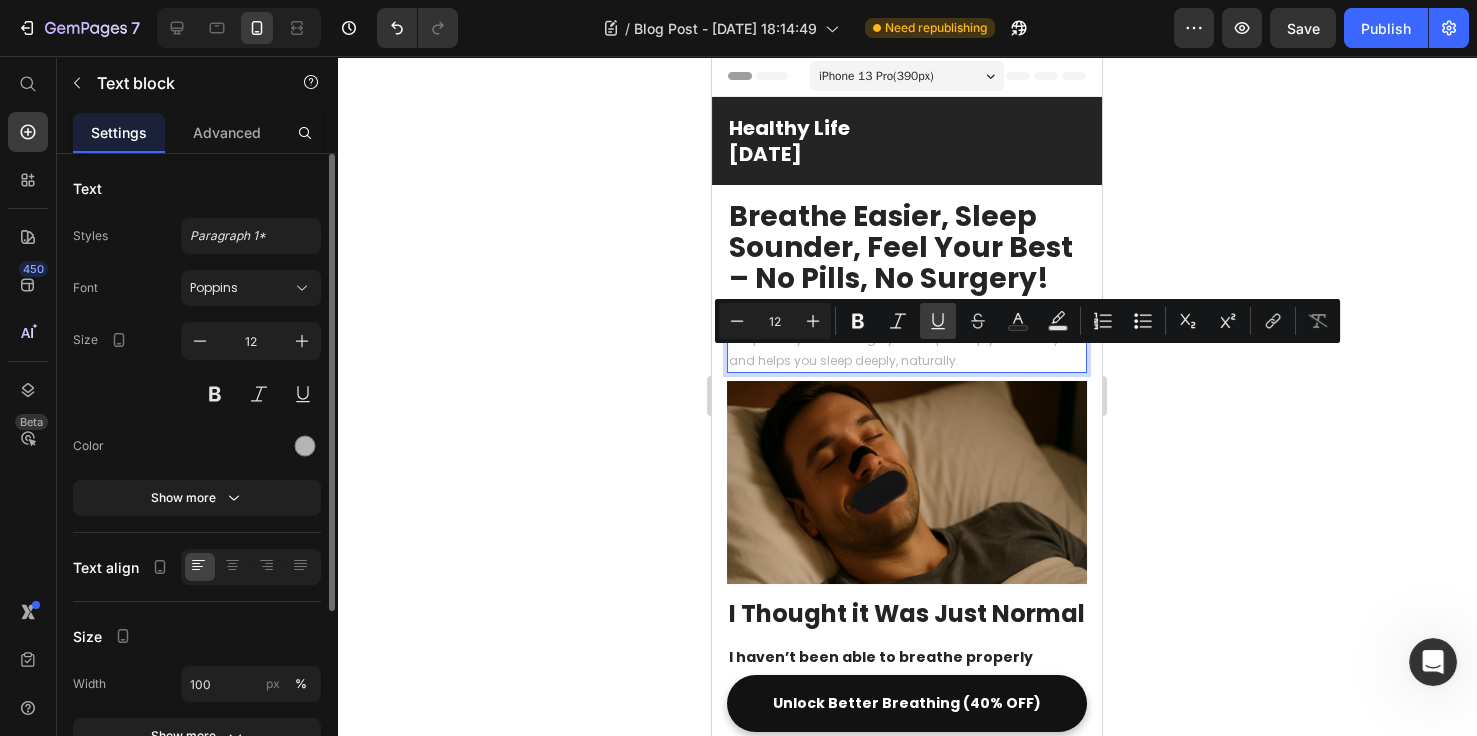 drag, startPoint x: 862, startPoint y: 316, endPoint x: 934, endPoint y: 330, distance: 73.34848 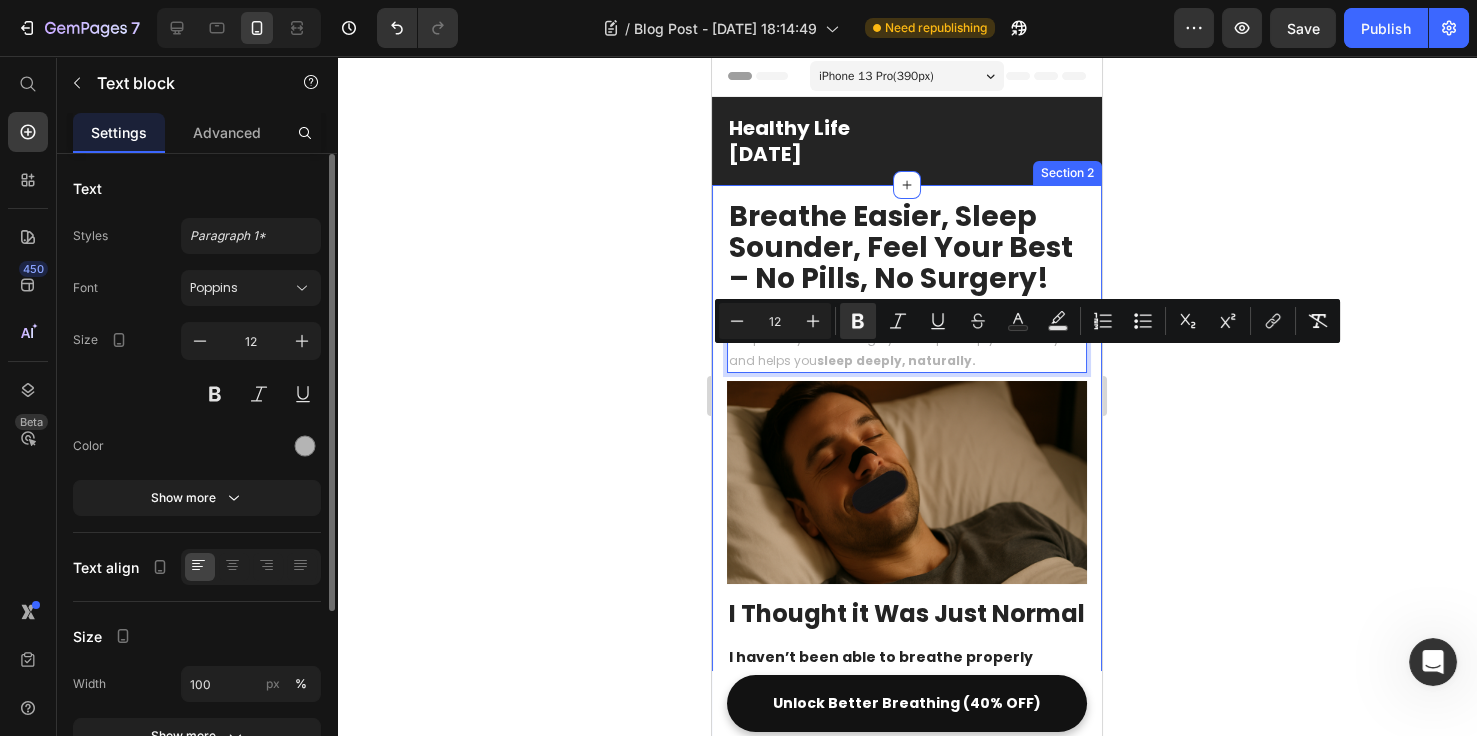 click 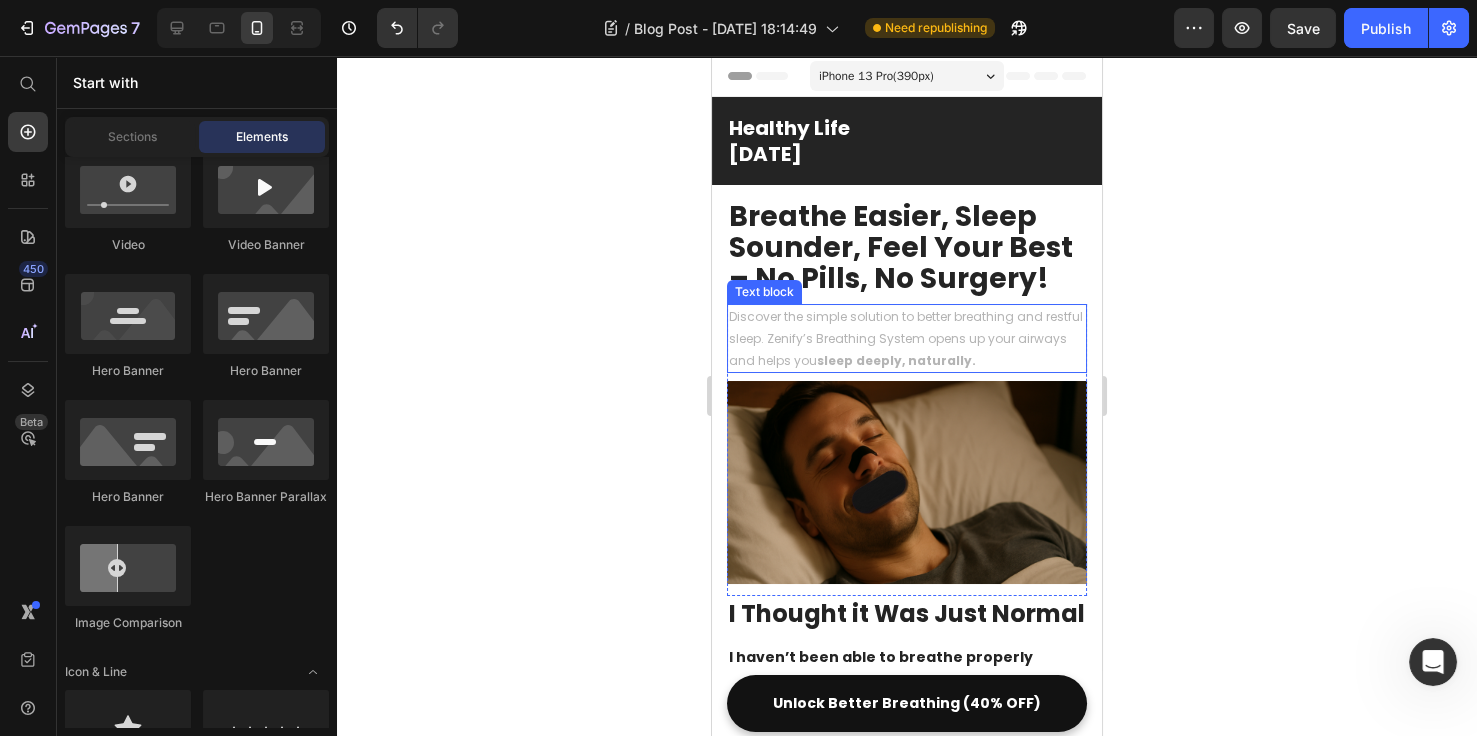 click on "Discover the simple solution to better breathing and restful sleep. Zenify’s Breathing System opens up your airways and helps you  sleep deeply, naturally." at bounding box center (907, 338) 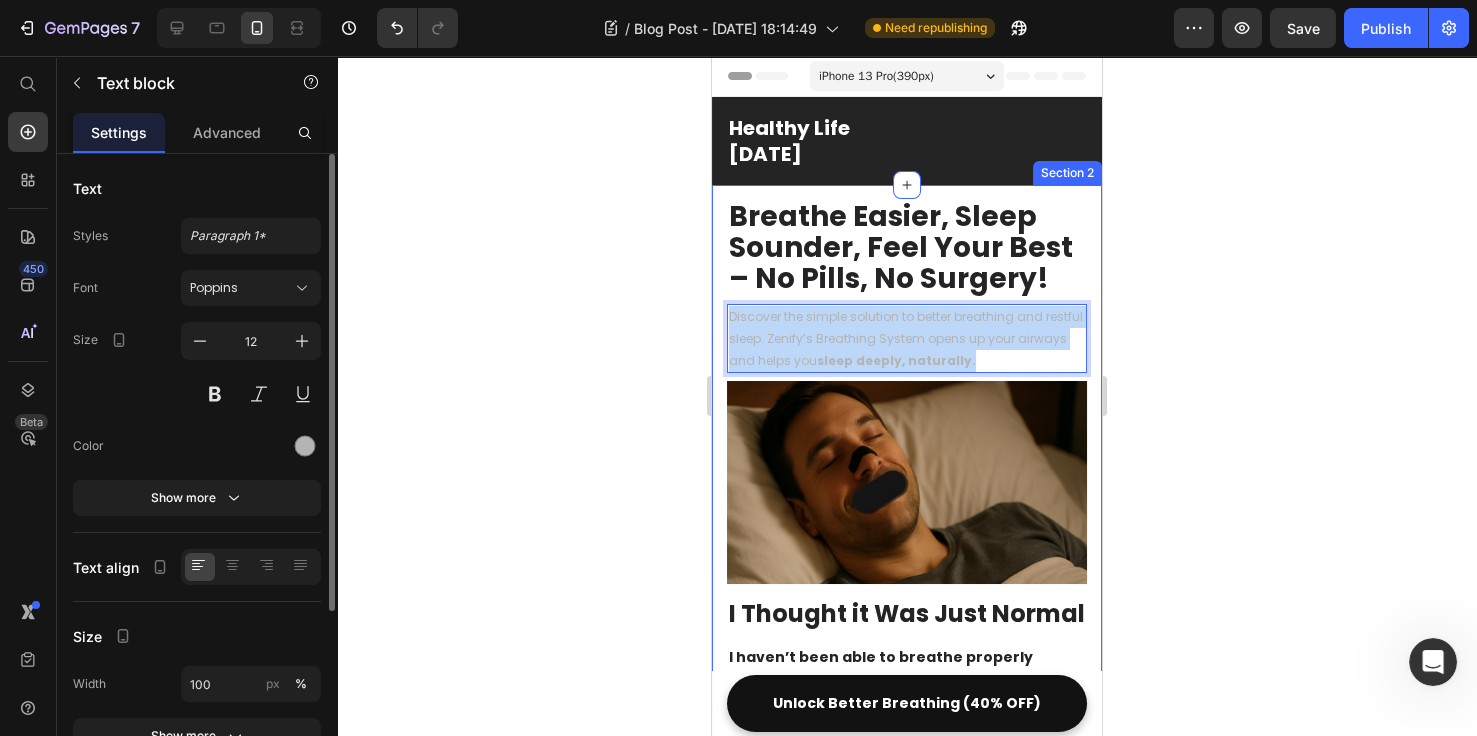 drag, startPoint x: 1023, startPoint y: 360, endPoint x: 722, endPoint y: 306, distance: 305.80548 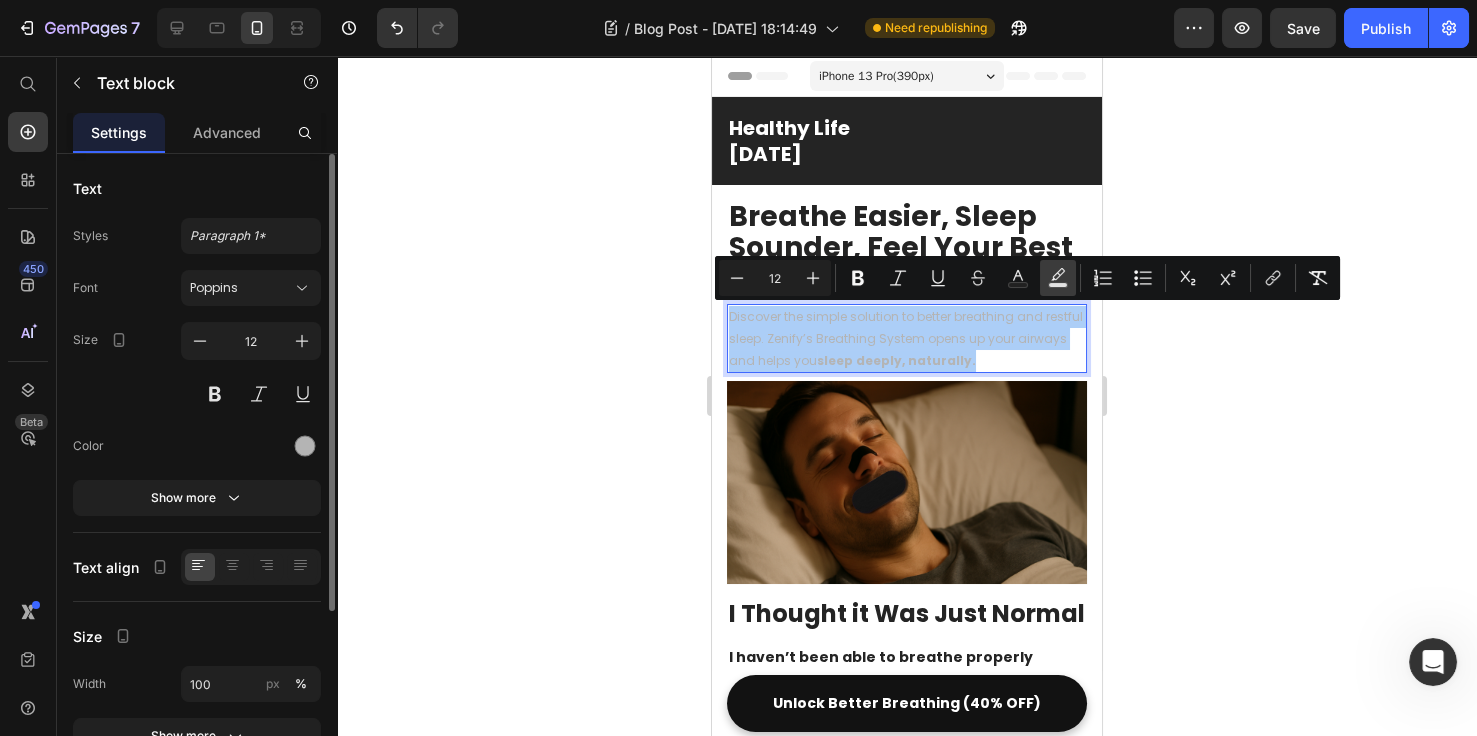 click 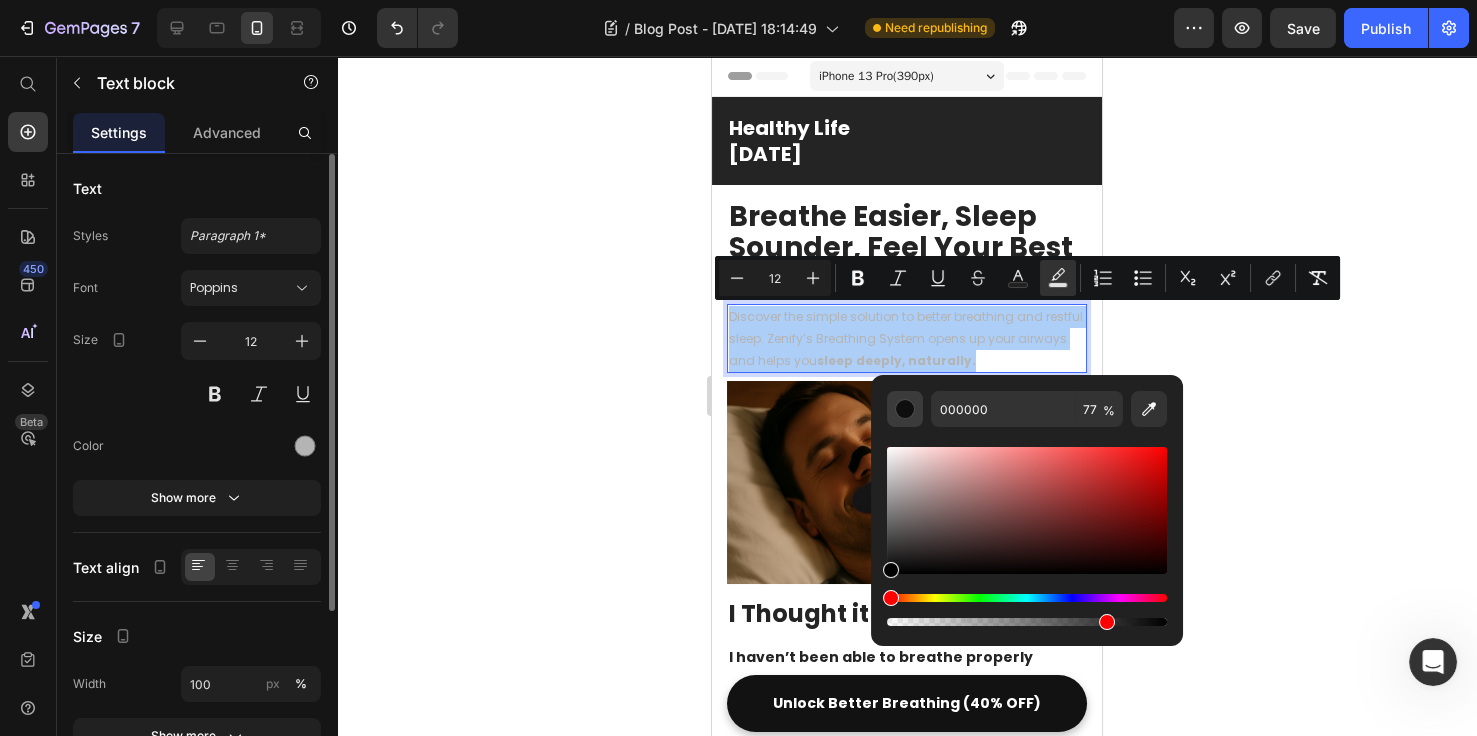 click at bounding box center [905, 409] 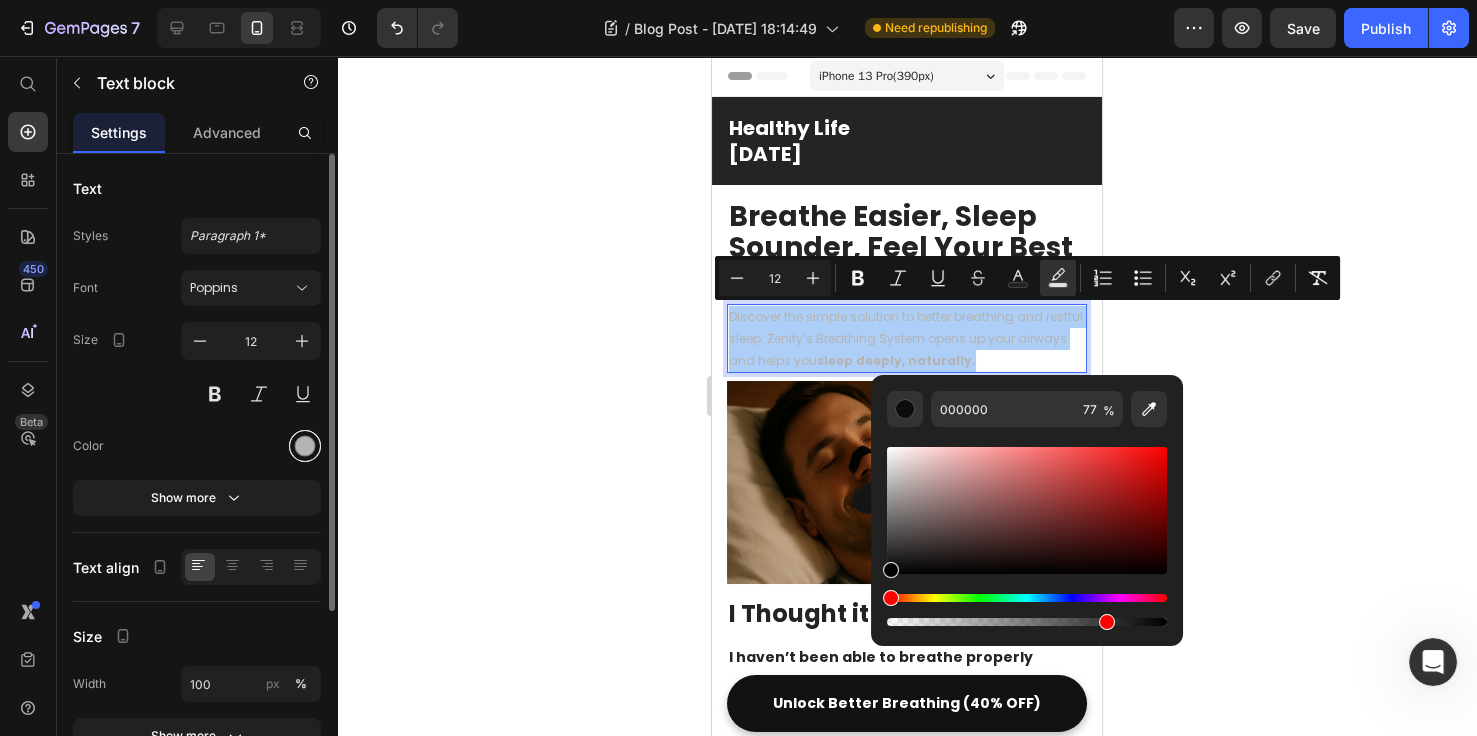 click at bounding box center [305, 446] 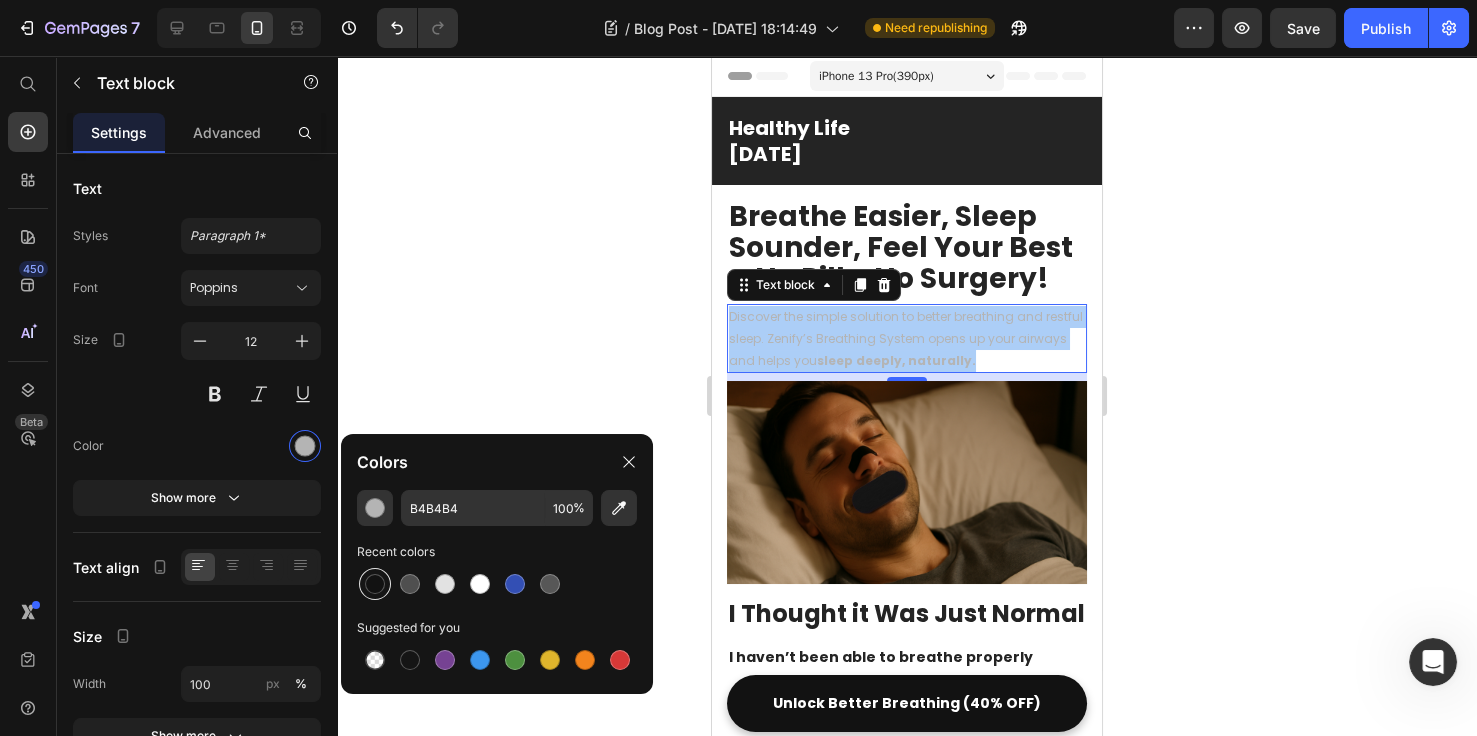click at bounding box center [375, 584] 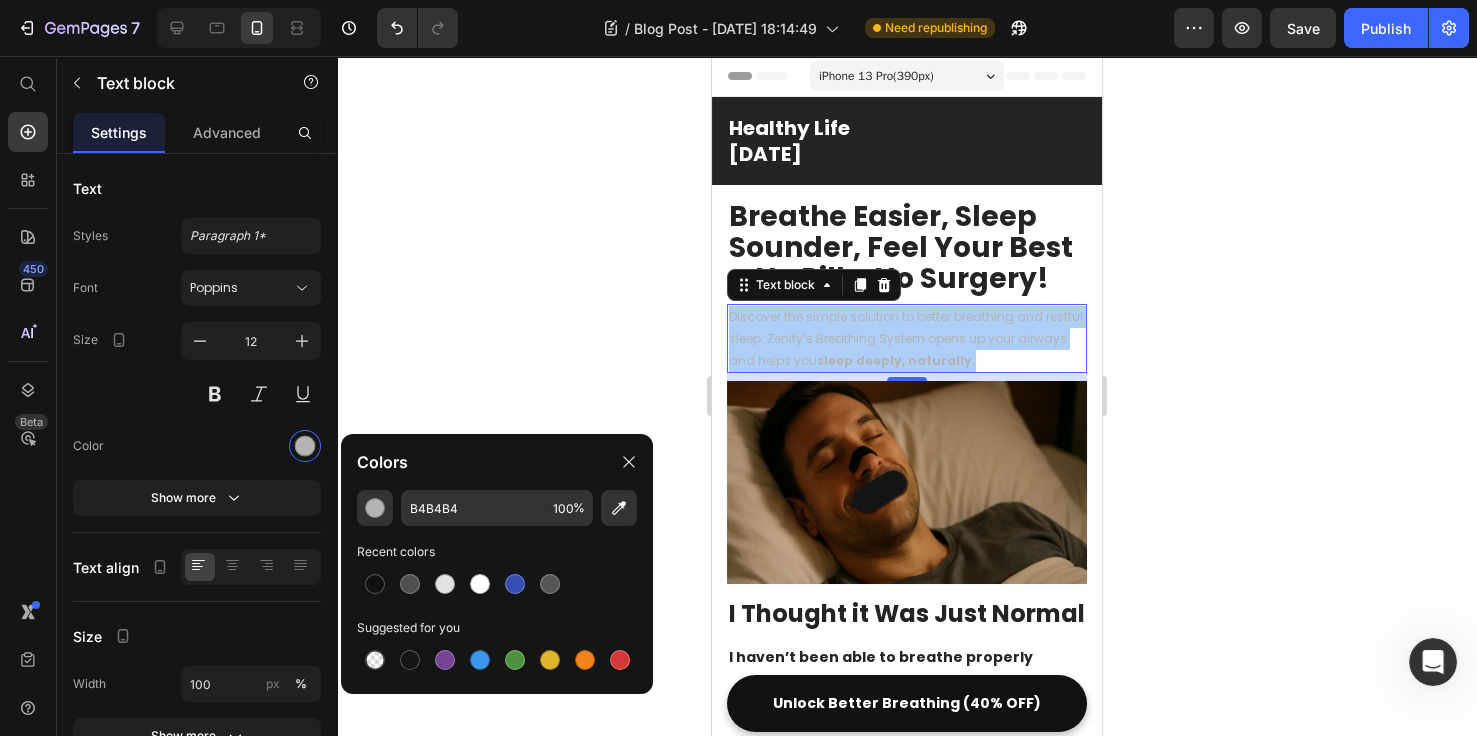 type on "121212" 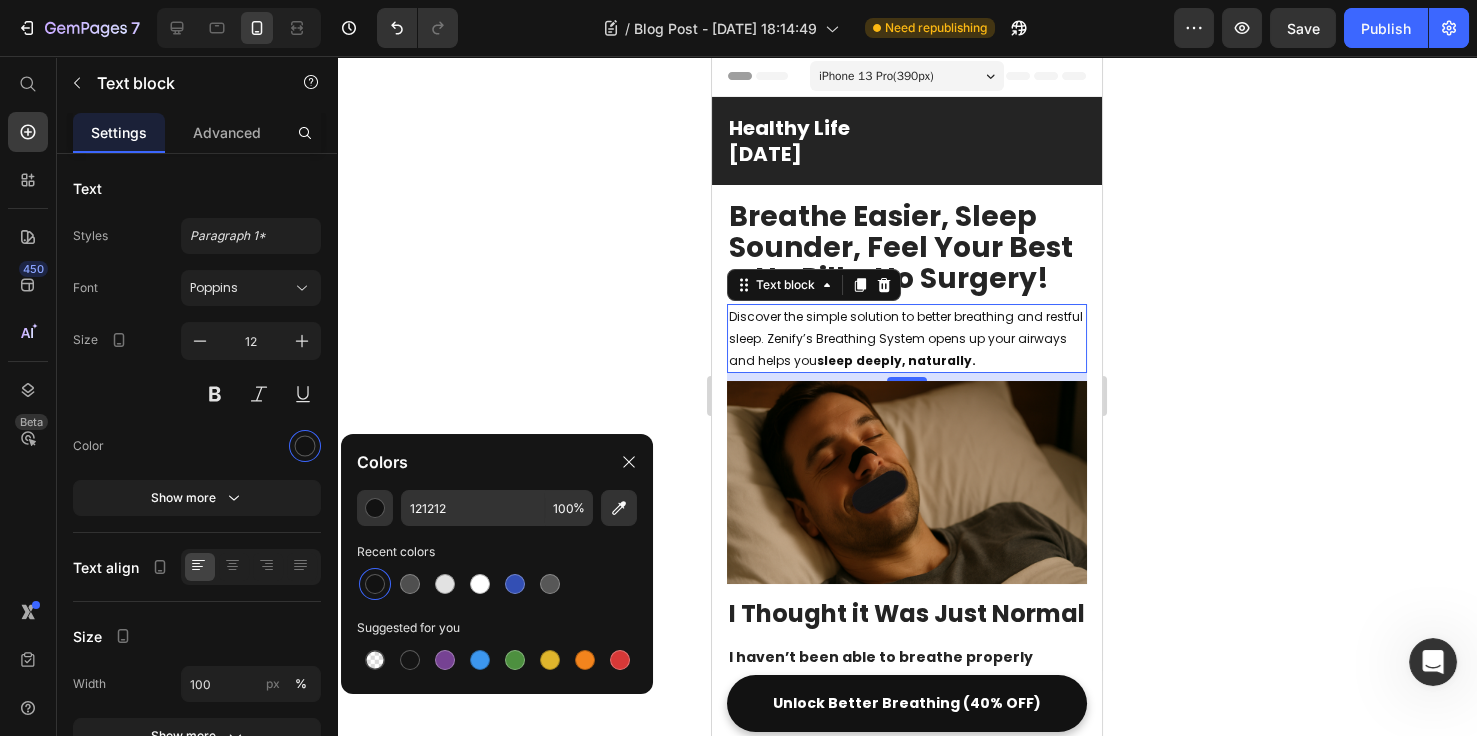 click 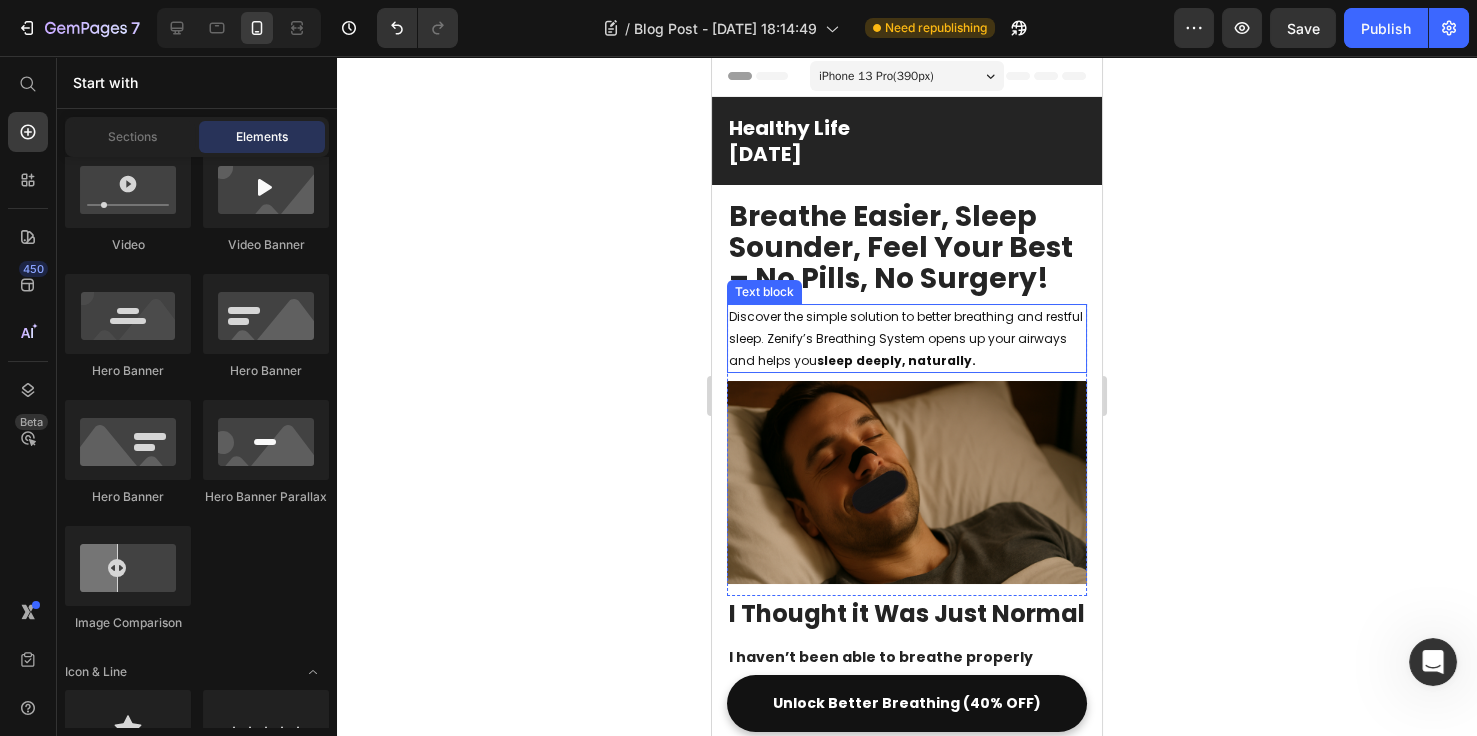 click on "sleep deeply, naturally." at bounding box center (896, 360) 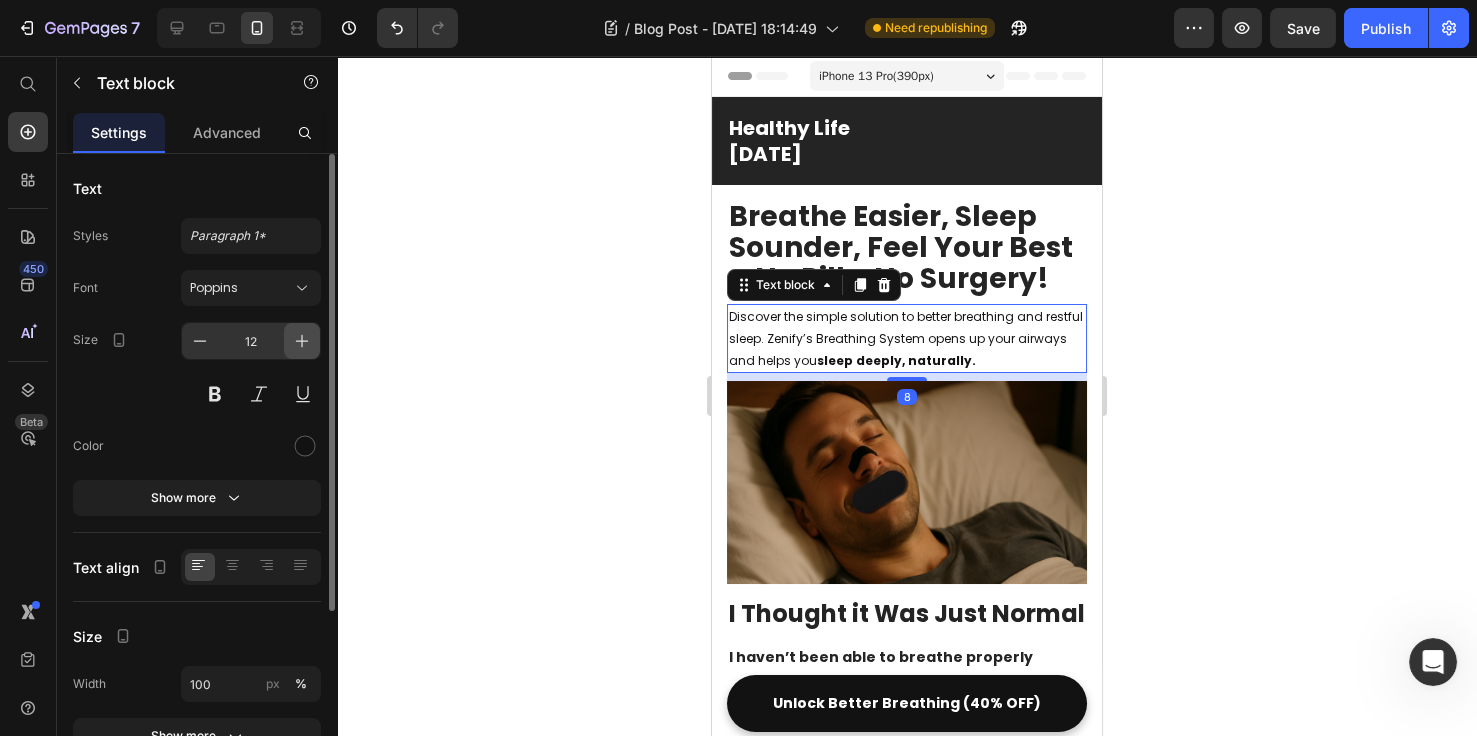 click at bounding box center [302, 341] 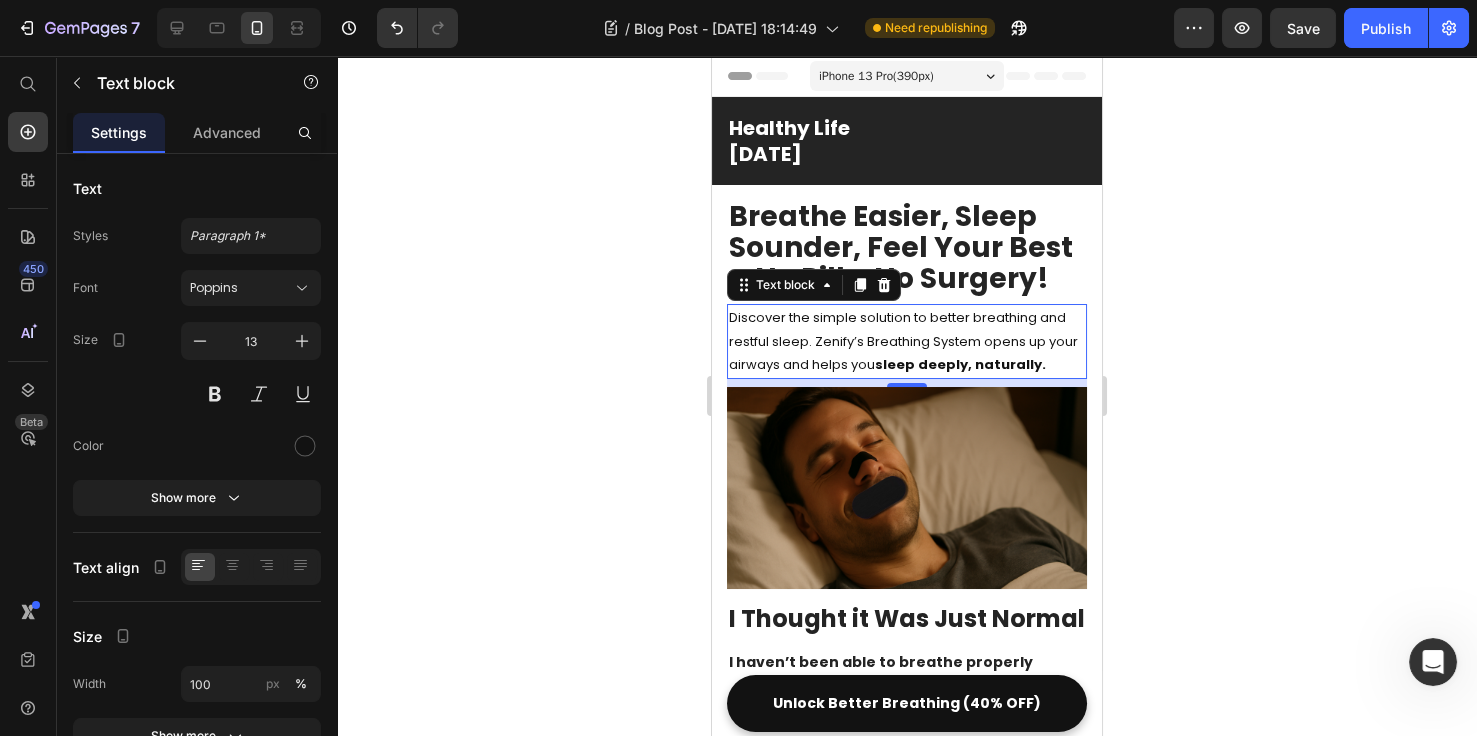 click 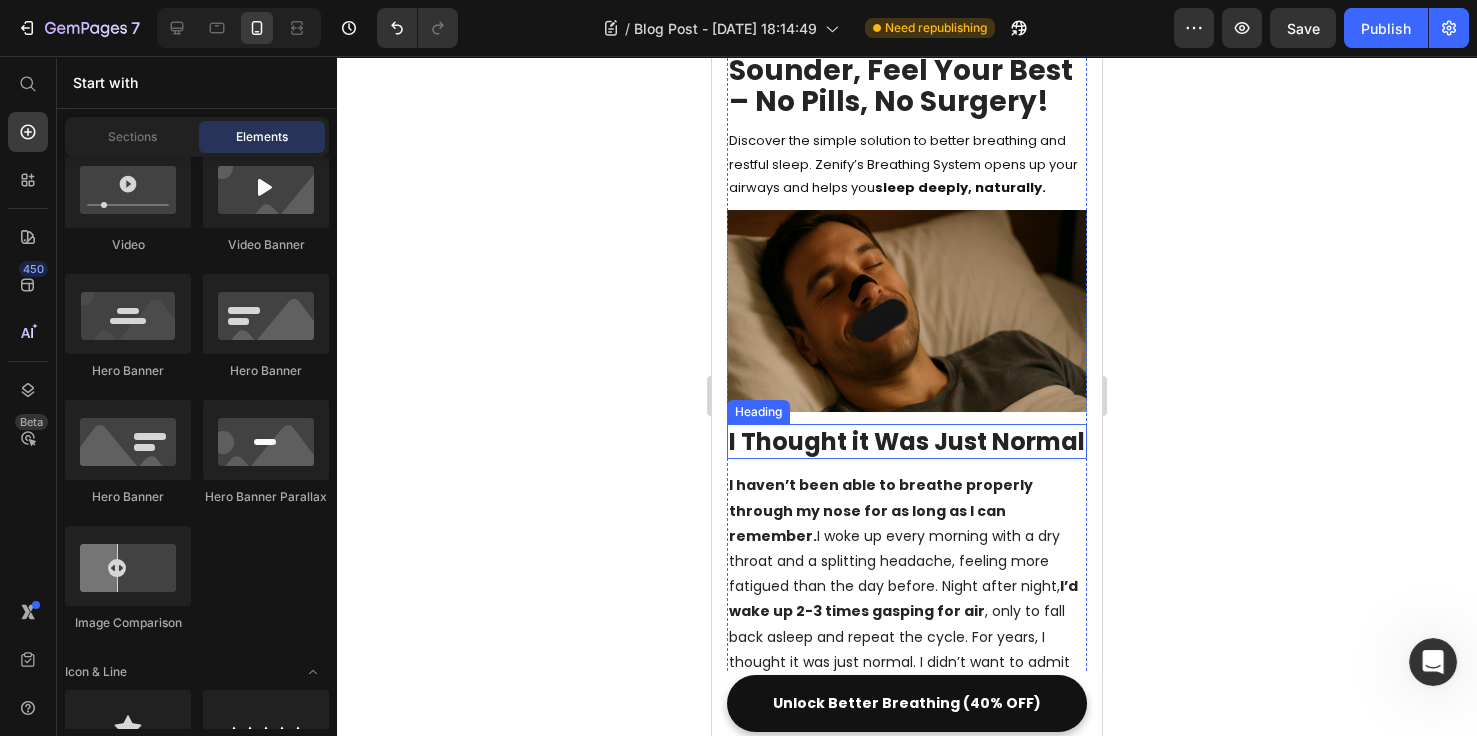 scroll, scrollTop: 384, scrollLeft: 0, axis: vertical 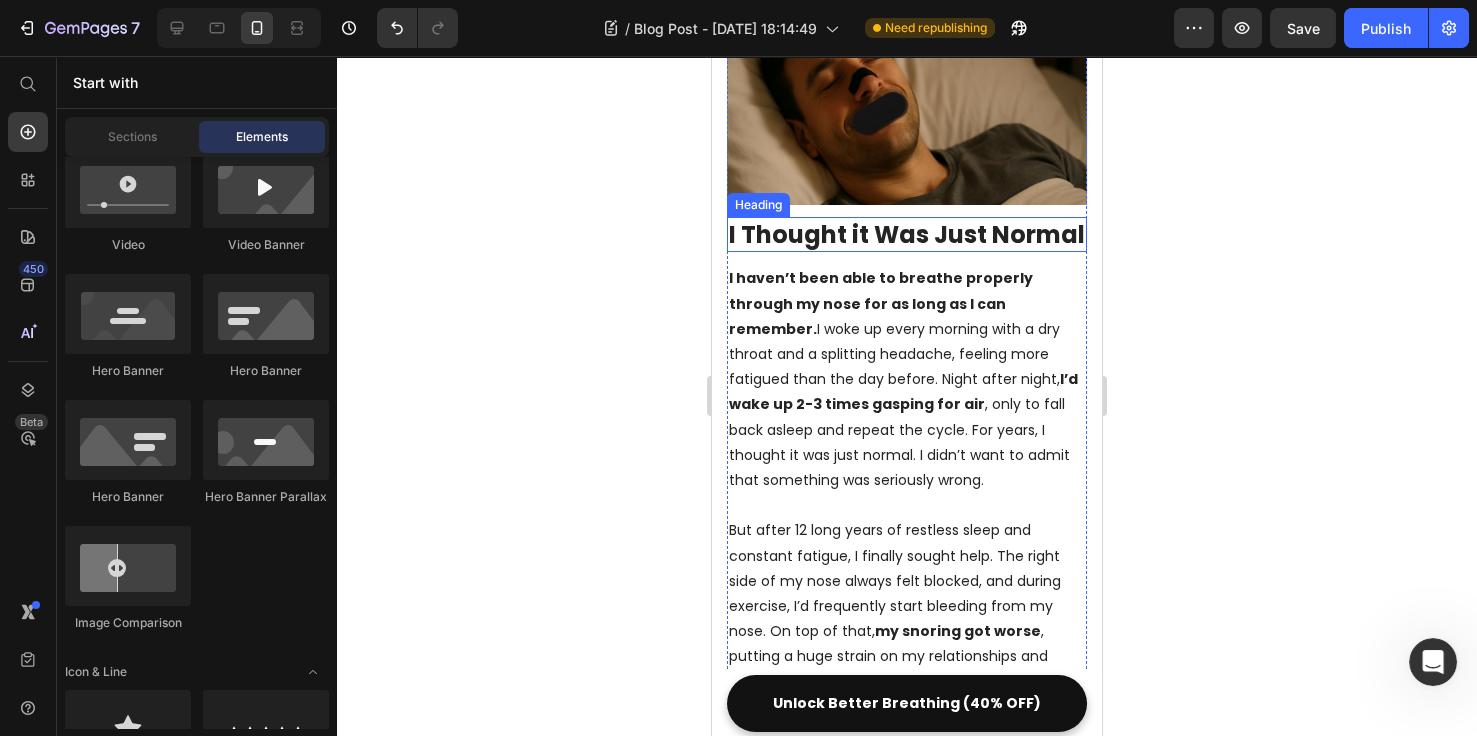 click on "I Thought it Was Just Normal" at bounding box center [907, 234] 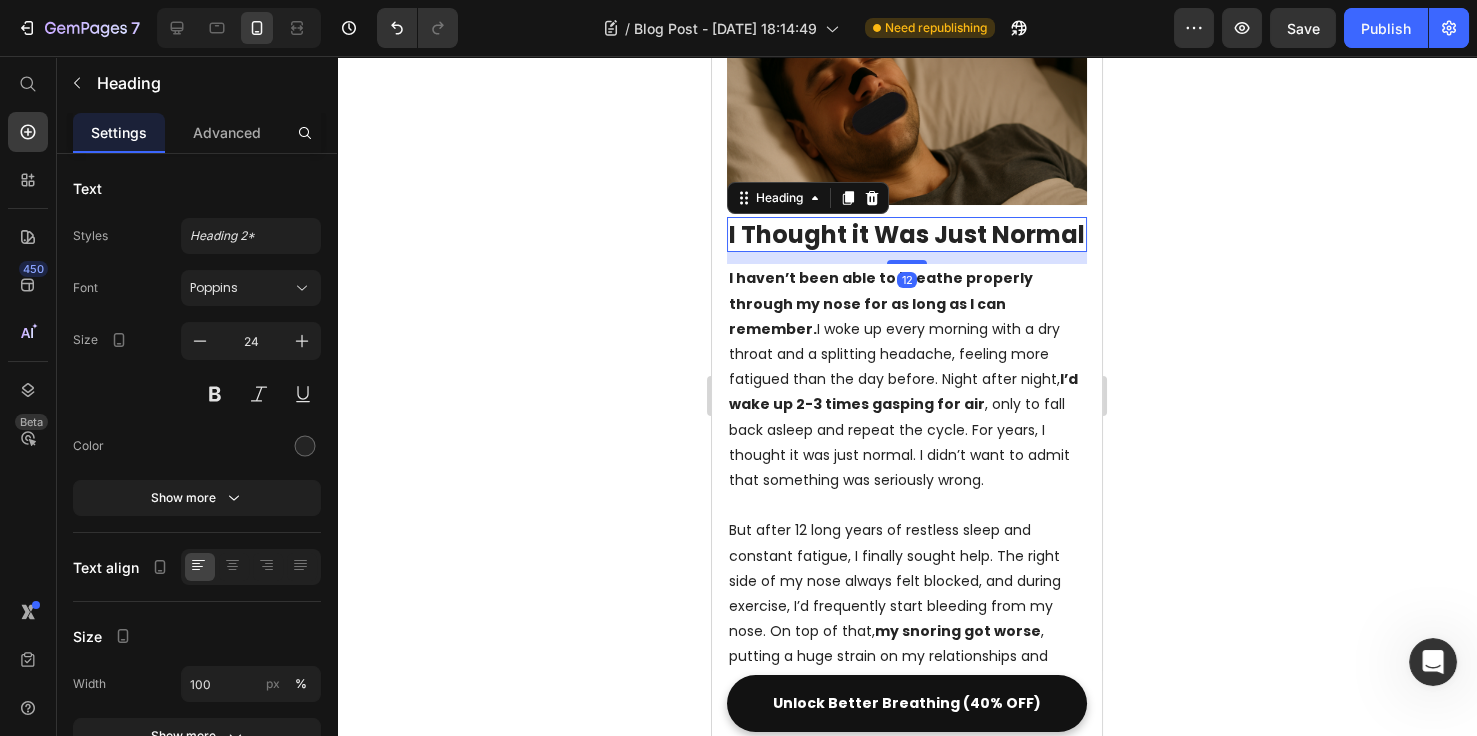 click on "I Thought it Was Just Normal" at bounding box center [907, 234] 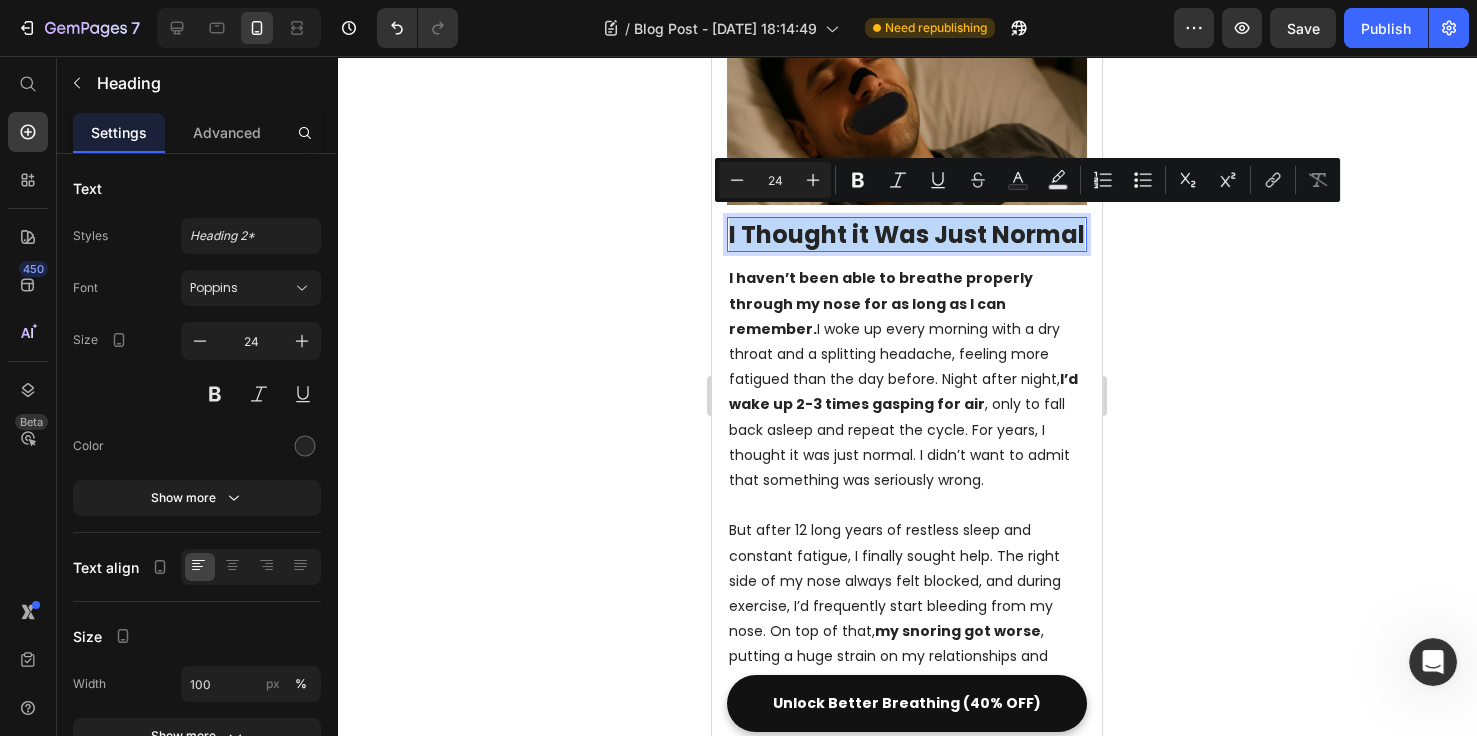 drag, startPoint x: 840, startPoint y: 256, endPoint x: 699, endPoint y: 231, distance: 143.19916 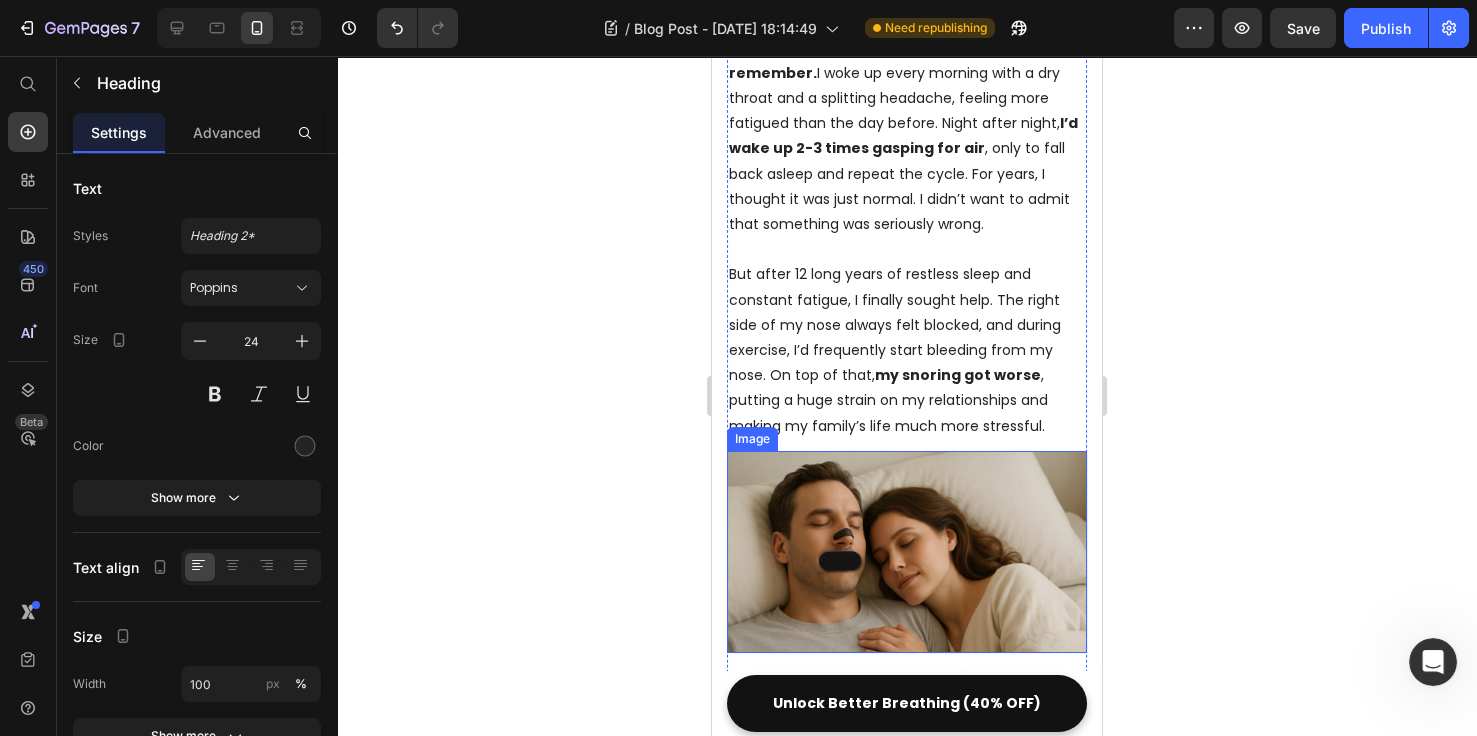 scroll, scrollTop: 384, scrollLeft: 0, axis: vertical 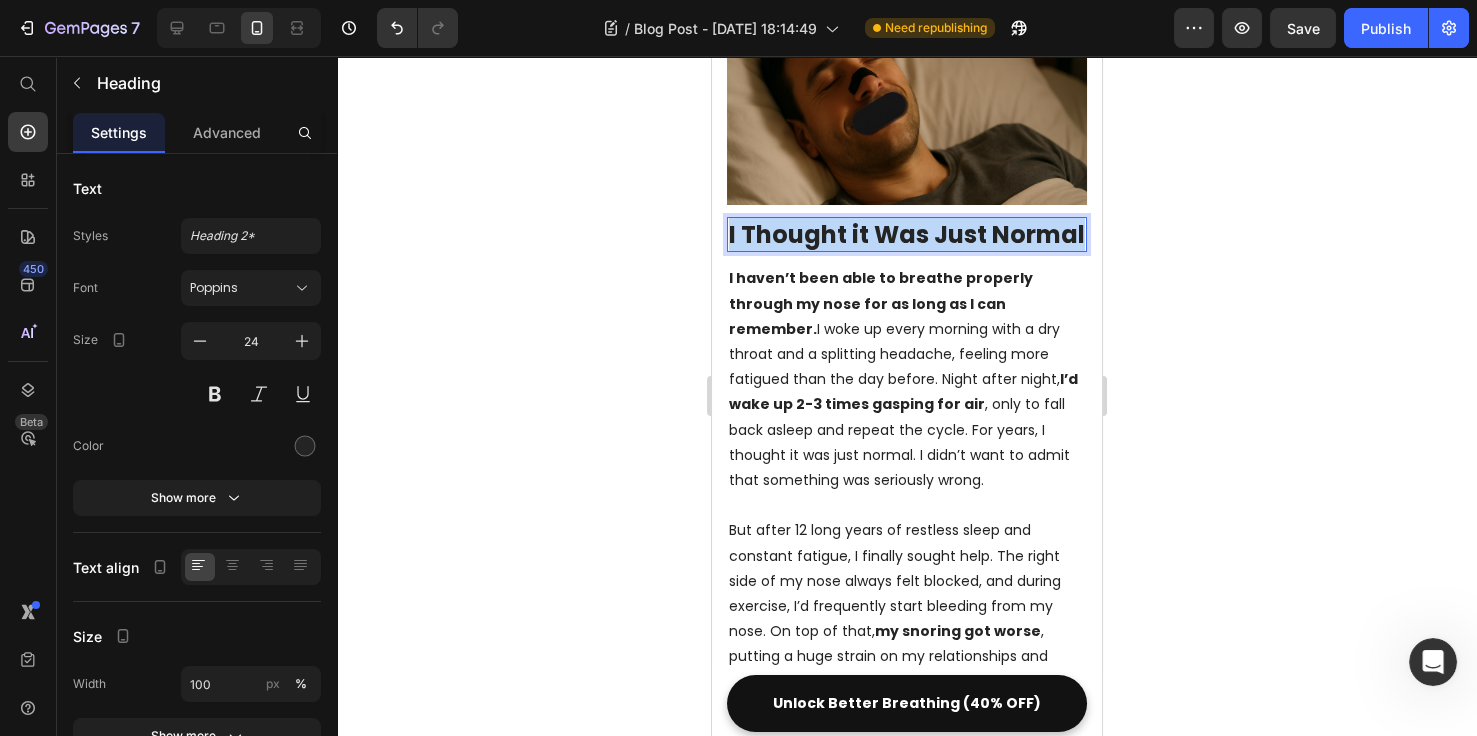 click on "I Thought it Was Just Normal" at bounding box center [907, 234] 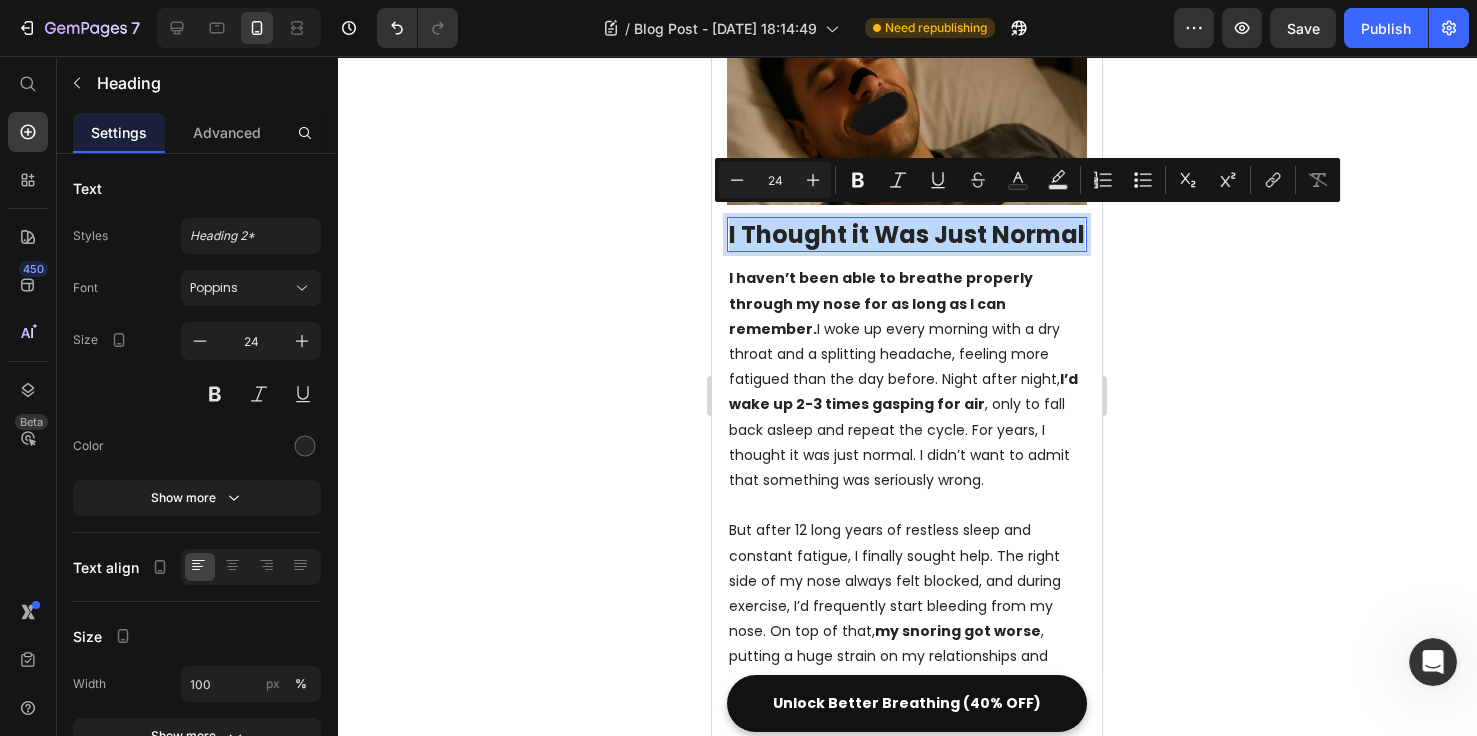 drag, startPoint x: 866, startPoint y: 260, endPoint x: 1335, endPoint y: 292, distance: 470.09042 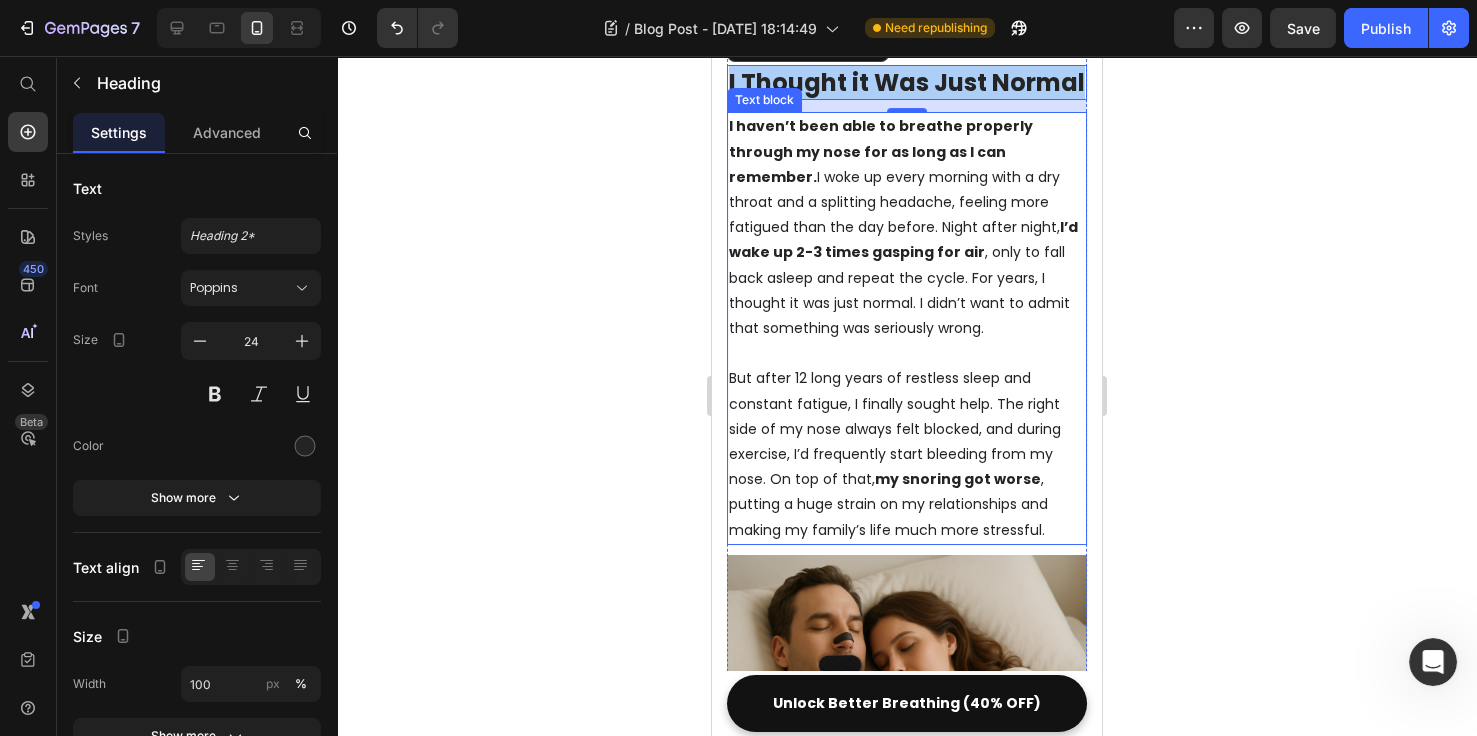 scroll, scrollTop: 692, scrollLeft: 0, axis: vertical 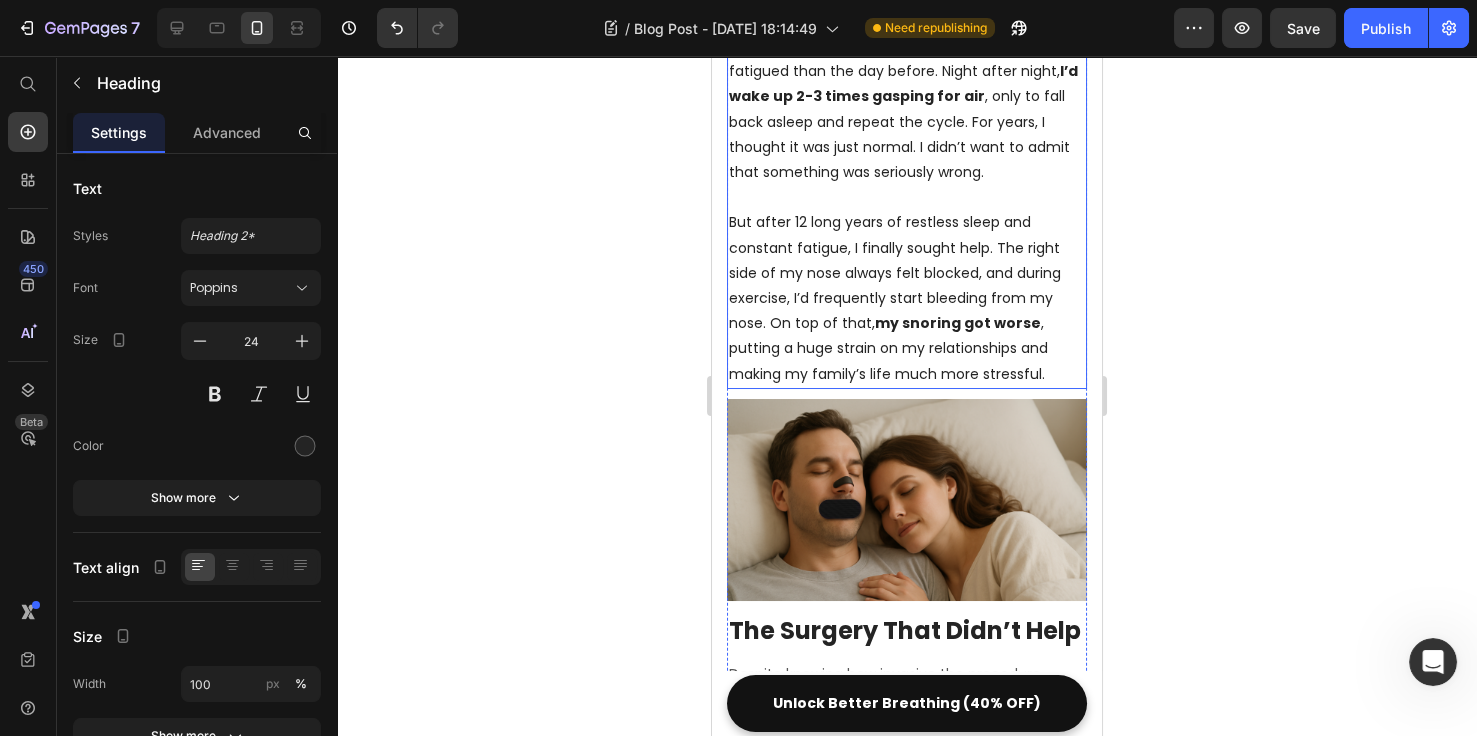 drag, startPoint x: 866, startPoint y: 331, endPoint x: 826, endPoint y: 342, distance: 41.484936 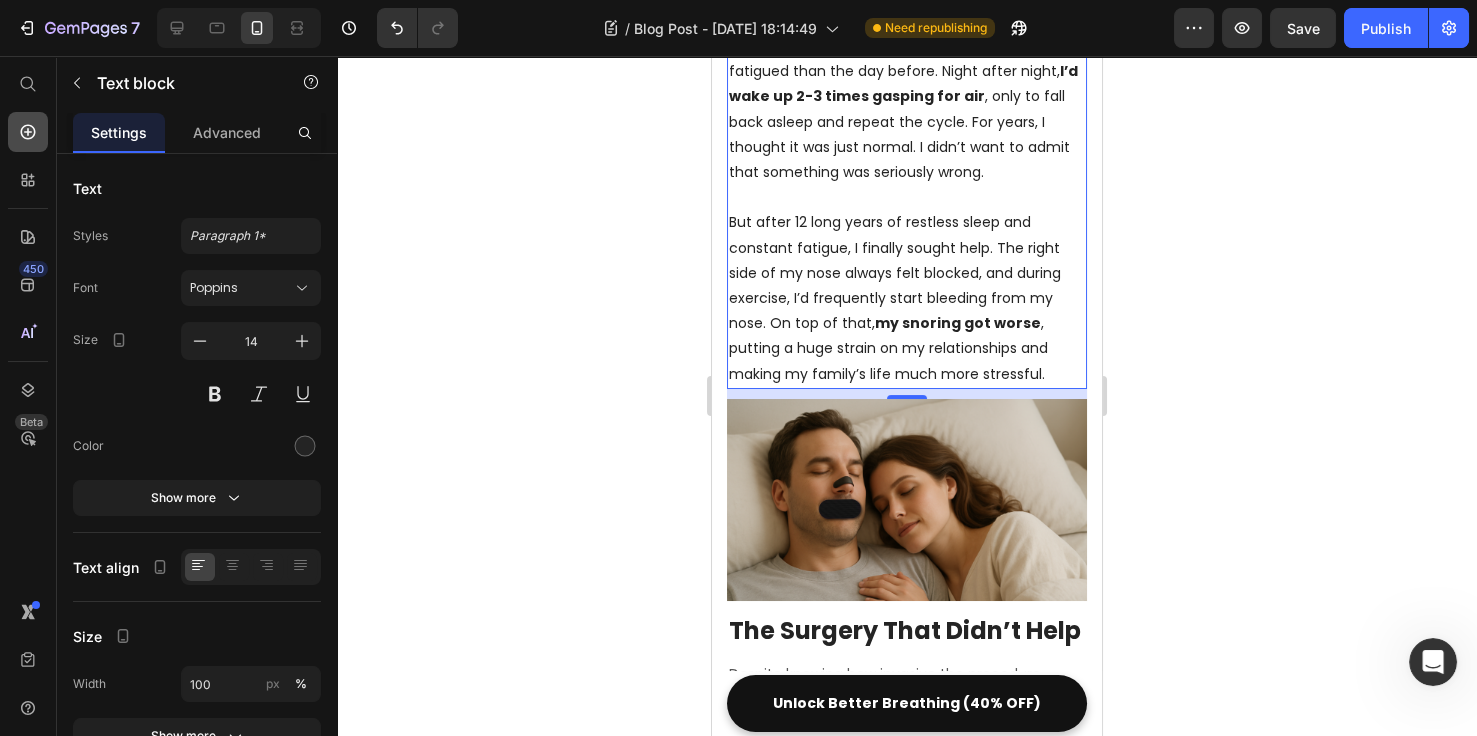 click 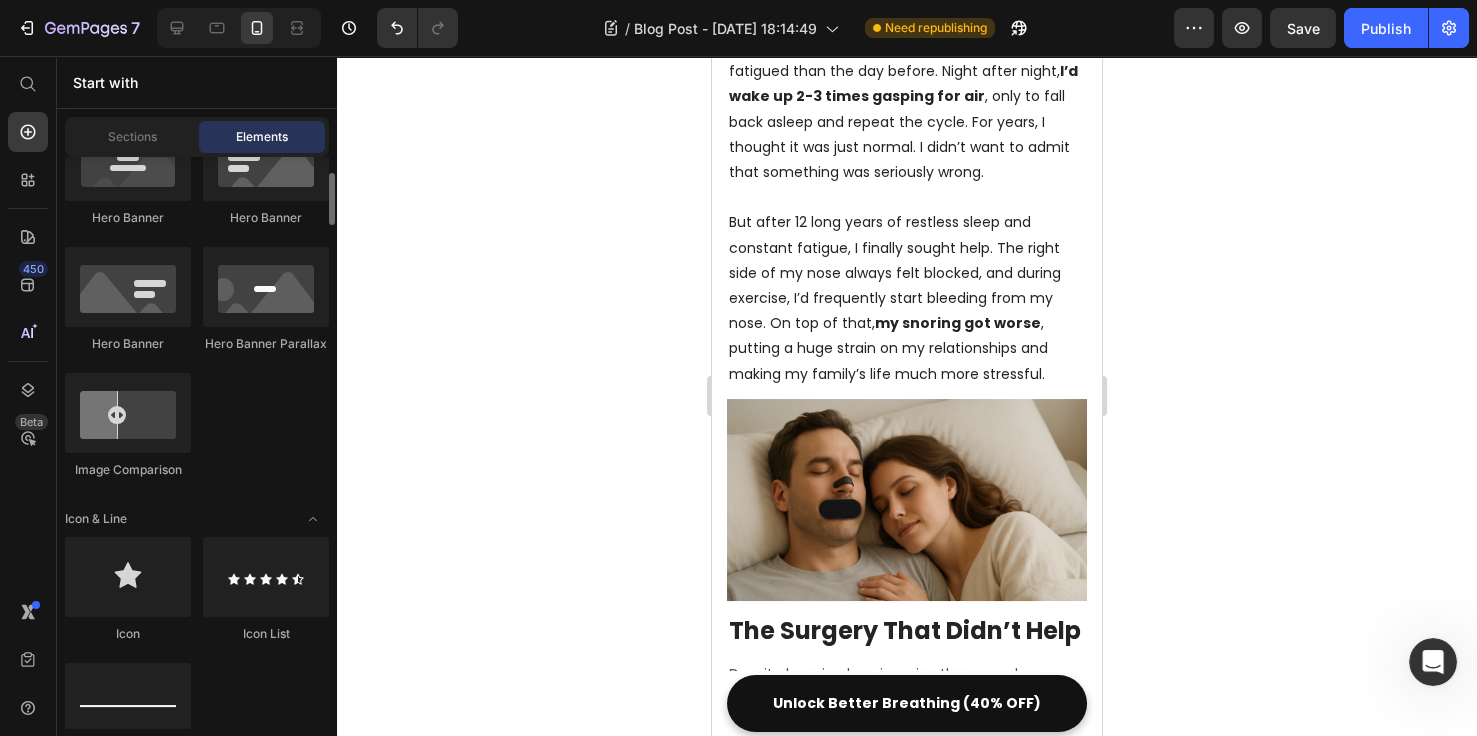 scroll, scrollTop: 769, scrollLeft: 0, axis: vertical 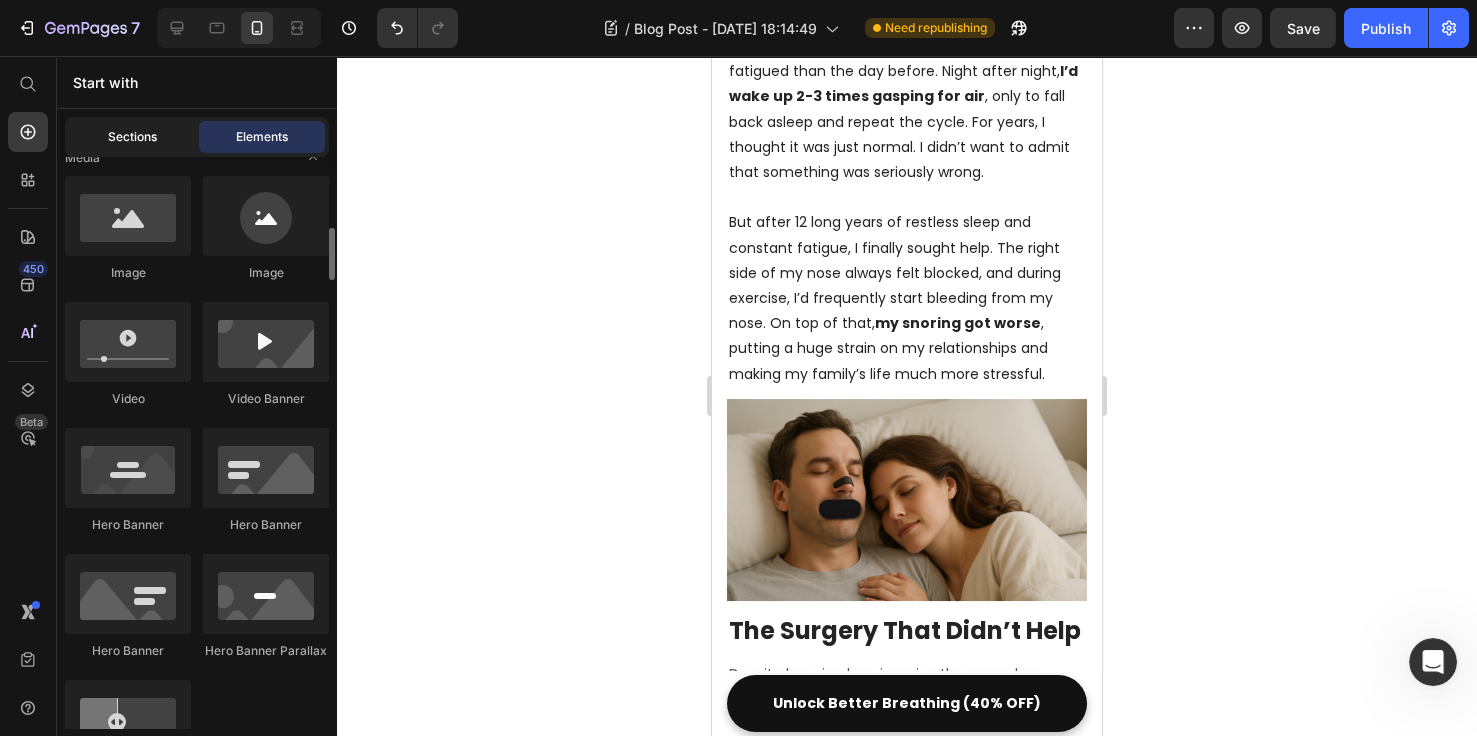 click on "Sections" at bounding box center [132, 137] 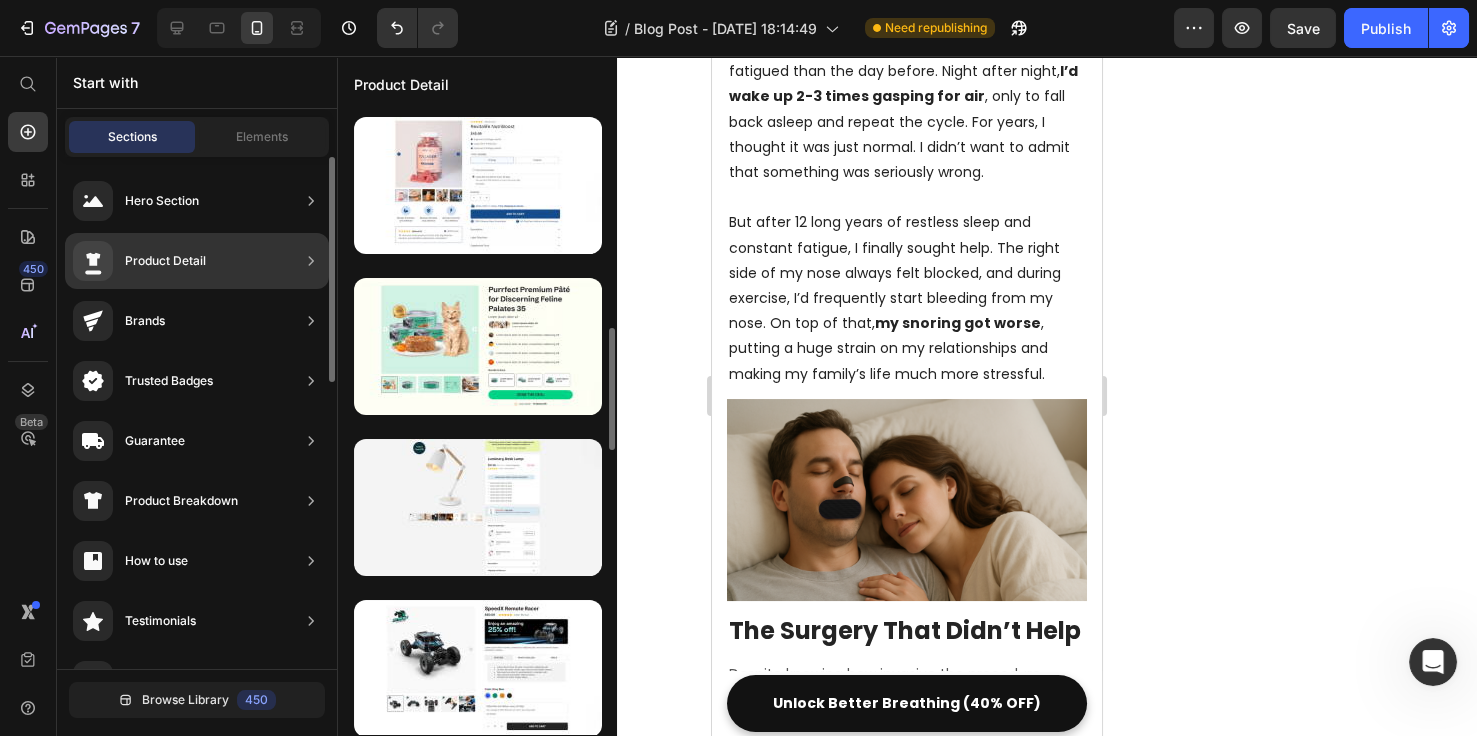 scroll, scrollTop: 327, scrollLeft: 0, axis: vertical 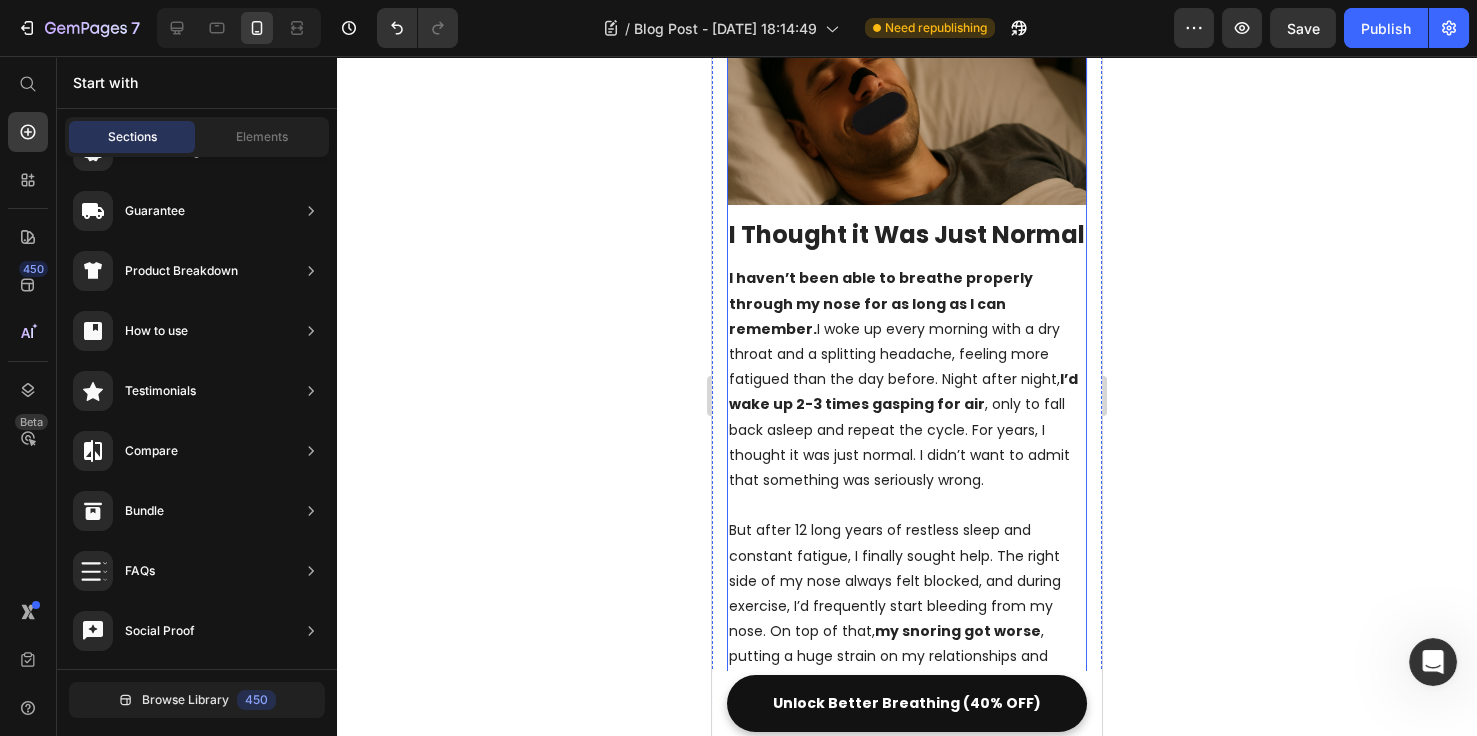 click on "I Thought it Was Just Normal" at bounding box center (907, 234) 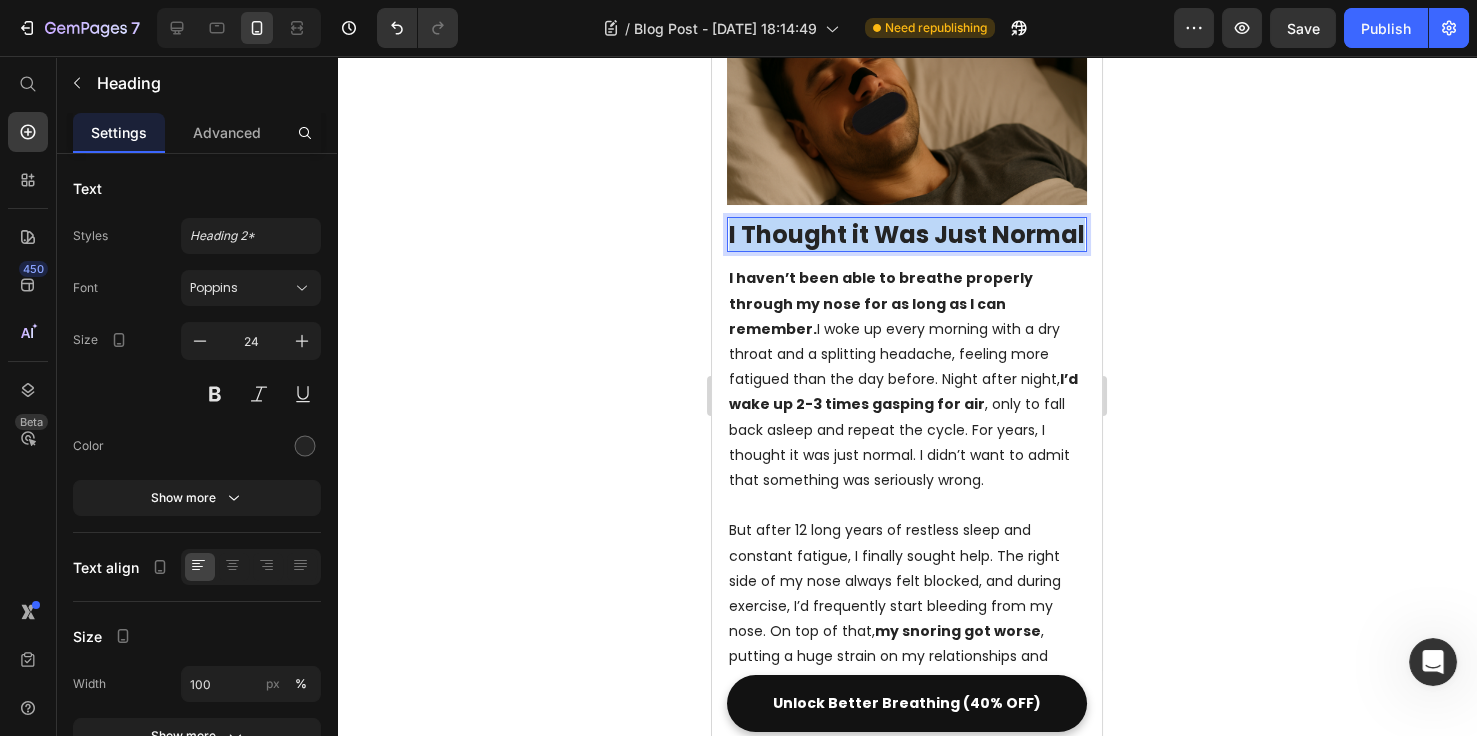 drag, startPoint x: 838, startPoint y: 251, endPoint x: 708, endPoint y: 213, distance: 135.44002 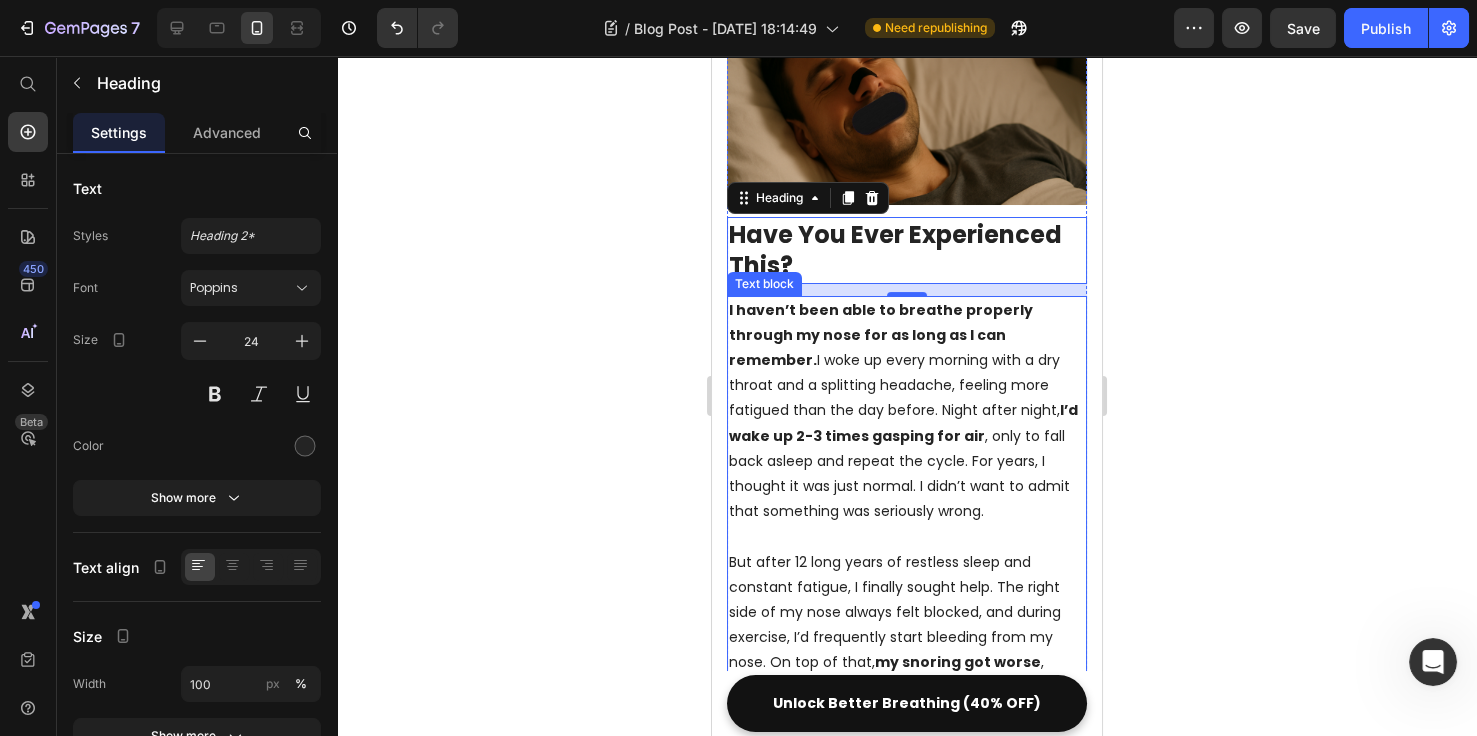 drag, startPoint x: 865, startPoint y: 424, endPoint x: 716, endPoint y: 365, distance: 160.25604 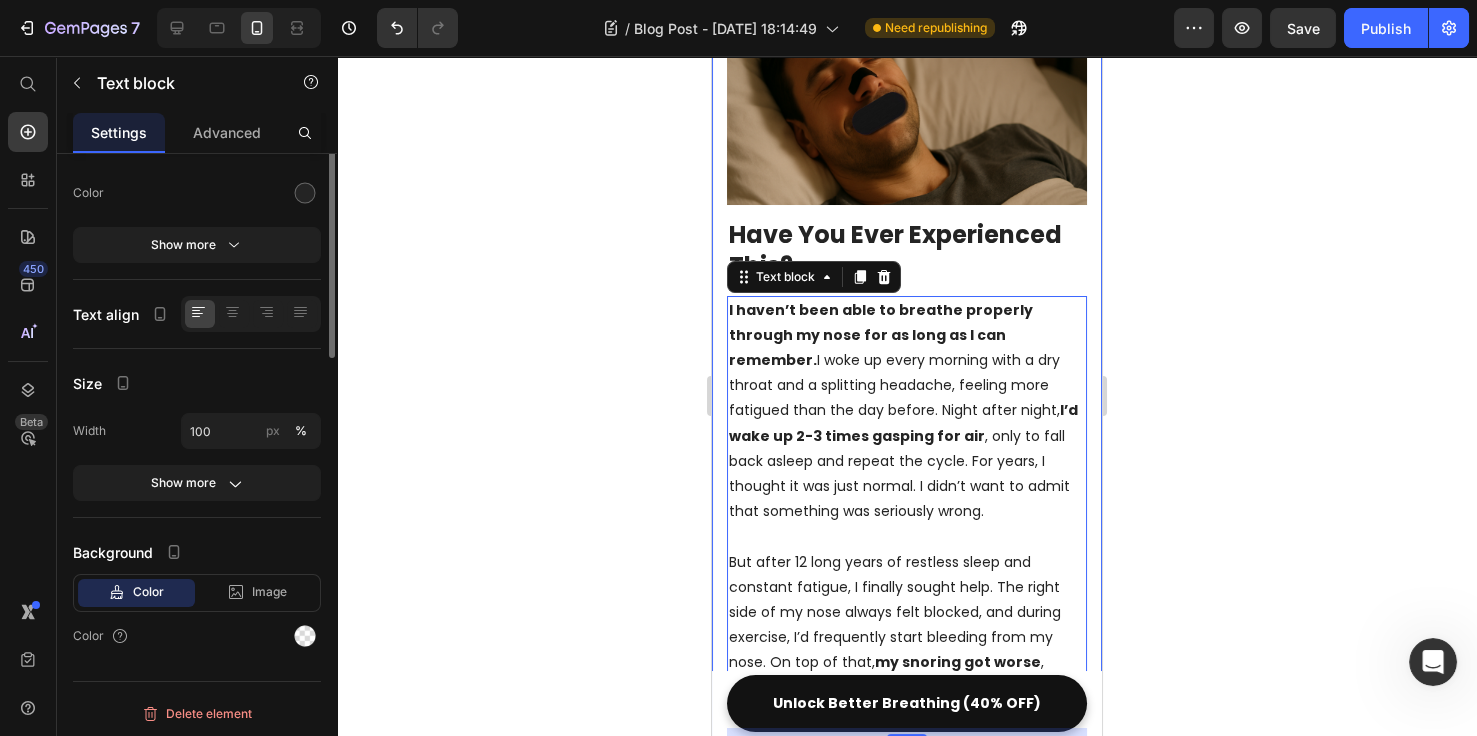 scroll, scrollTop: 0, scrollLeft: 0, axis: both 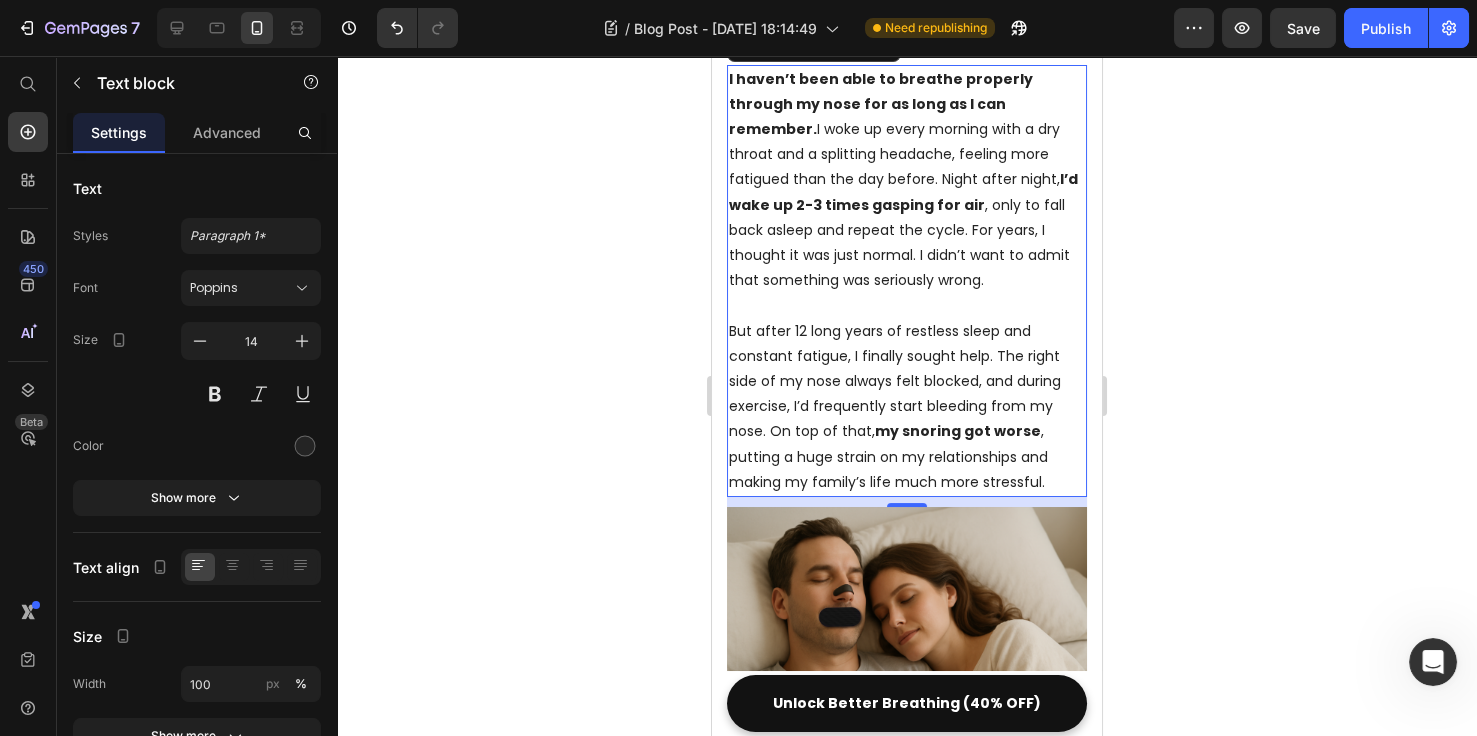 drag, startPoint x: 1000, startPoint y: 416, endPoint x: 1039, endPoint y: 454, distance: 54.451813 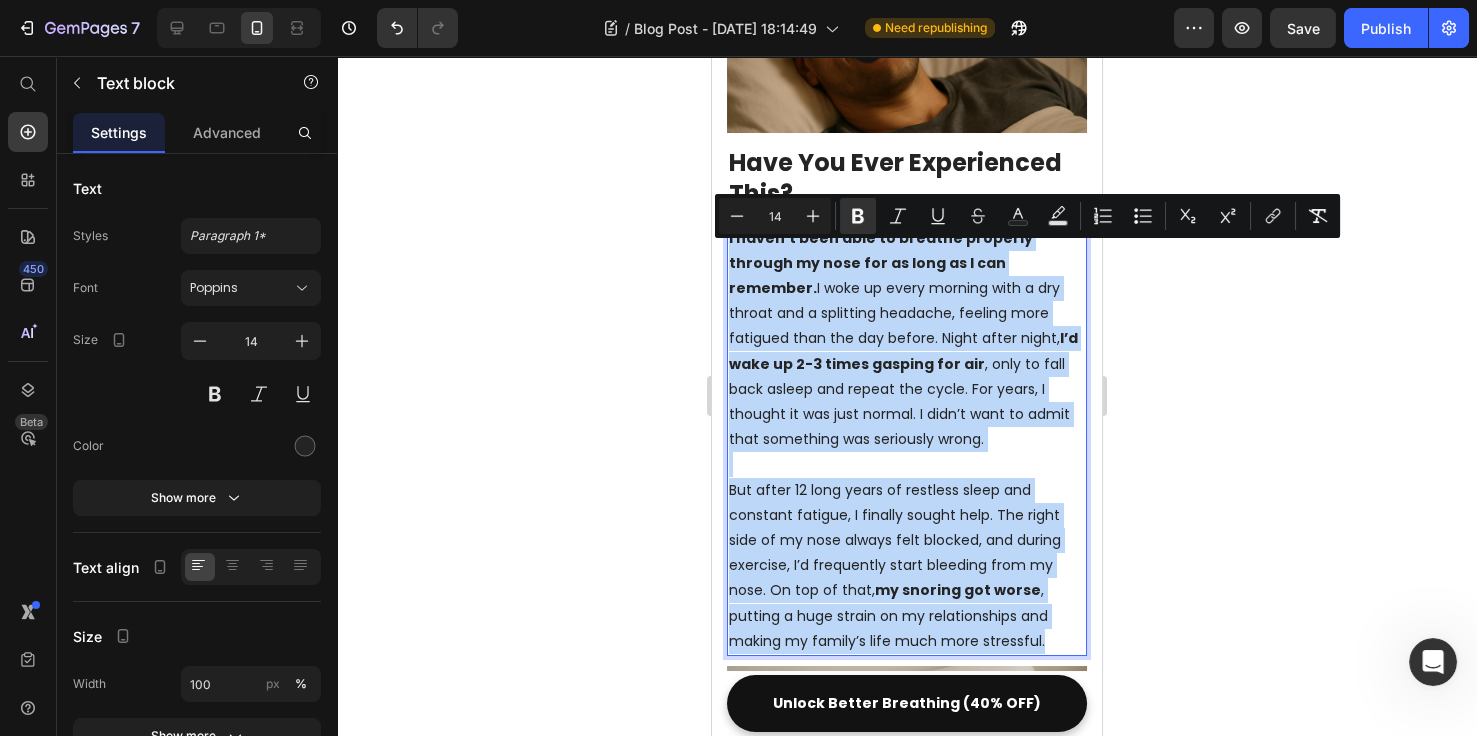 scroll, scrollTop: 326, scrollLeft: 0, axis: vertical 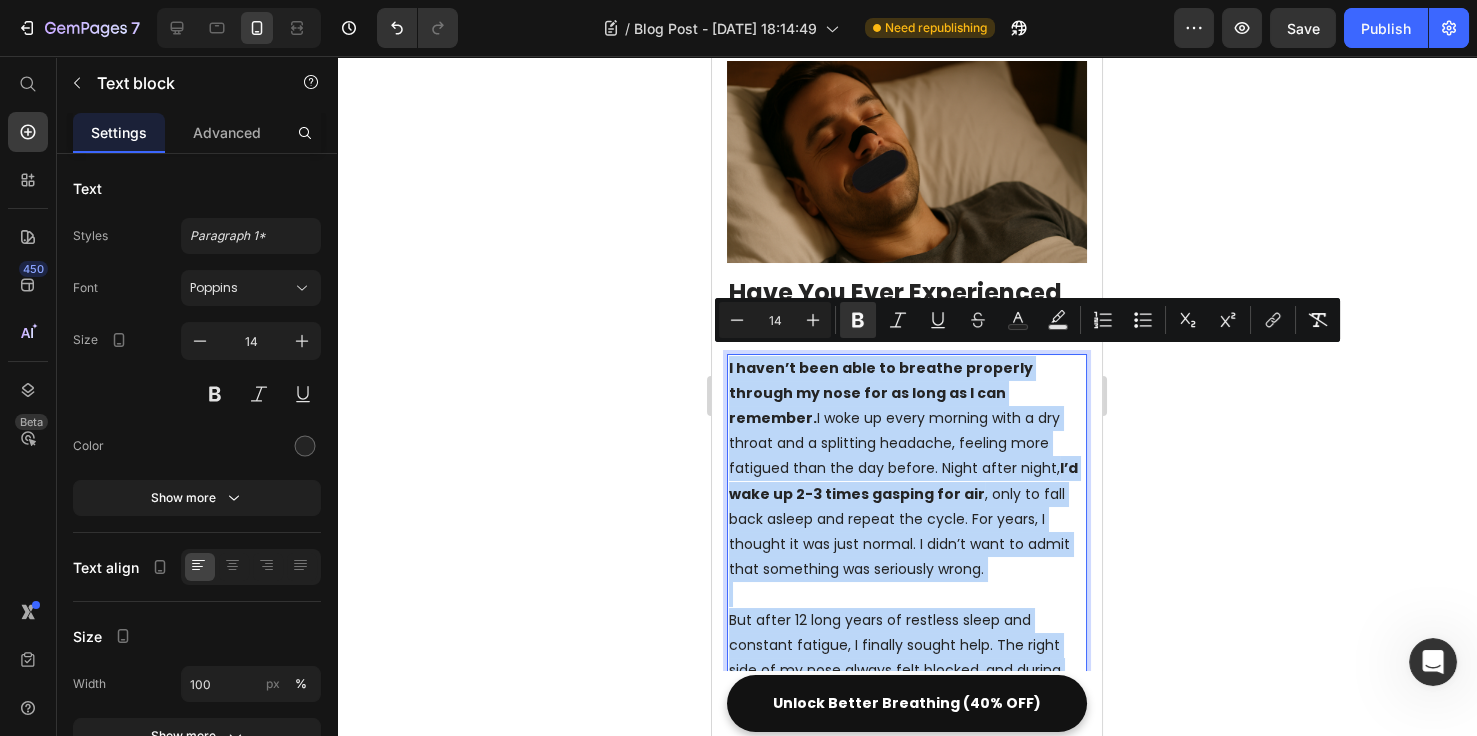 drag, startPoint x: 1051, startPoint y: 478, endPoint x: 730, endPoint y: 365, distance: 340.3087 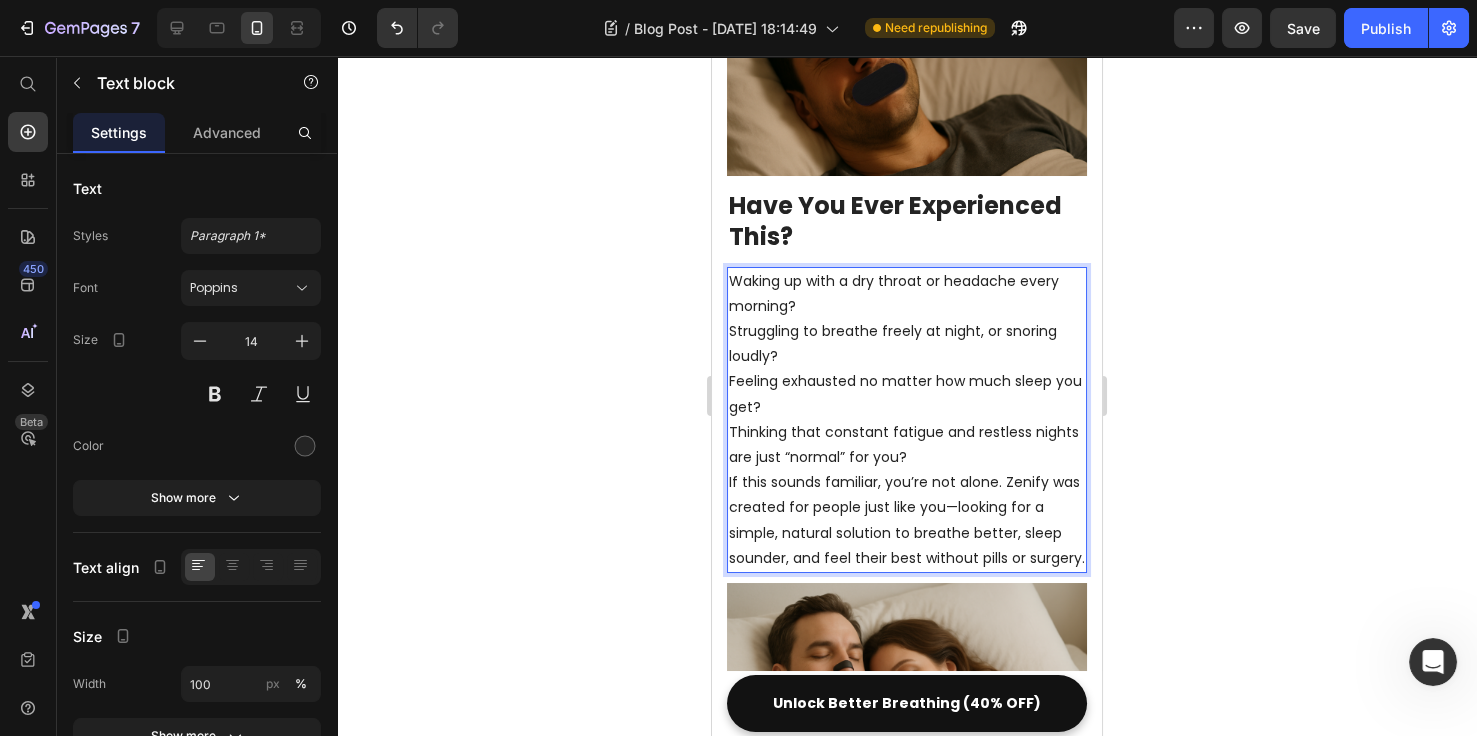 scroll, scrollTop: 480, scrollLeft: 0, axis: vertical 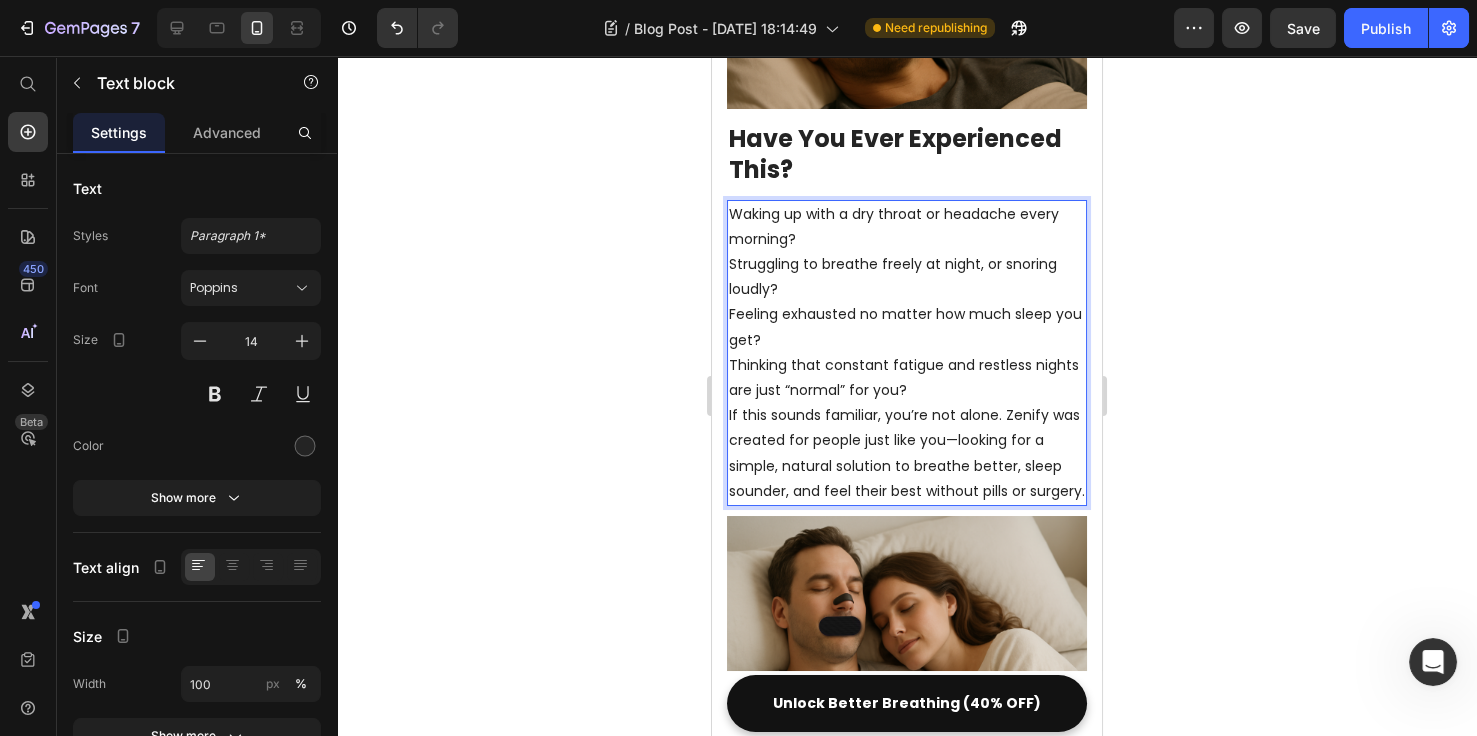 click on "Waking up with a dry throat or headache every morning?" at bounding box center (907, 227) 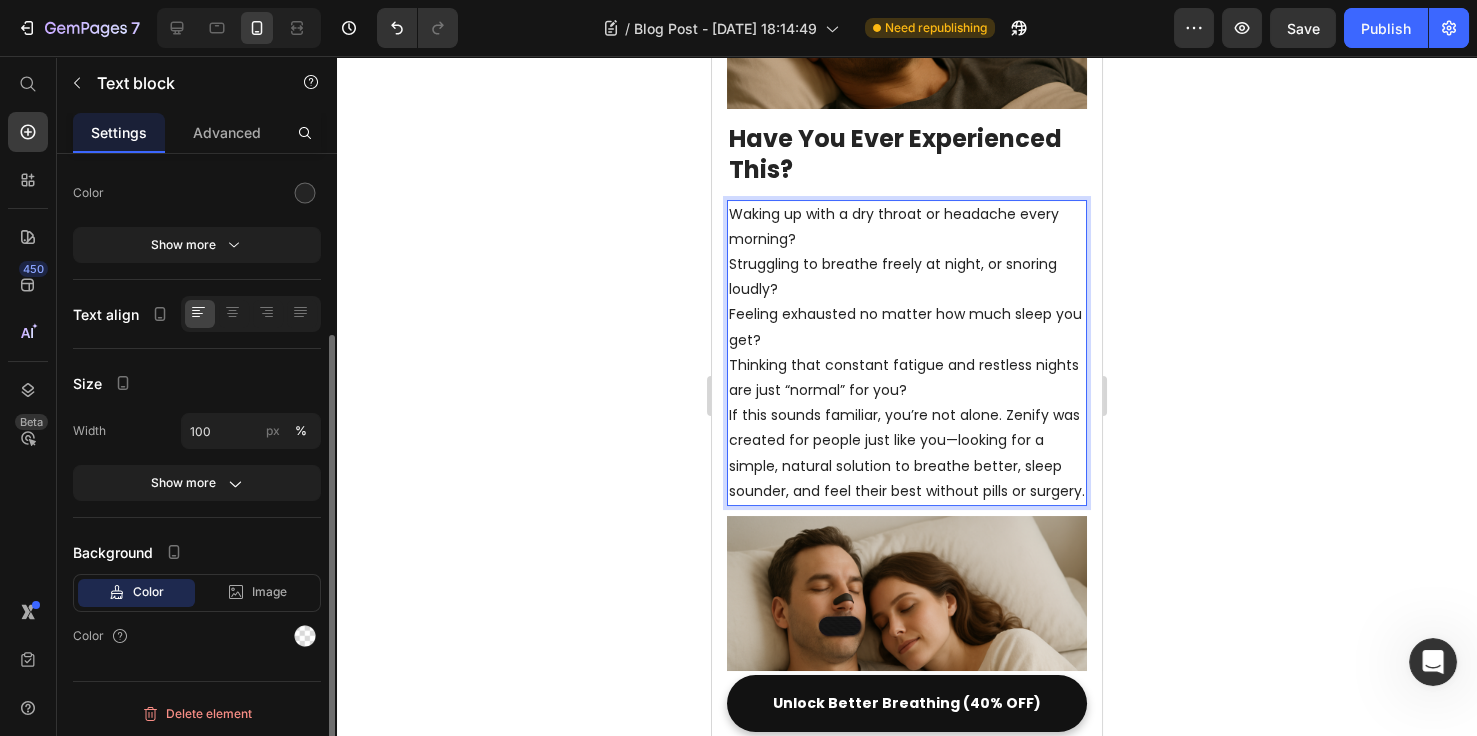 scroll, scrollTop: 0, scrollLeft: 0, axis: both 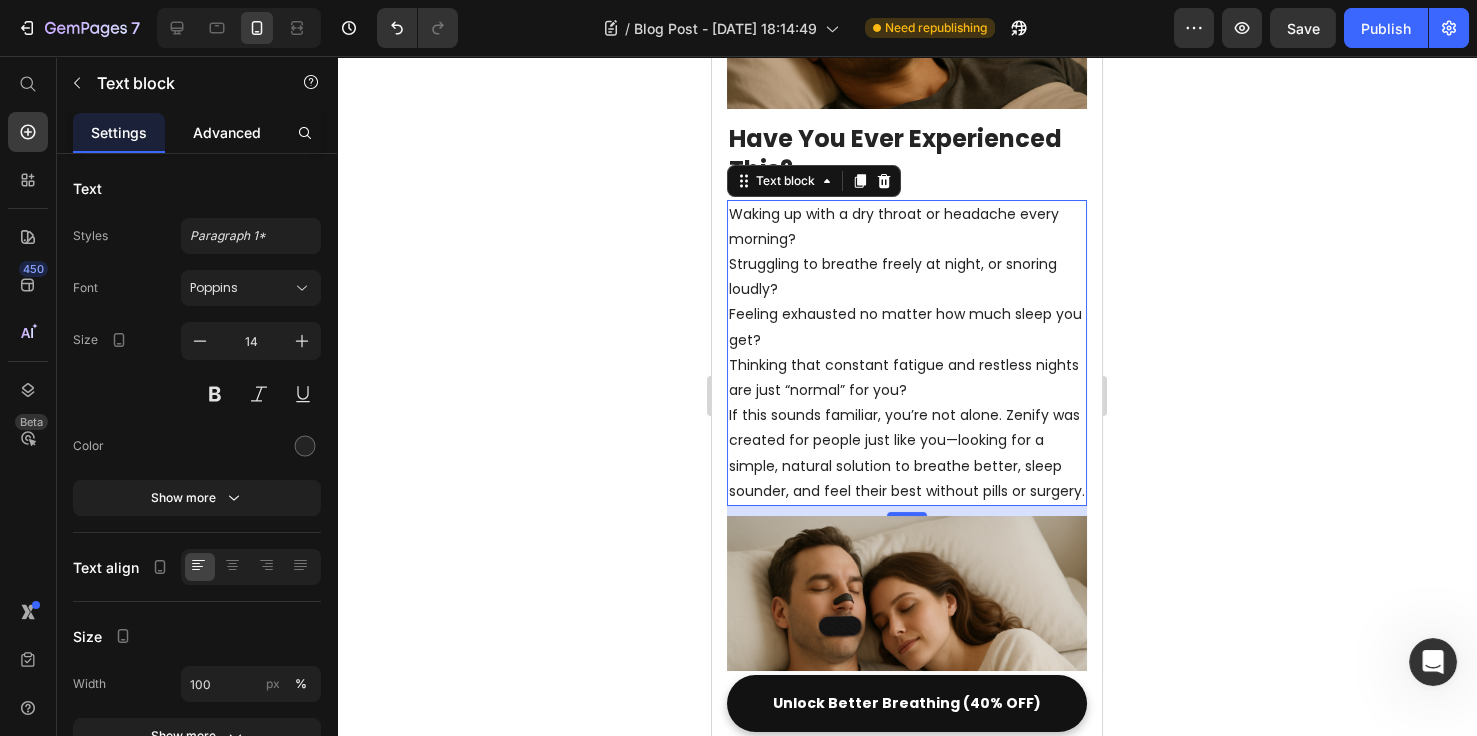 click on "Advanced" at bounding box center [227, 132] 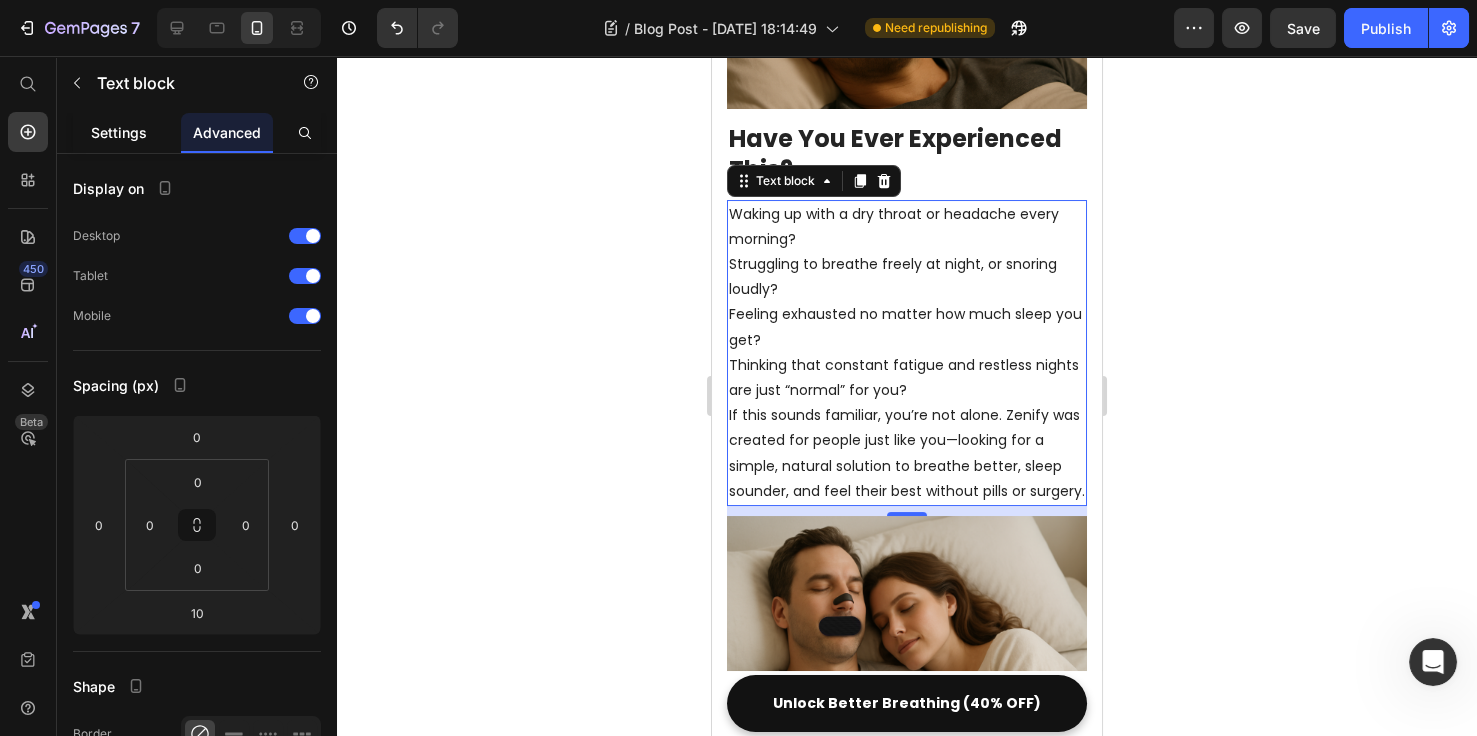 click on "Settings" at bounding box center (119, 132) 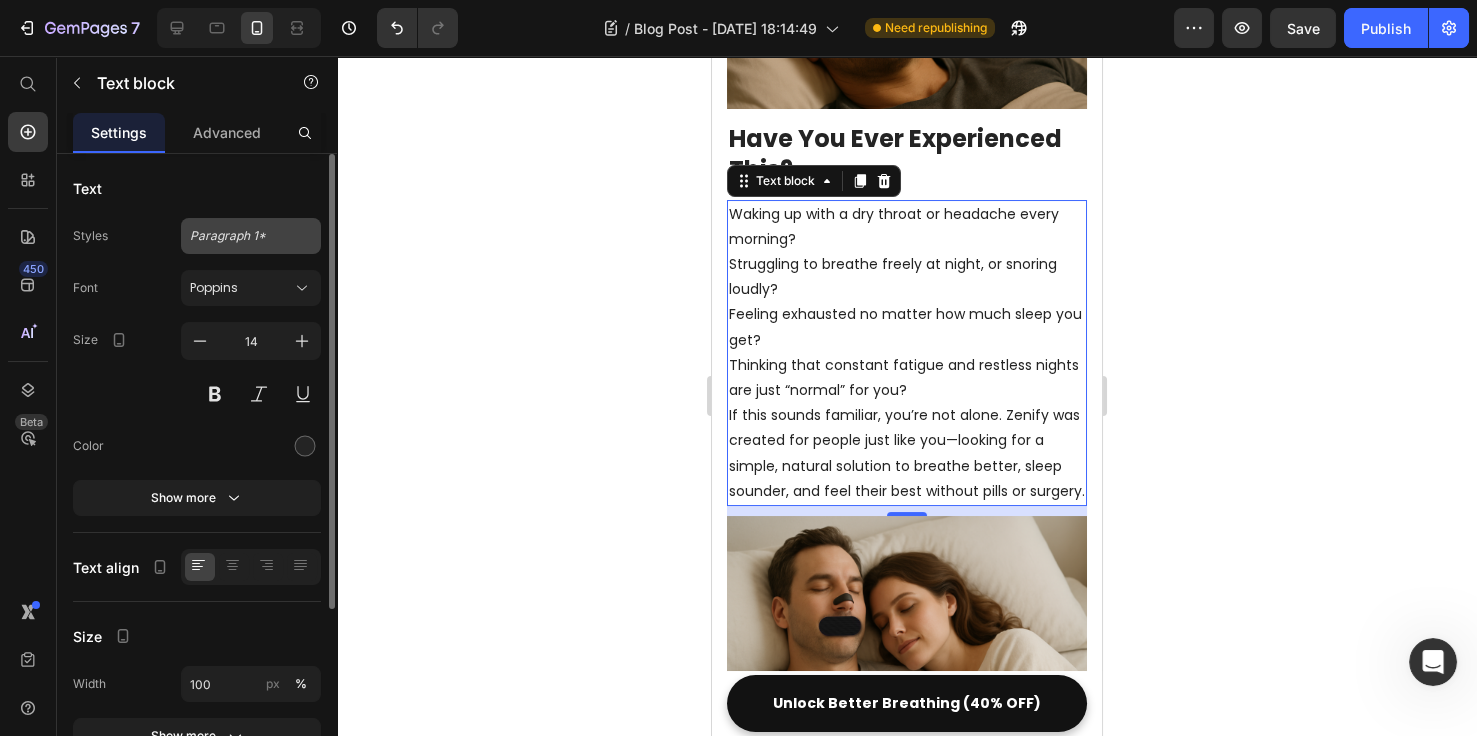 click on "Paragraph 1*" at bounding box center (251, 236) 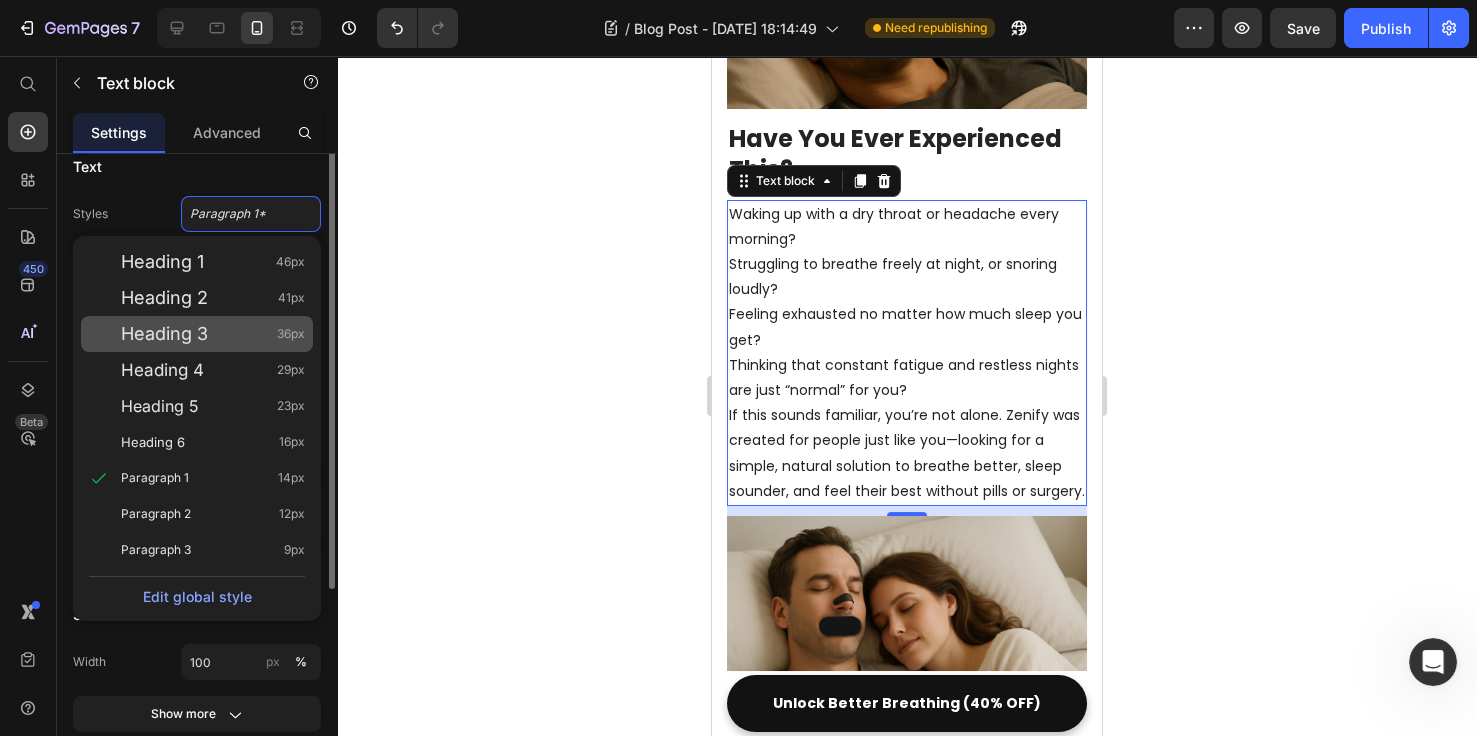 scroll, scrollTop: 0, scrollLeft: 0, axis: both 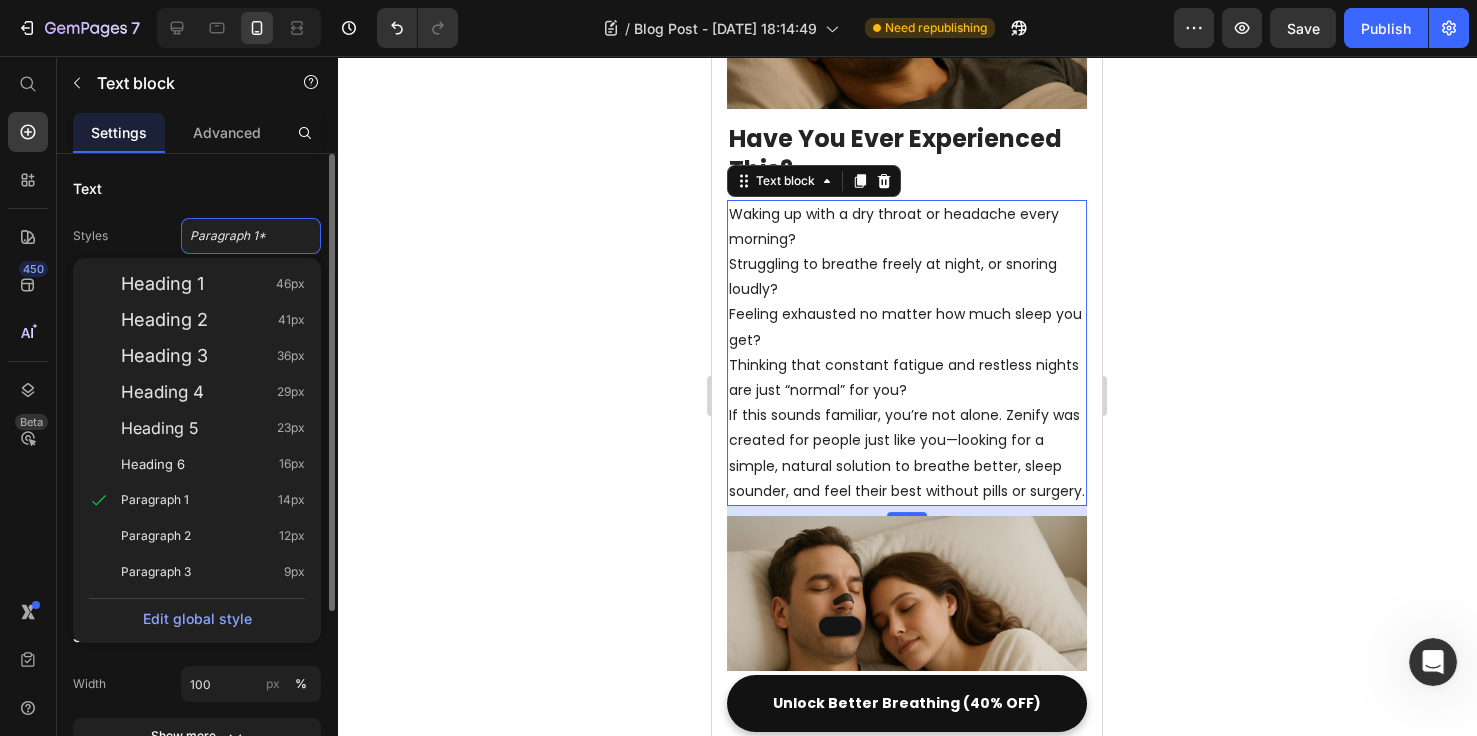 click 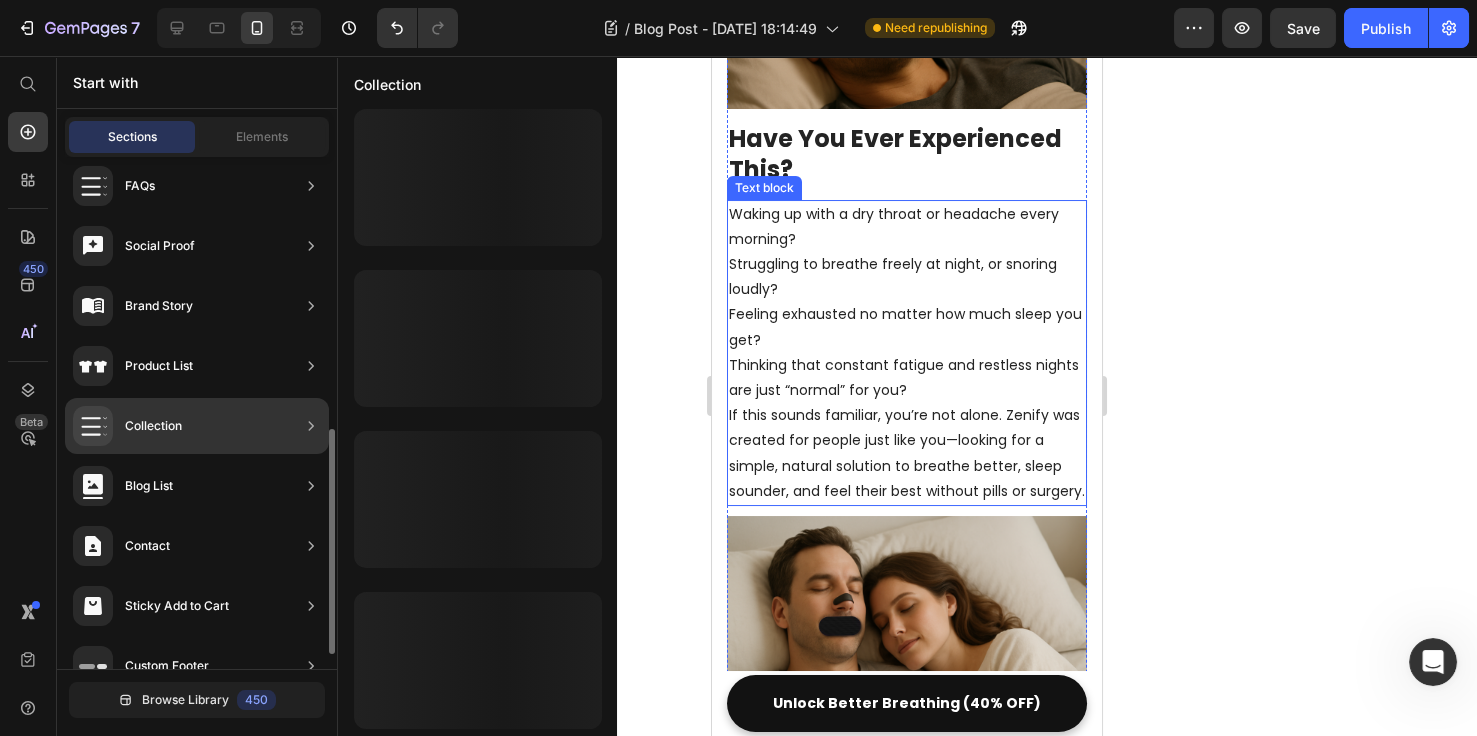 scroll, scrollTop: 647, scrollLeft: 0, axis: vertical 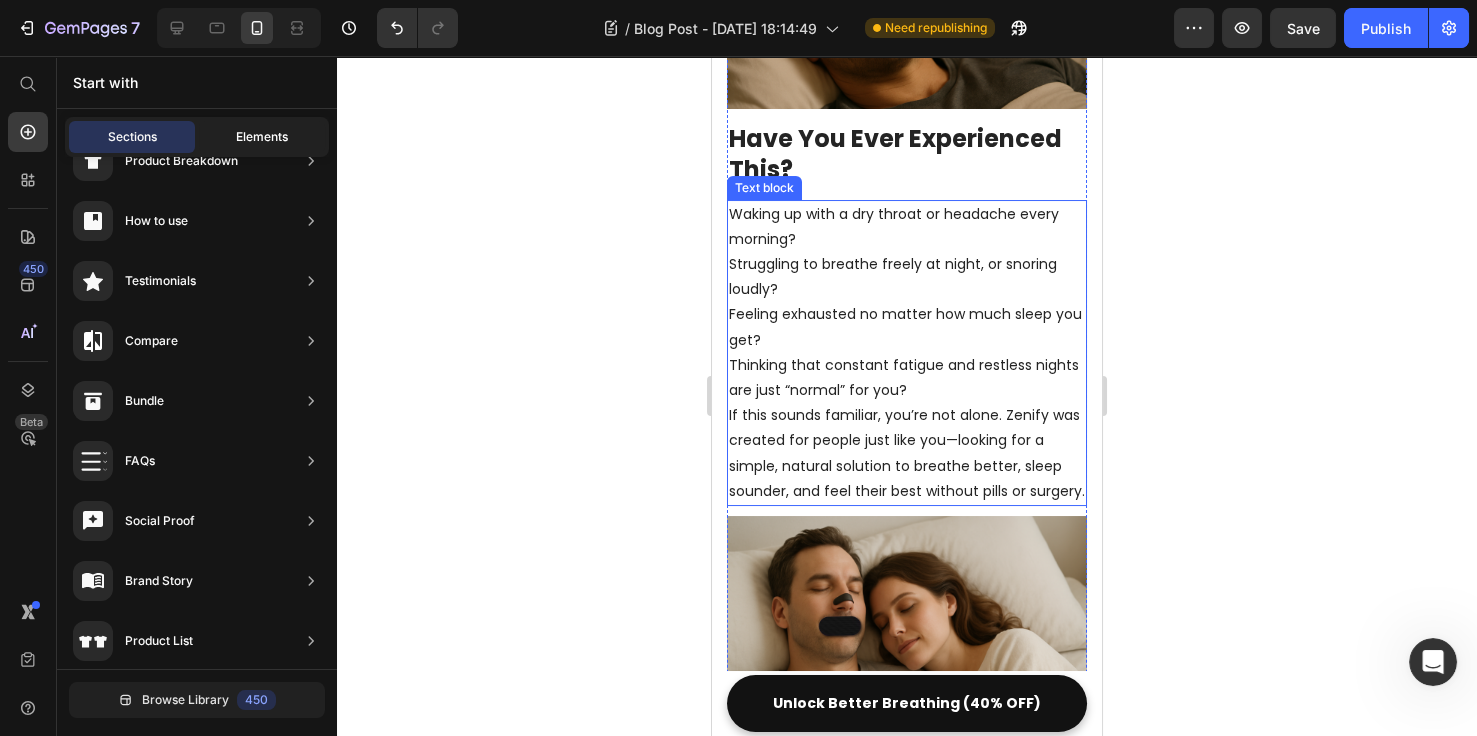 click on "Elements" at bounding box center (262, 137) 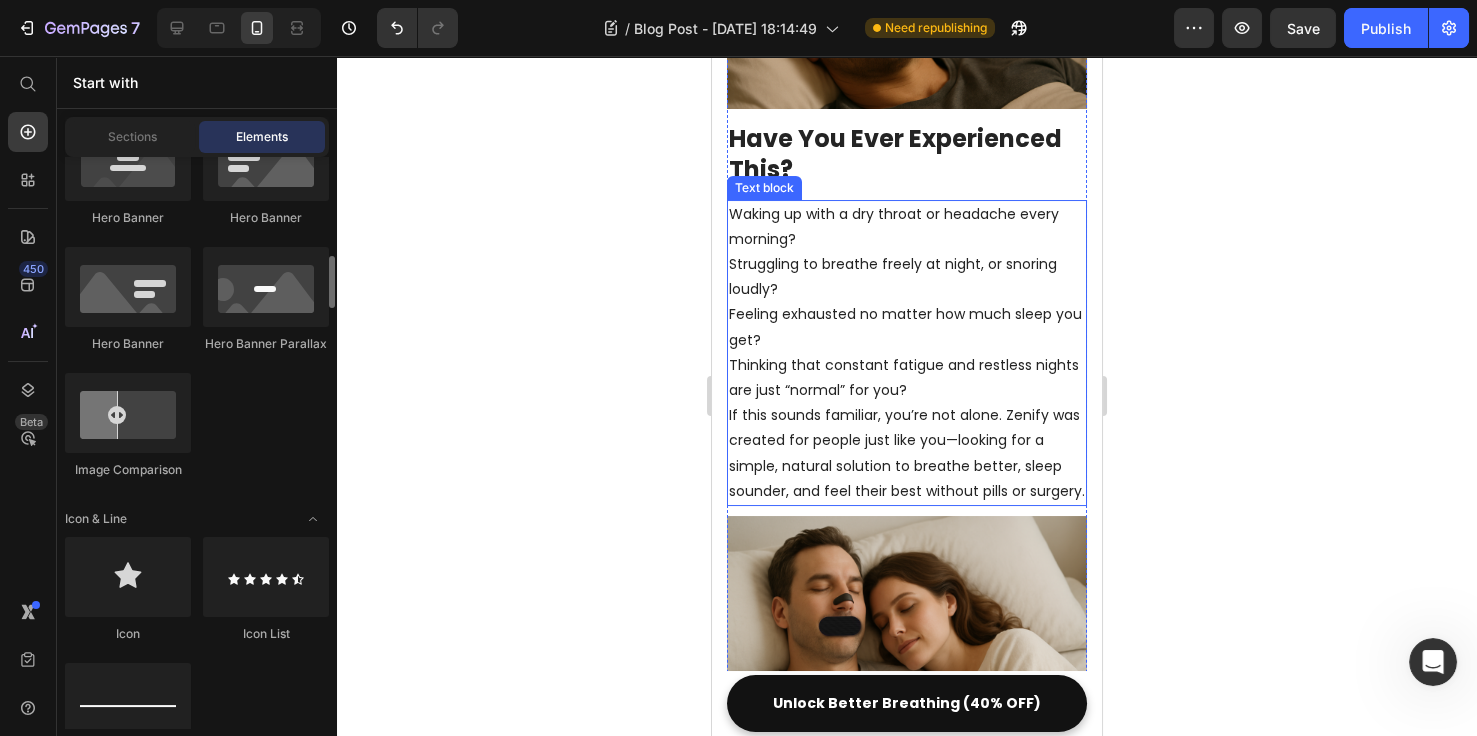 scroll, scrollTop: 769, scrollLeft: 0, axis: vertical 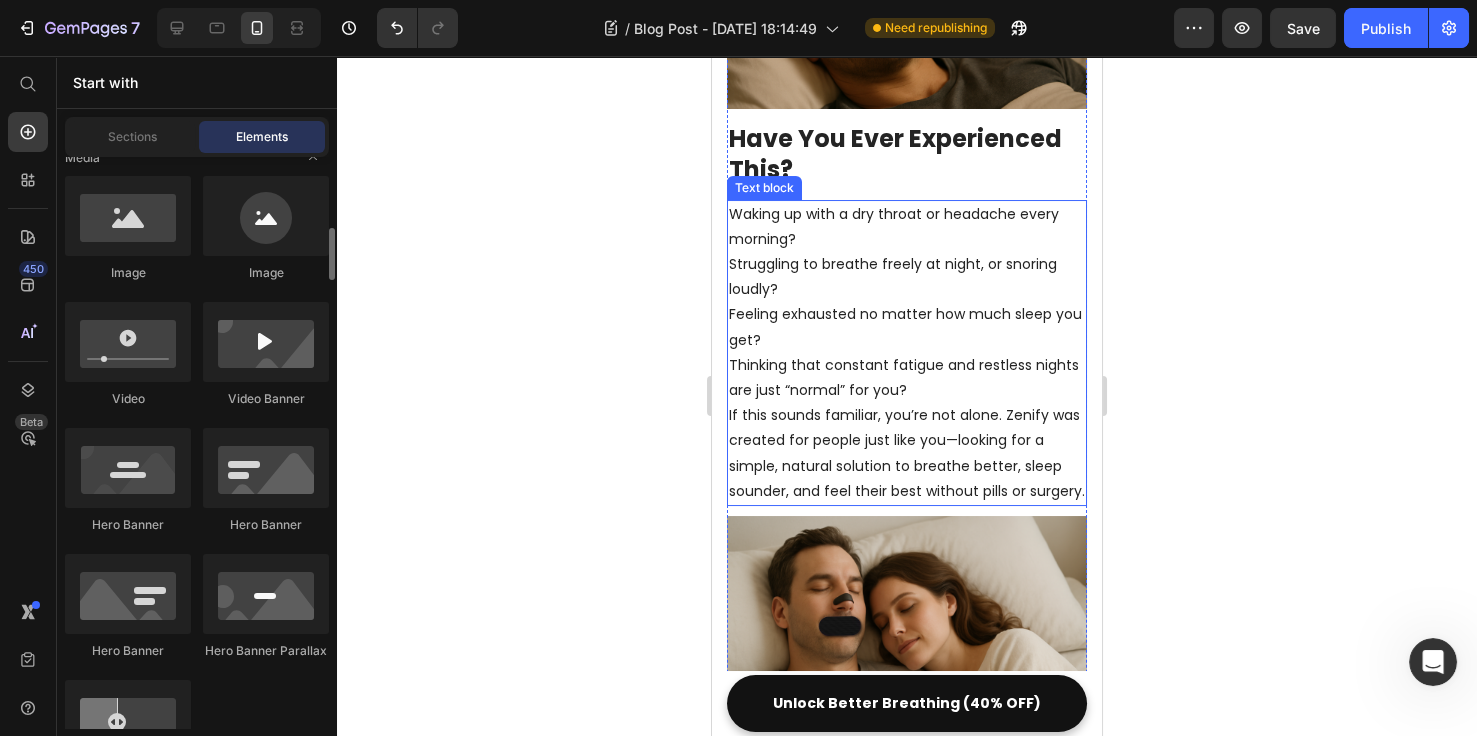 click on "Struggling to breathe freely at night, or snoring loudly?" at bounding box center [907, 277] 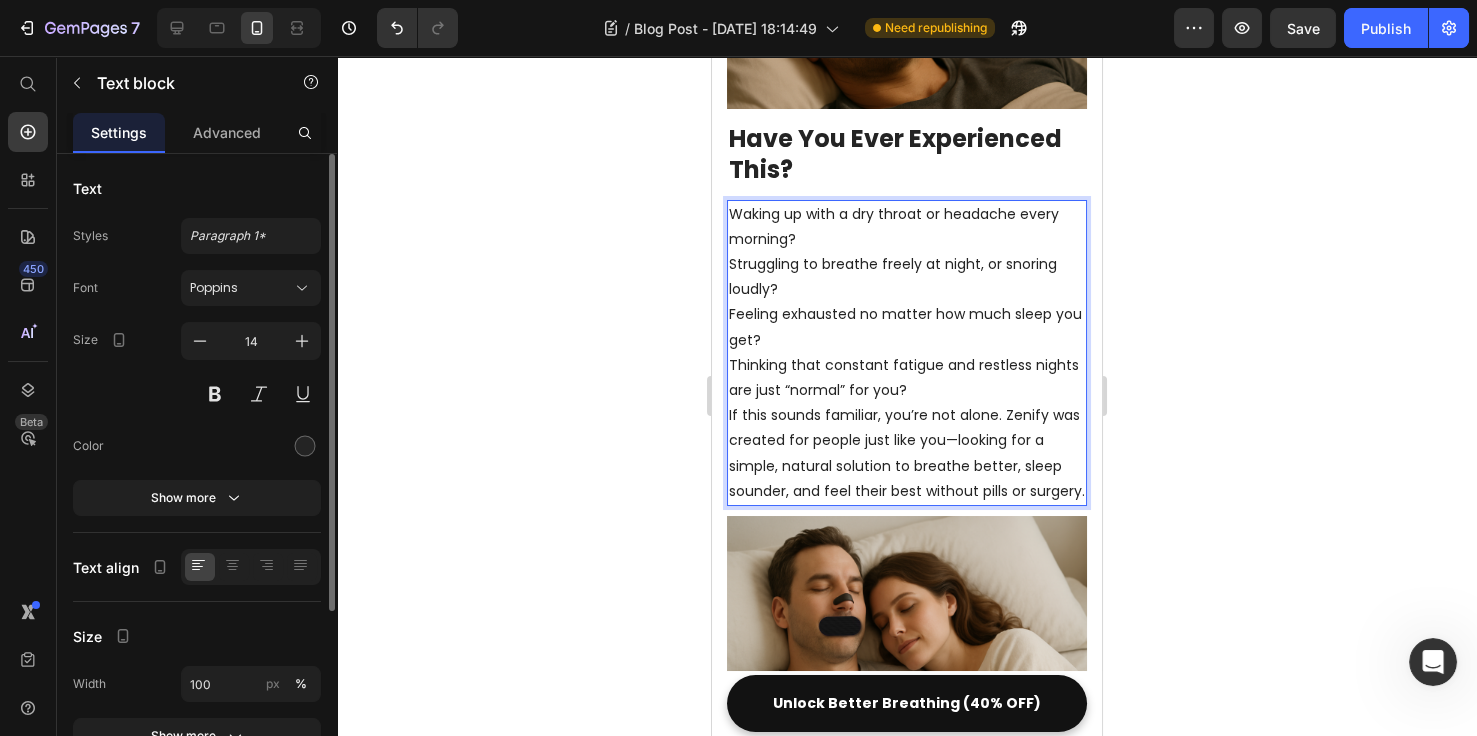 scroll, scrollTop: 253, scrollLeft: 0, axis: vertical 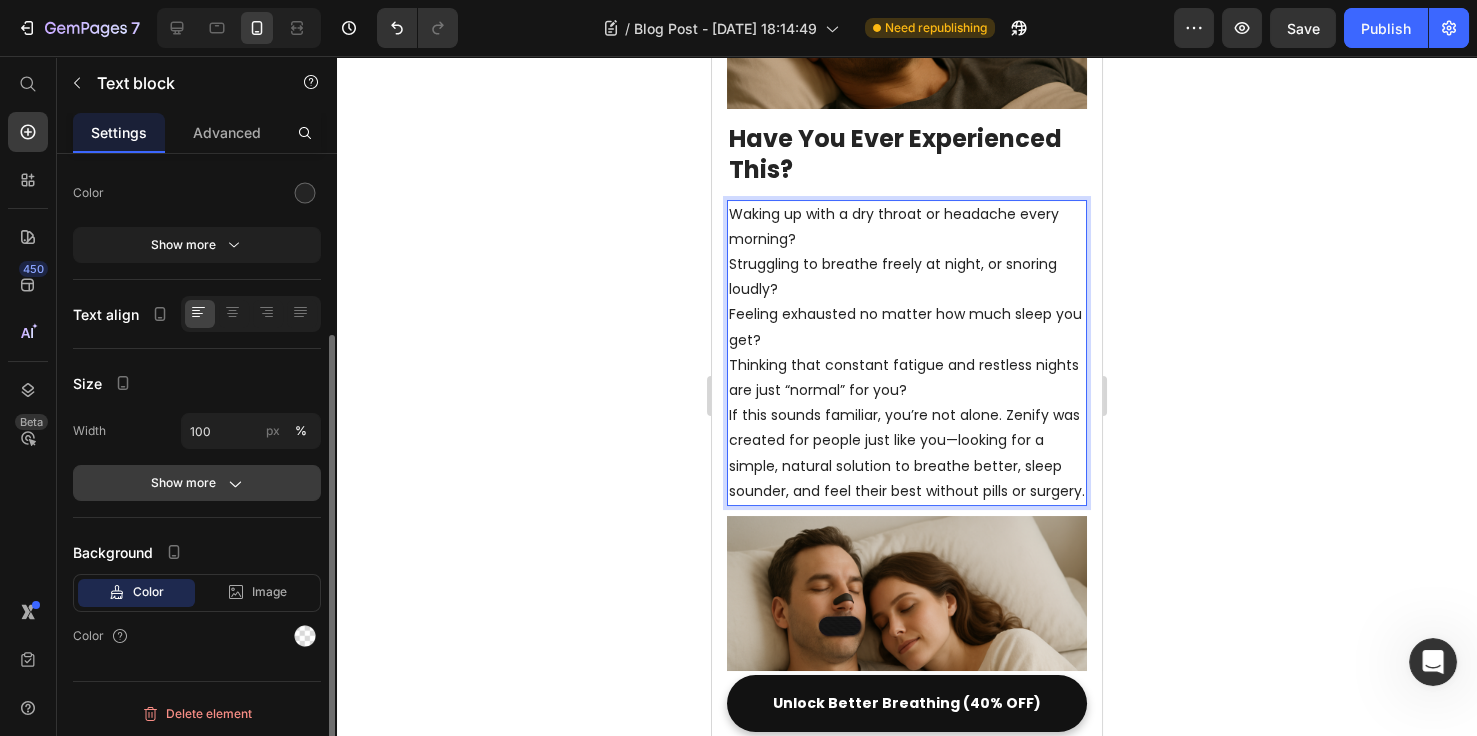 click 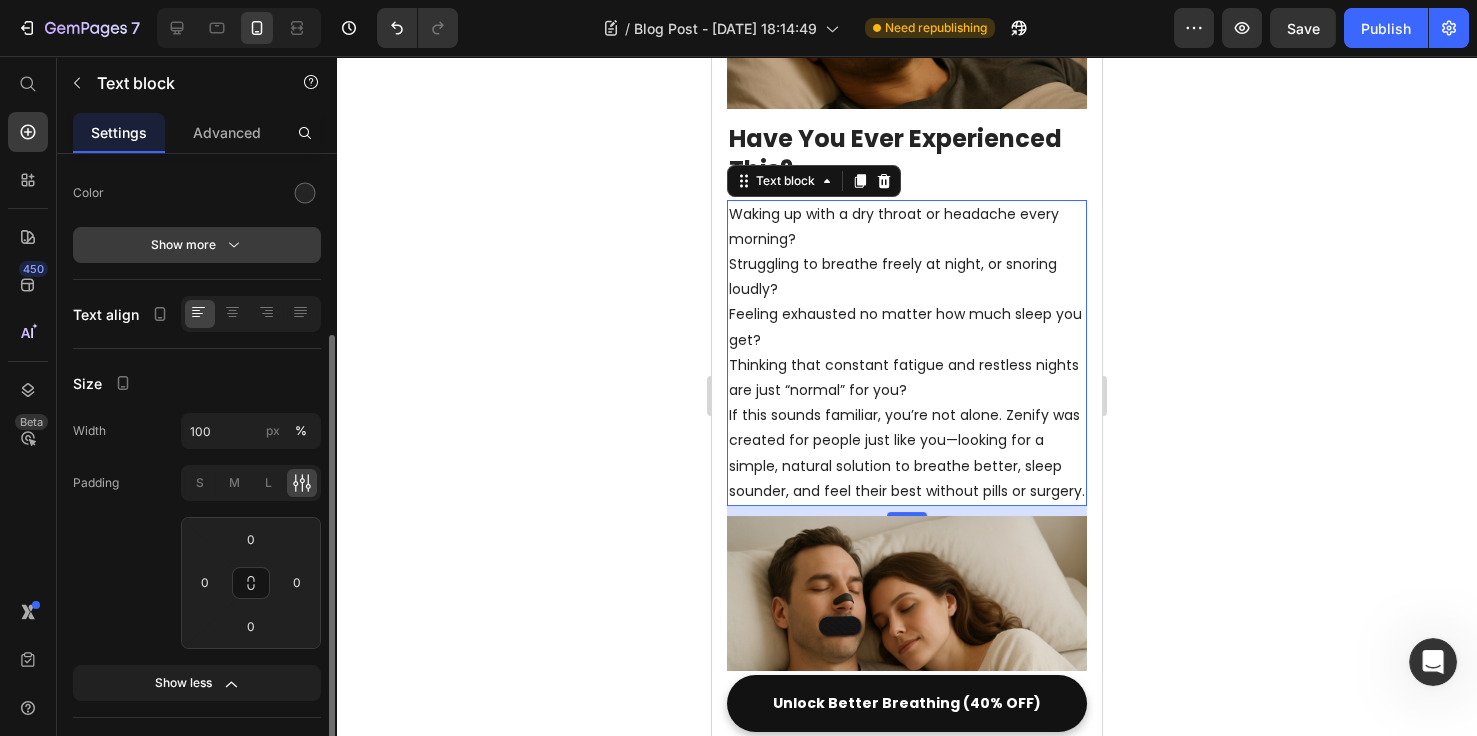 scroll, scrollTop: 22, scrollLeft: 0, axis: vertical 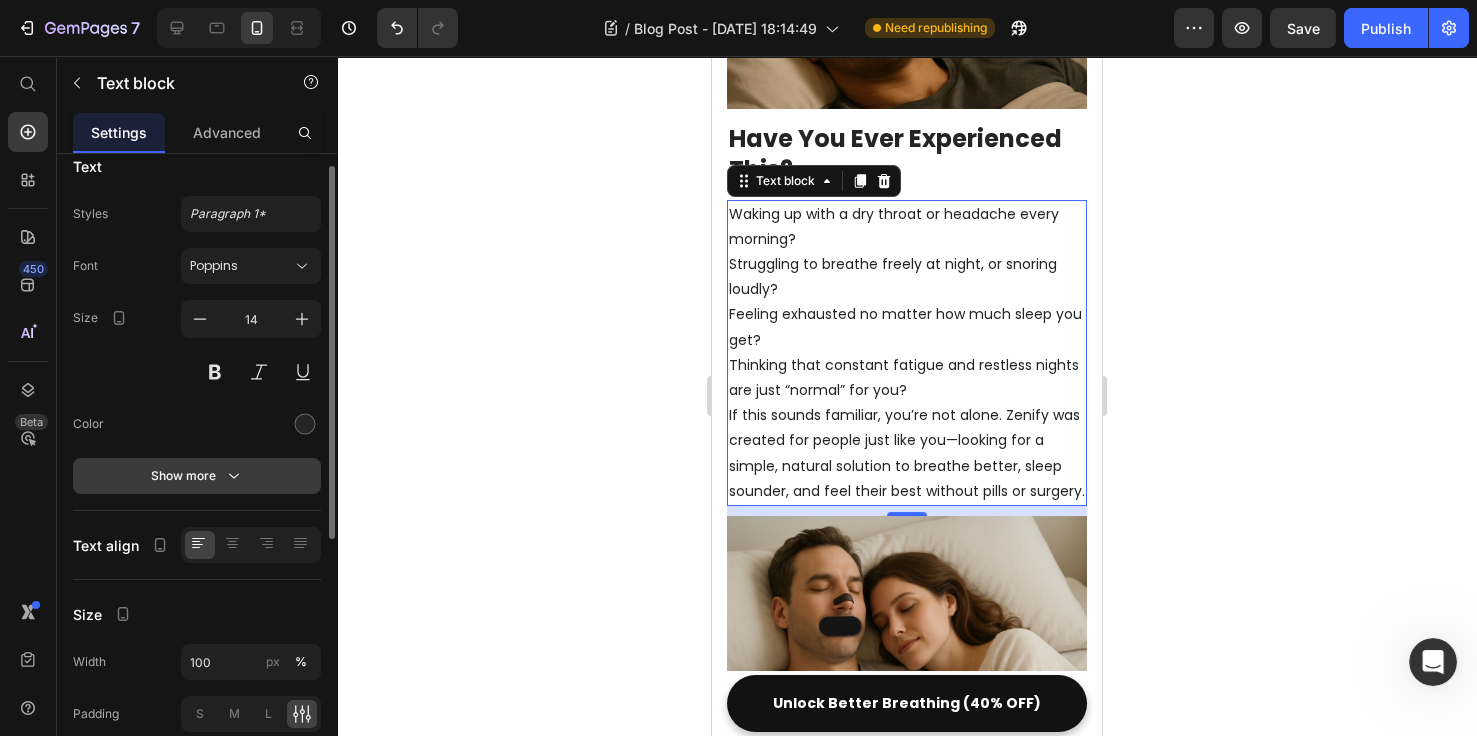 click 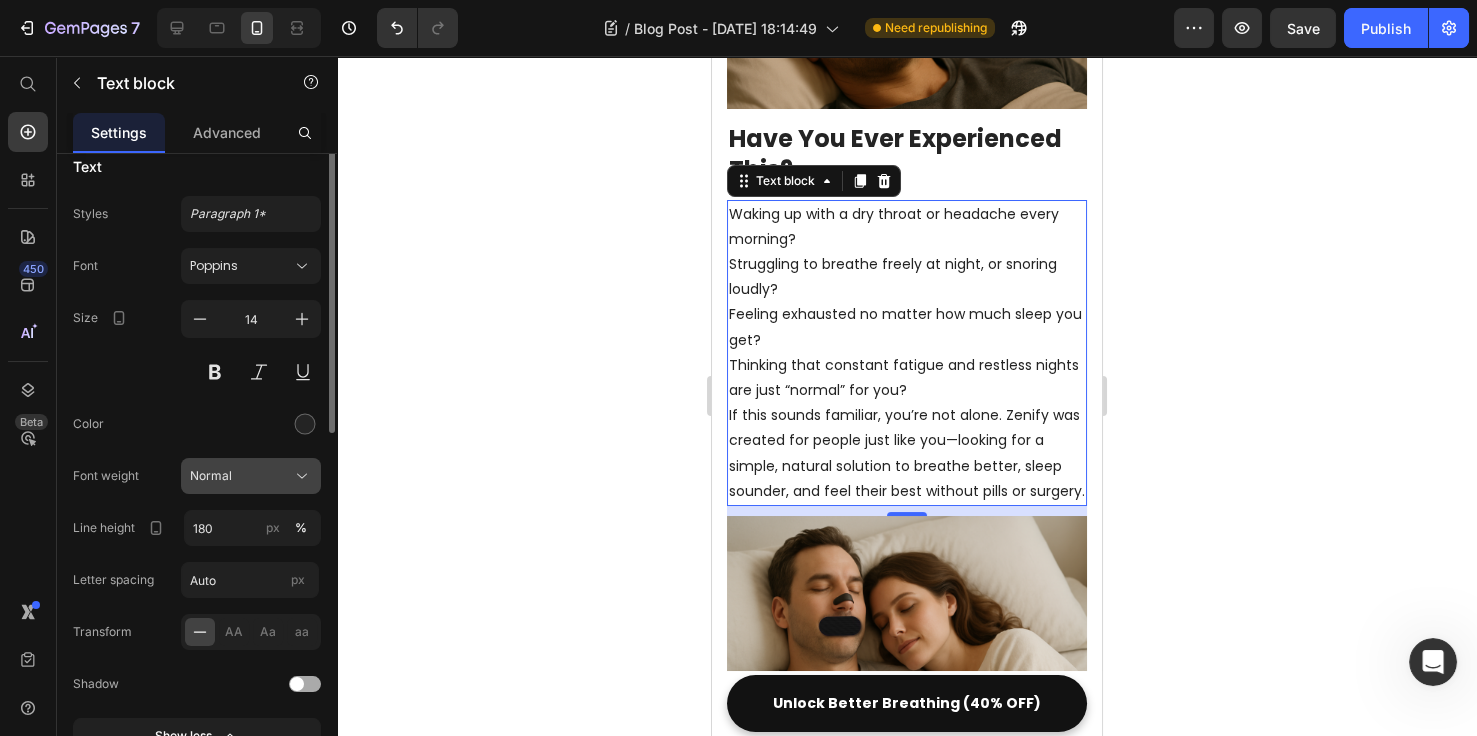 scroll, scrollTop: 0, scrollLeft: 0, axis: both 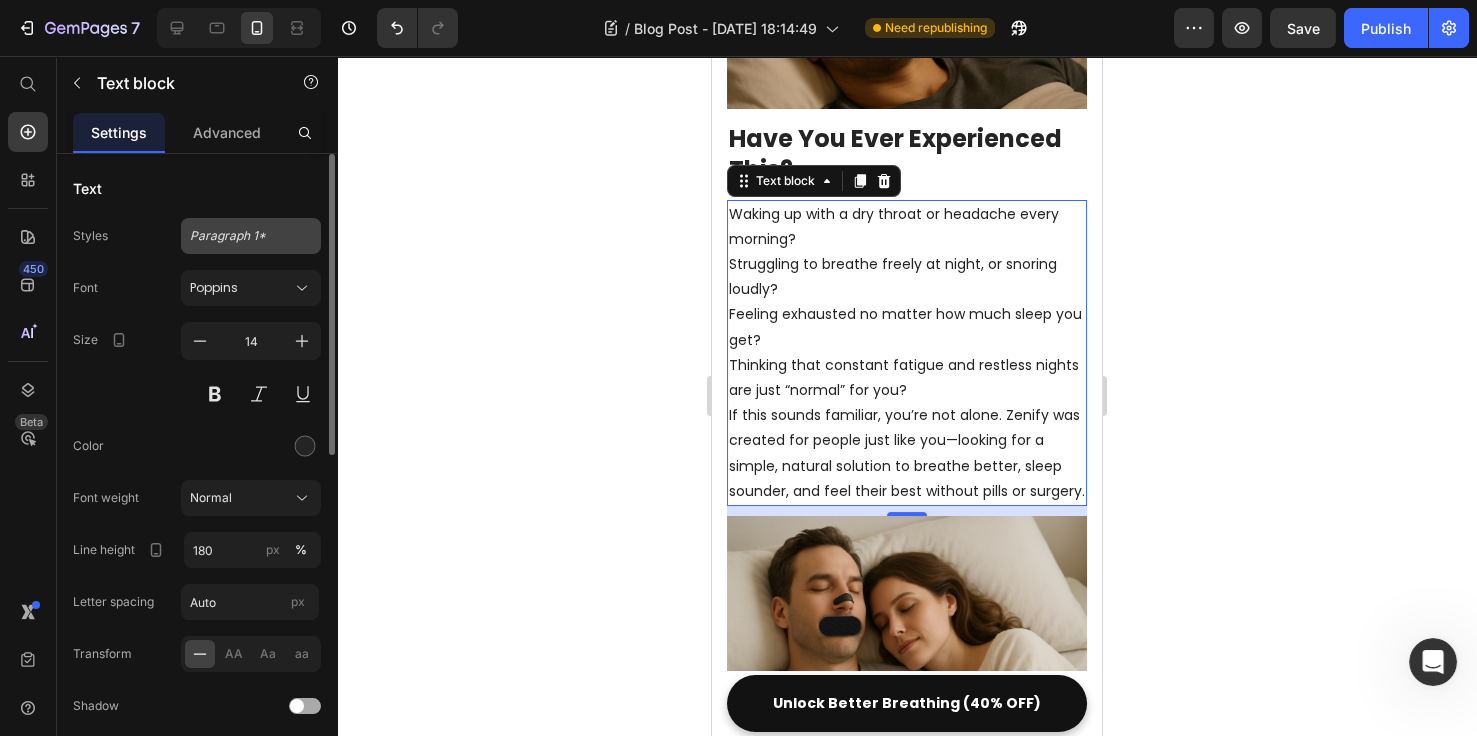 click on "Paragraph 1*" 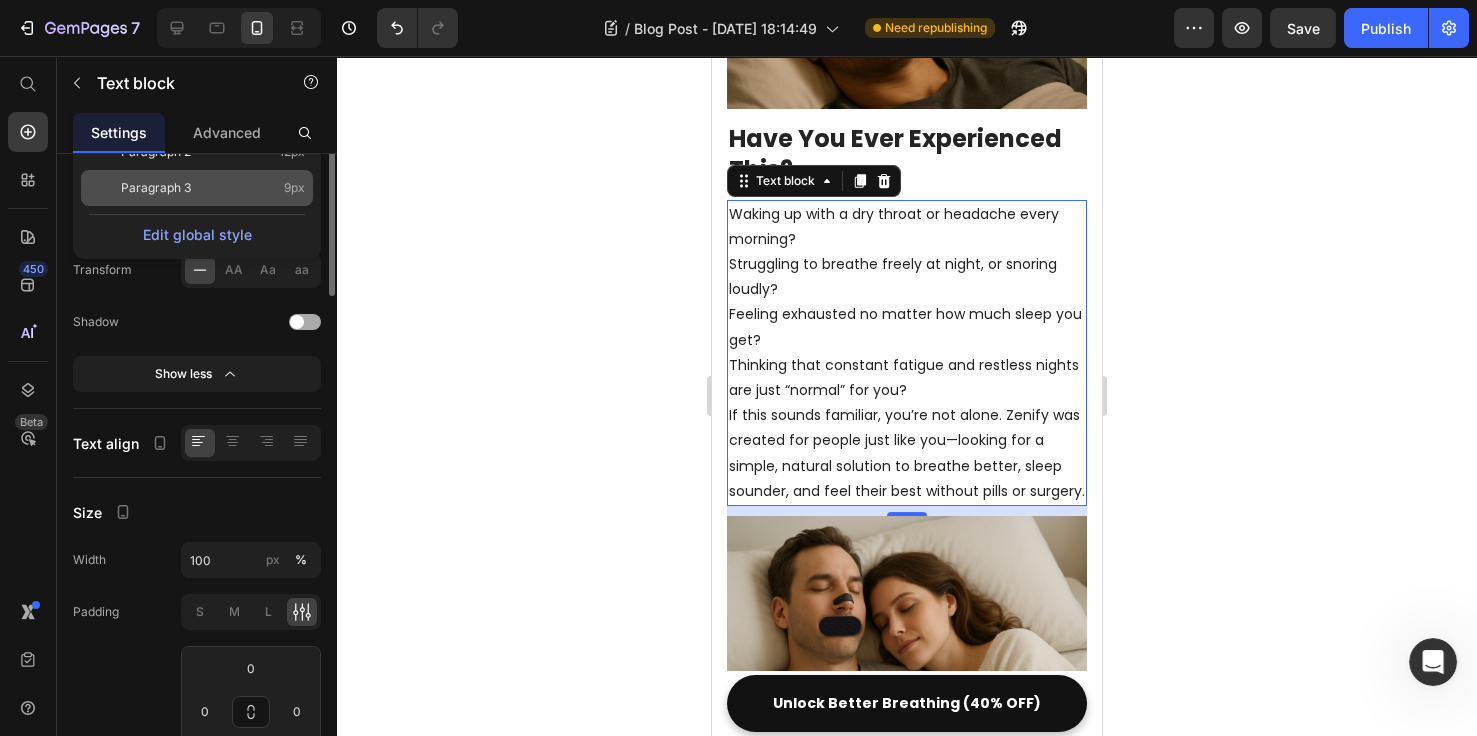 scroll, scrollTop: 153, scrollLeft: 0, axis: vertical 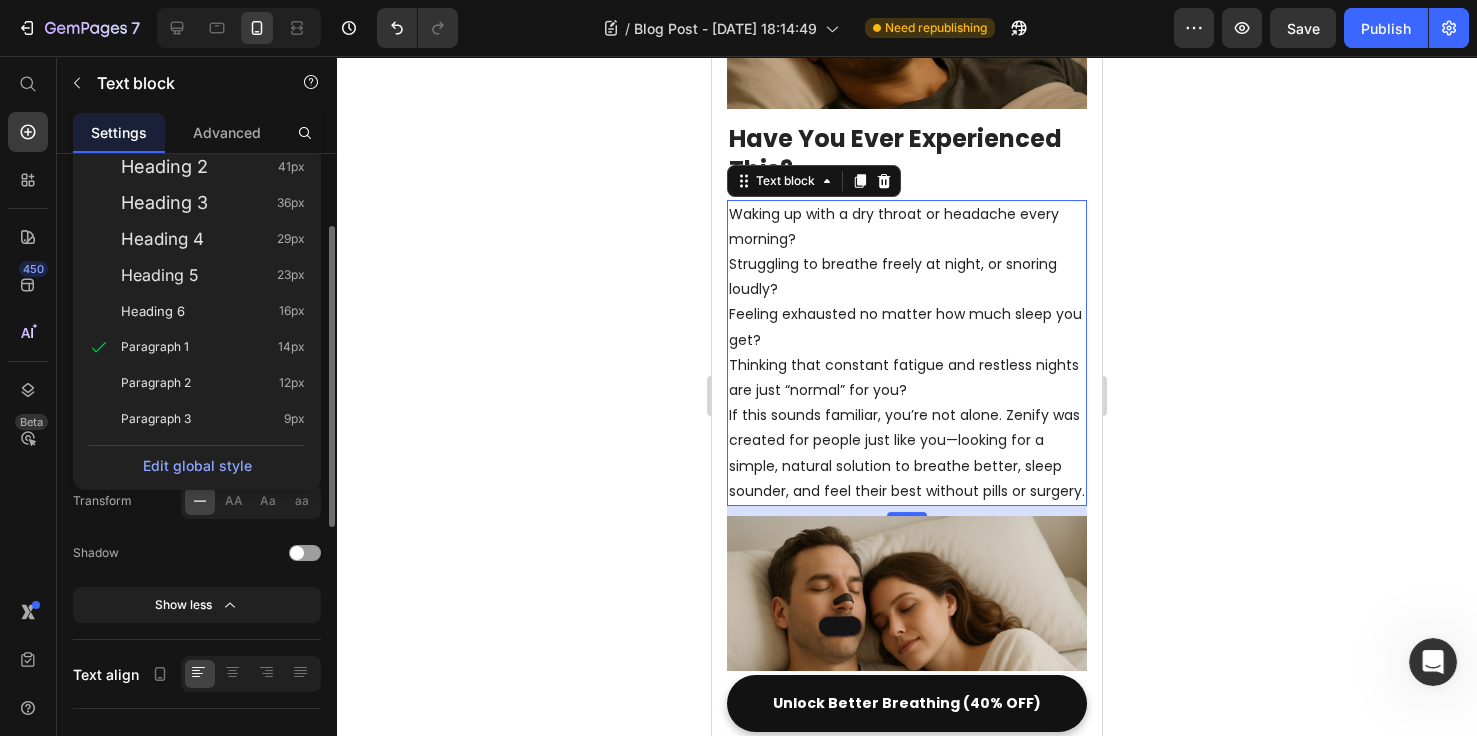 click 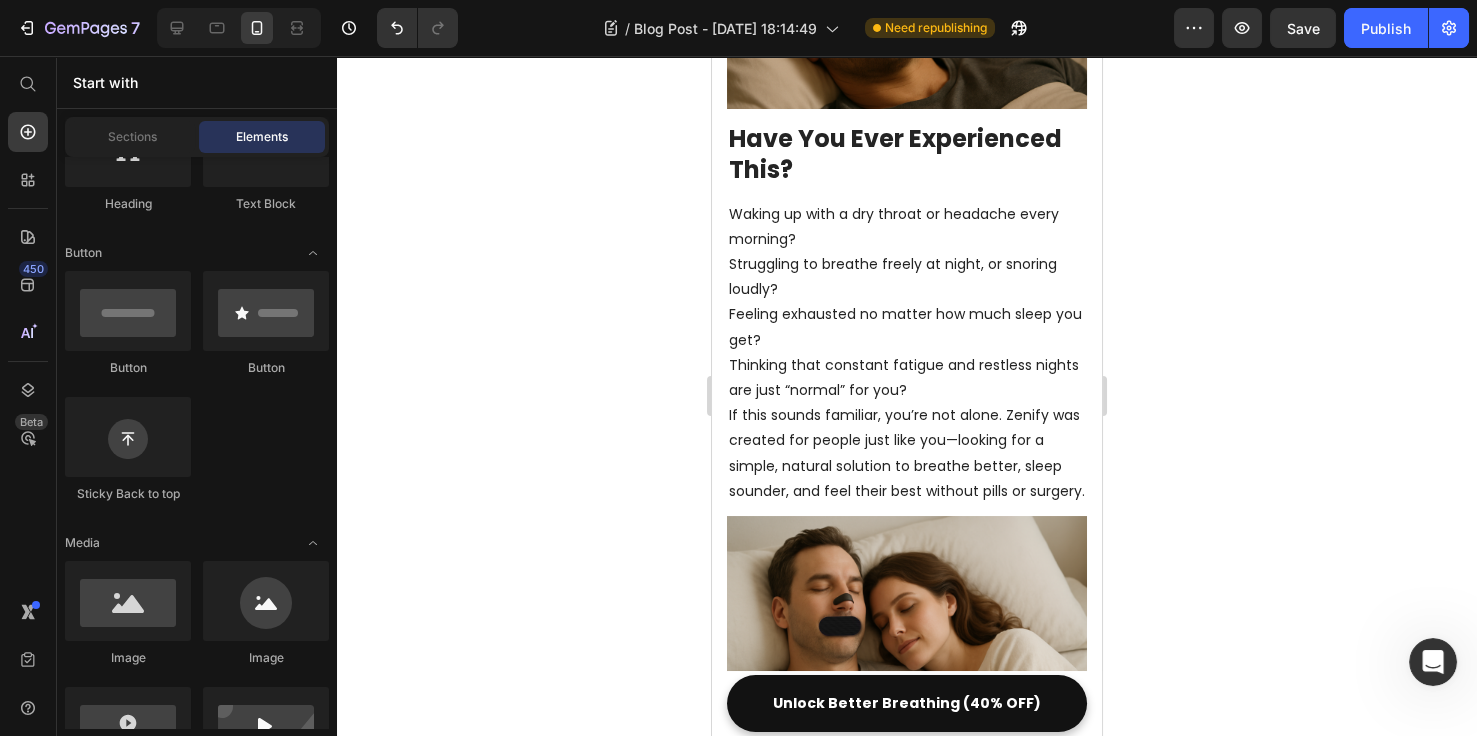 scroll, scrollTop: 0, scrollLeft: 0, axis: both 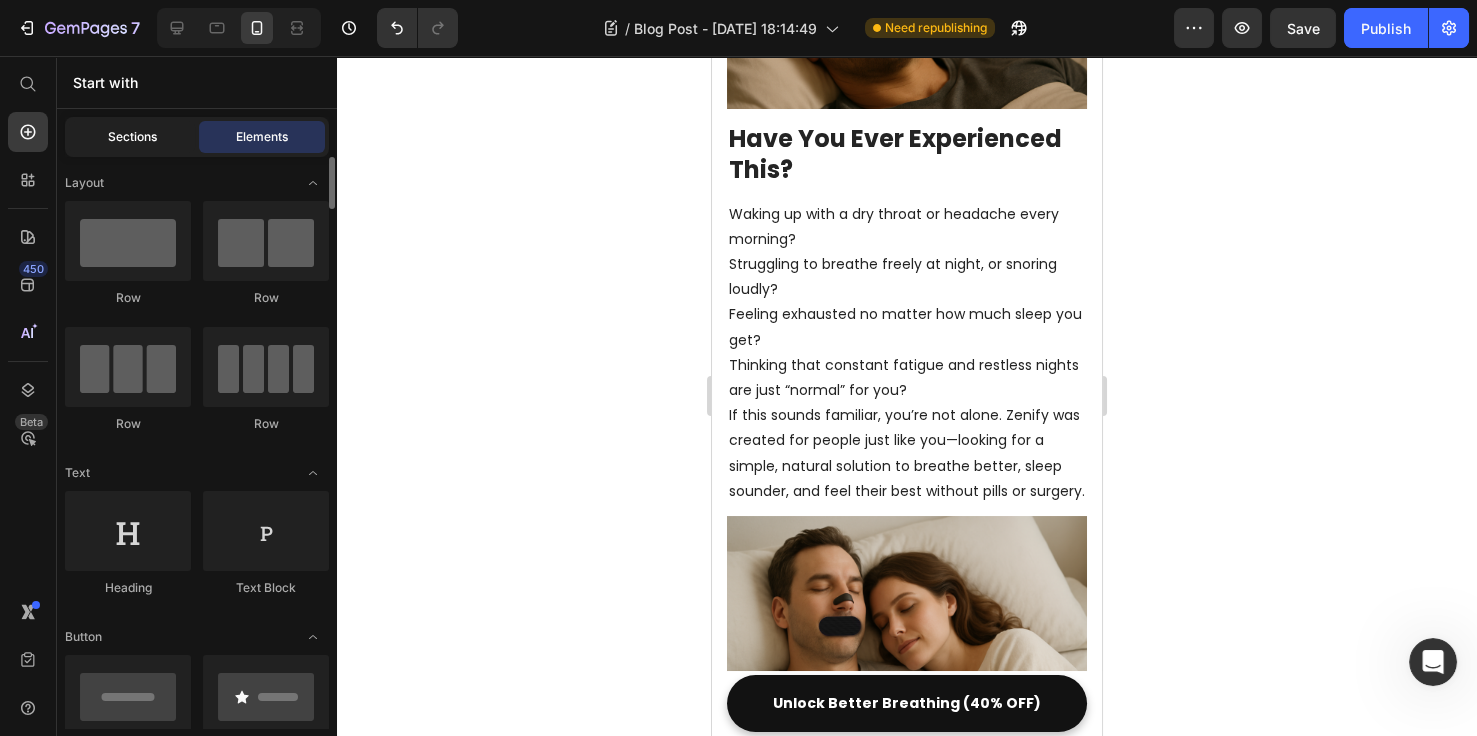 click on "Sections" at bounding box center [132, 137] 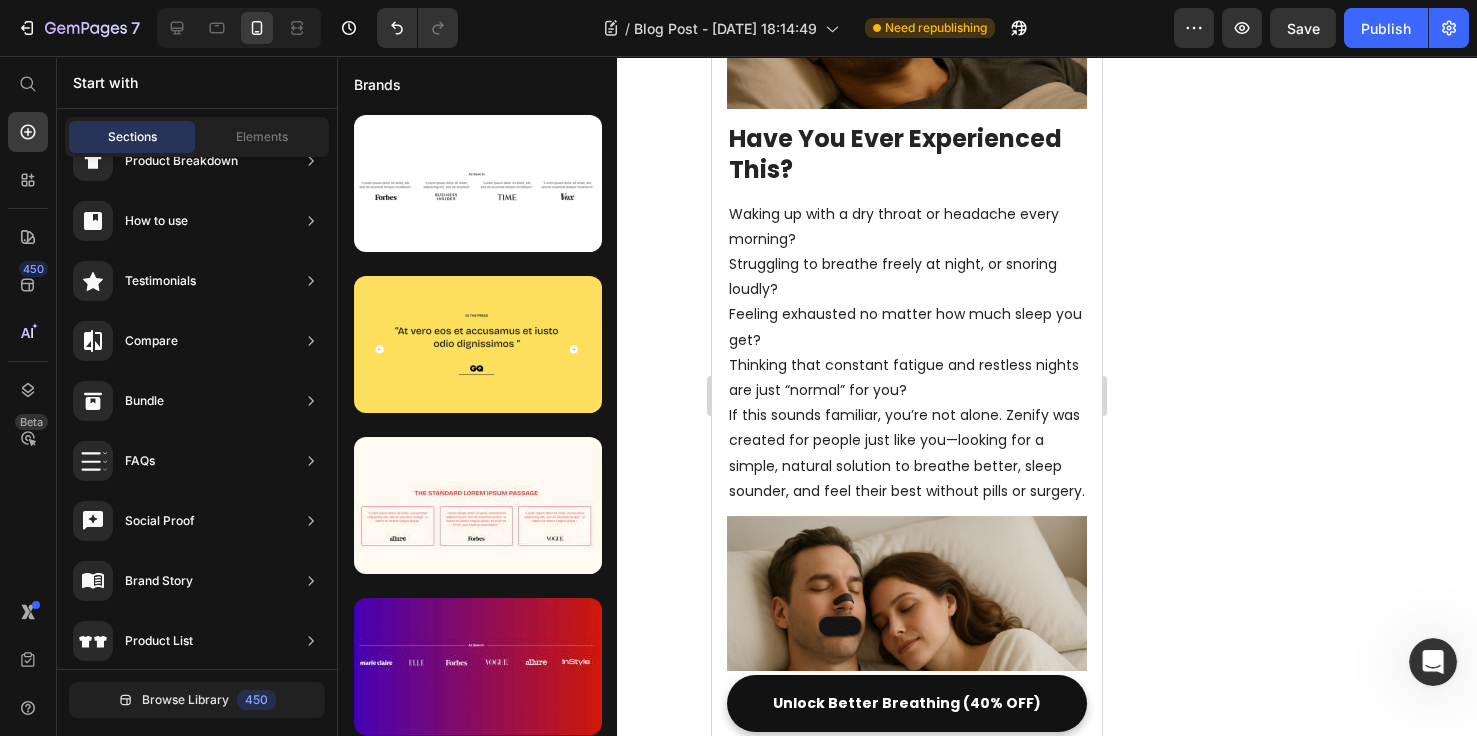 scroll, scrollTop: 0, scrollLeft: 0, axis: both 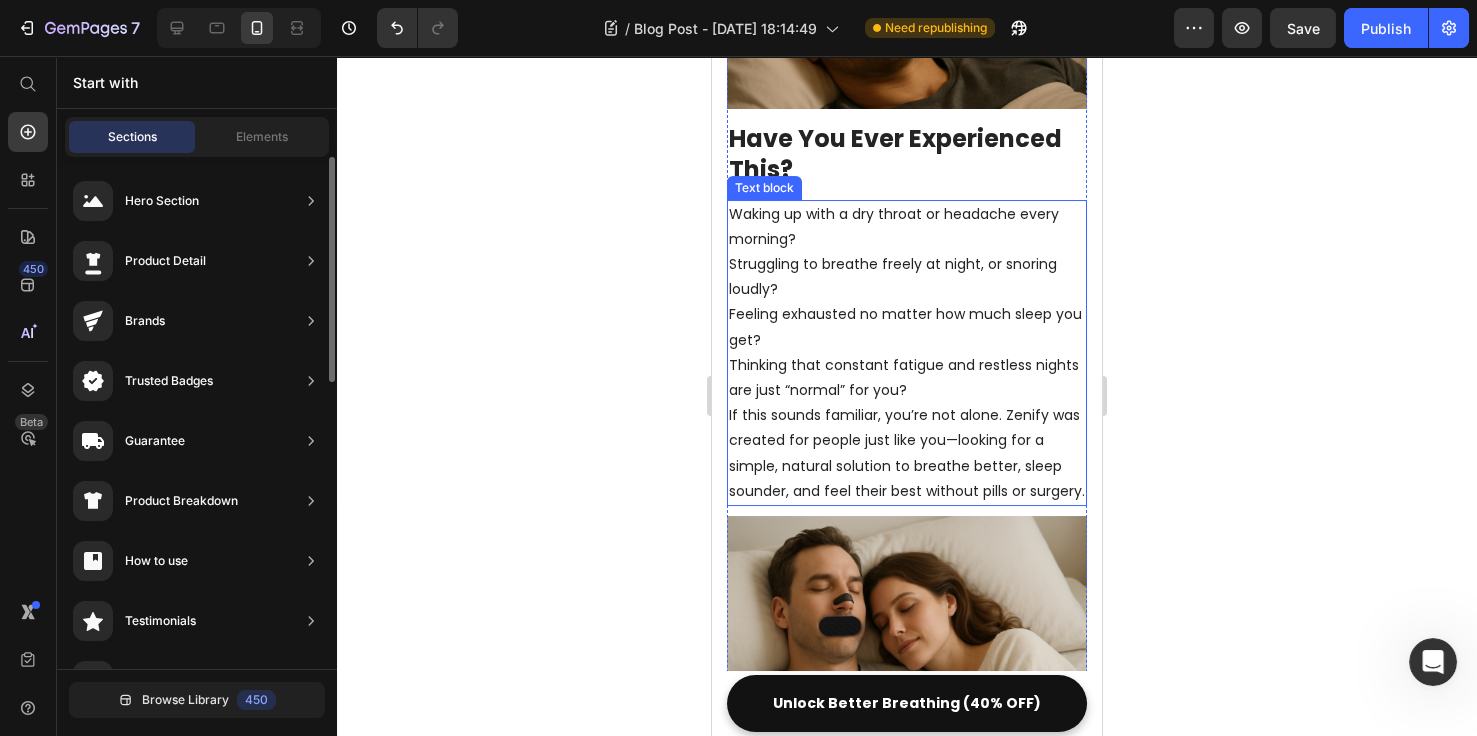 click on "Thinking that constant fatigue and restless nights are just “normal” for you?" at bounding box center (907, 378) 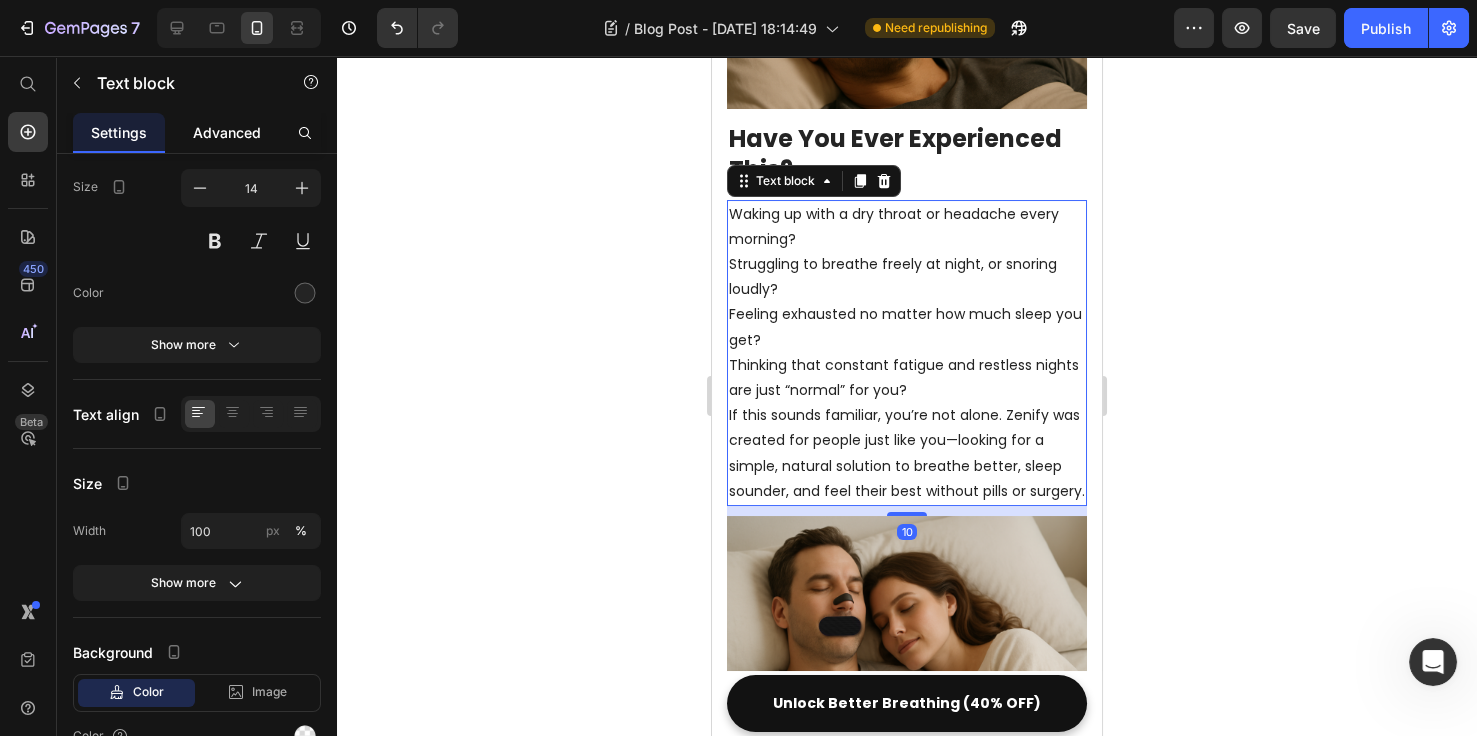 click on "Advanced" at bounding box center [227, 132] 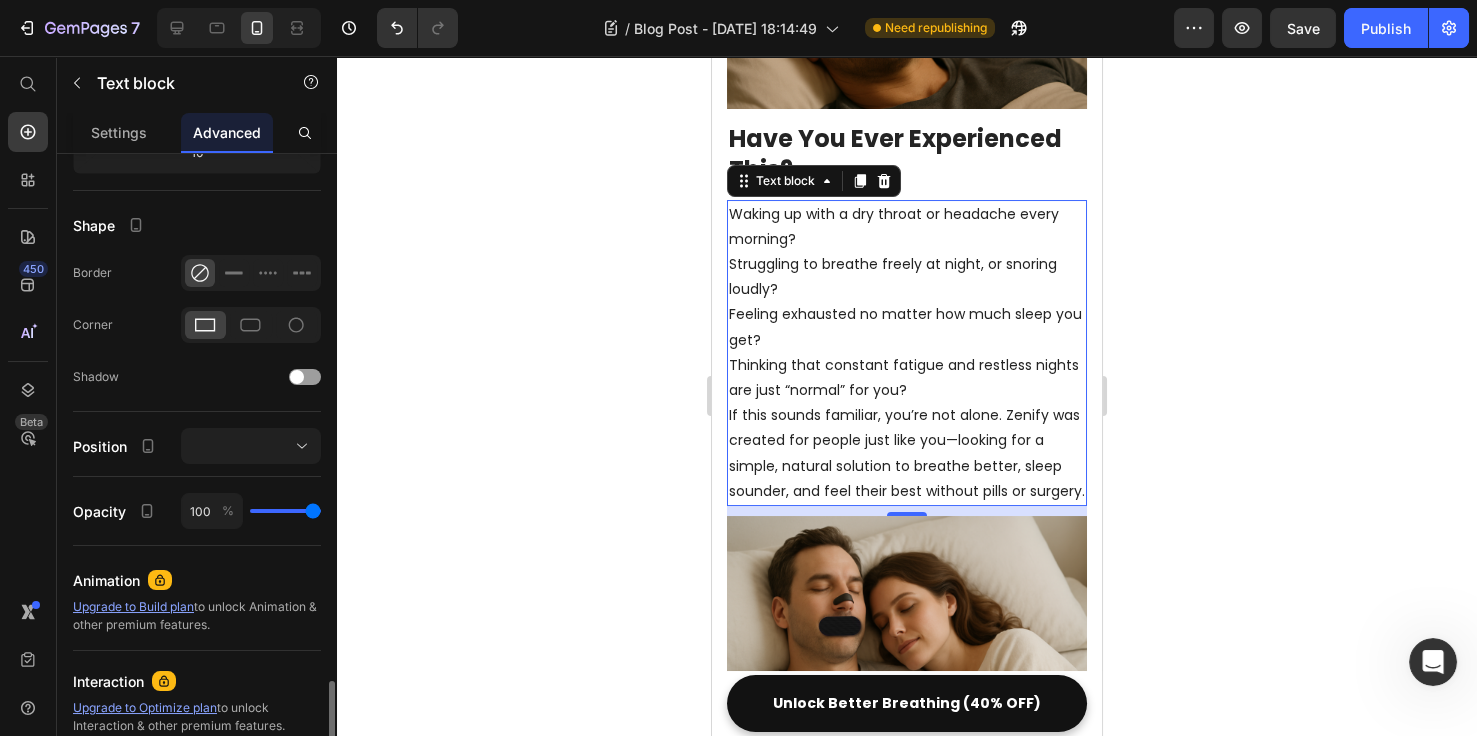 scroll, scrollTop: 663, scrollLeft: 0, axis: vertical 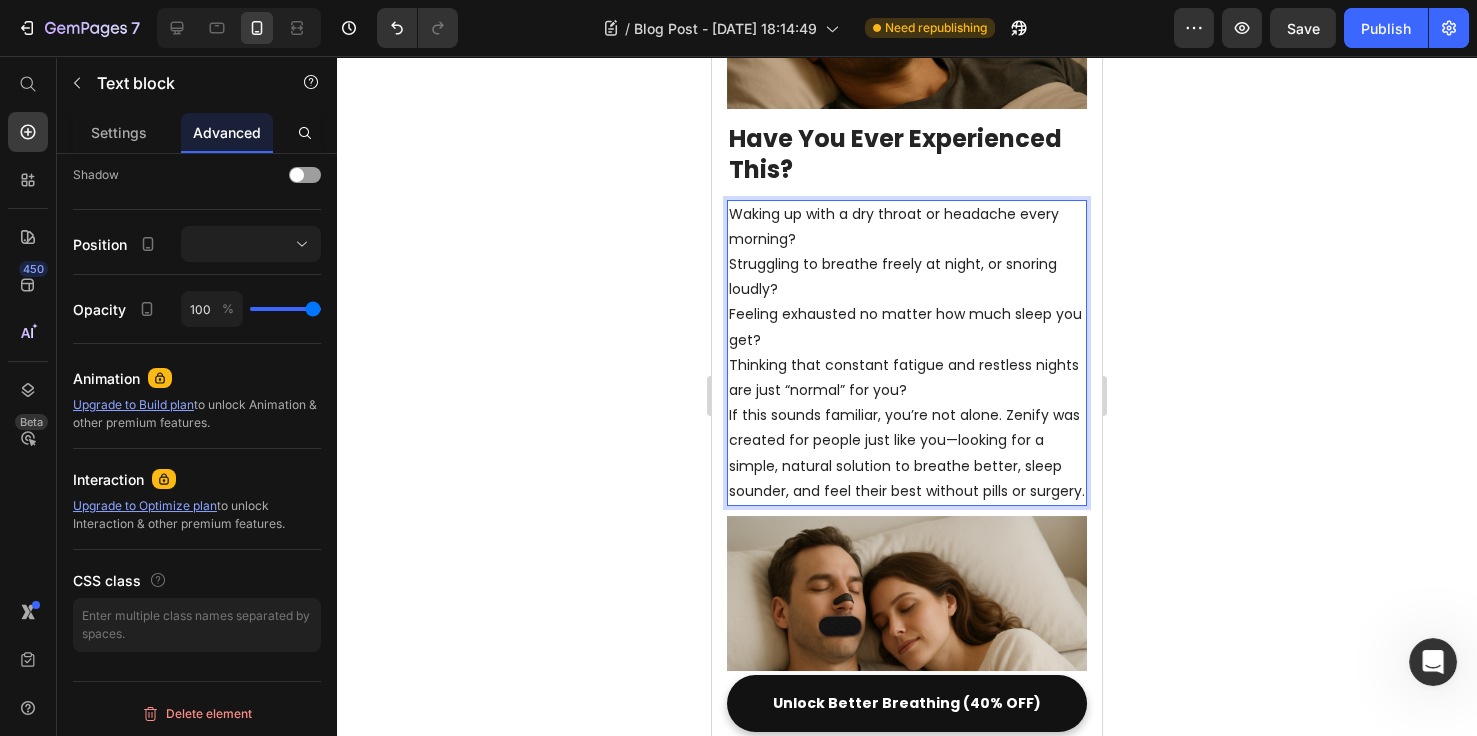 click on "Feeling exhausted no matter how much sleep you get?" at bounding box center (907, 327) 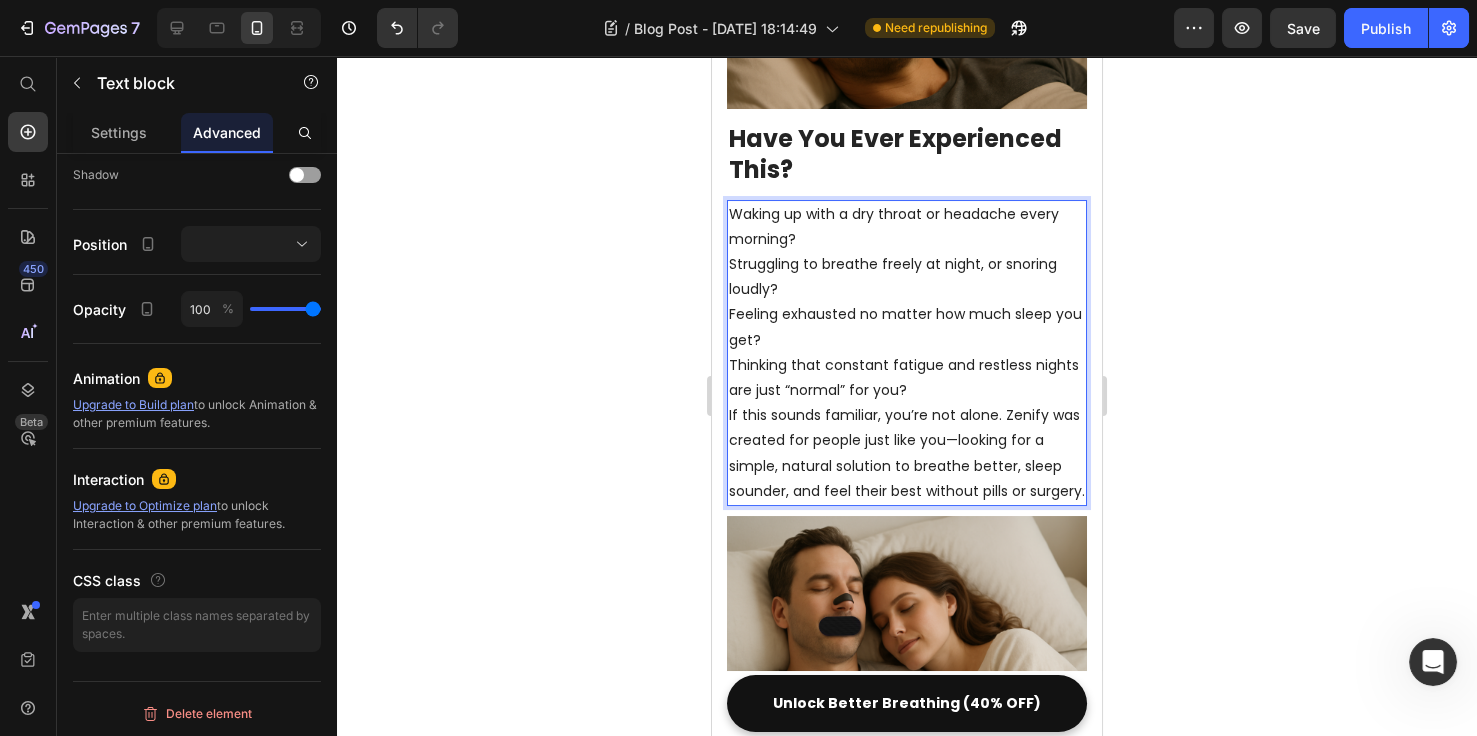 drag, startPoint x: 863, startPoint y: 463, endPoint x: 813, endPoint y: 483, distance: 53.851646 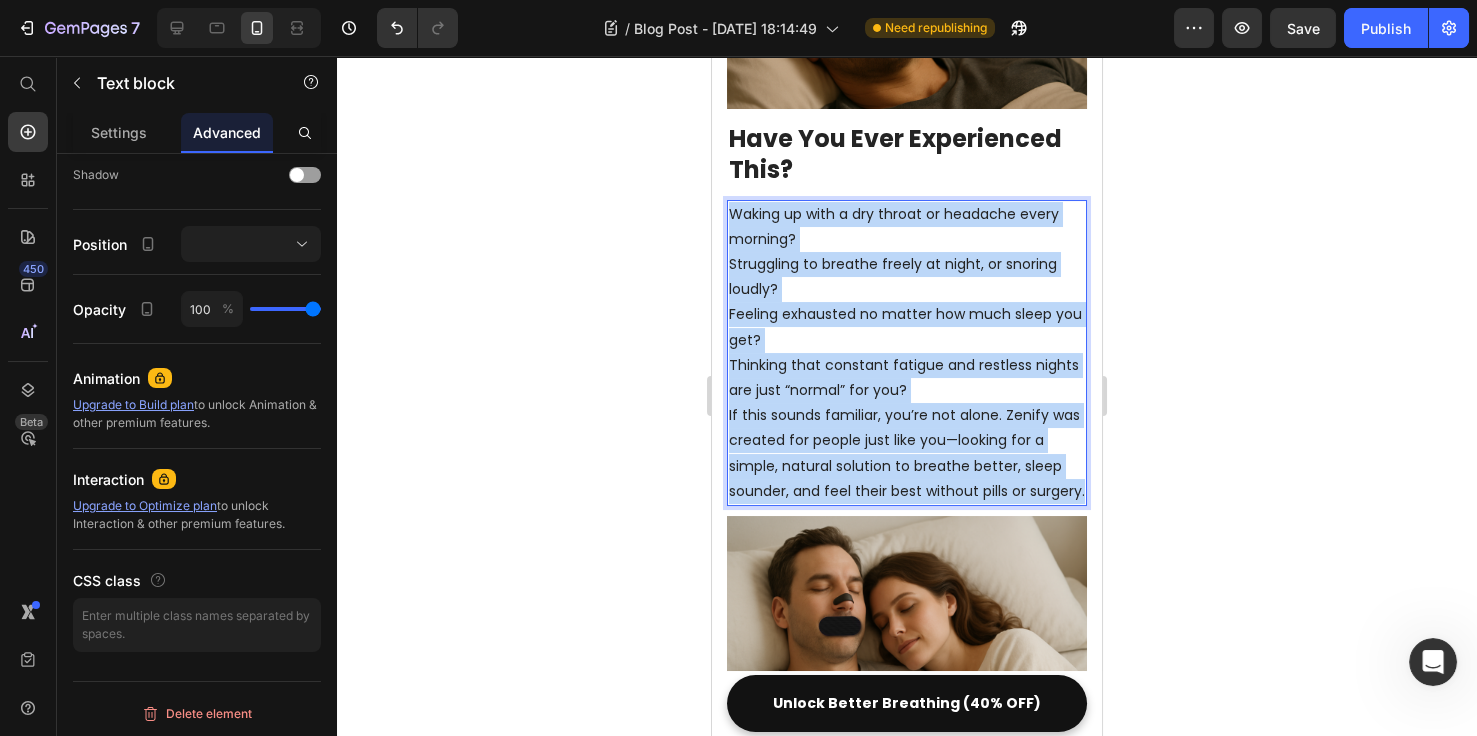 drag, startPoint x: 803, startPoint y: 504, endPoint x: 724, endPoint y: 200, distance: 314.0971 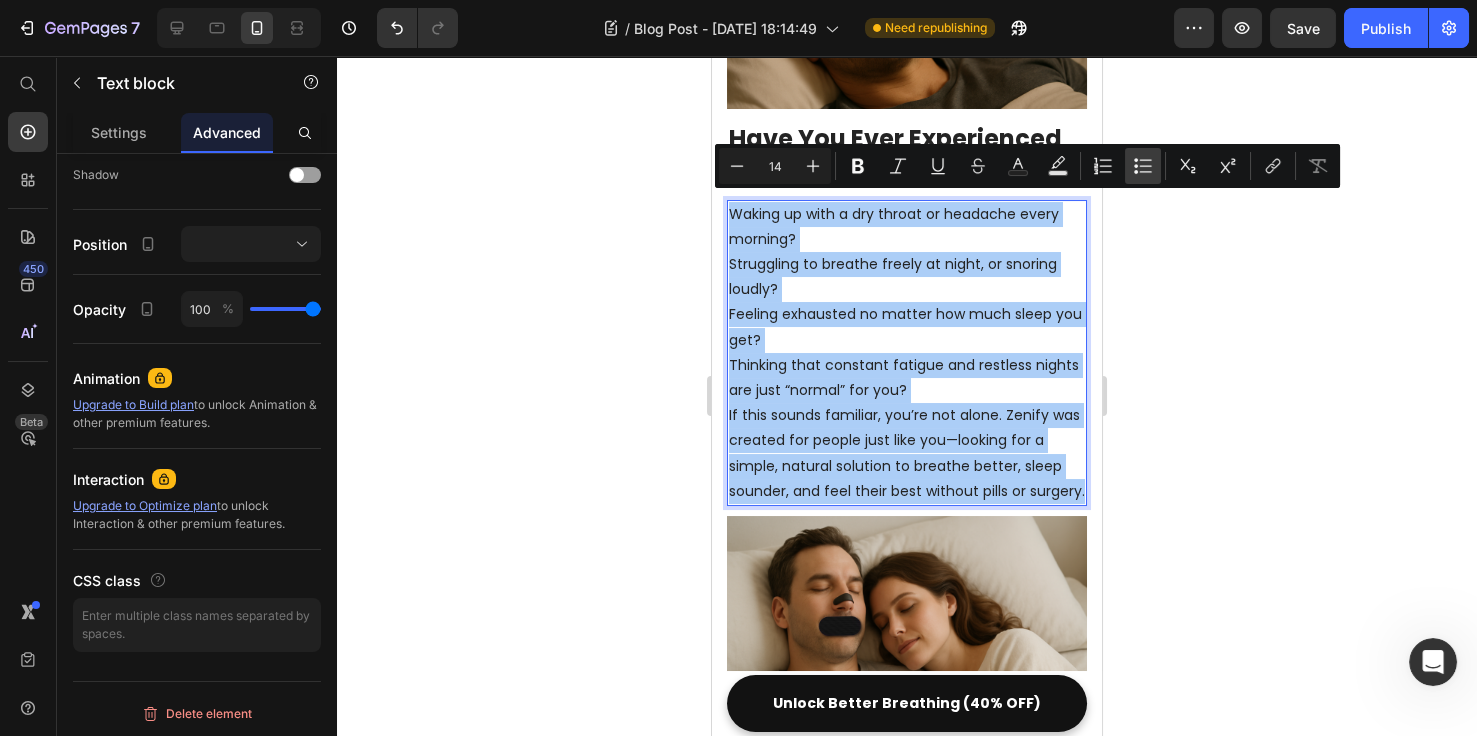 click on "Bulleted List" at bounding box center [1143, 166] 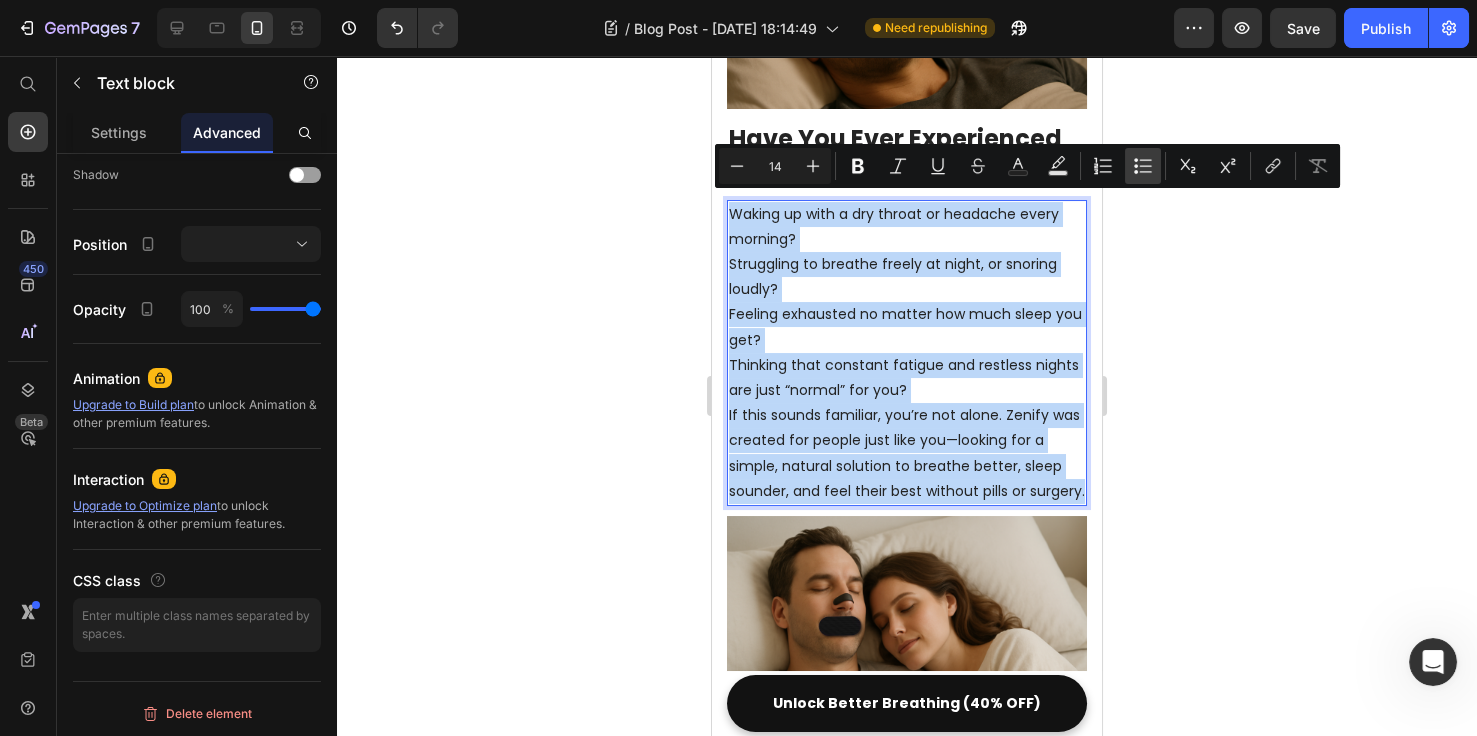type on "14" 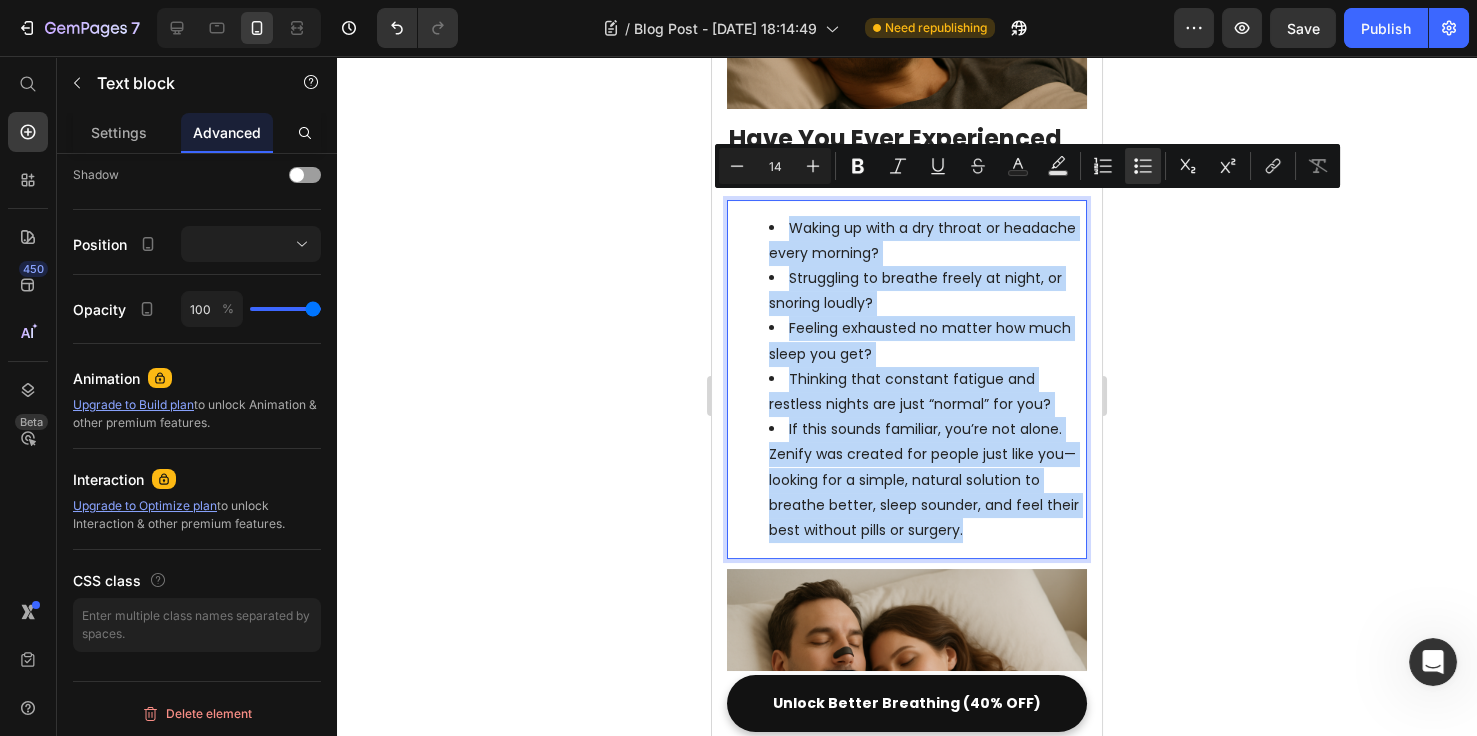 click on "Feeling exhausted no matter how much sleep you get?" at bounding box center [927, 341] 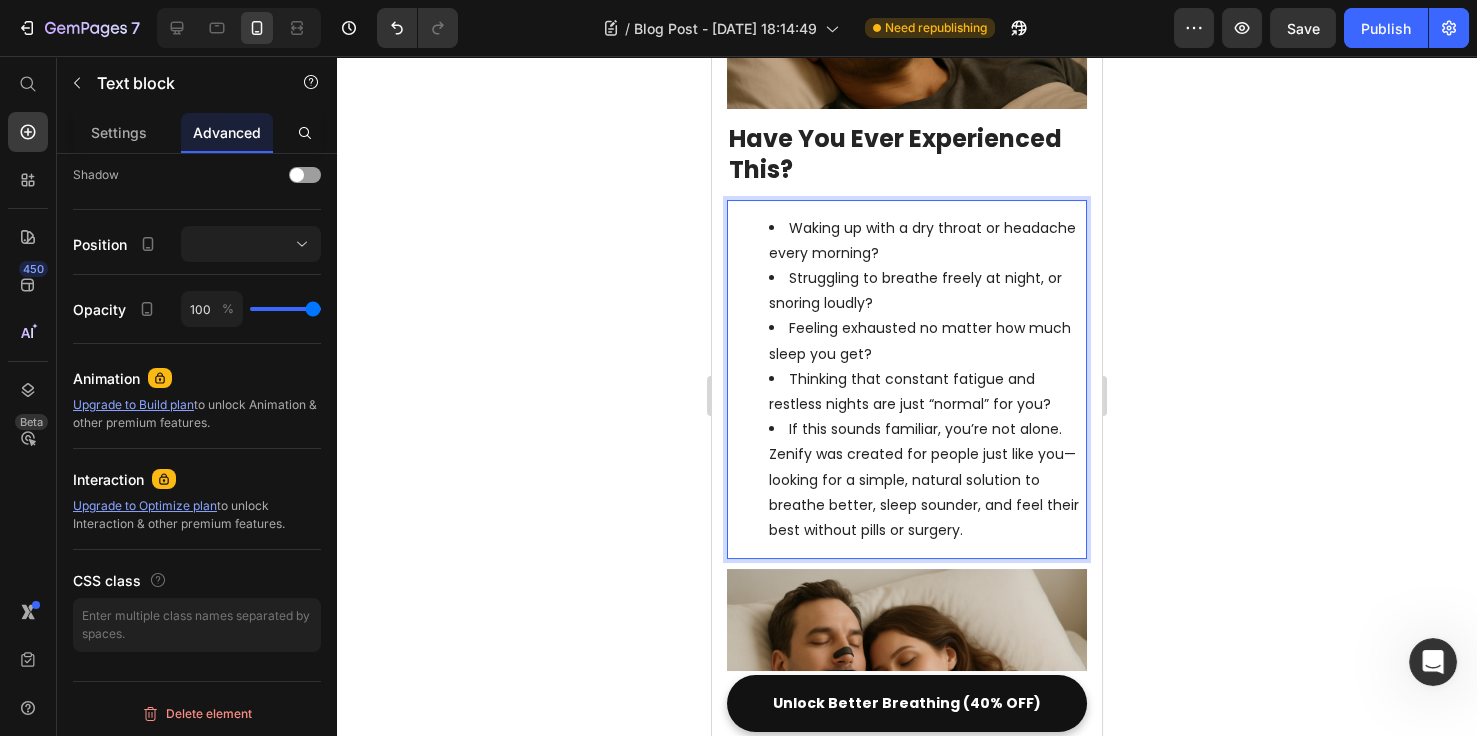 drag, startPoint x: 762, startPoint y: 218, endPoint x: 775, endPoint y: 217, distance: 13.038404 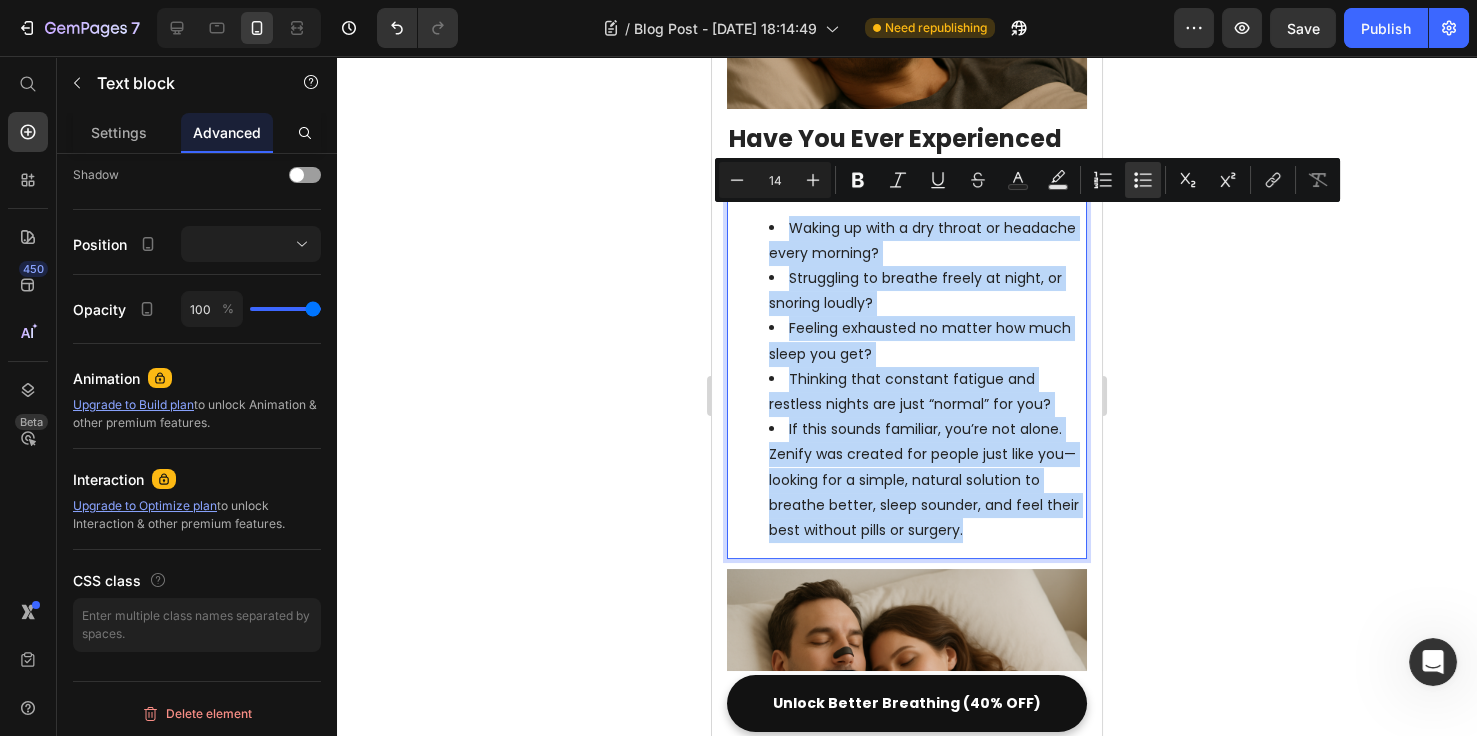 drag, startPoint x: 763, startPoint y: 223, endPoint x: 1019, endPoint y: 531, distance: 400.4997 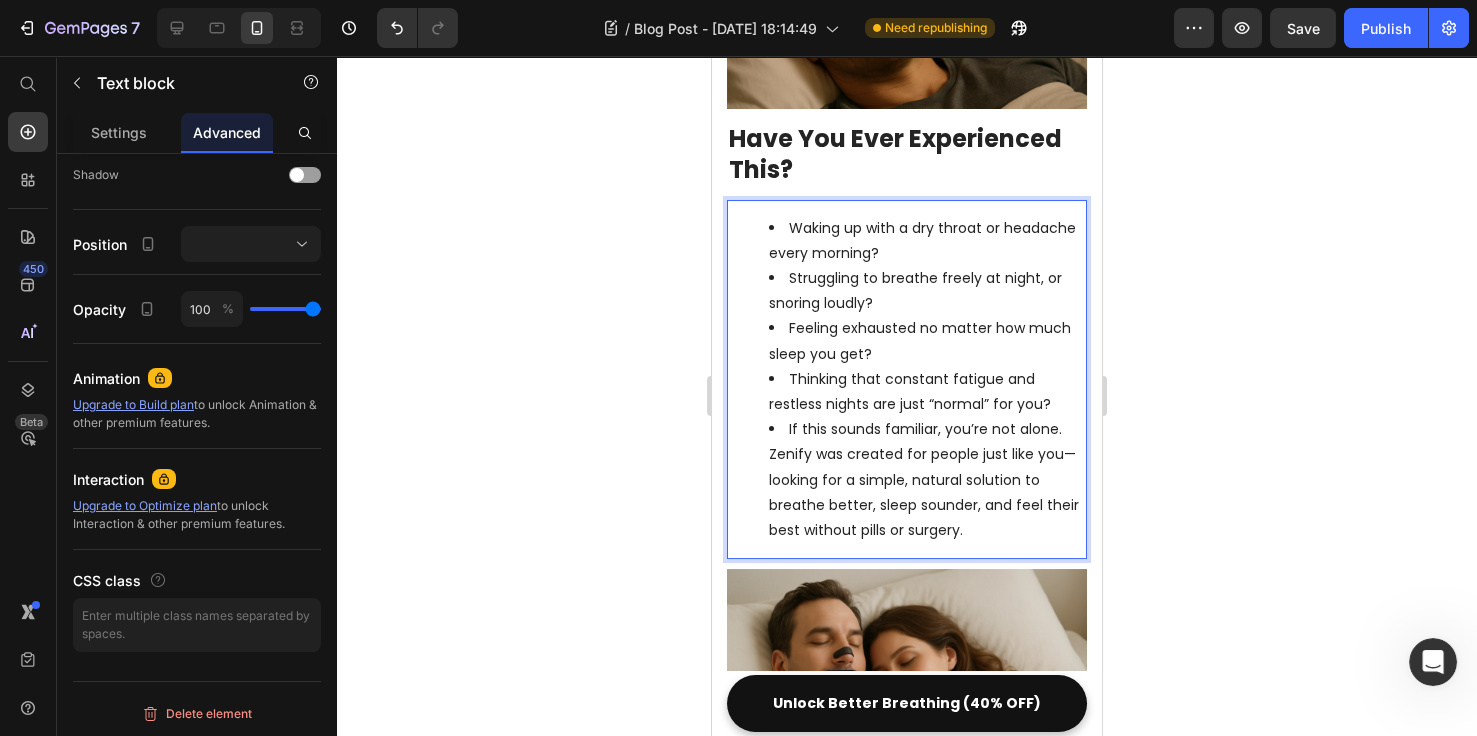 click on "Feeling exhausted no matter how much sleep you get?" at bounding box center (927, 341) 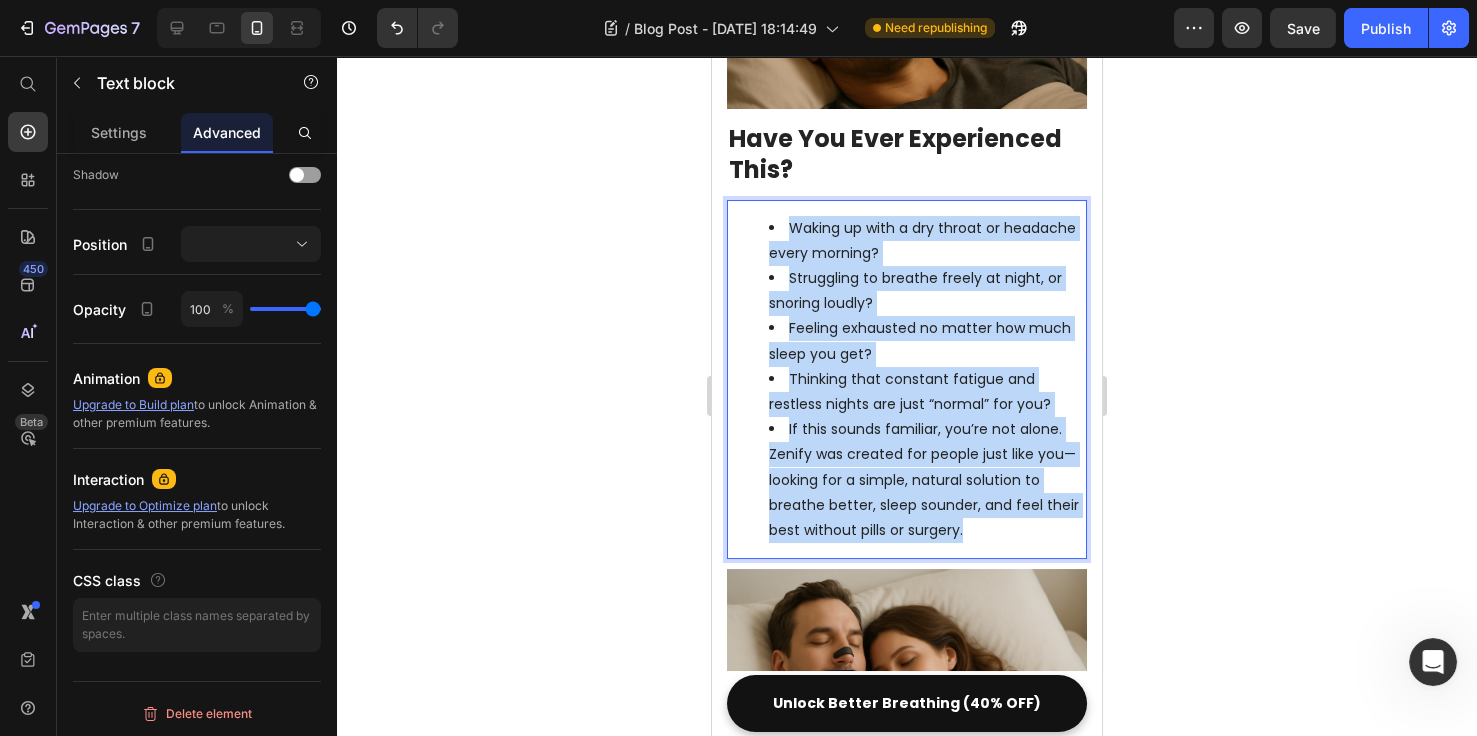 drag, startPoint x: 752, startPoint y: 203, endPoint x: 1072, endPoint y: 506, distance: 440.6915 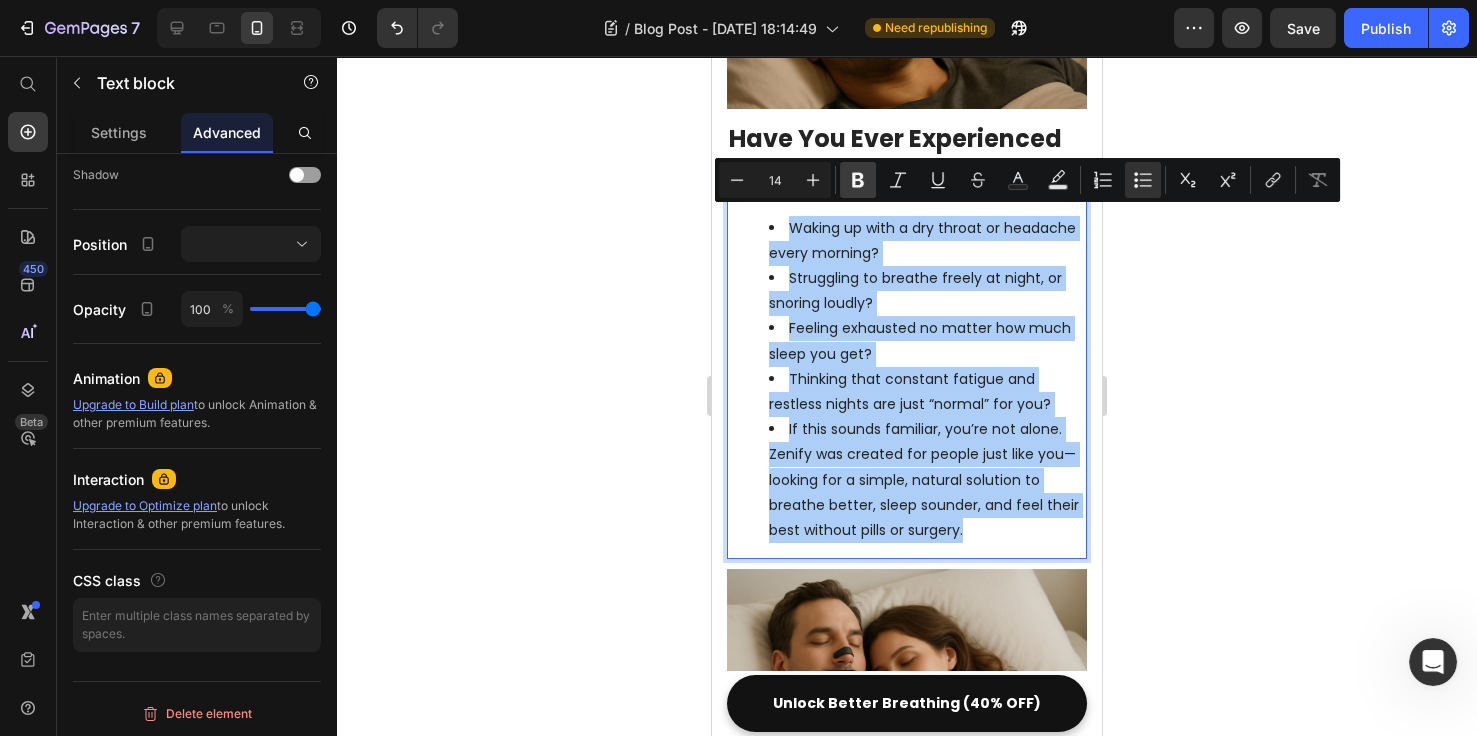 click on "Bold" at bounding box center [858, 180] 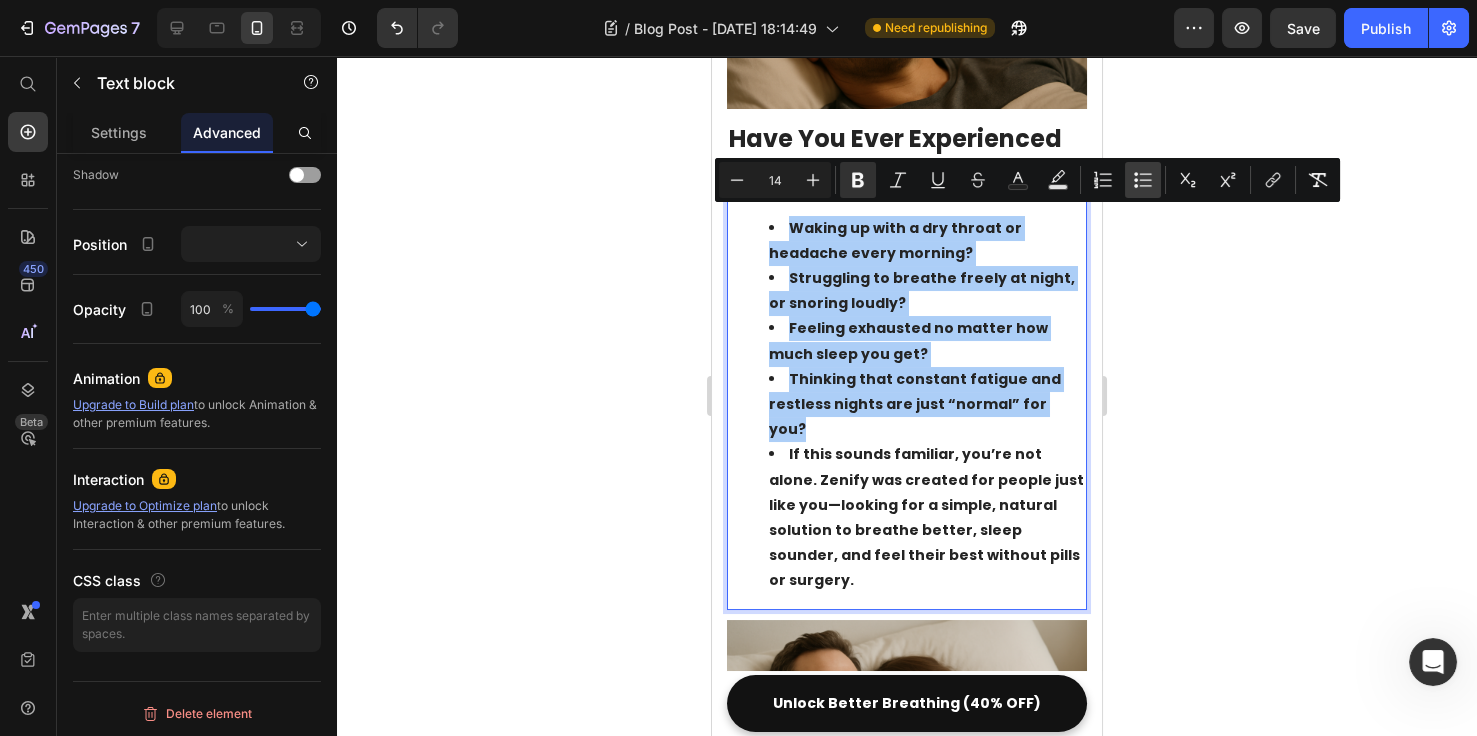 click 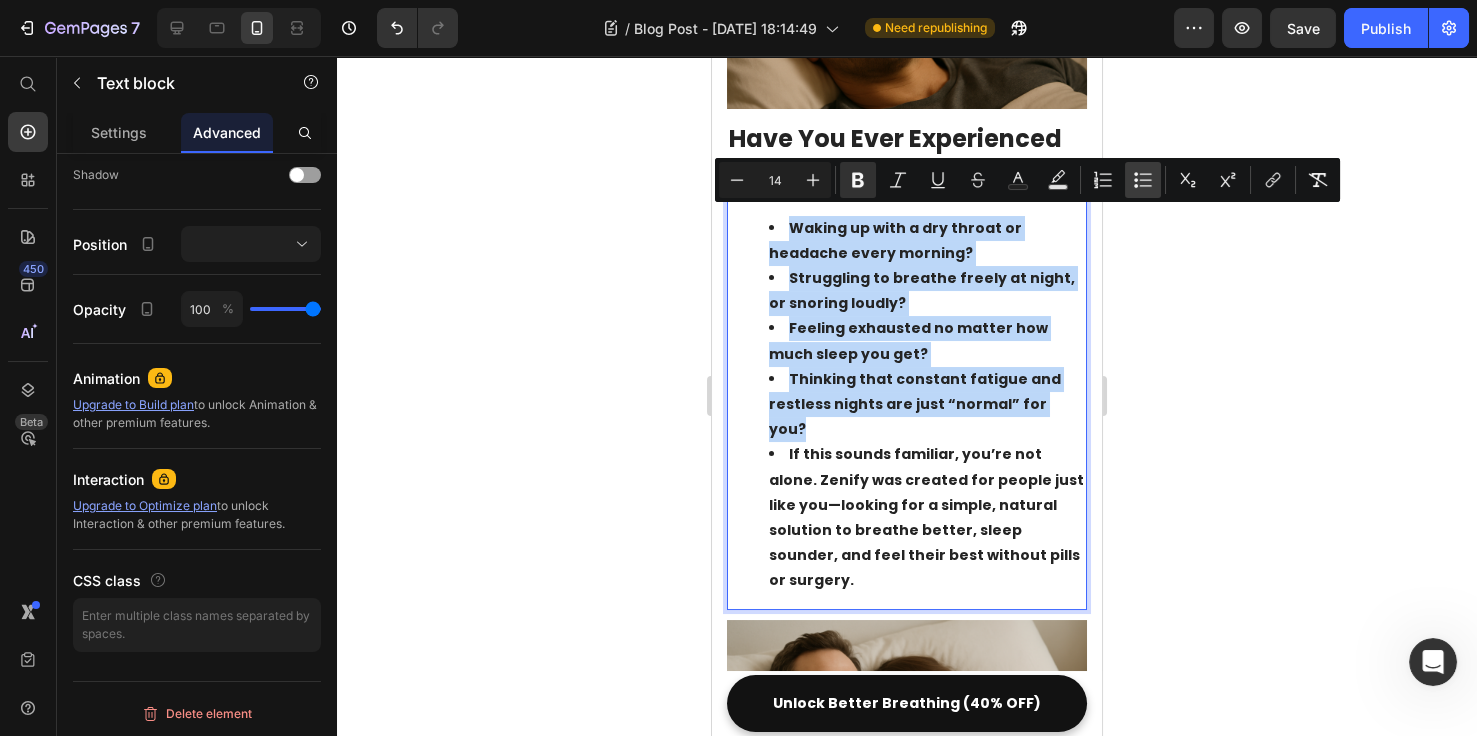 type on "14" 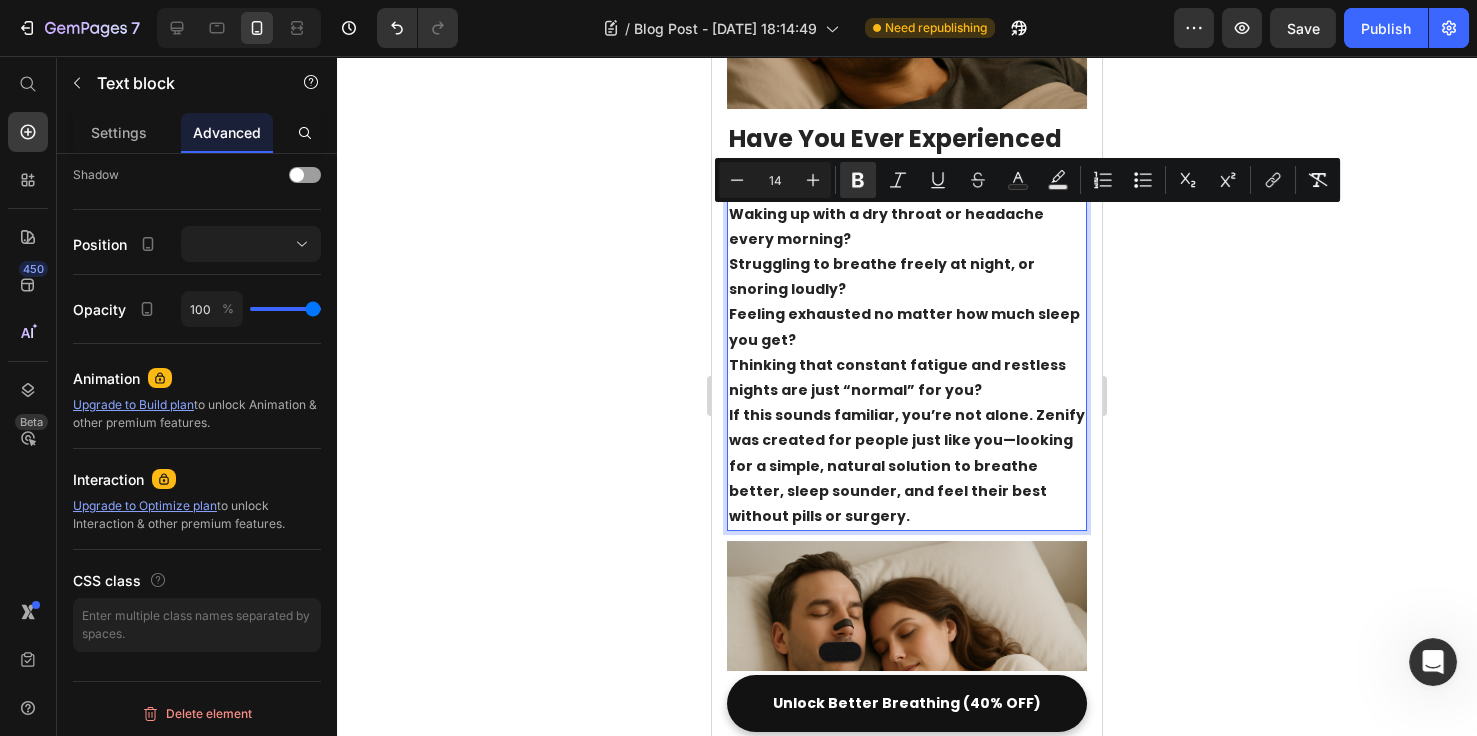 click on "Struggling to breathe freely at night, or snoring loudly?" at bounding box center (907, 277) 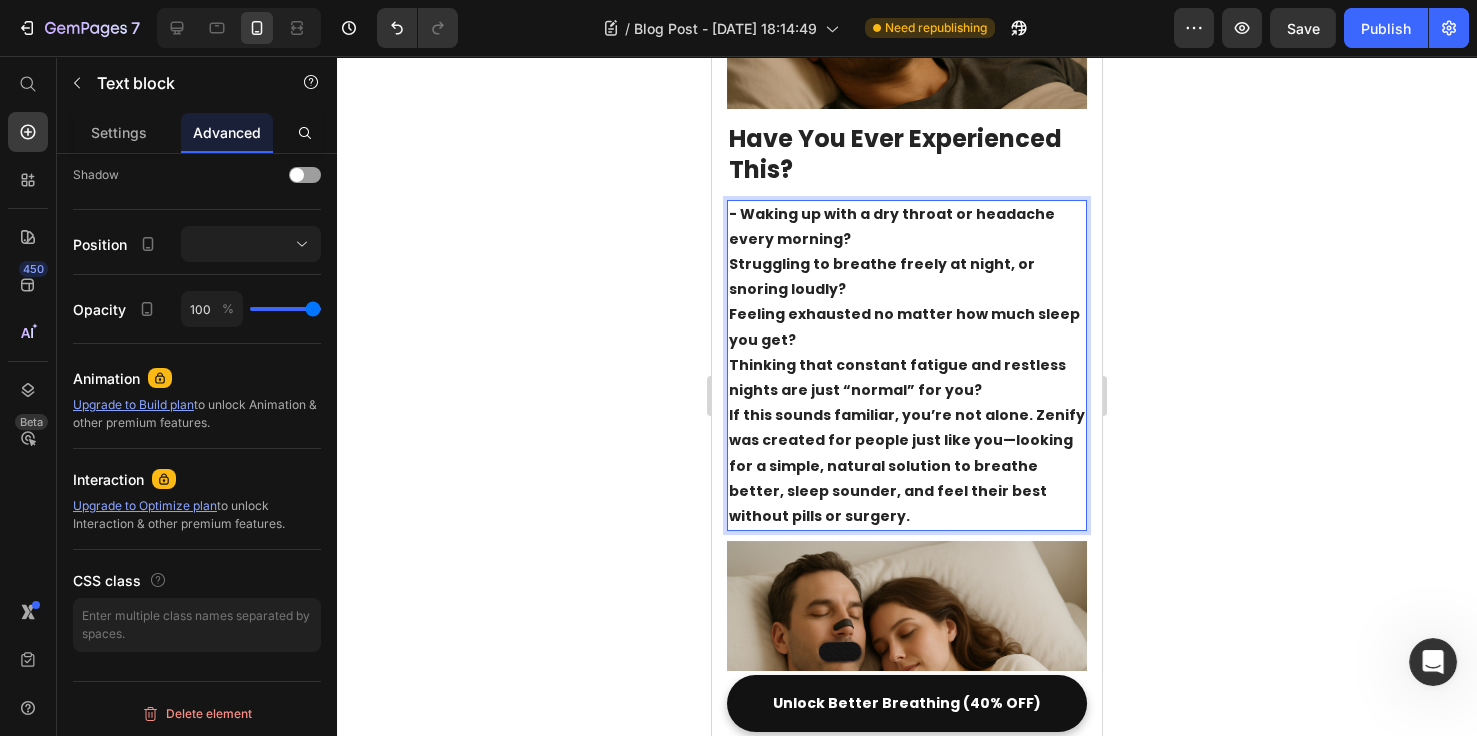 click on "- Waking up with a dry throat or headache every morning?" at bounding box center [907, 227] 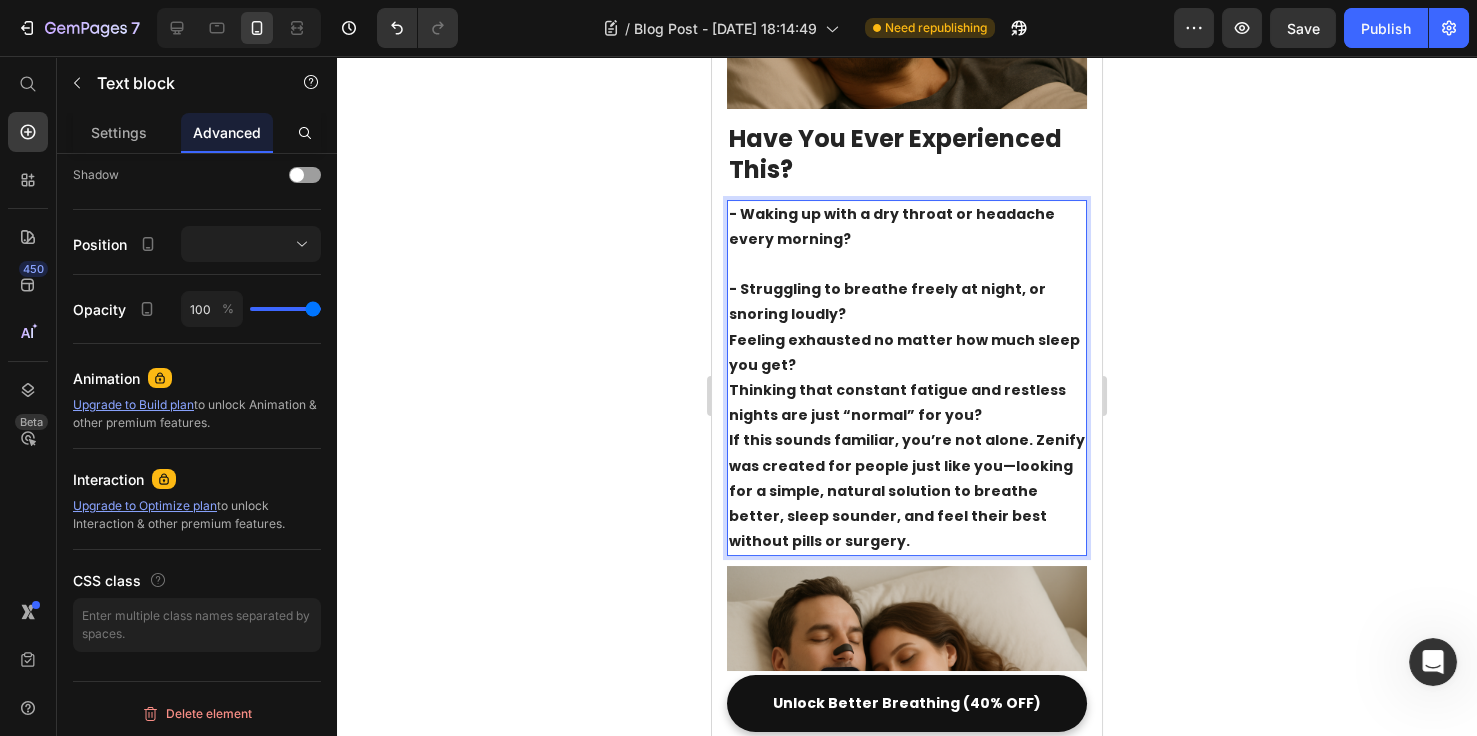 click on "- Waking up with a dry throat or headache every morning? - Struggling to breathe freely at night, or snoring loudly? Feeling exhausted no matter how much sleep you get? Thinking that constant fatigue and restless nights are just “normal” for you? If this sounds familiar, you’re not alone. Zenify was created for people just like you—looking for a simple, natural solution to breathe better, sleep sounder, and feel their best without pills or surgery." at bounding box center (907, 378) 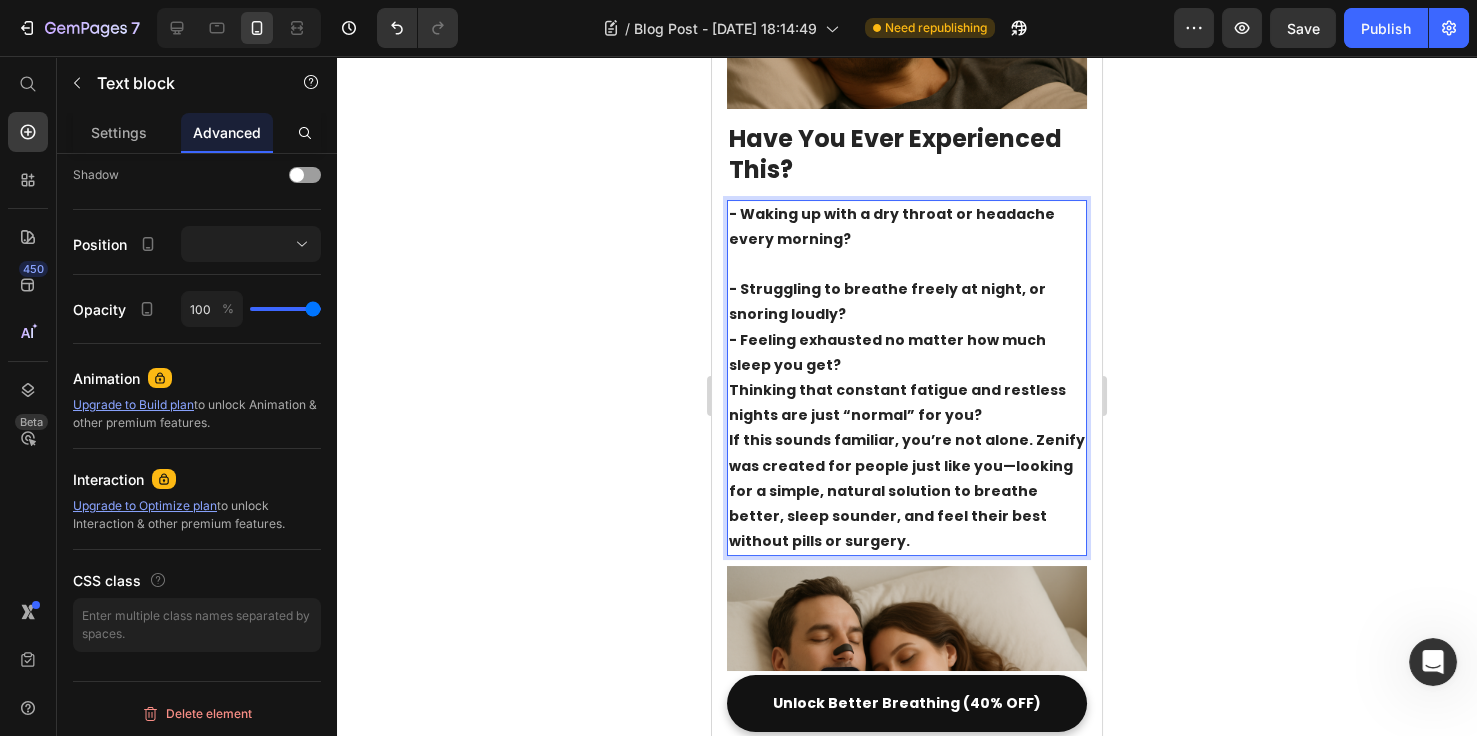 drag, startPoint x: 838, startPoint y: 300, endPoint x: 857, endPoint y: 300, distance: 19 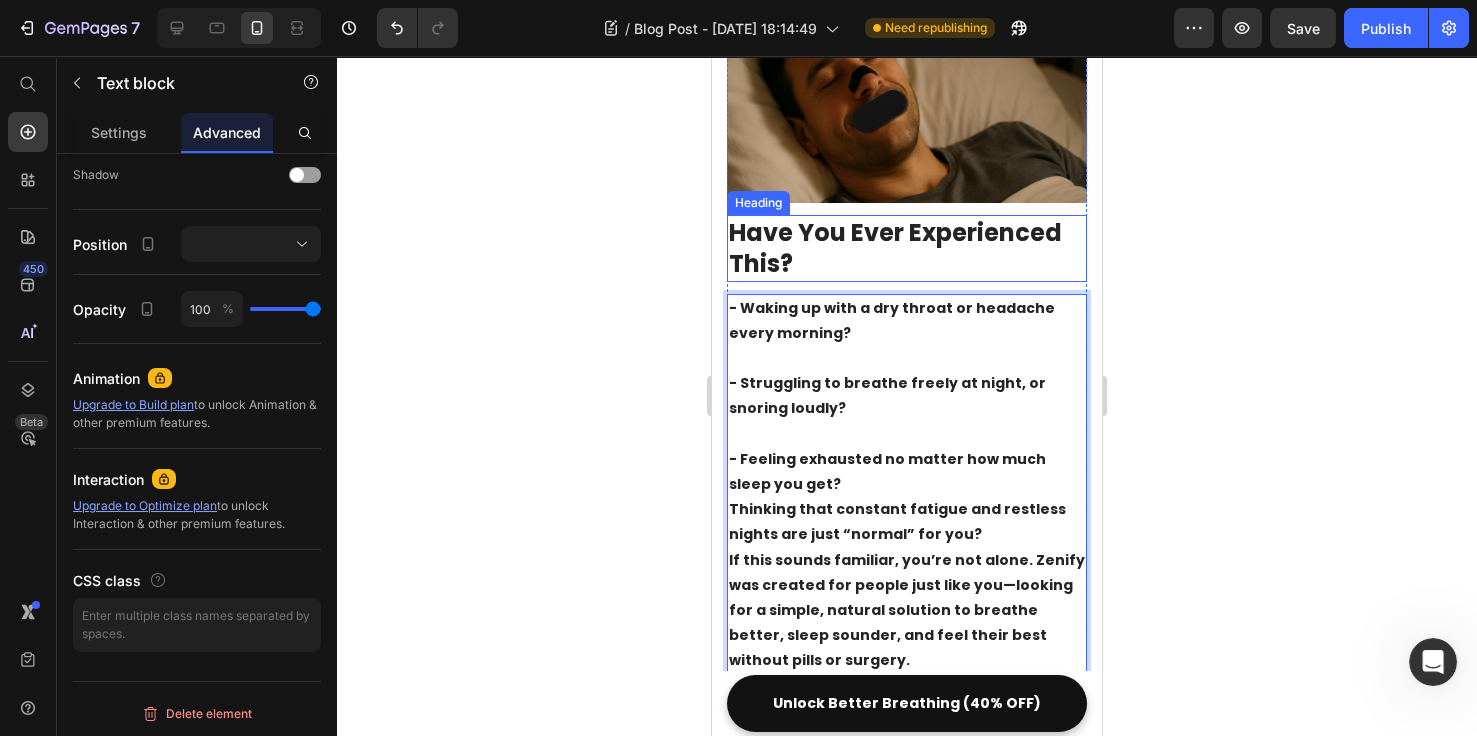 scroll, scrollTop: 403, scrollLeft: 0, axis: vertical 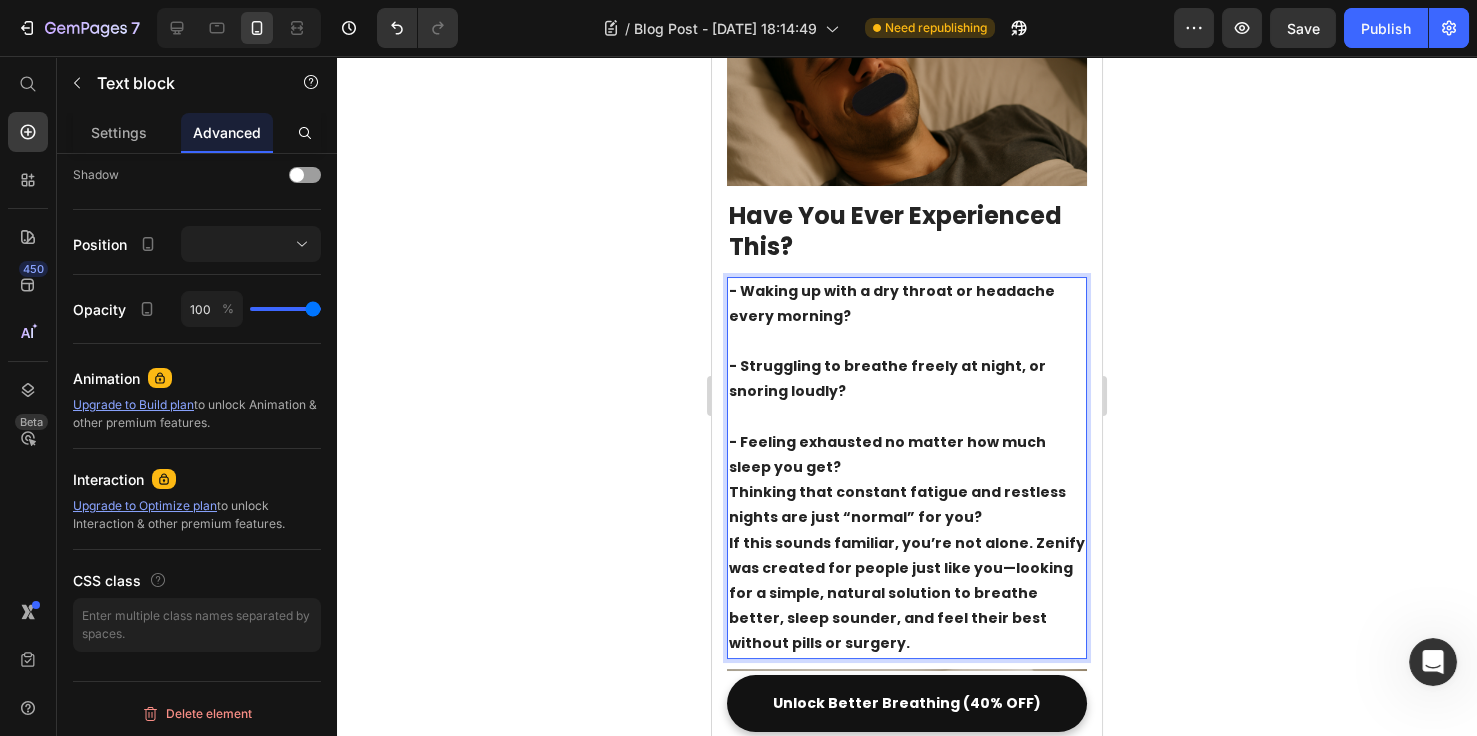 click on "- Feeling exhausted no matter how much sleep you get?" at bounding box center (907, 455) 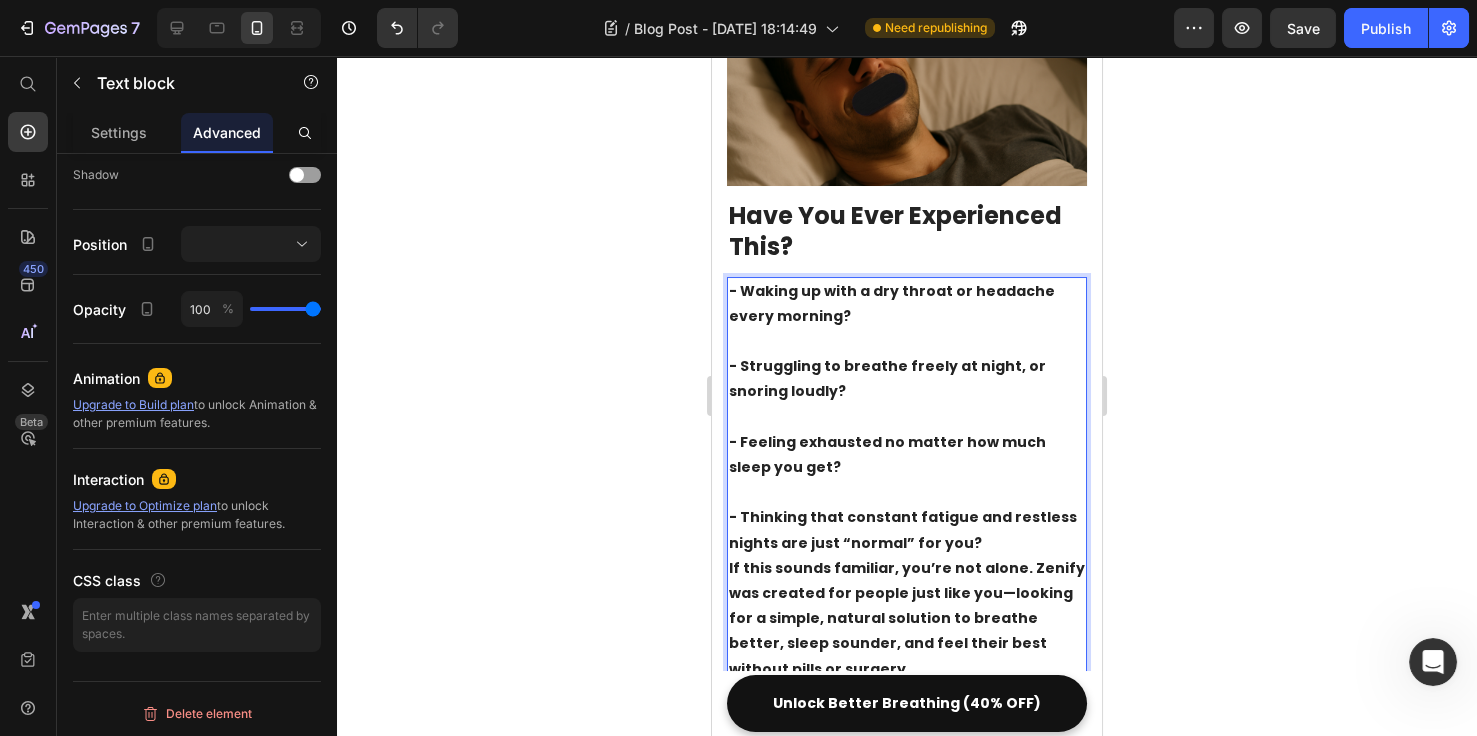 click on "- Thinking that constant fatigue and restless nights are just “normal” for you?" at bounding box center [907, 530] 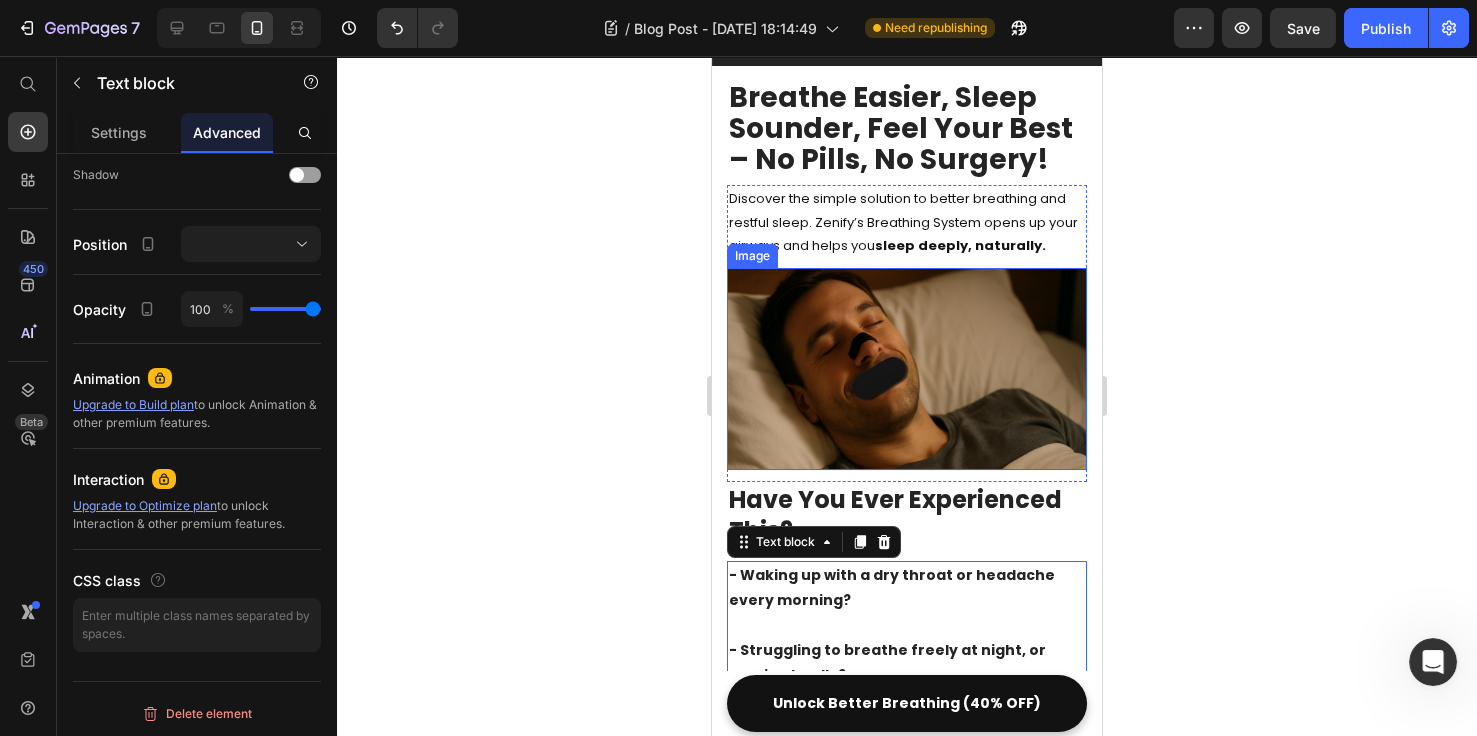 scroll, scrollTop: 0, scrollLeft: 0, axis: both 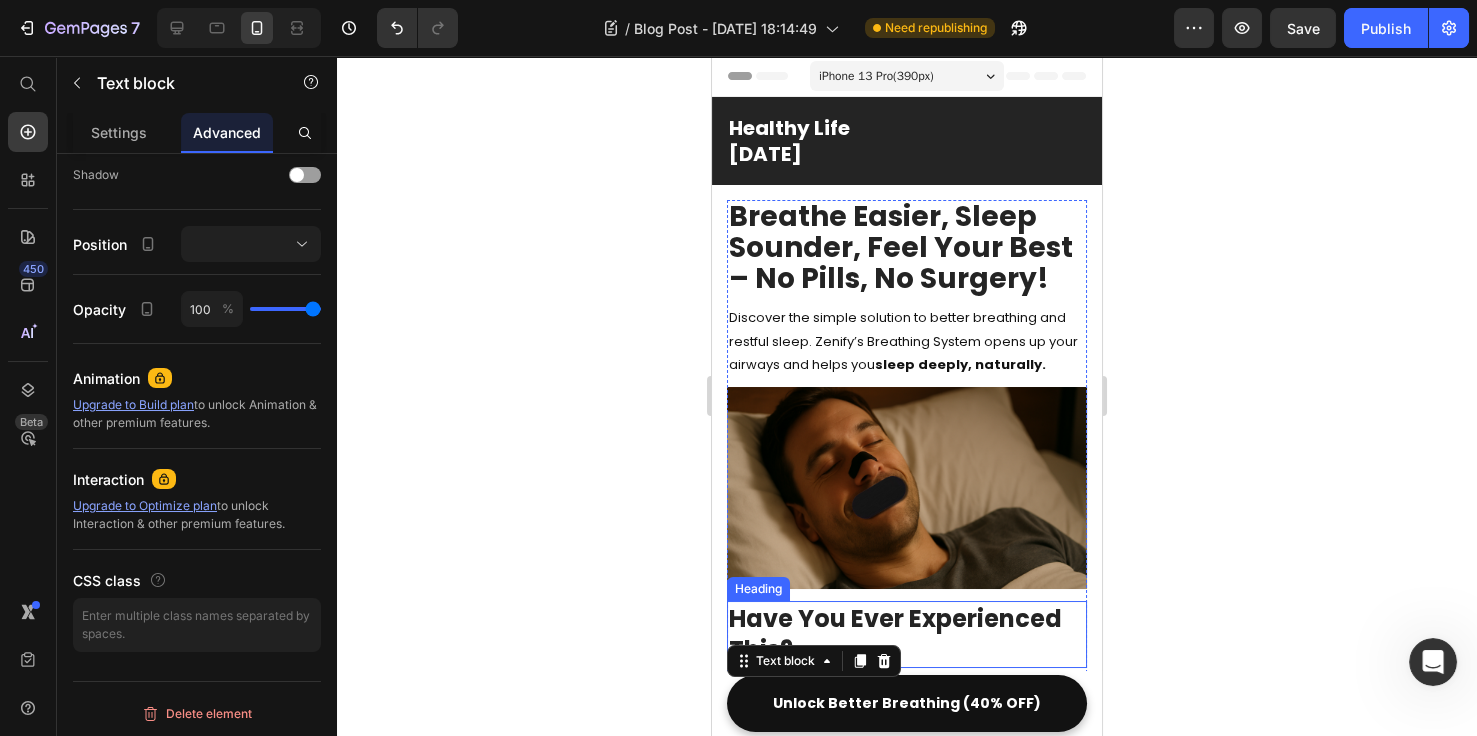 click on "Have You Ever Experienced This?" at bounding box center (907, 634) 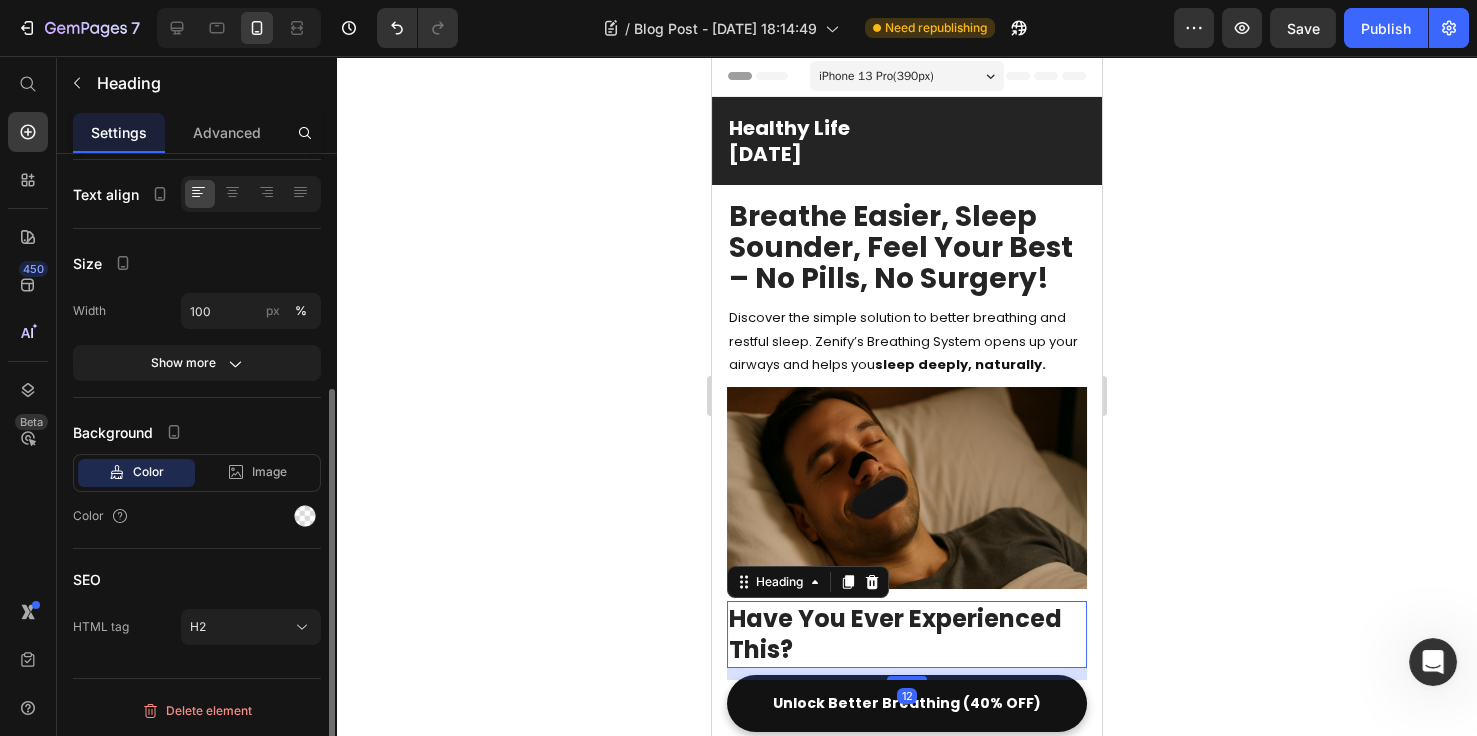 scroll, scrollTop: 0, scrollLeft: 0, axis: both 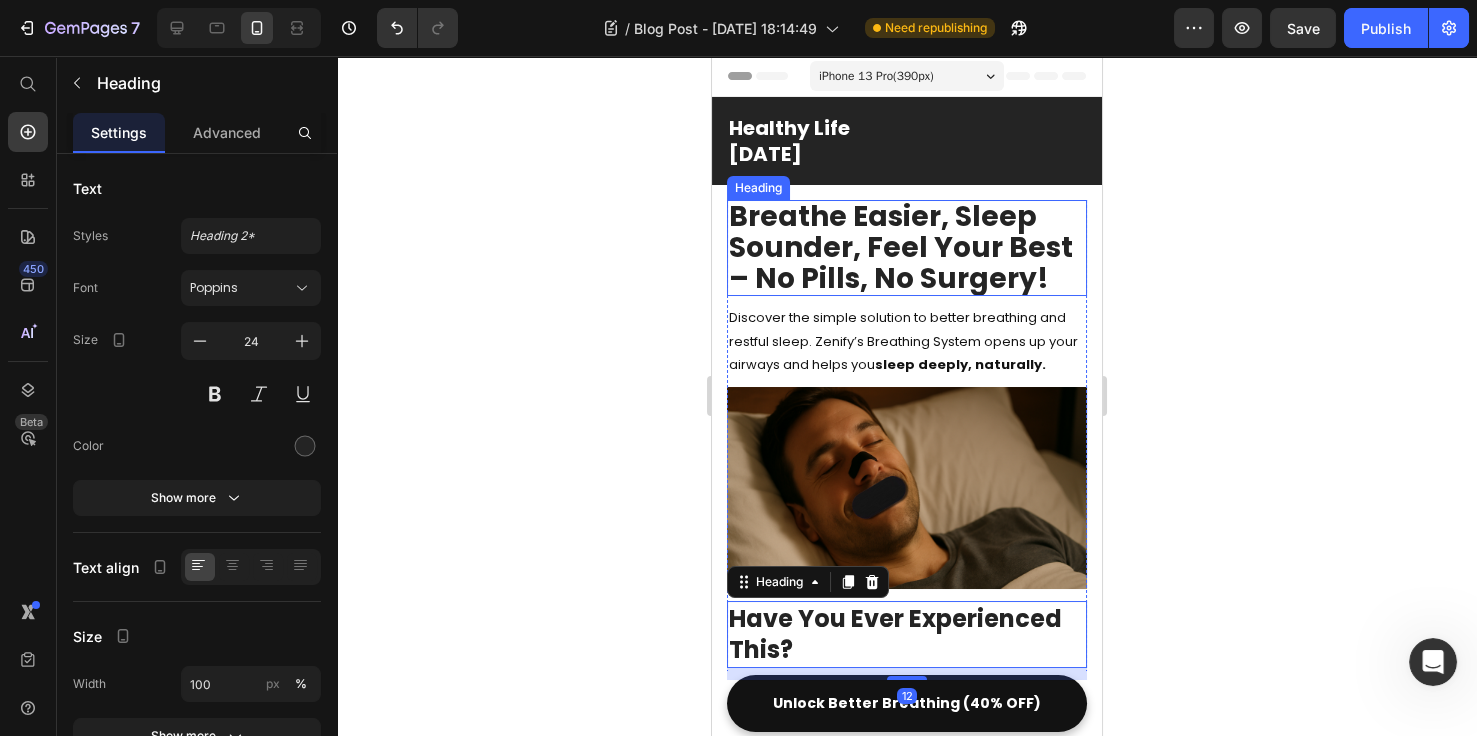 click on "Breathe Easier, Sleep Sounder, Feel Your Best – No Pills, No Surgery!" at bounding box center (907, 248) 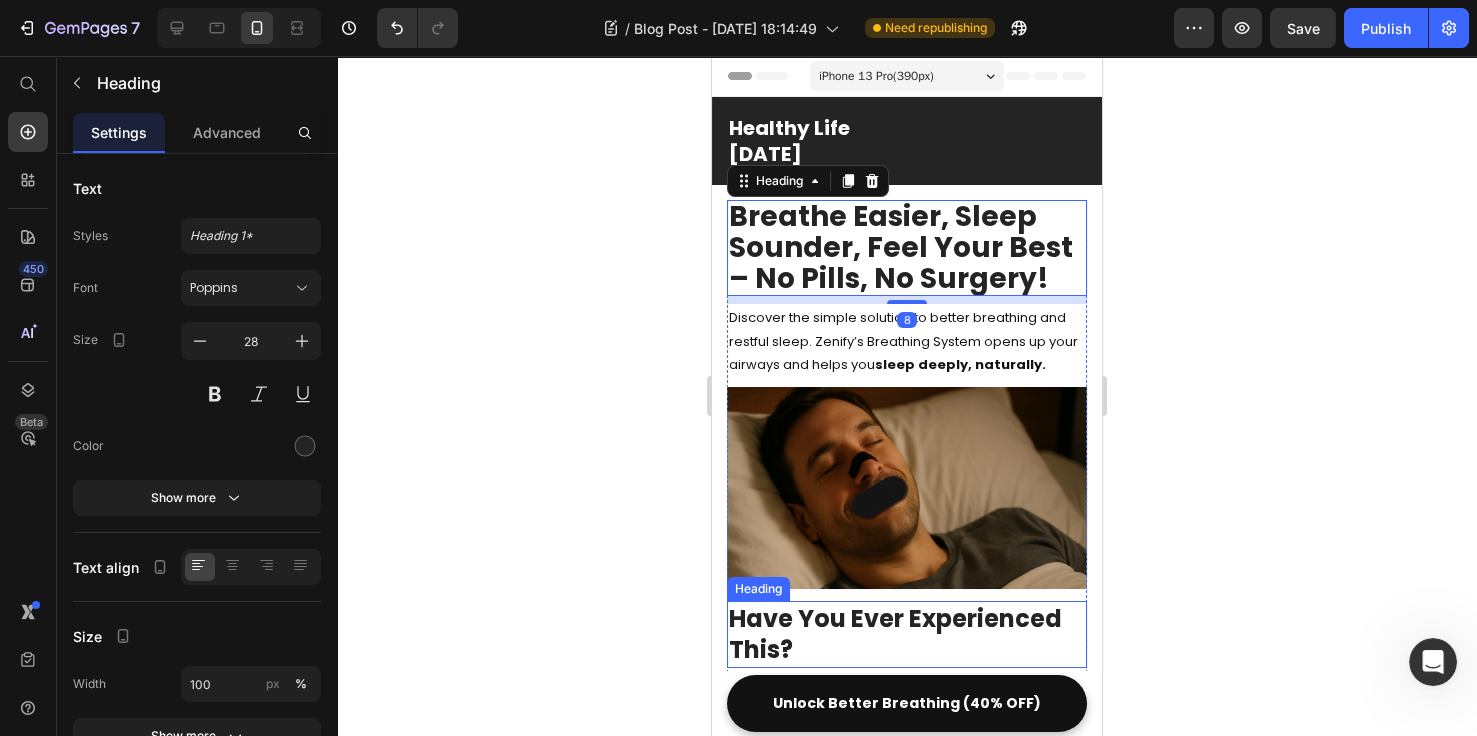 click on "Have You Ever Experienced This?" at bounding box center [907, 634] 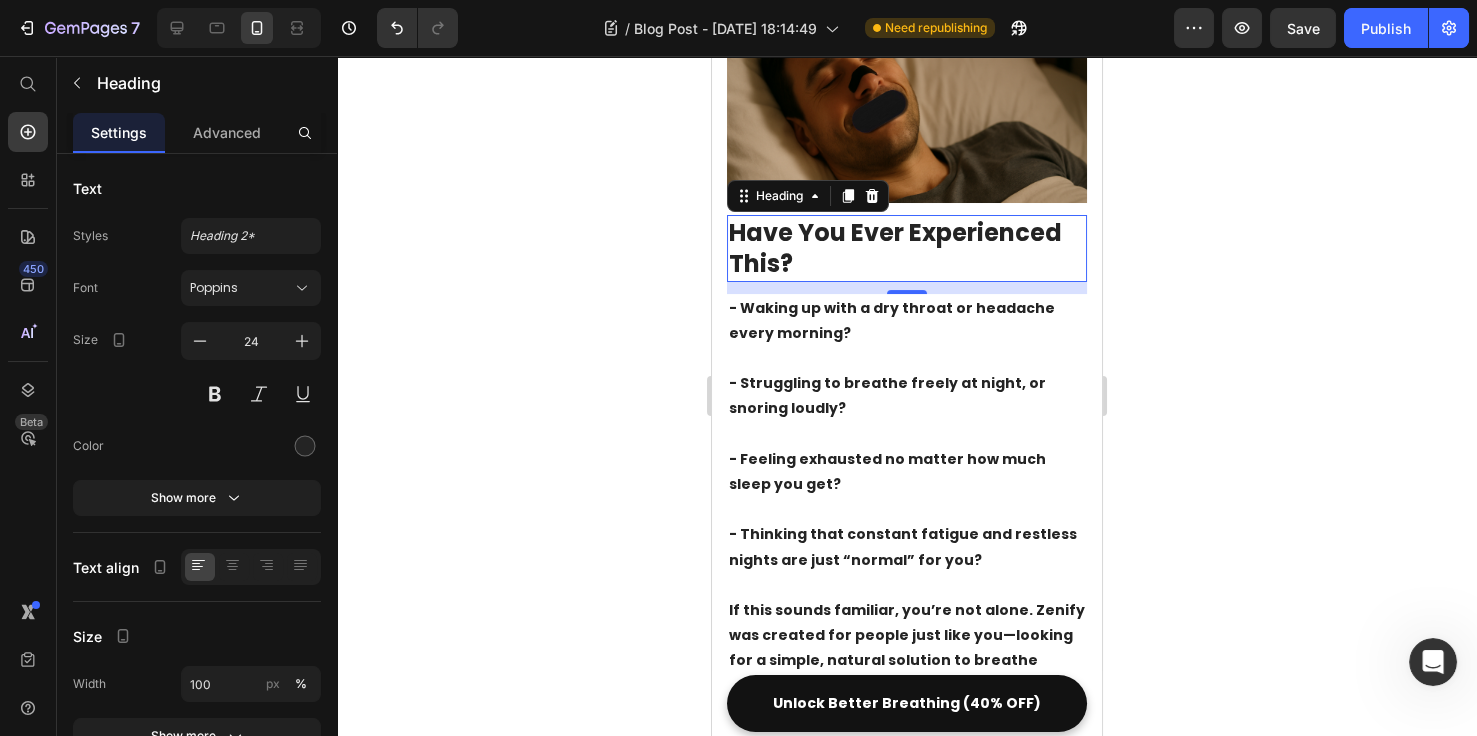 scroll, scrollTop: 384, scrollLeft: 0, axis: vertical 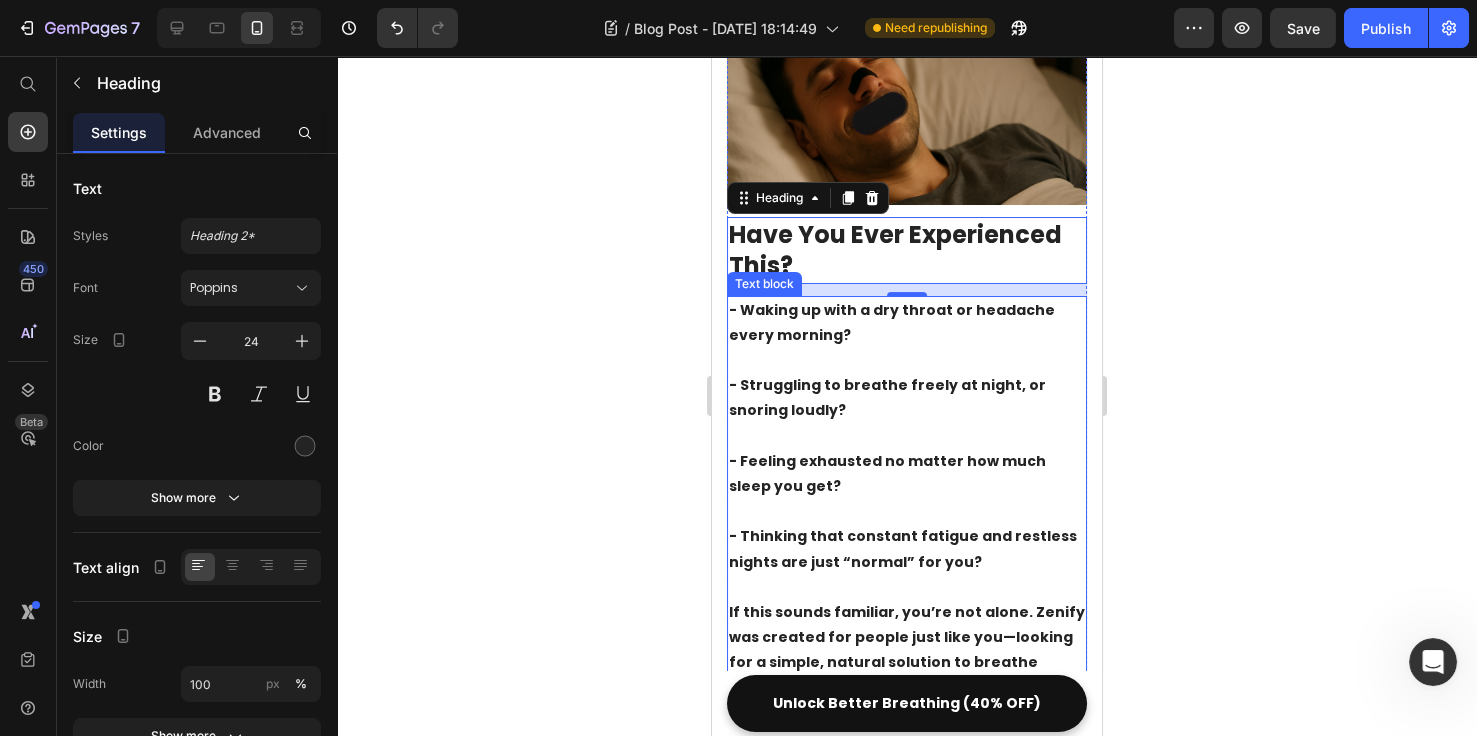 drag, startPoint x: 841, startPoint y: 363, endPoint x: 849, endPoint y: 315, distance: 48.6621 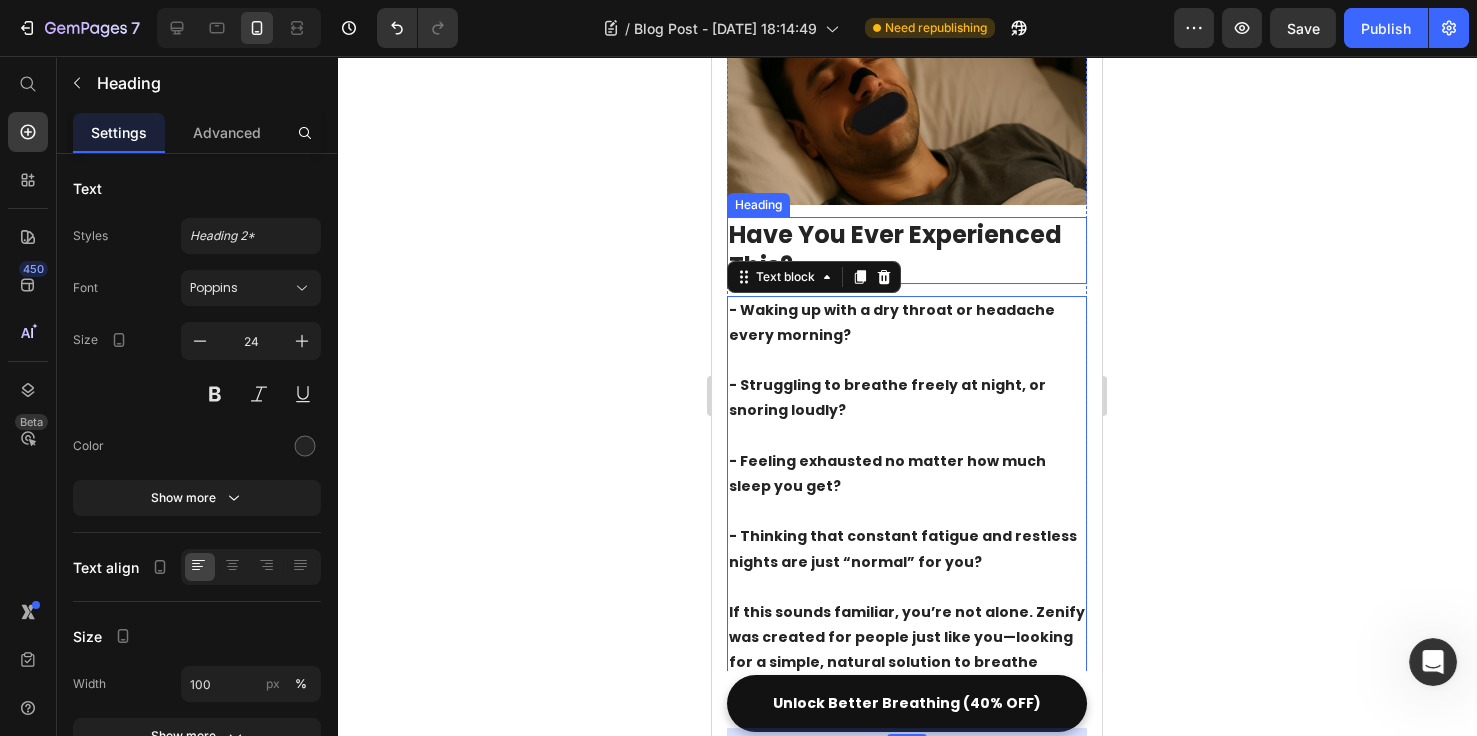 click on "Have You Ever Experienced This?" at bounding box center [907, 250] 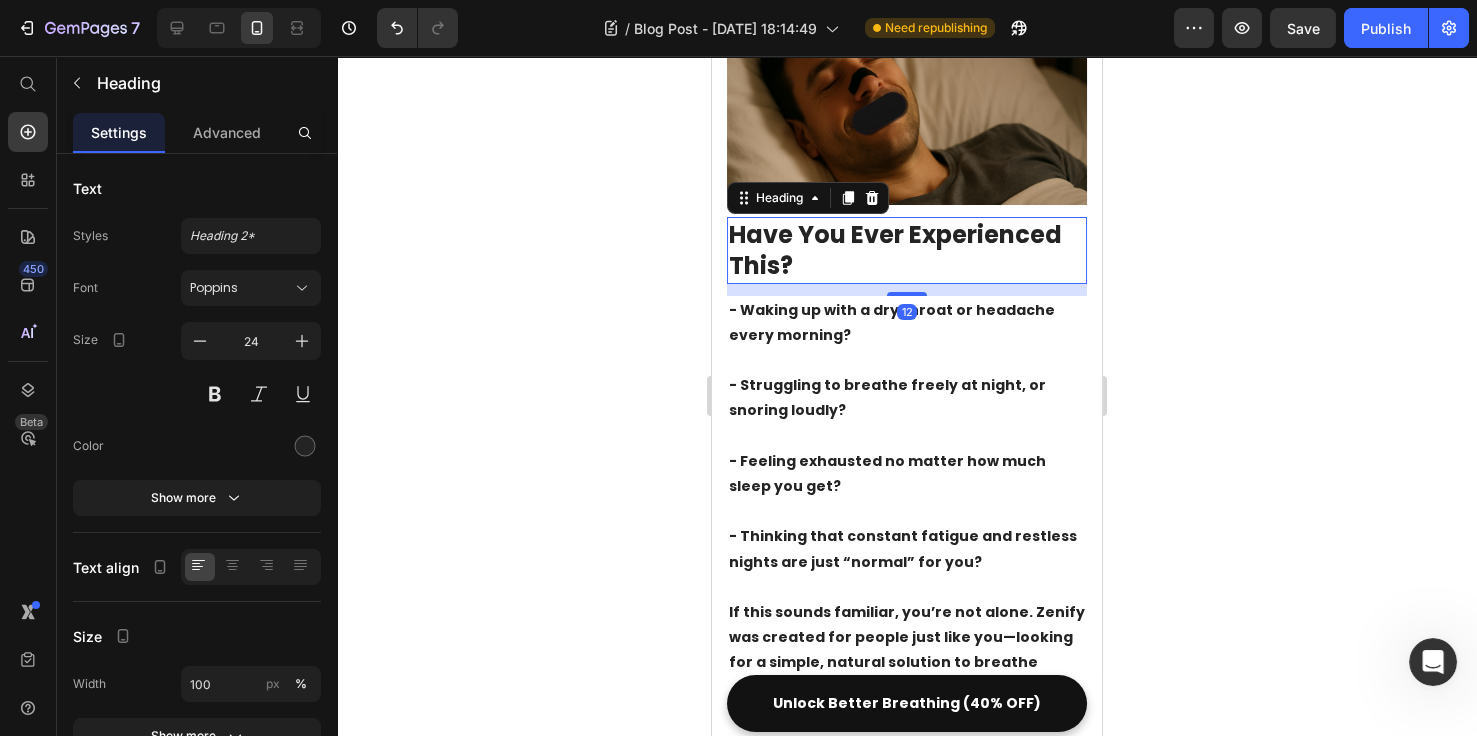 click 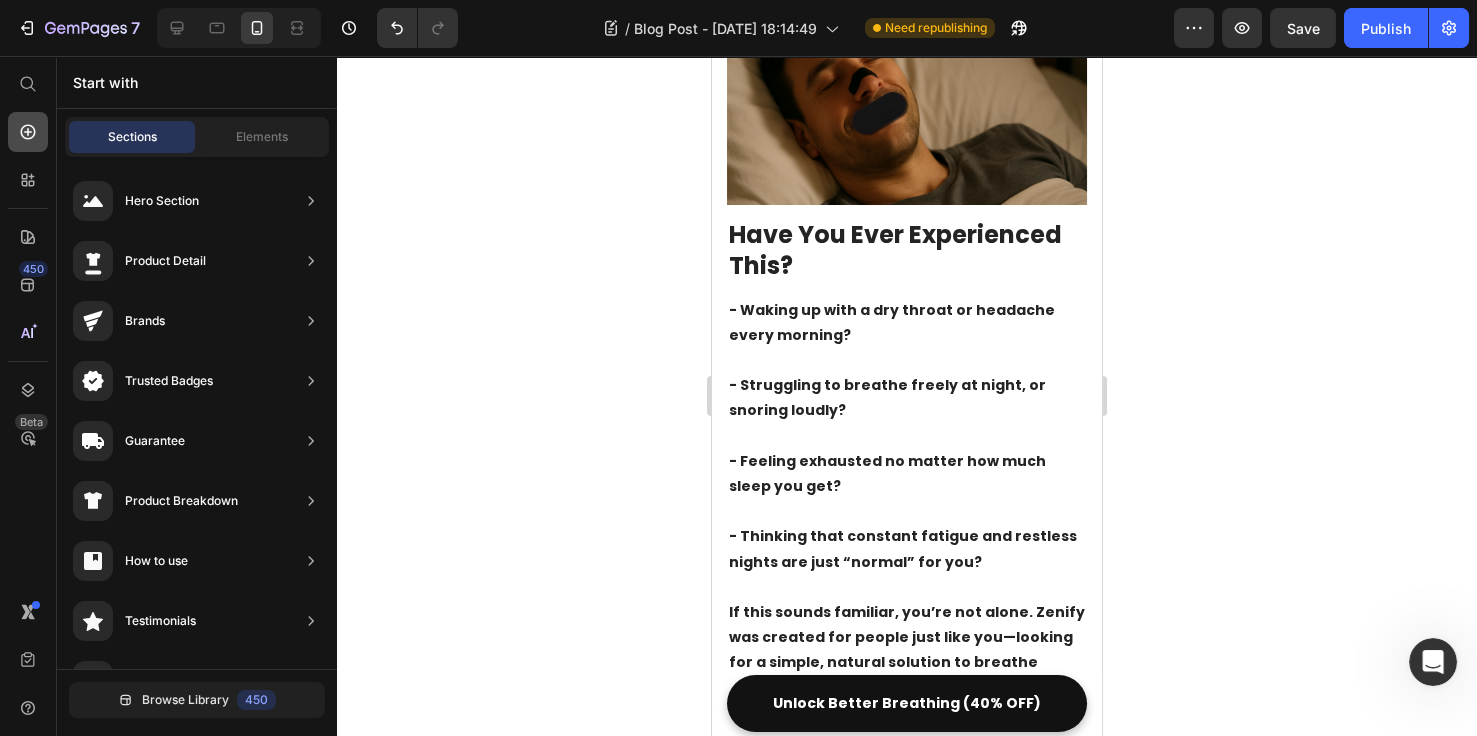 click 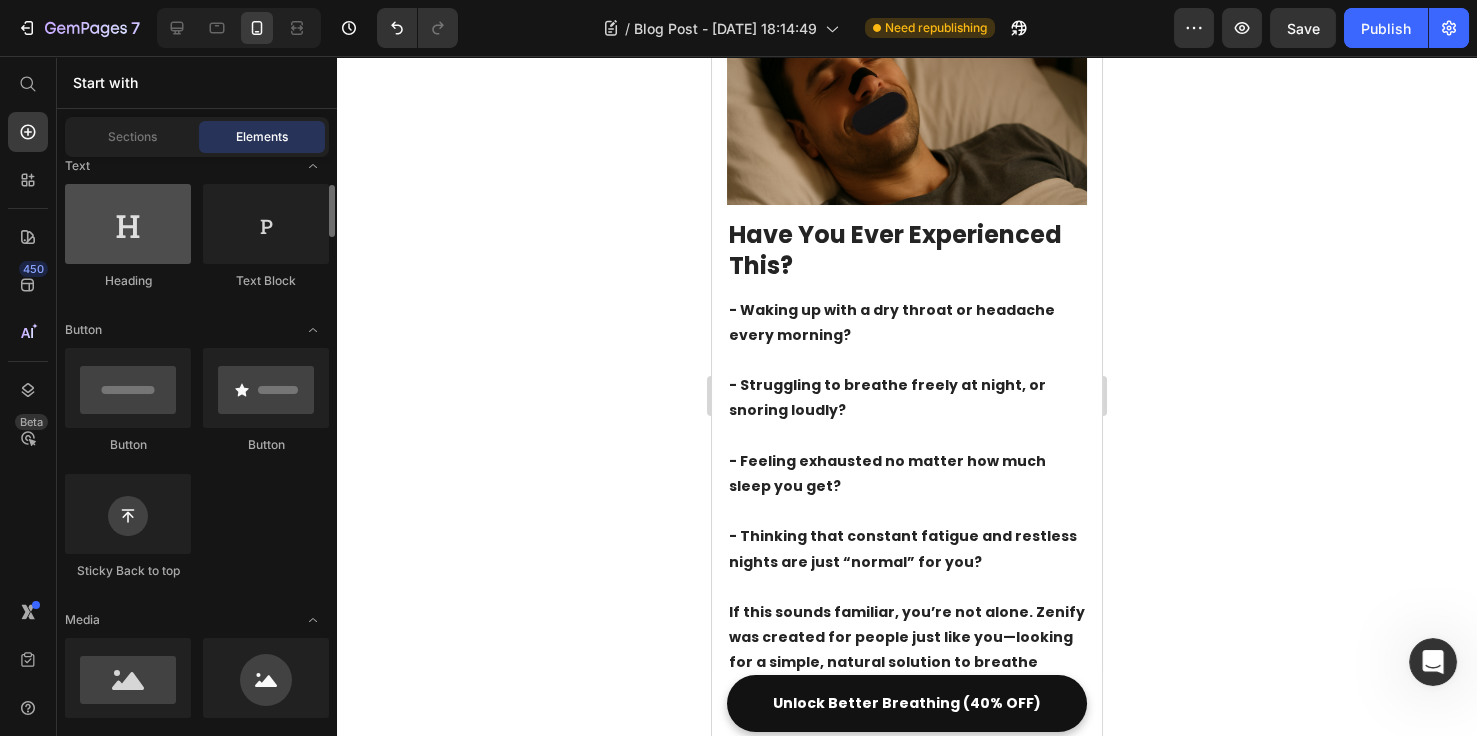 scroll, scrollTop: 230, scrollLeft: 0, axis: vertical 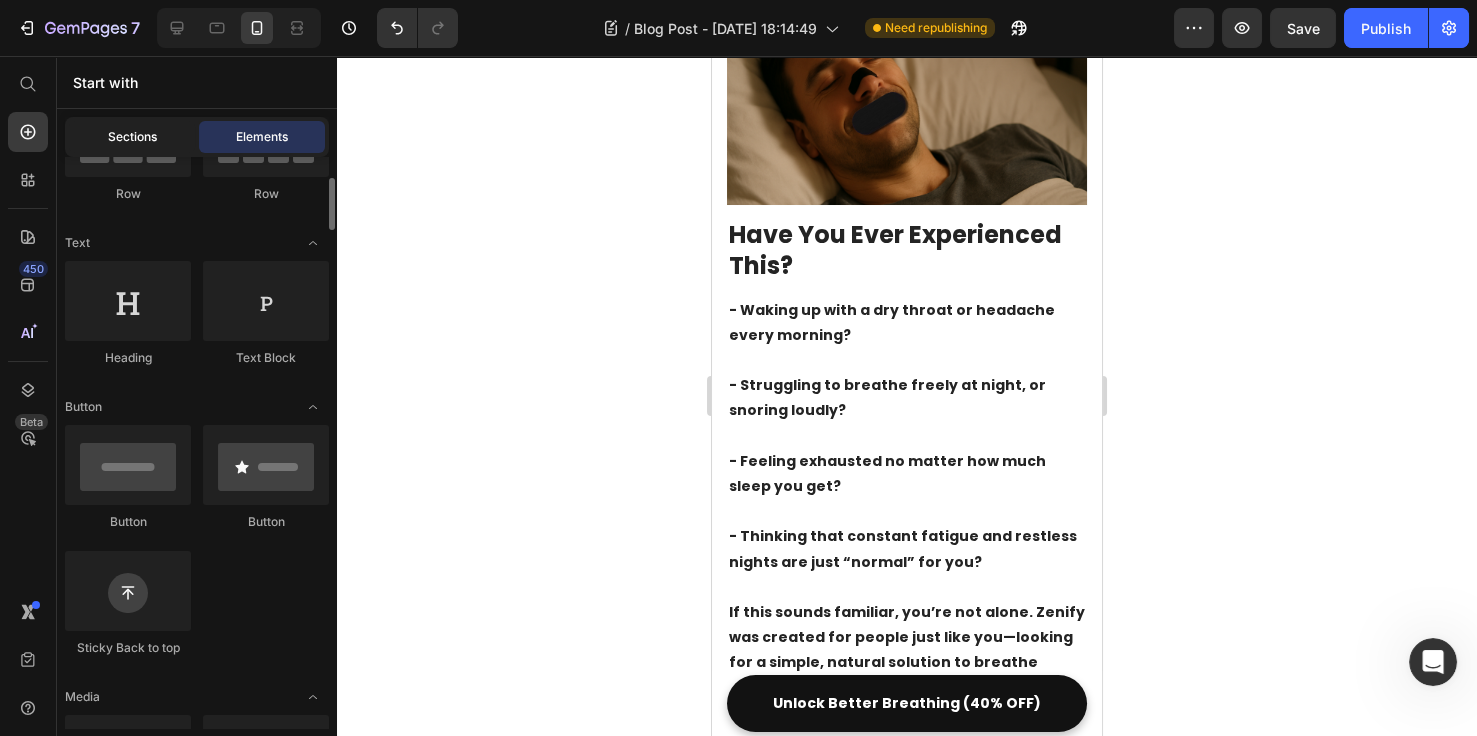 click on "Sections" 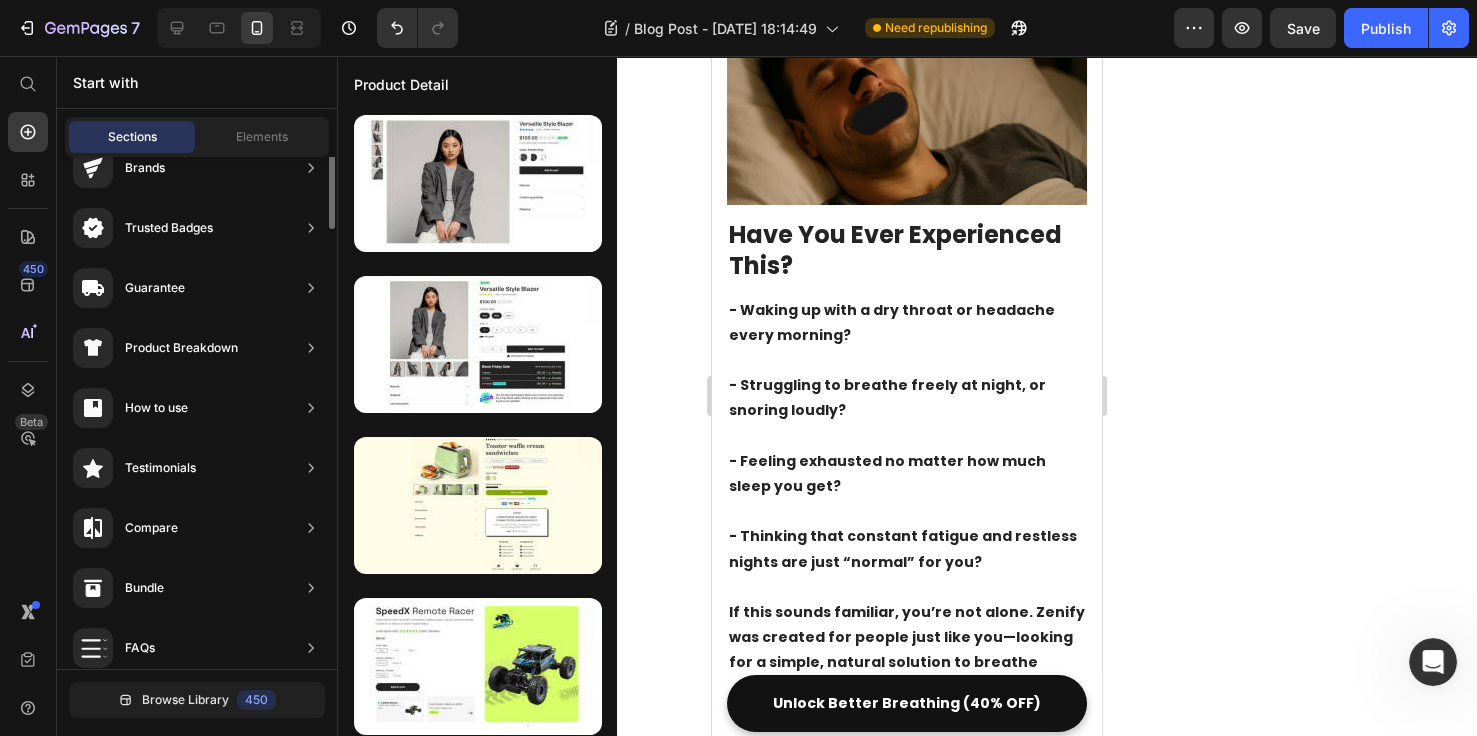 scroll, scrollTop: 0, scrollLeft: 0, axis: both 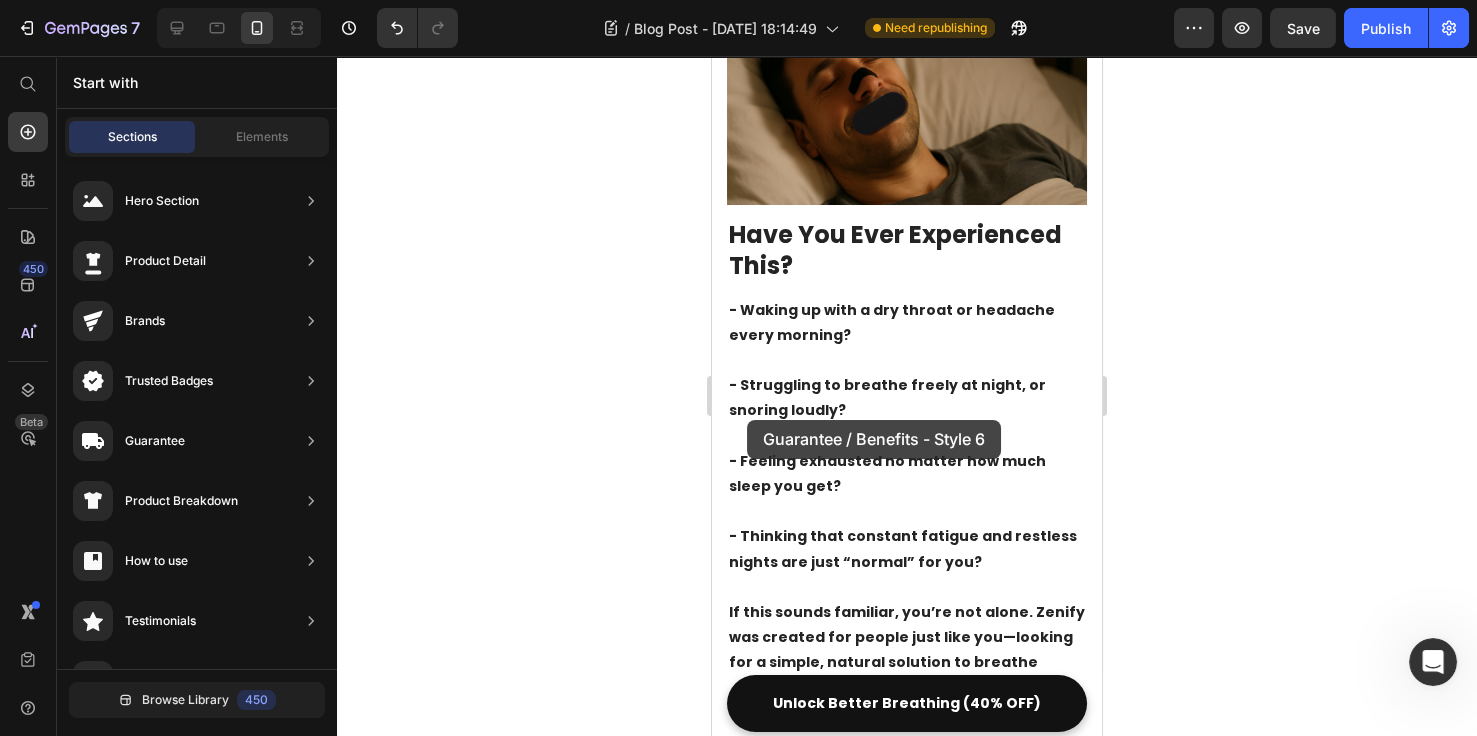 drag, startPoint x: 773, startPoint y: 407, endPoint x: 820, endPoint y: 390, distance: 49.979996 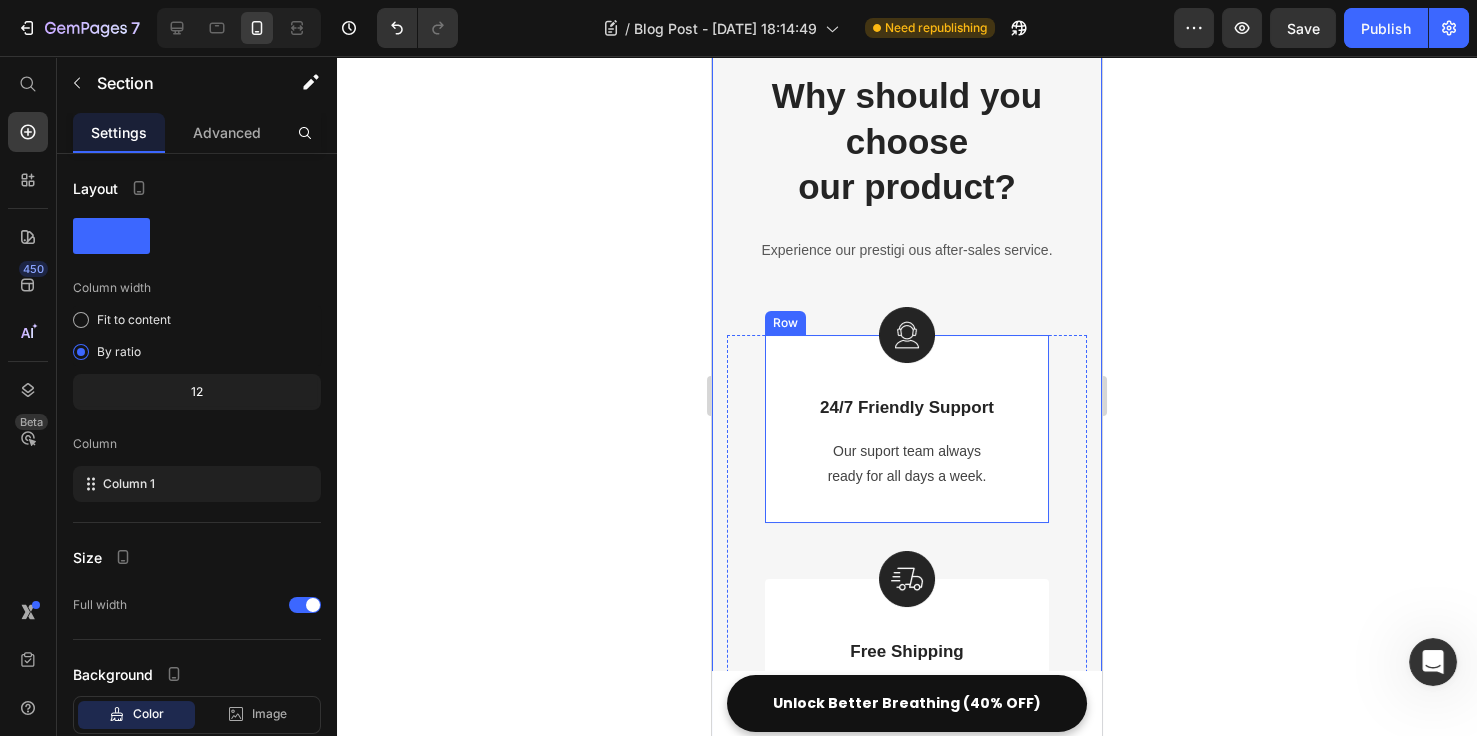 click on "Why should you choose our product?" at bounding box center [907, 141] 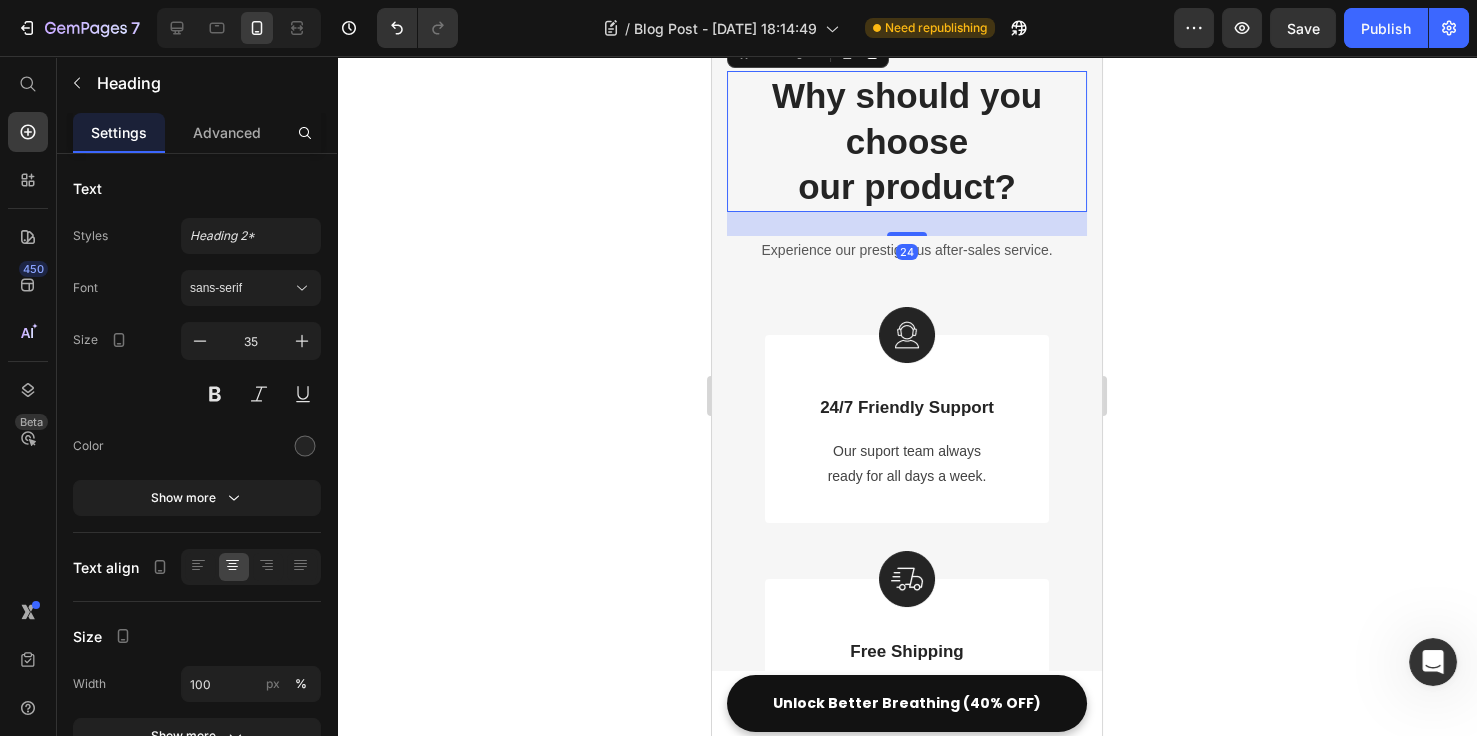 scroll, scrollTop: 58, scrollLeft: 0, axis: vertical 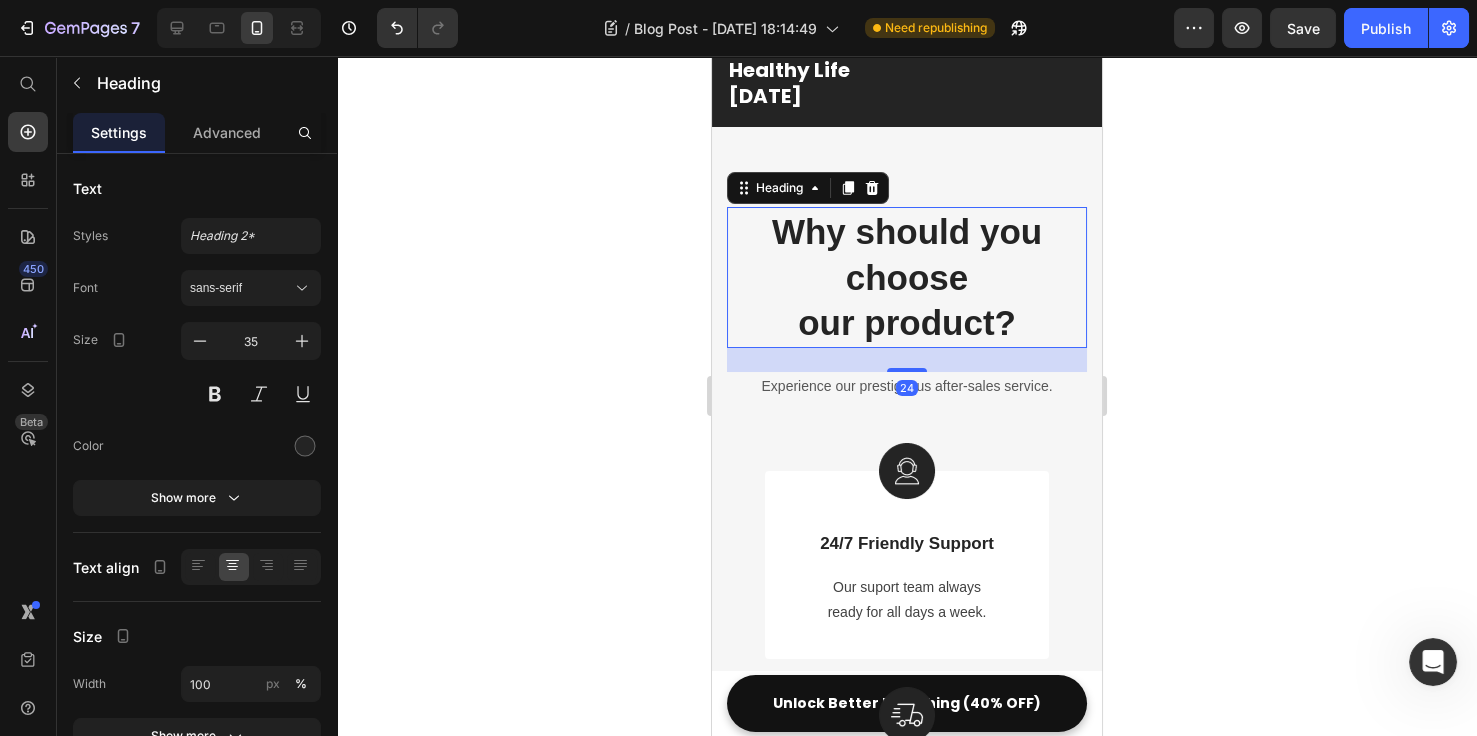 click on "Why should you choose our product?" at bounding box center [907, 277] 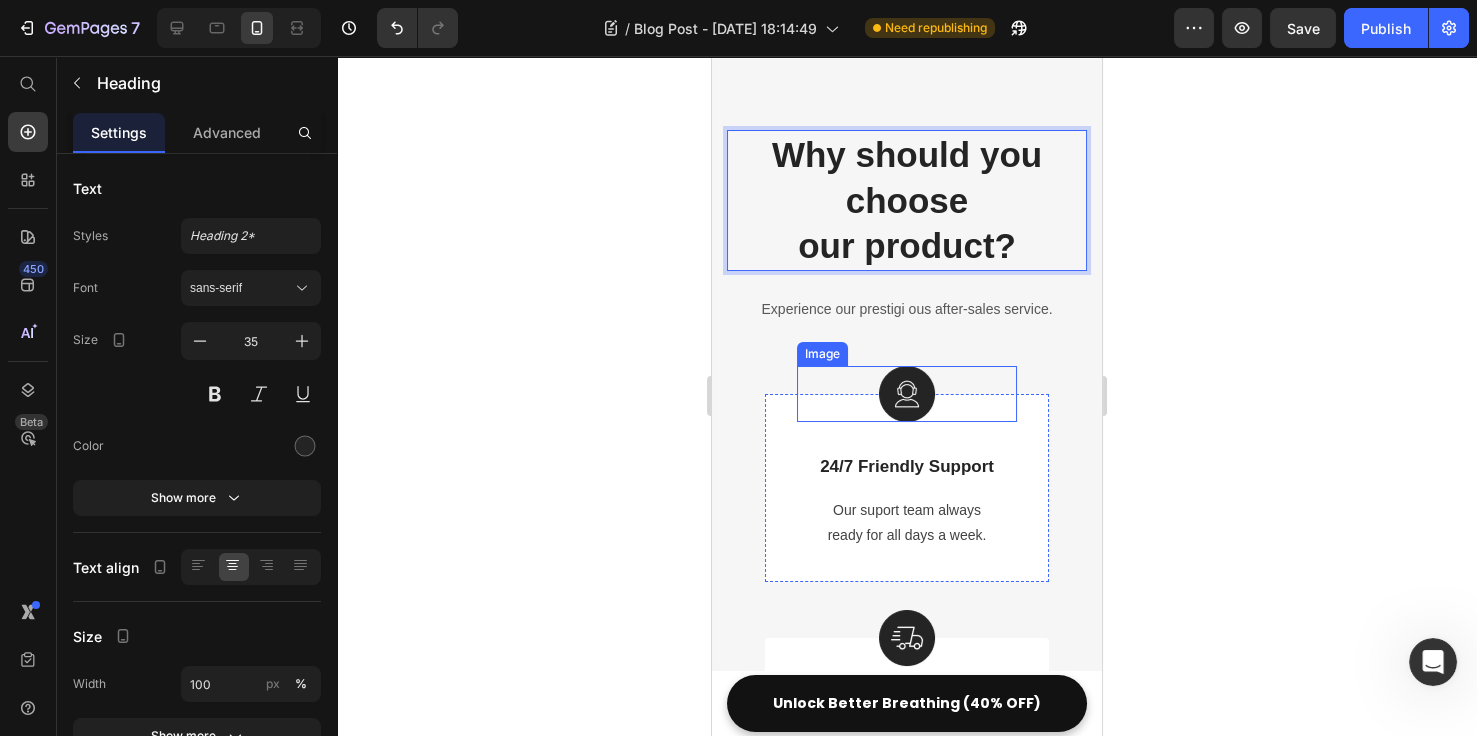 scroll, scrollTop: 0, scrollLeft: 0, axis: both 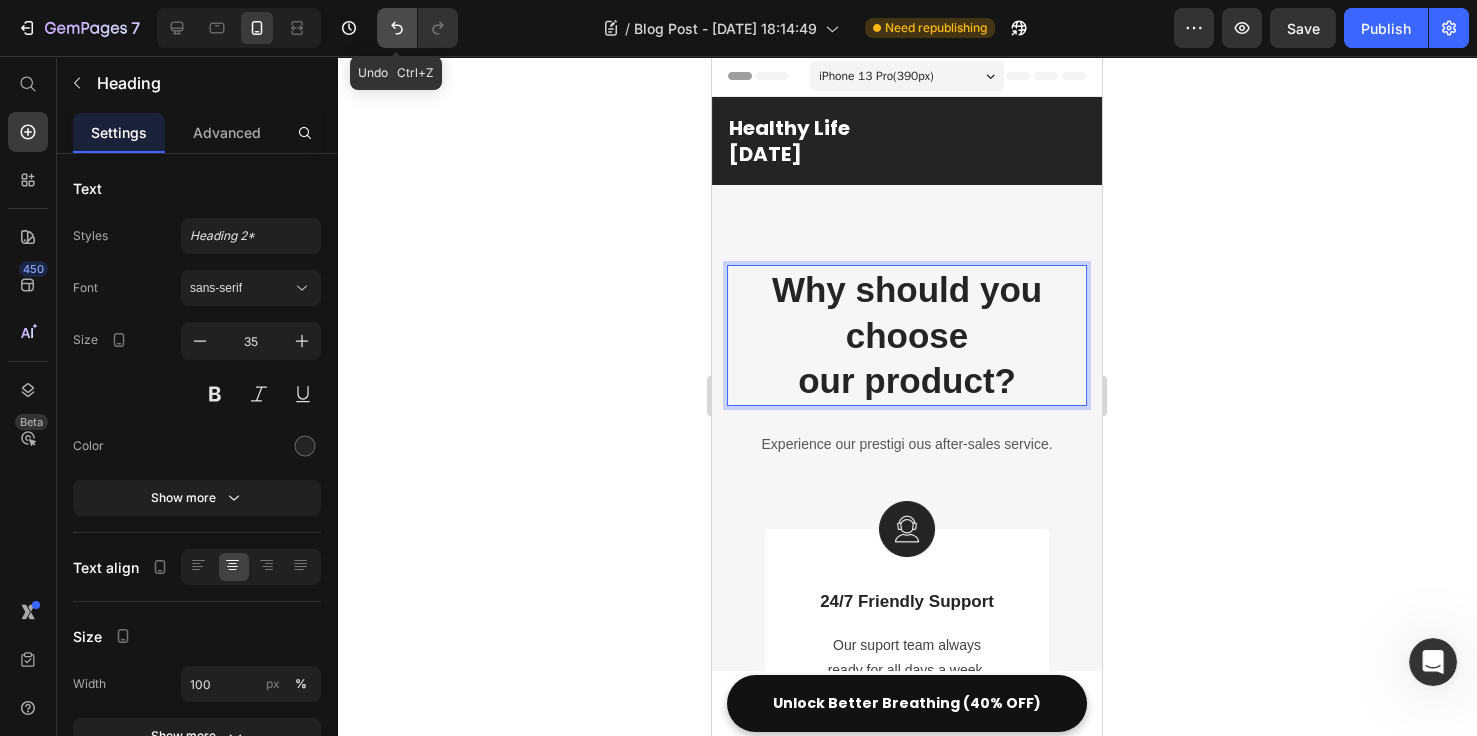 click 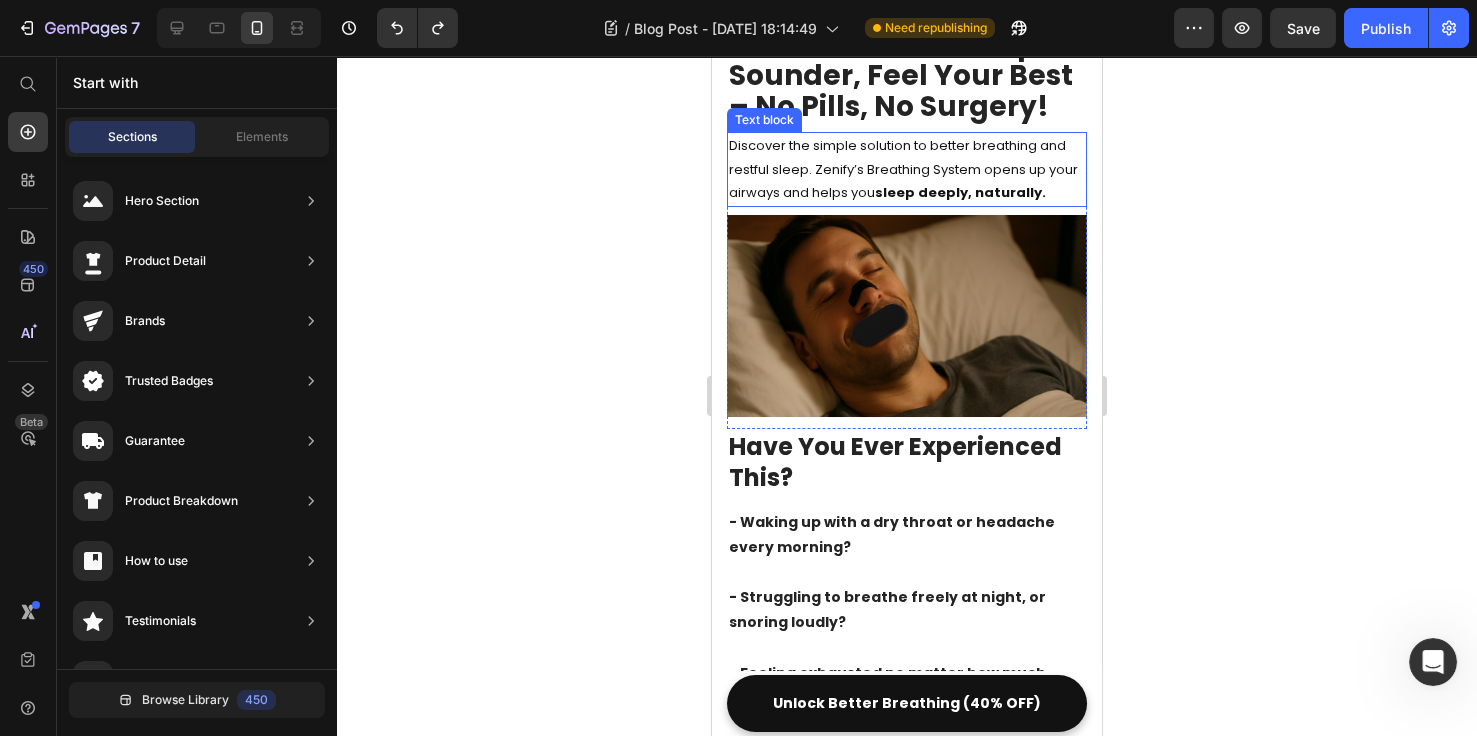 scroll, scrollTop: 384, scrollLeft: 0, axis: vertical 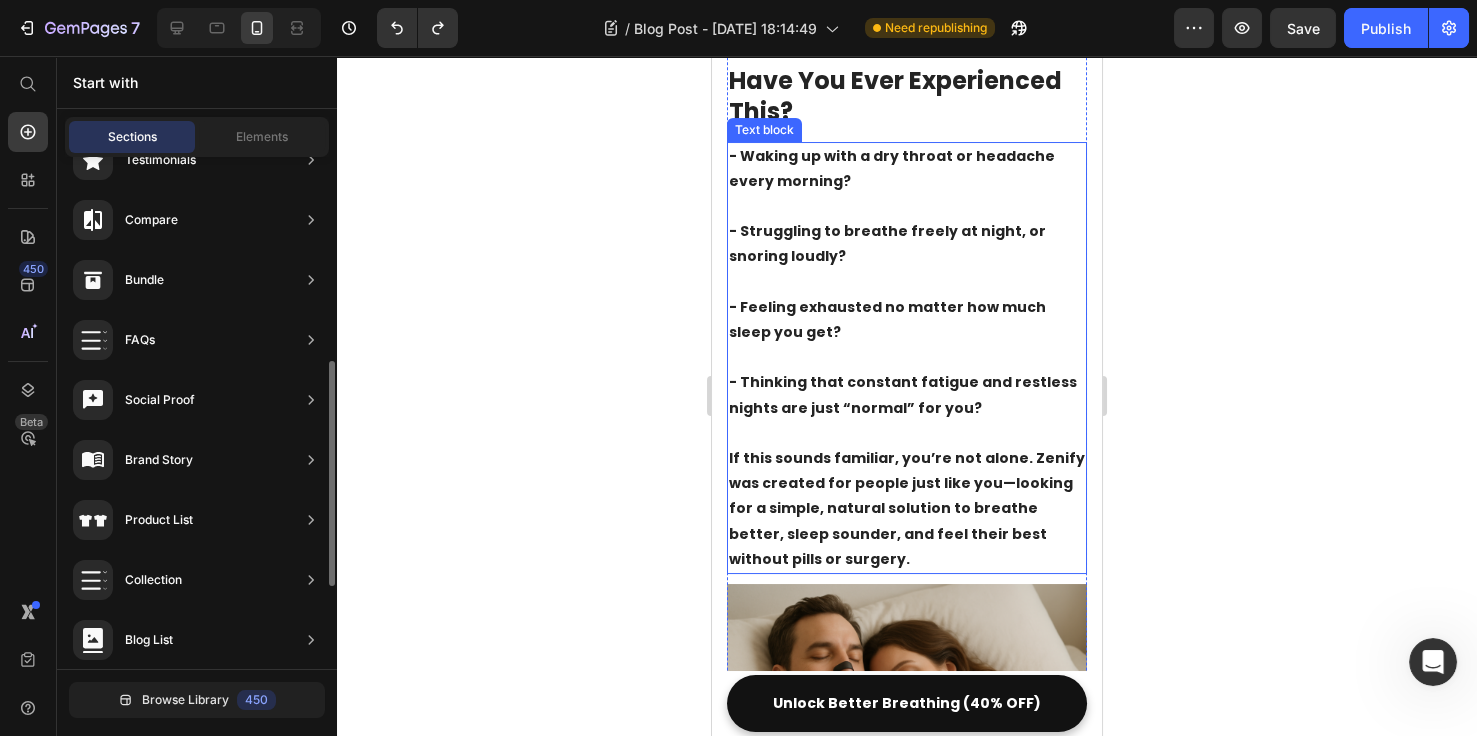 click on "If this sounds familiar, you’re not alone. Zenify was created for people just like you—looking for a simple, natural solution to breathe better, sleep sounder, and feel their best without pills or surgery." at bounding box center (907, 508) 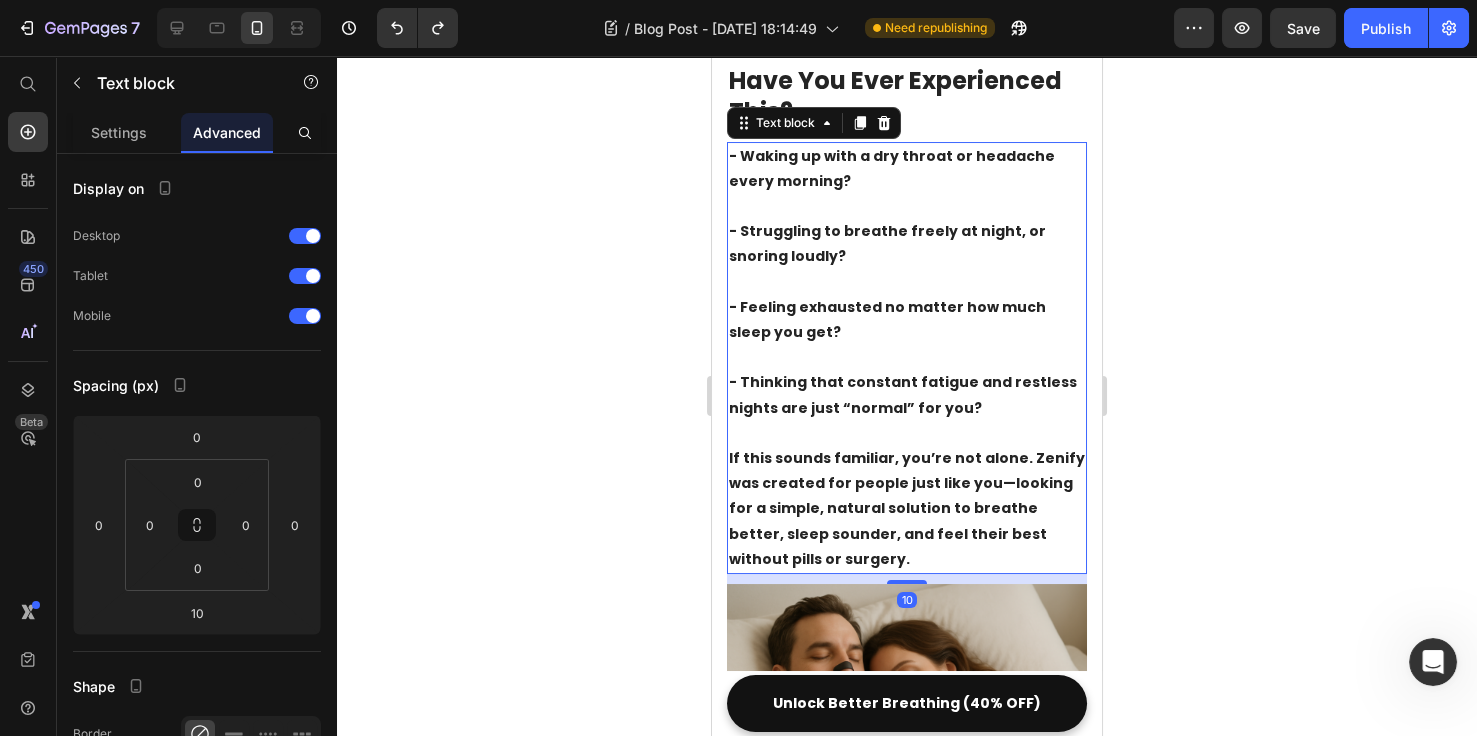 click on "If this sounds familiar, you’re not alone. Zenify was created for people just like you—looking for a simple, natural solution to breathe better, sleep sounder, and feel their best without pills or surgery." at bounding box center [907, 509] 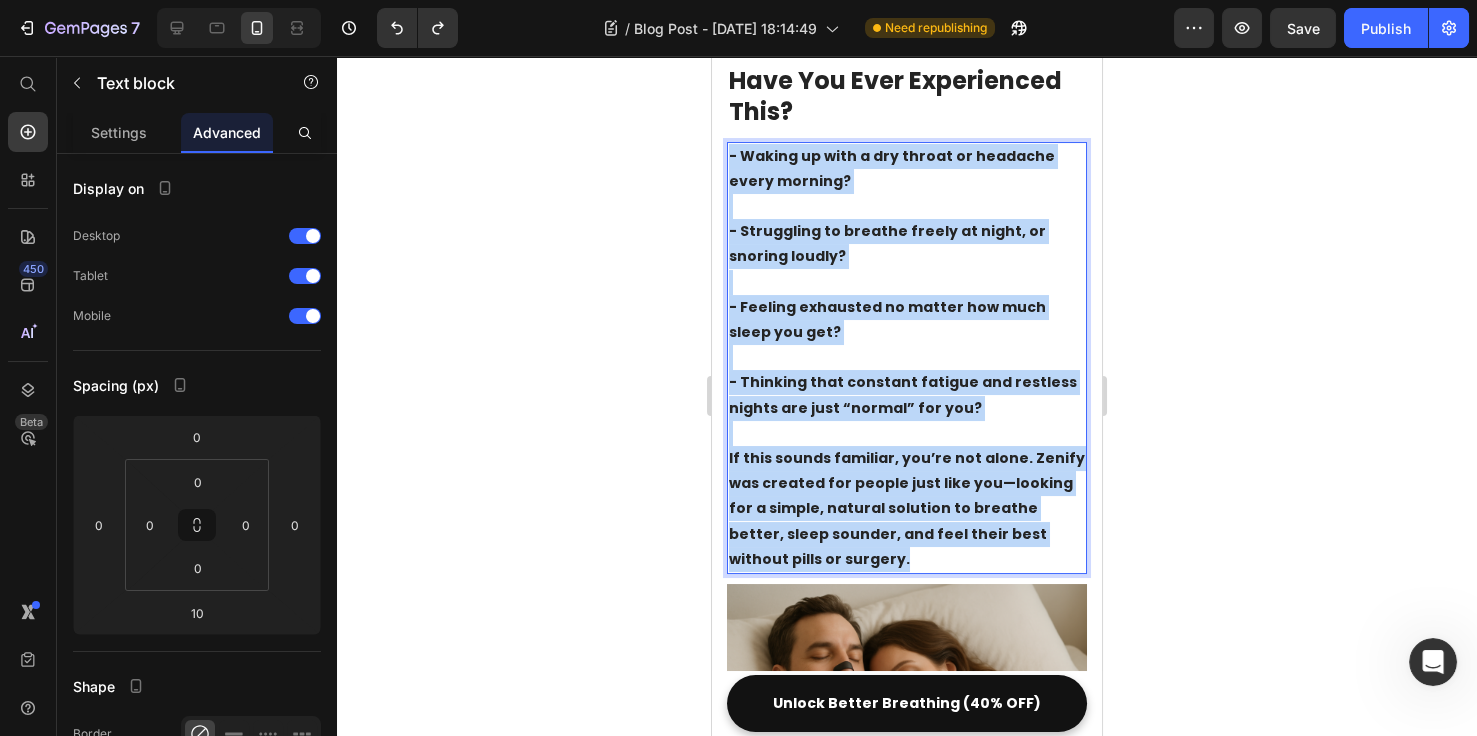 drag, startPoint x: 827, startPoint y: 552, endPoint x: 727, endPoint y: 143, distance: 421.04752 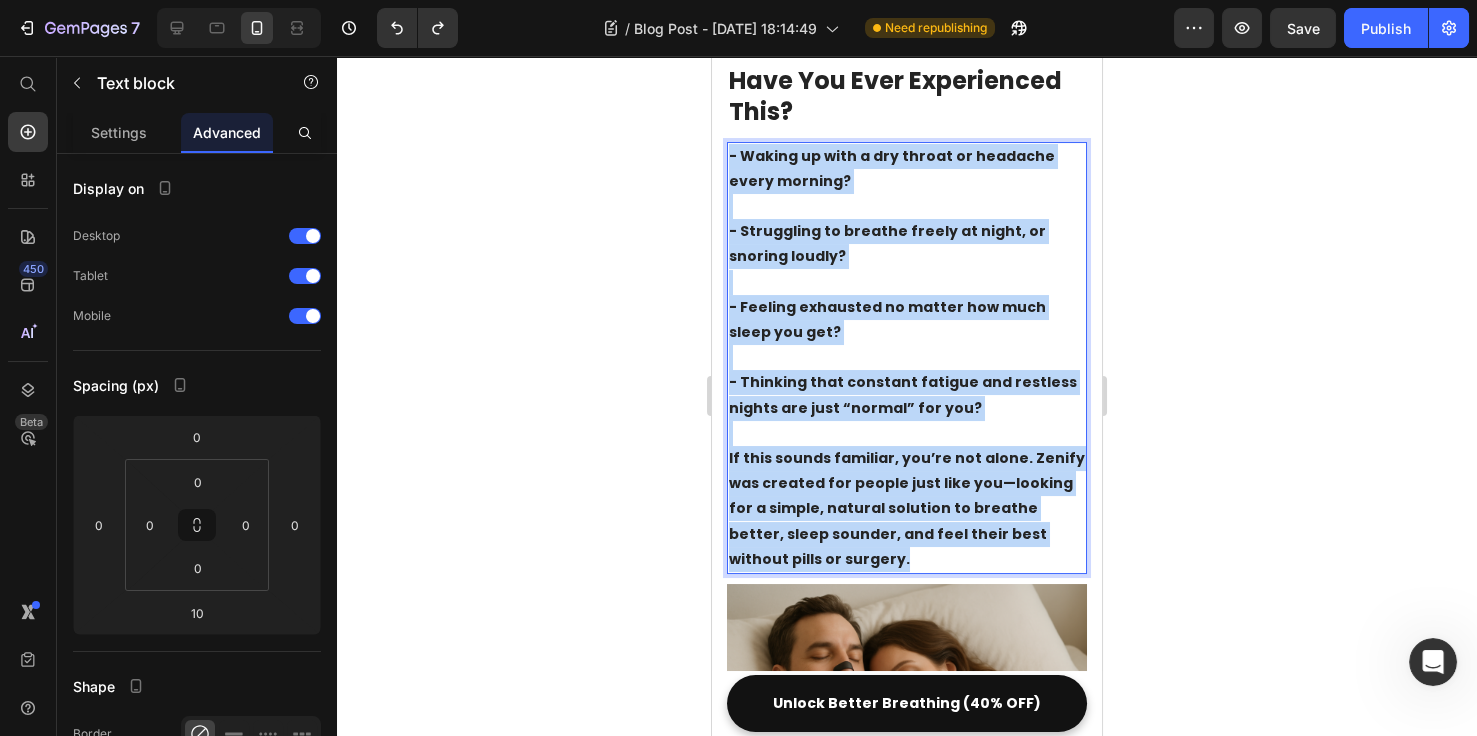 click on "- Waking up with a dry throat or headache every morning? - Struggling to breathe freely at night, or snoring loudly? - Feeling exhausted no matter how much sleep you get? - Thinking that constant fatigue and restless nights are just “normal” for you? If this sounds familiar, you’re not alone. Zenify was created for people just like you—looking for a simple, natural solution to breathe better, sleep sounder, and feel their best without pills or surgery." at bounding box center (907, 358) 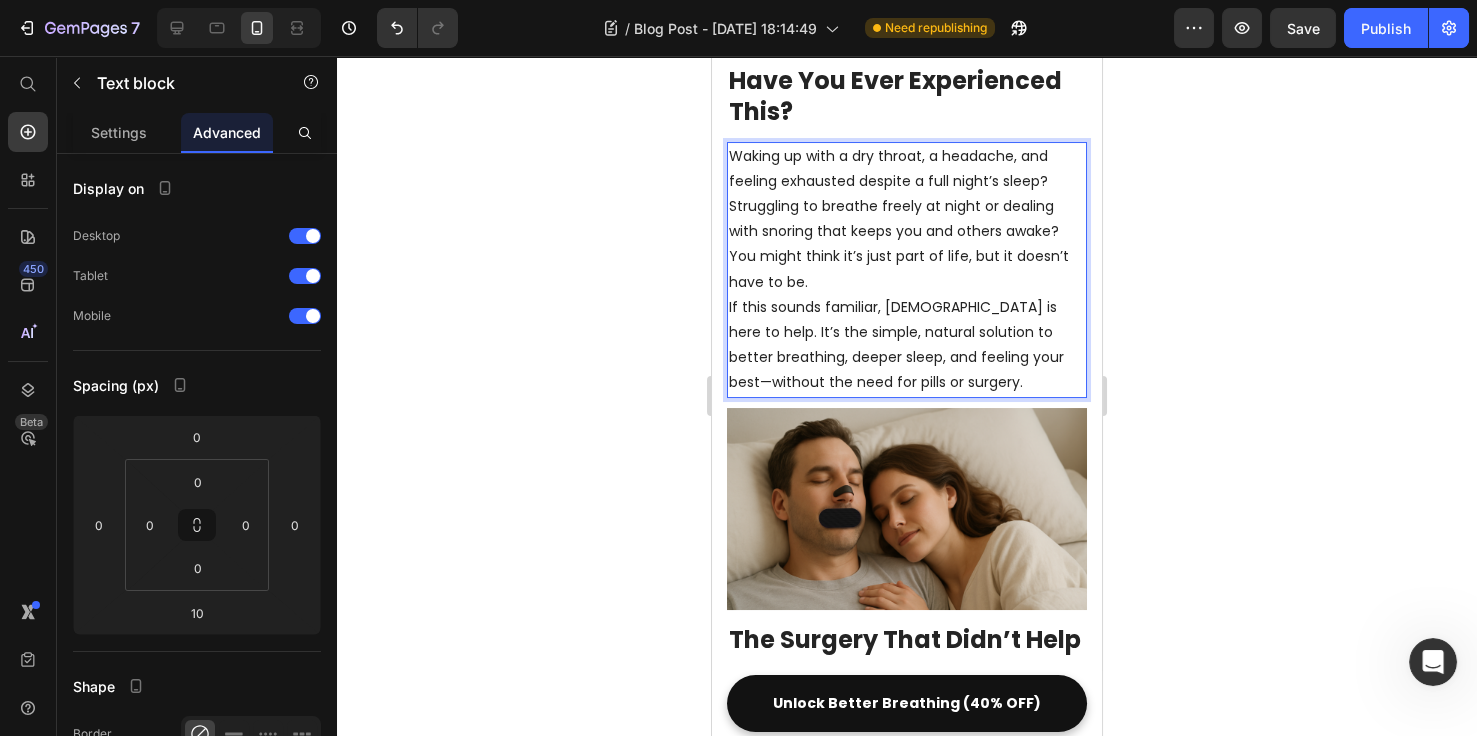 click on "Waking up with a dry throat, a headache, and feeling exhausted despite a full night’s sleep? Struggling to breathe freely at night or dealing with snoring that keeps you and others awake? You might think it’s just part of life, but it doesn’t have to be." at bounding box center (907, 219) 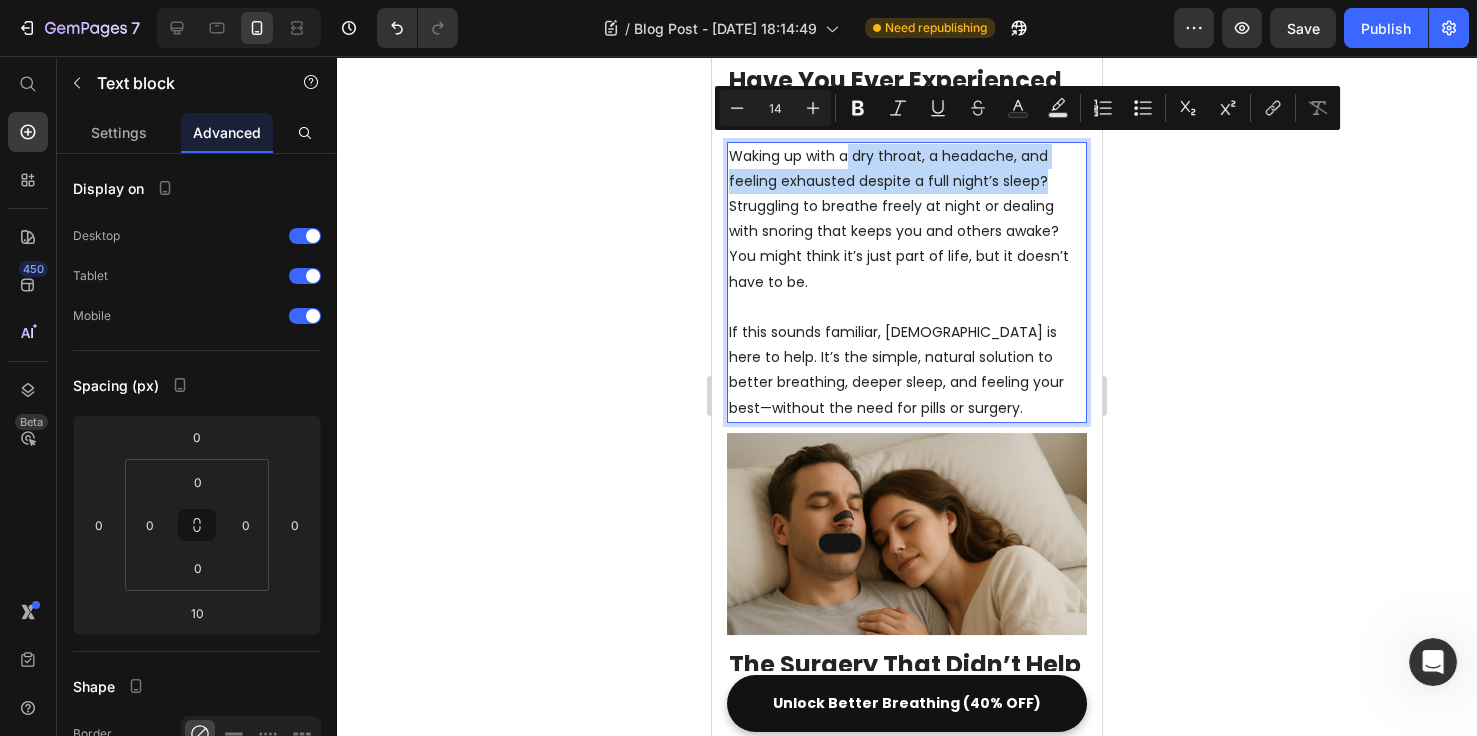 drag, startPoint x: 849, startPoint y: 147, endPoint x: 1050, endPoint y: 173, distance: 202.67462 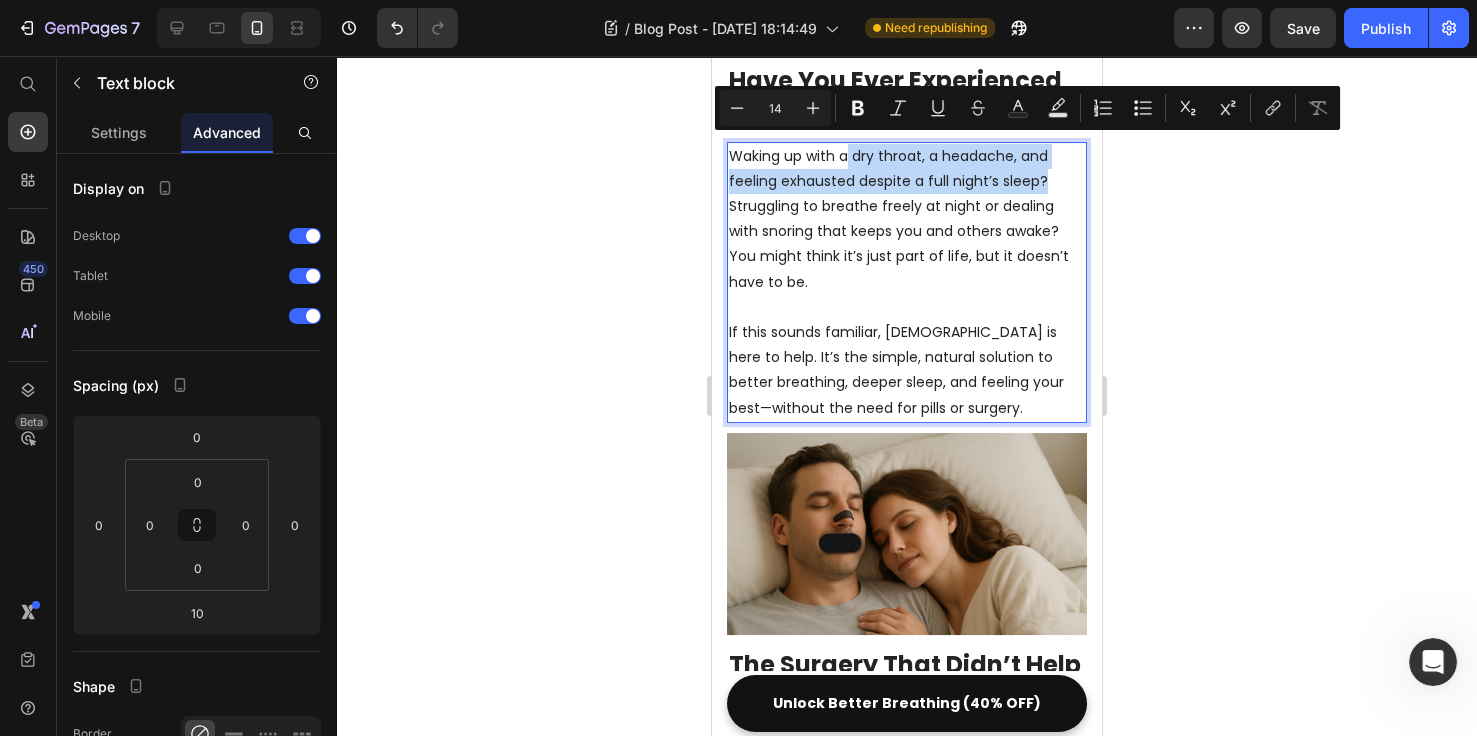 click on "Waking up with a dry throat, a headache, and feeling exhausted despite a full night’s sleep? Struggling to breathe freely at night or dealing with snoring that keeps you and others awake? You might think it’s just part of life, but it doesn’t have to be." at bounding box center [907, 219] 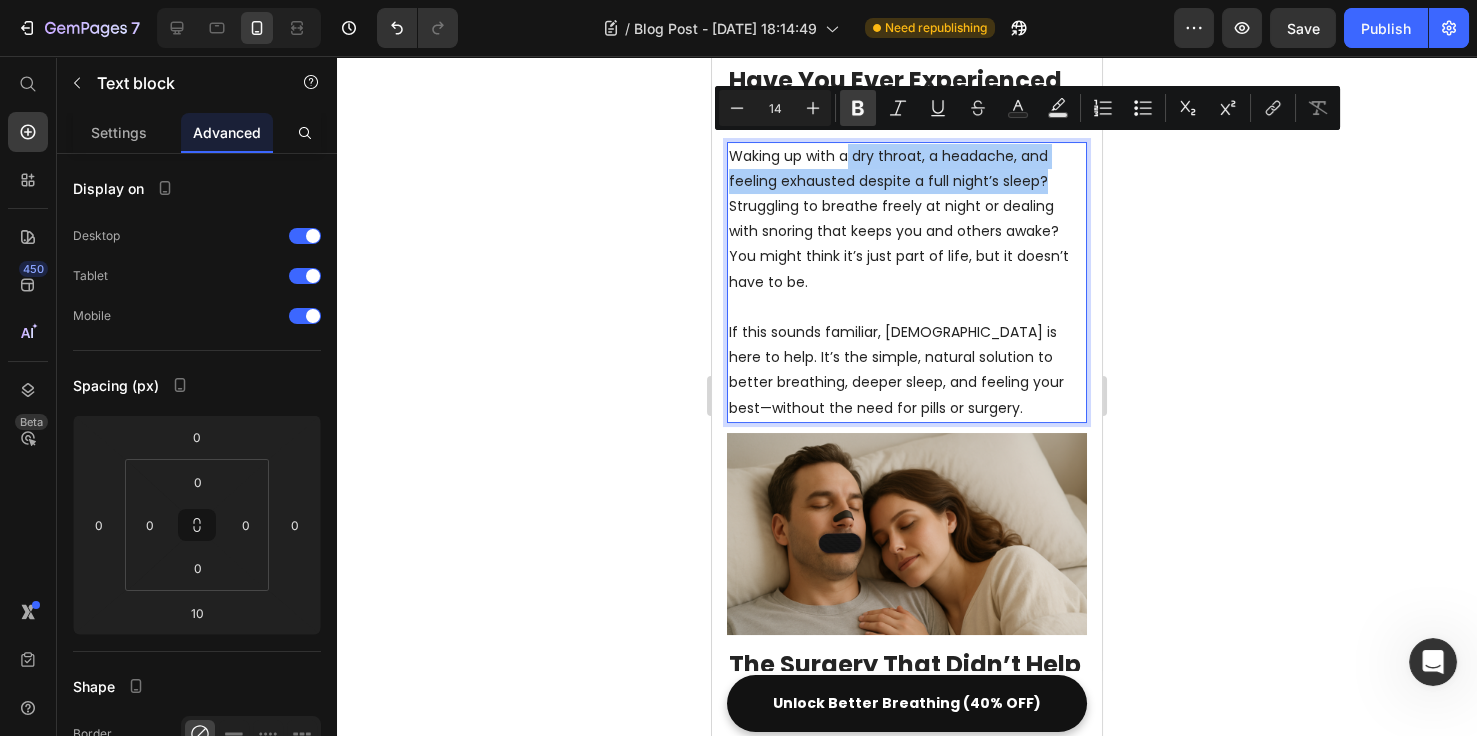 click 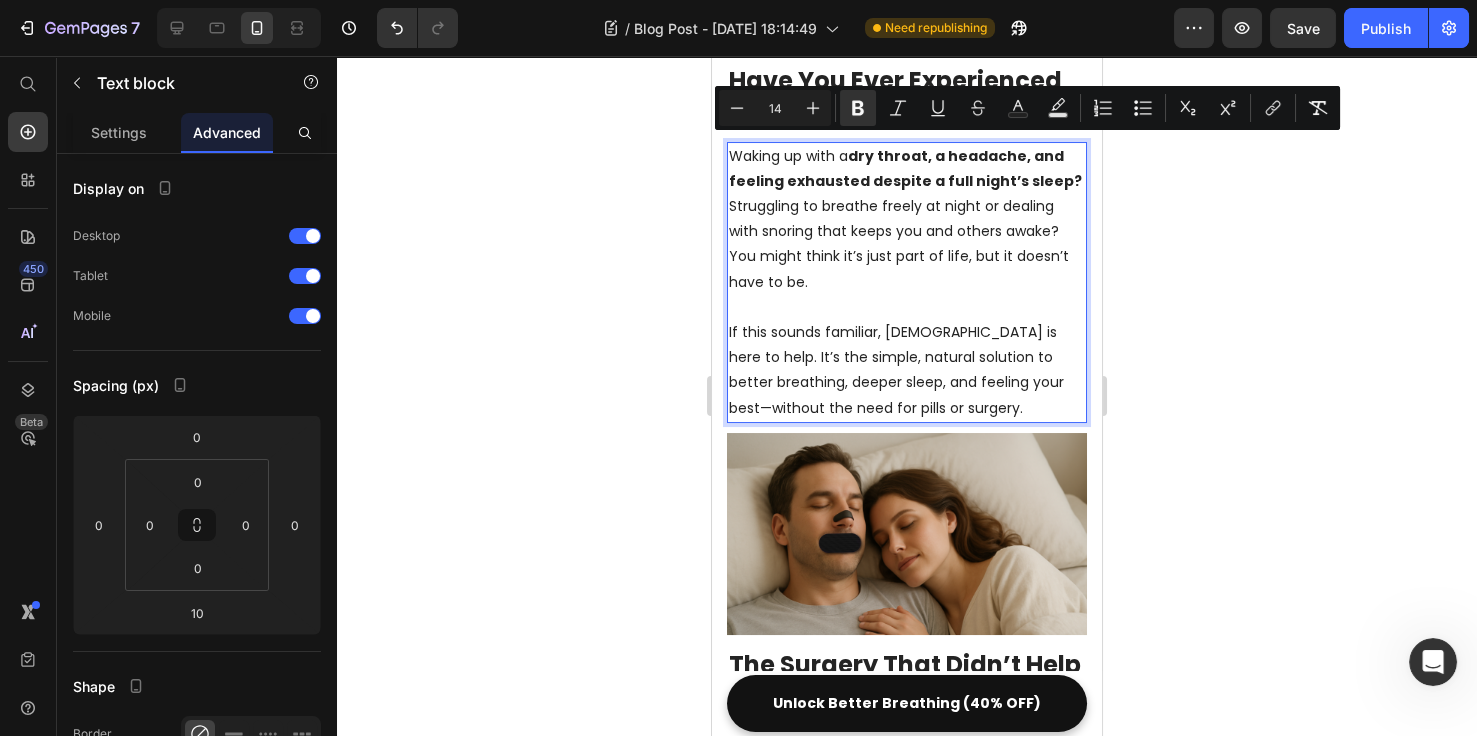 click on "Waking up with a  dry throat, a headache, and feeling exhausted despite a full night’s sleep?  Struggling to breathe freely at night or dealing with snoring that keeps you and others awake? You might think it’s just part of life, but it doesn’t have to be." at bounding box center [907, 219] 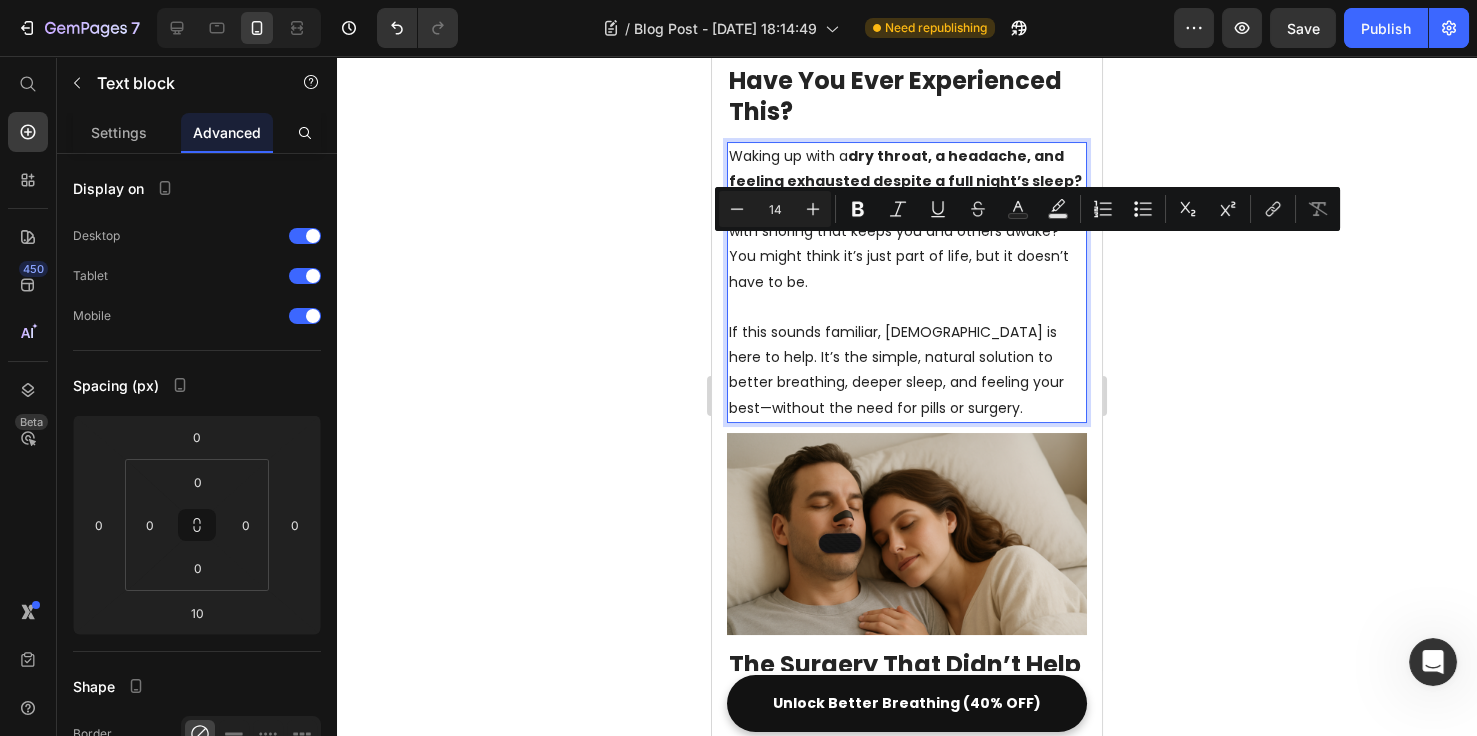 drag, startPoint x: 970, startPoint y: 252, endPoint x: 866, endPoint y: 272, distance: 105.90562 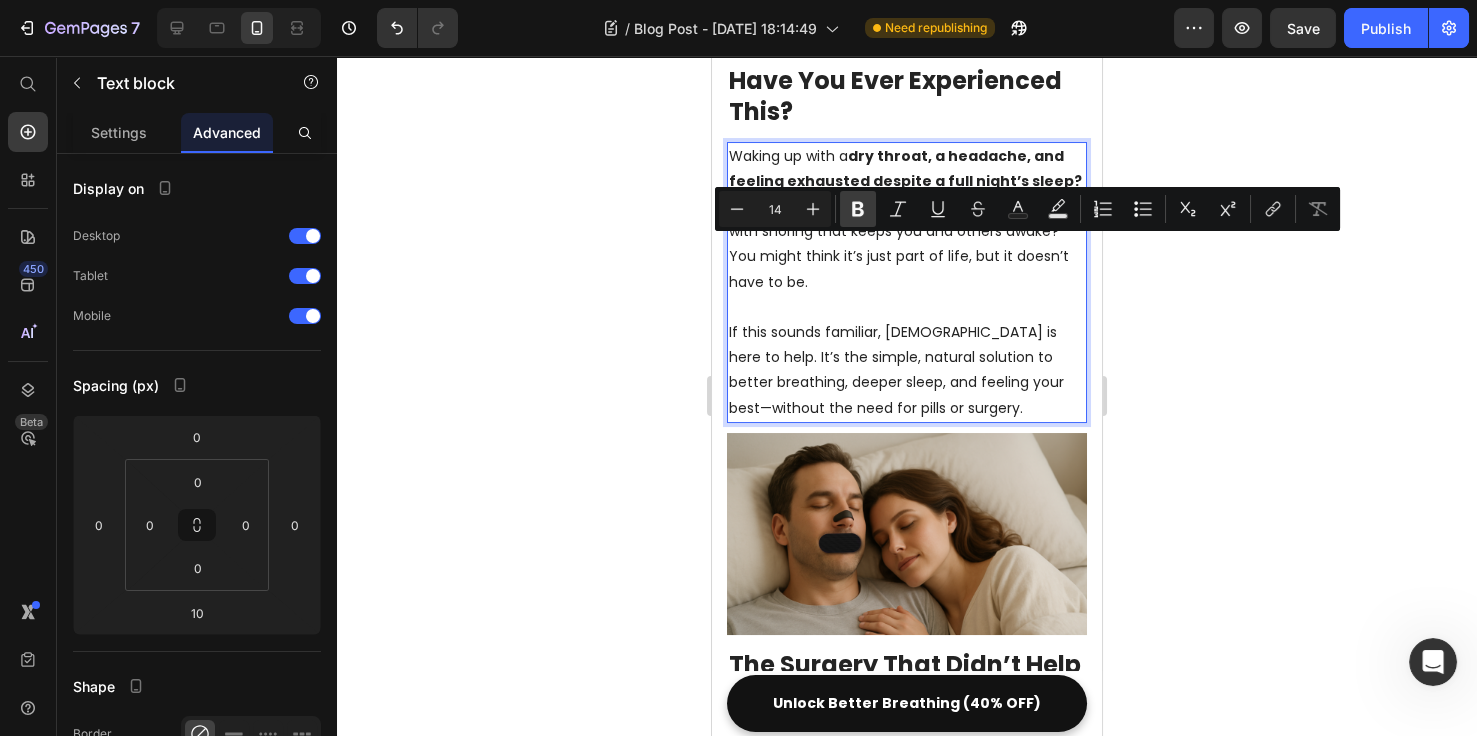 click 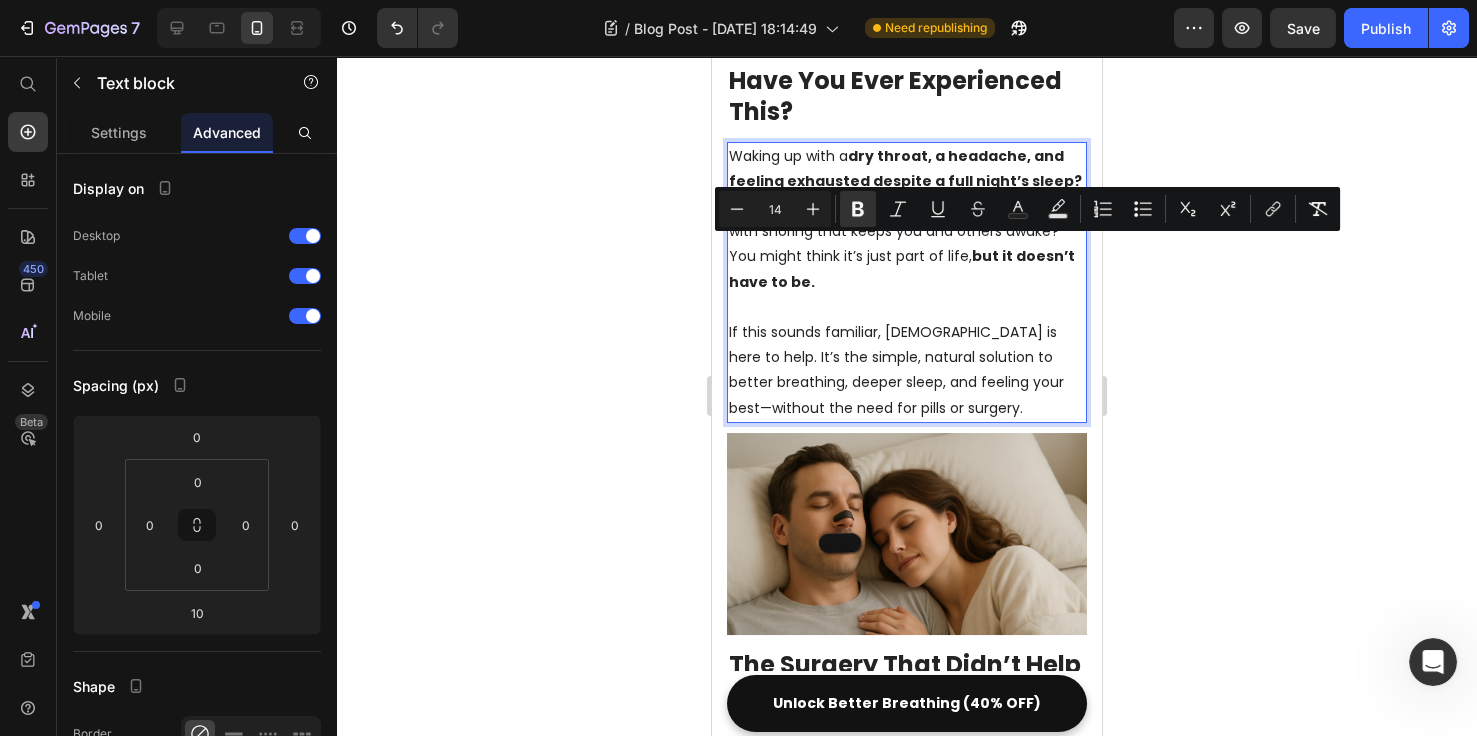 click on "Waking up with a  dry throat, a headache, and feeling exhausted despite a full night’s sleep?  Struggling to breathe freely at night or dealing with snoring that keeps you and others awake? You might think it’s just part of life,  but it doesn’t have to be." at bounding box center [907, 219] 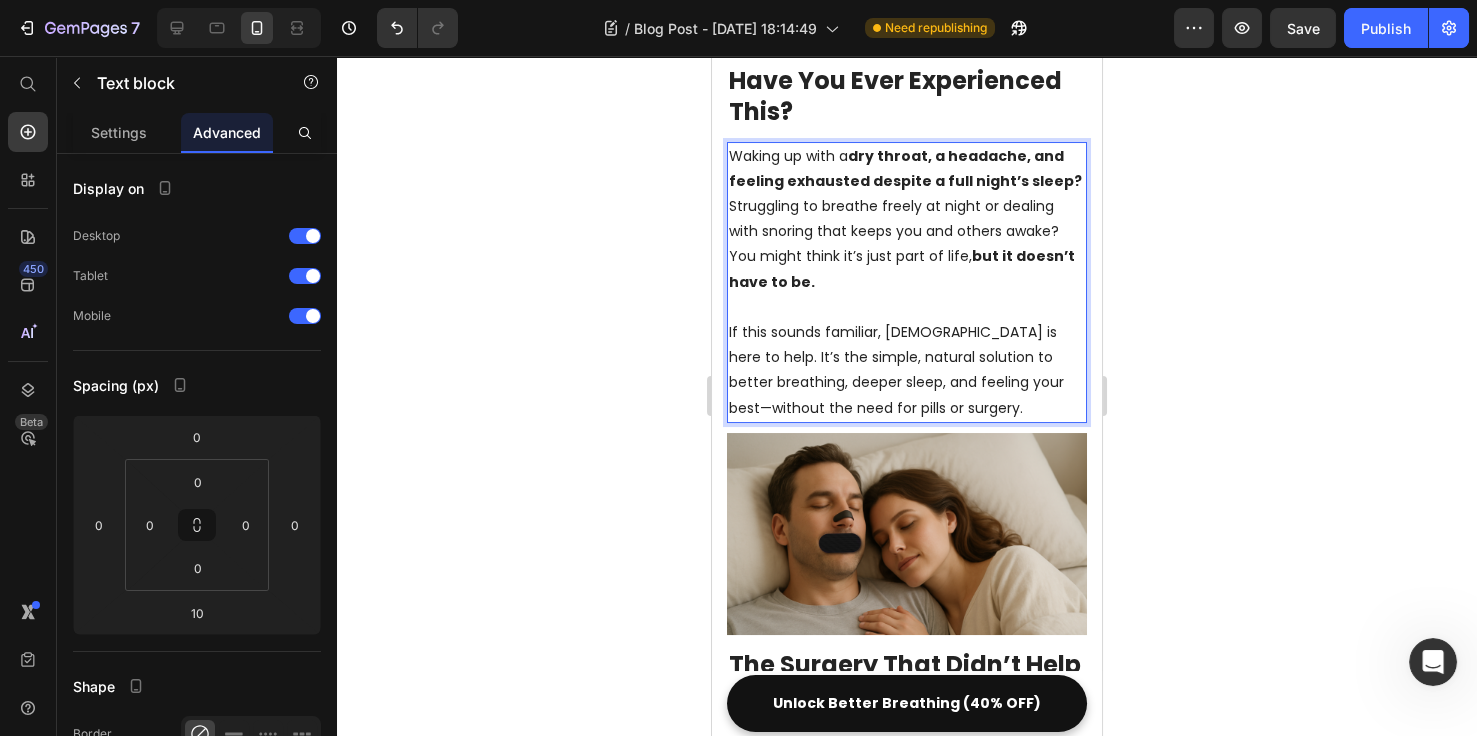 click on "If this sounds familiar, [DEMOGRAPHIC_DATA] is here to help. It’s the simple, natural solution to better breathing, deeper sleep, and feeling your best—without the need for pills or surgery." at bounding box center [907, 370] 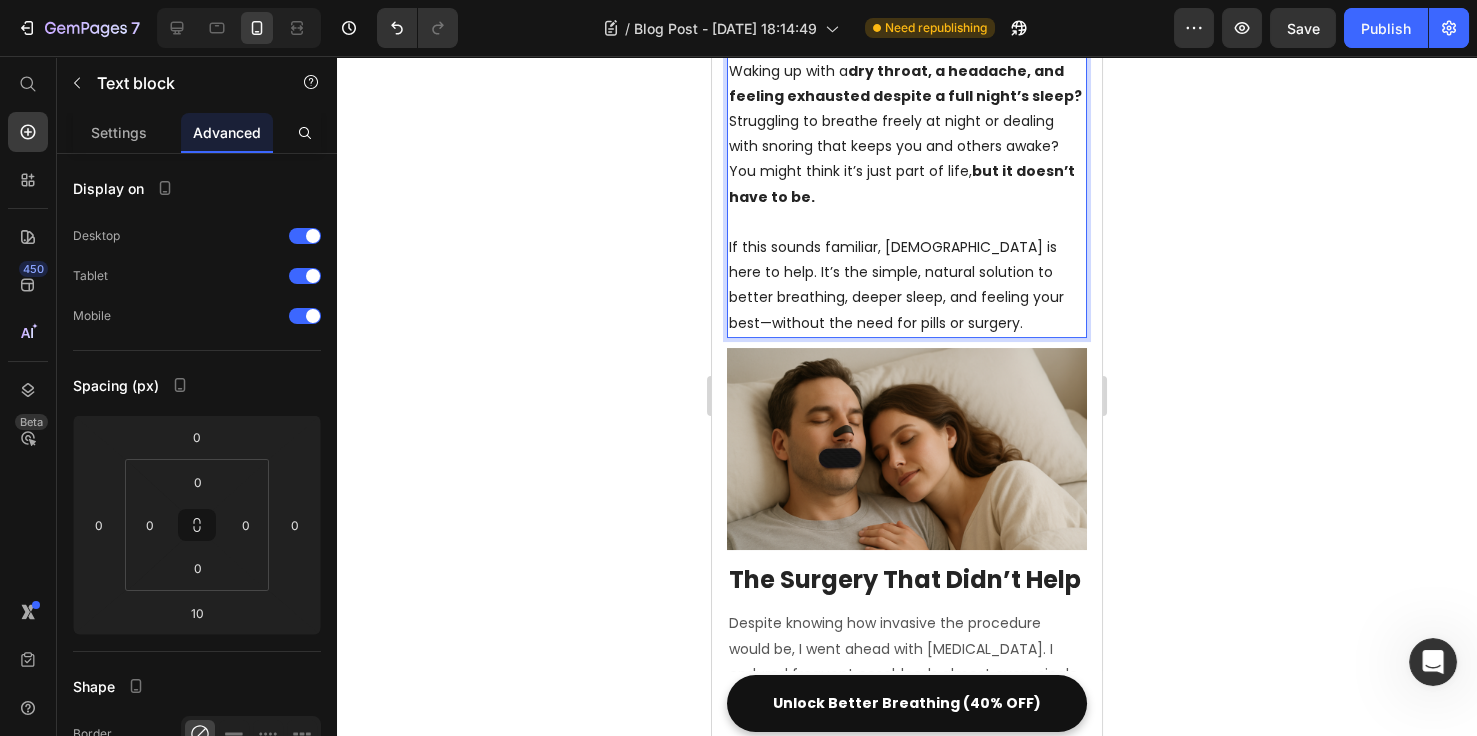 scroll, scrollTop: 615, scrollLeft: 0, axis: vertical 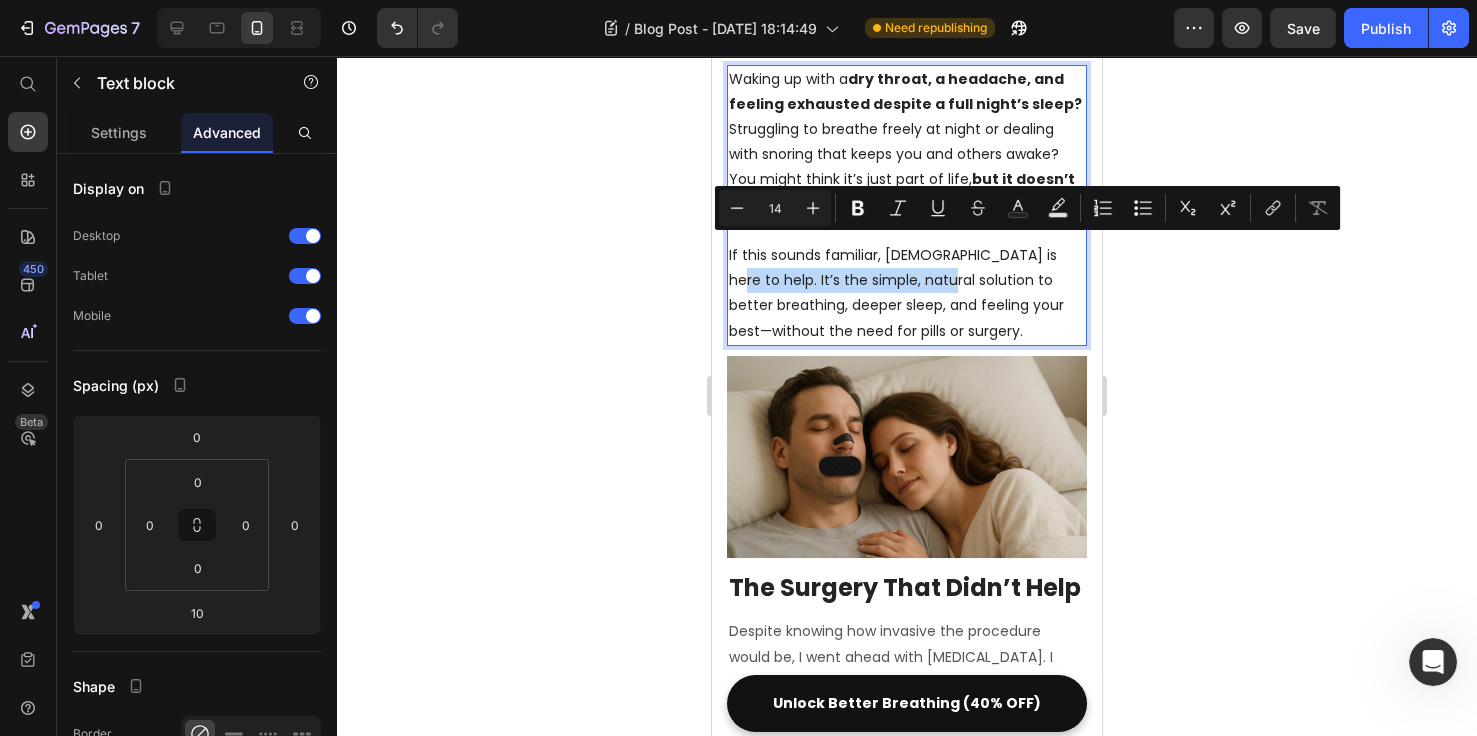 drag, startPoint x: 1034, startPoint y: 251, endPoint x: 915, endPoint y: 277, distance: 121.80723 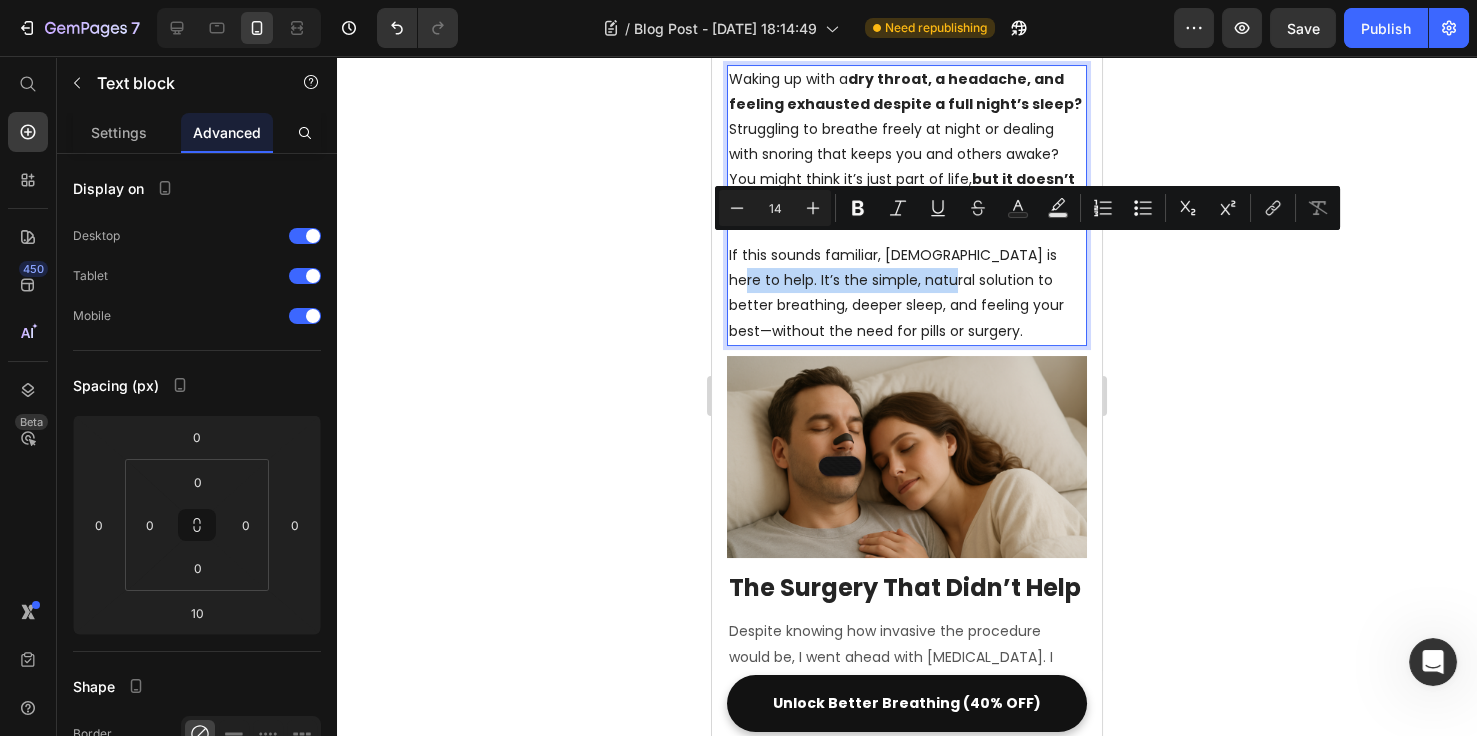 click on "If this sounds familiar, [DEMOGRAPHIC_DATA] is here to help. It’s the simple, natural solution to better breathing, deeper sleep, and feeling your best—without the need for pills or surgery." at bounding box center (907, 293) 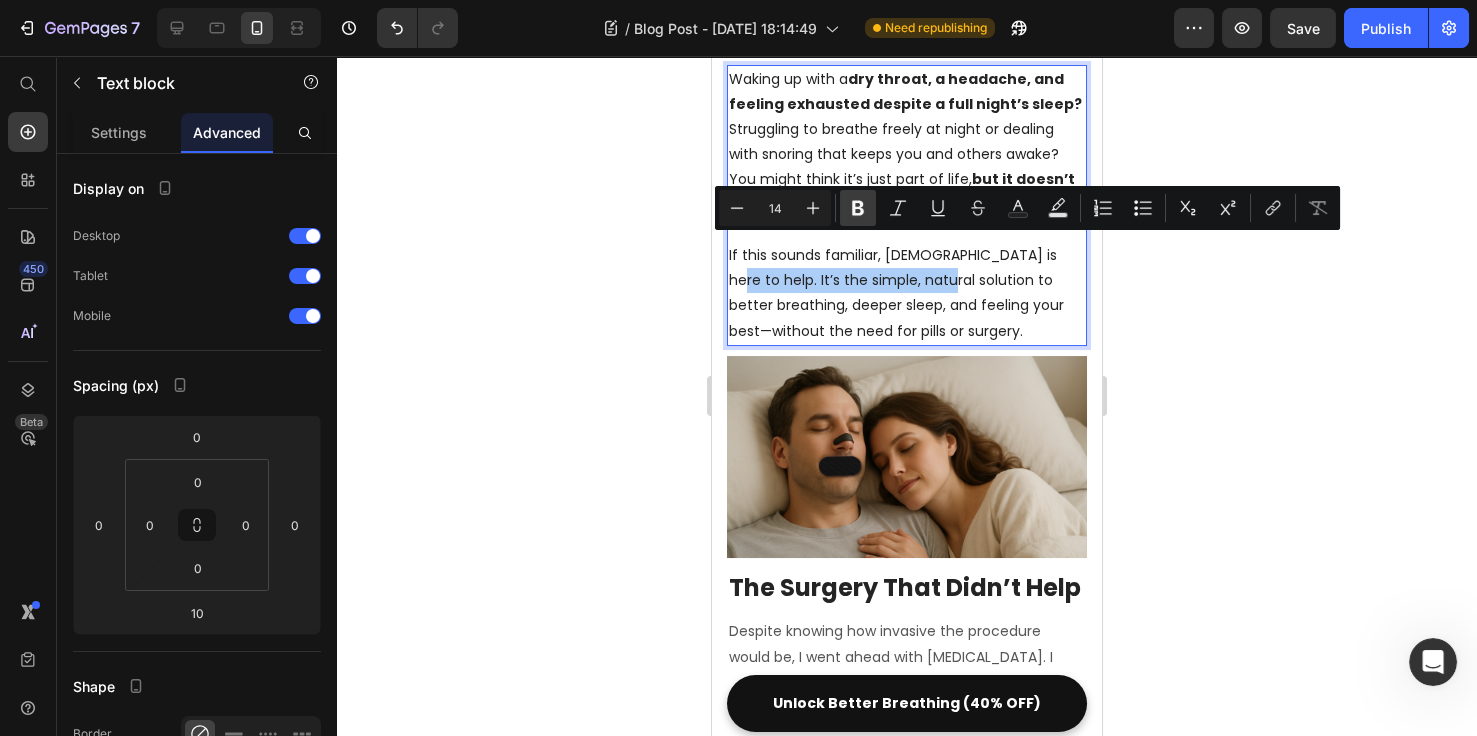 click 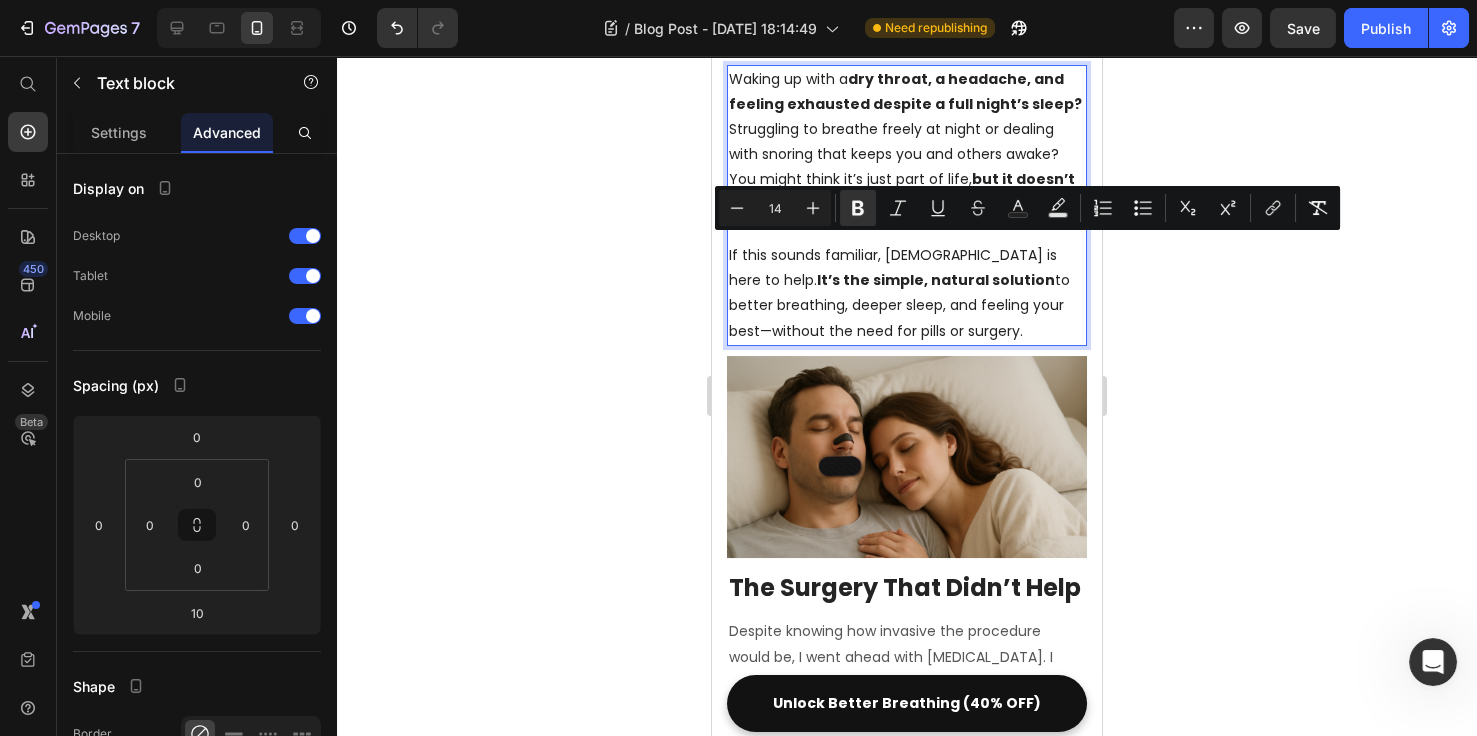 click 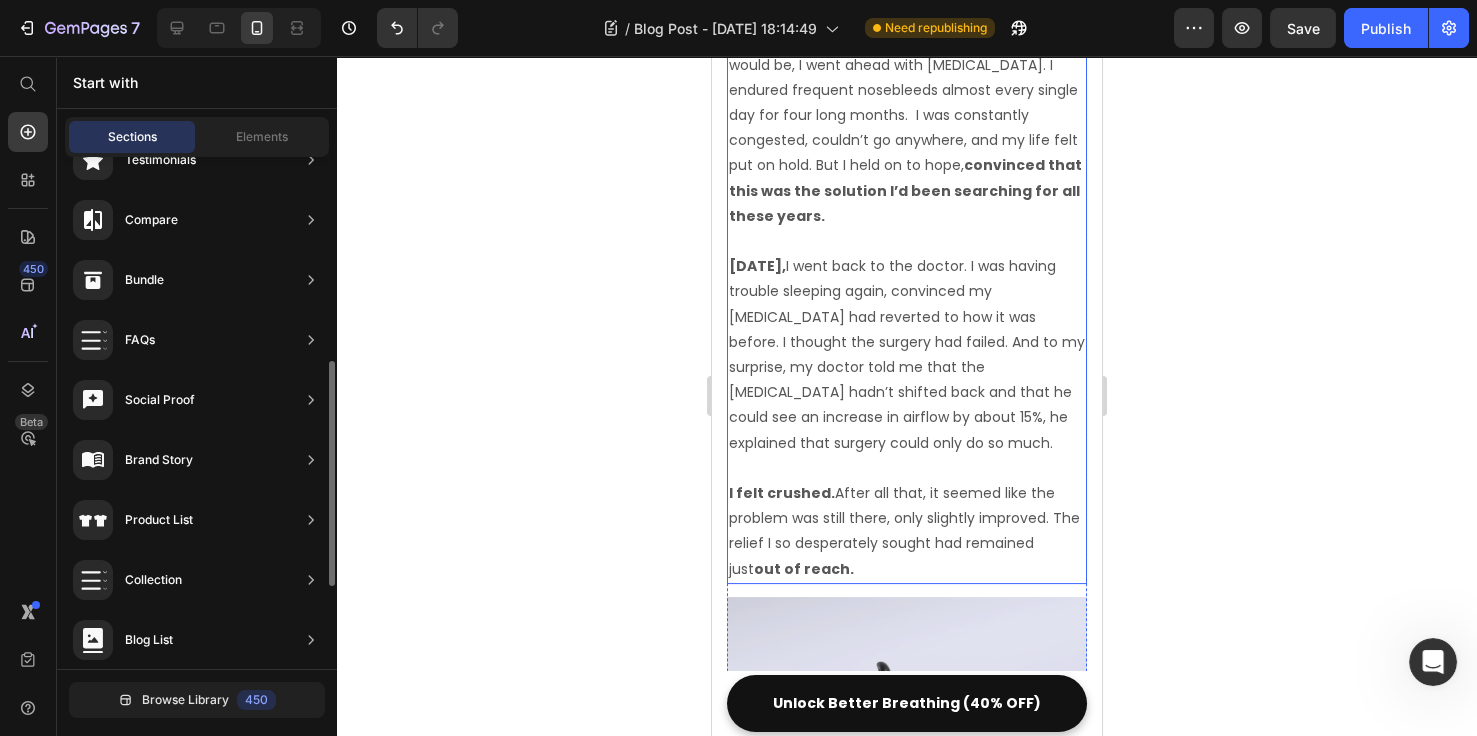 scroll, scrollTop: 1000, scrollLeft: 0, axis: vertical 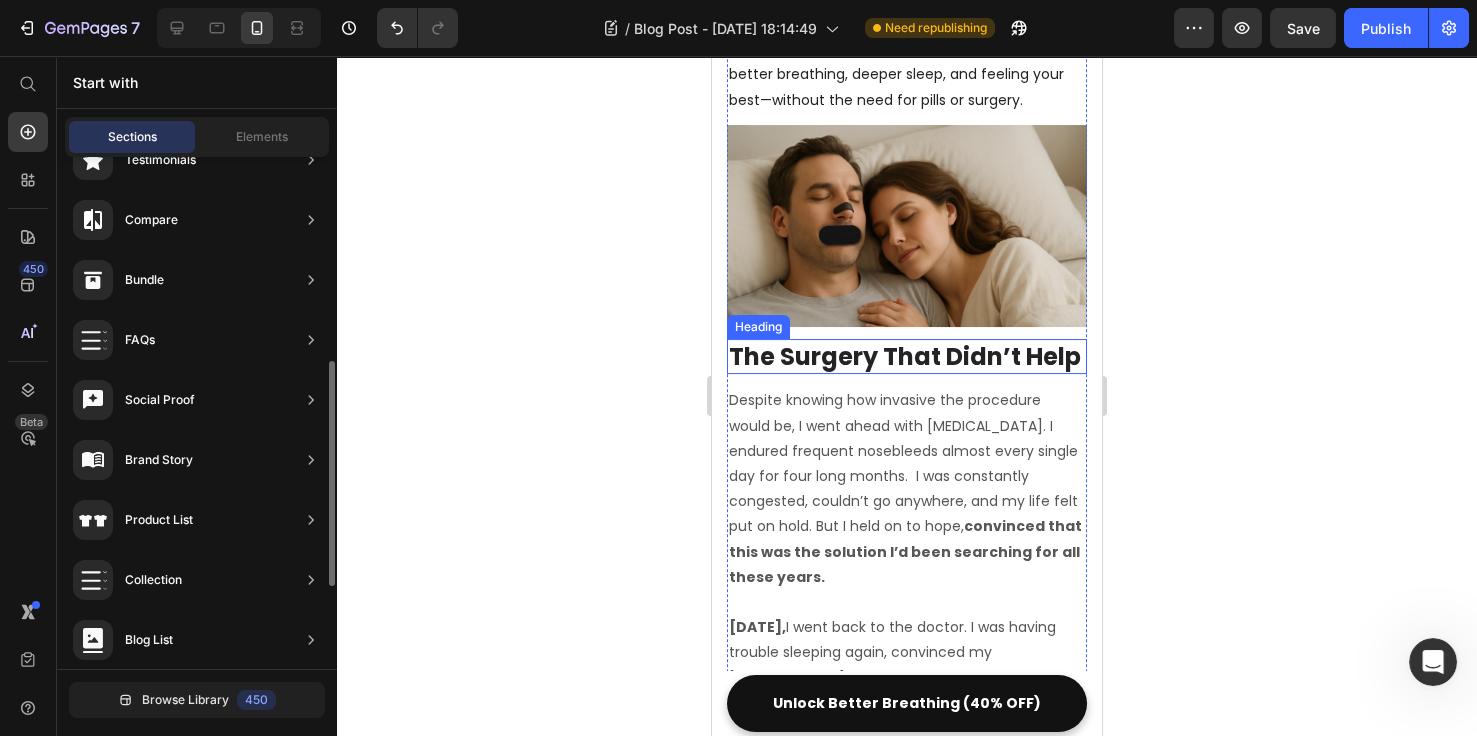 drag, startPoint x: 847, startPoint y: 350, endPoint x: 900, endPoint y: 357, distance: 53.460266 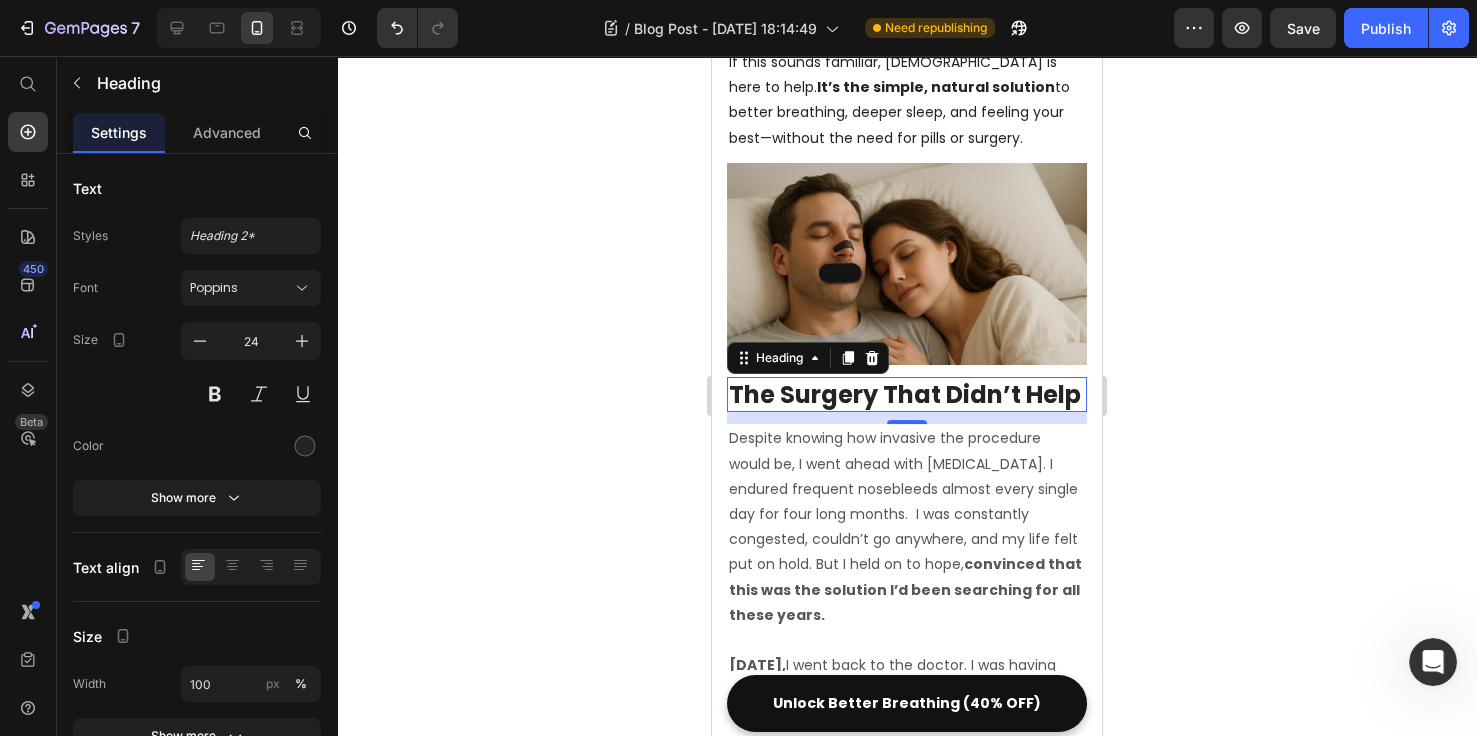 scroll, scrollTop: 1000, scrollLeft: 0, axis: vertical 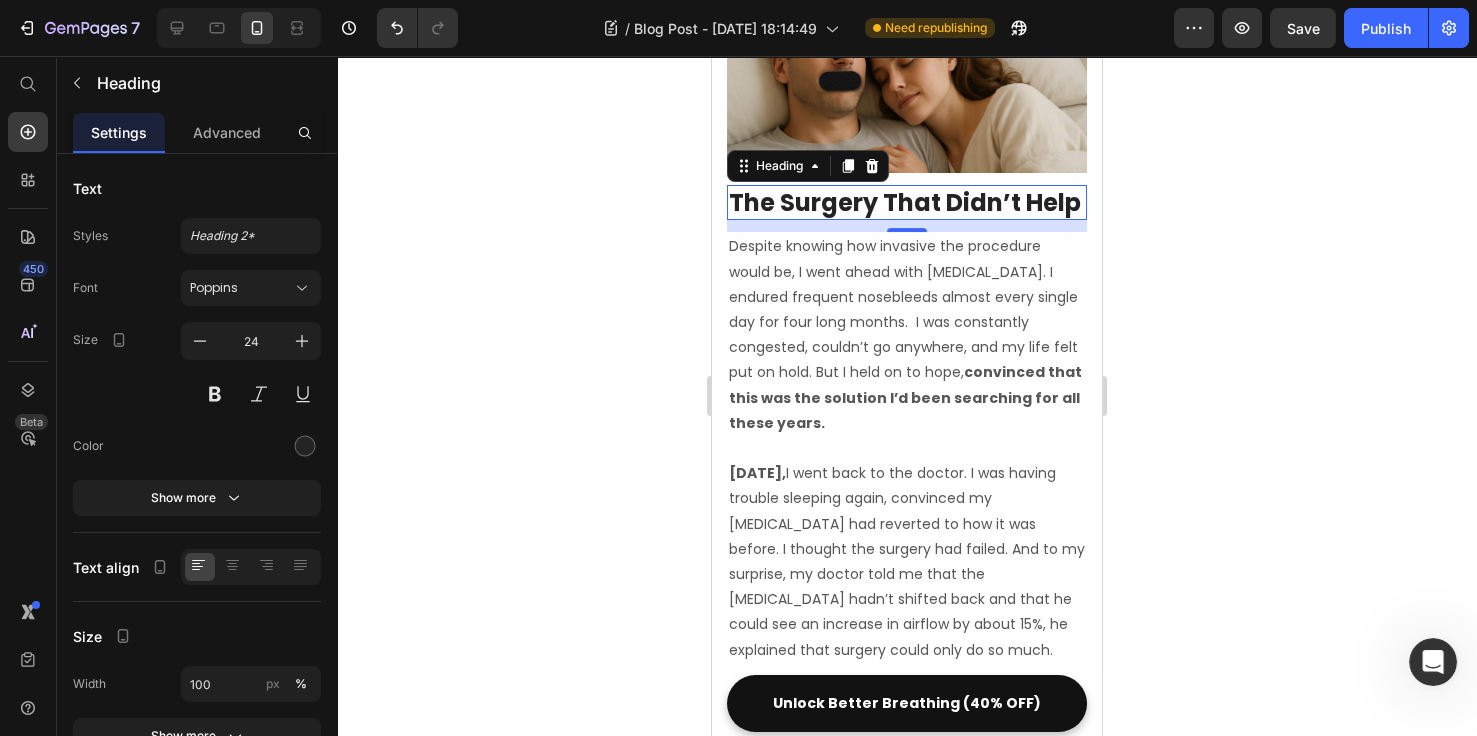 click on "The Surgery That Didn’t Help" at bounding box center (907, 202) 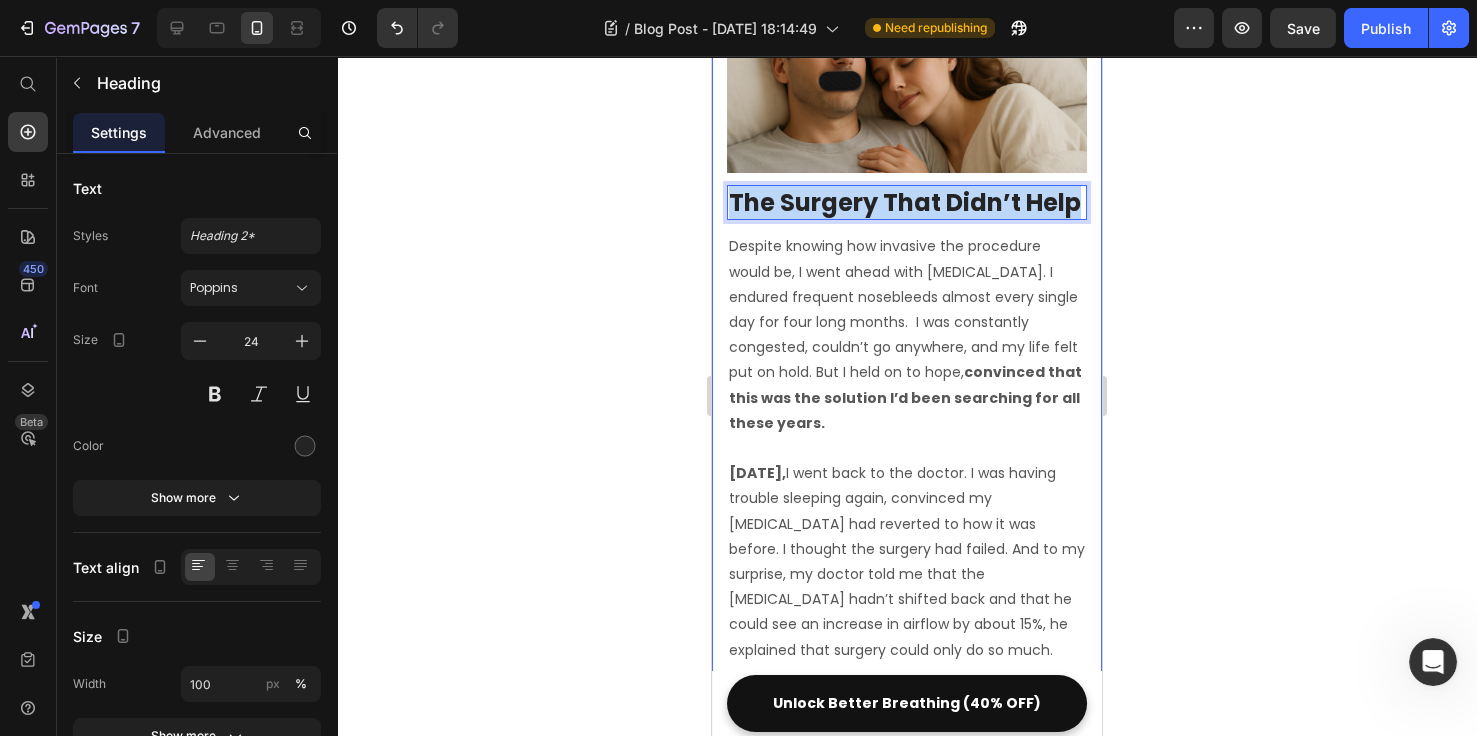 drag, startPoint x: 815, startPoint y: 213, endPoint x: 720, endPoint y: 193, distance: 97.082436 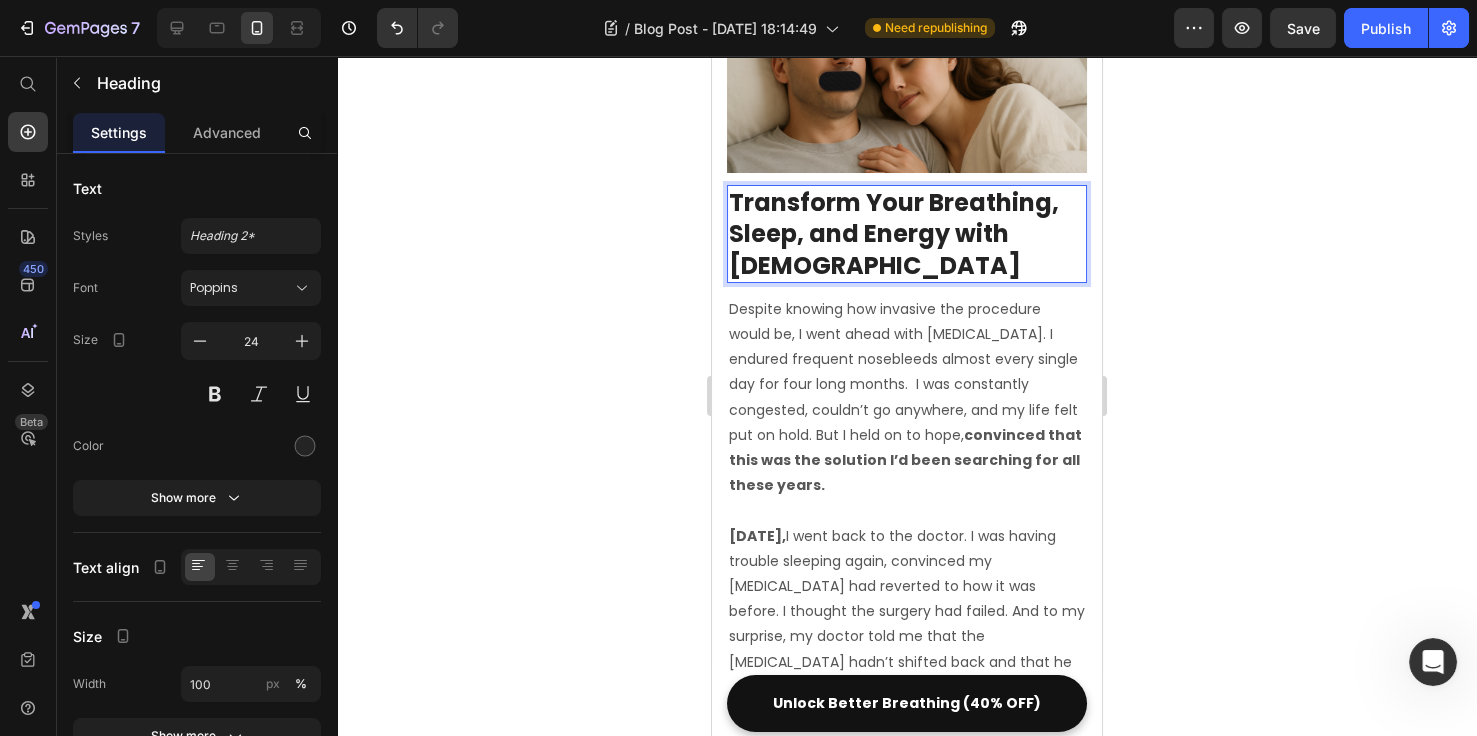 click 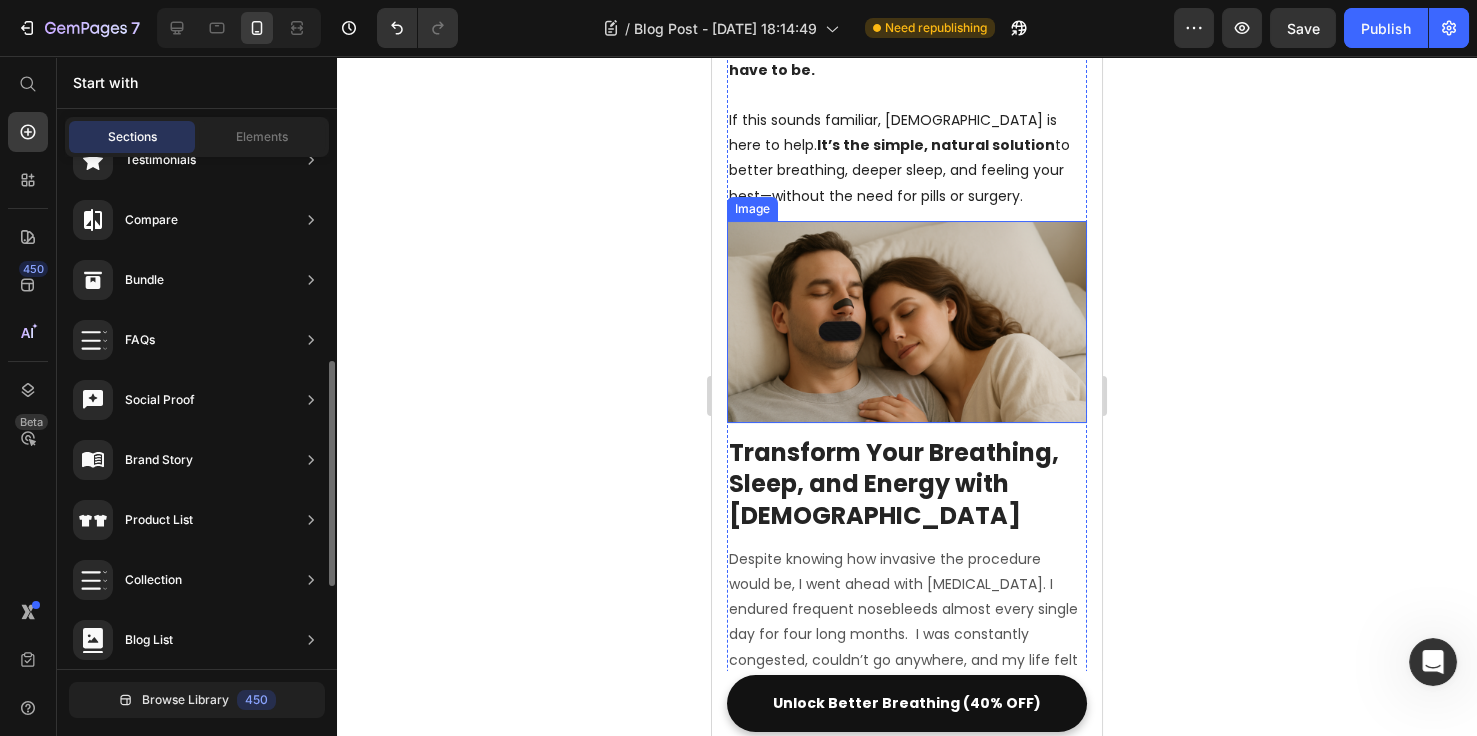 scroll, scrollTop: 846, scrollLeft: 0, axis: vertical 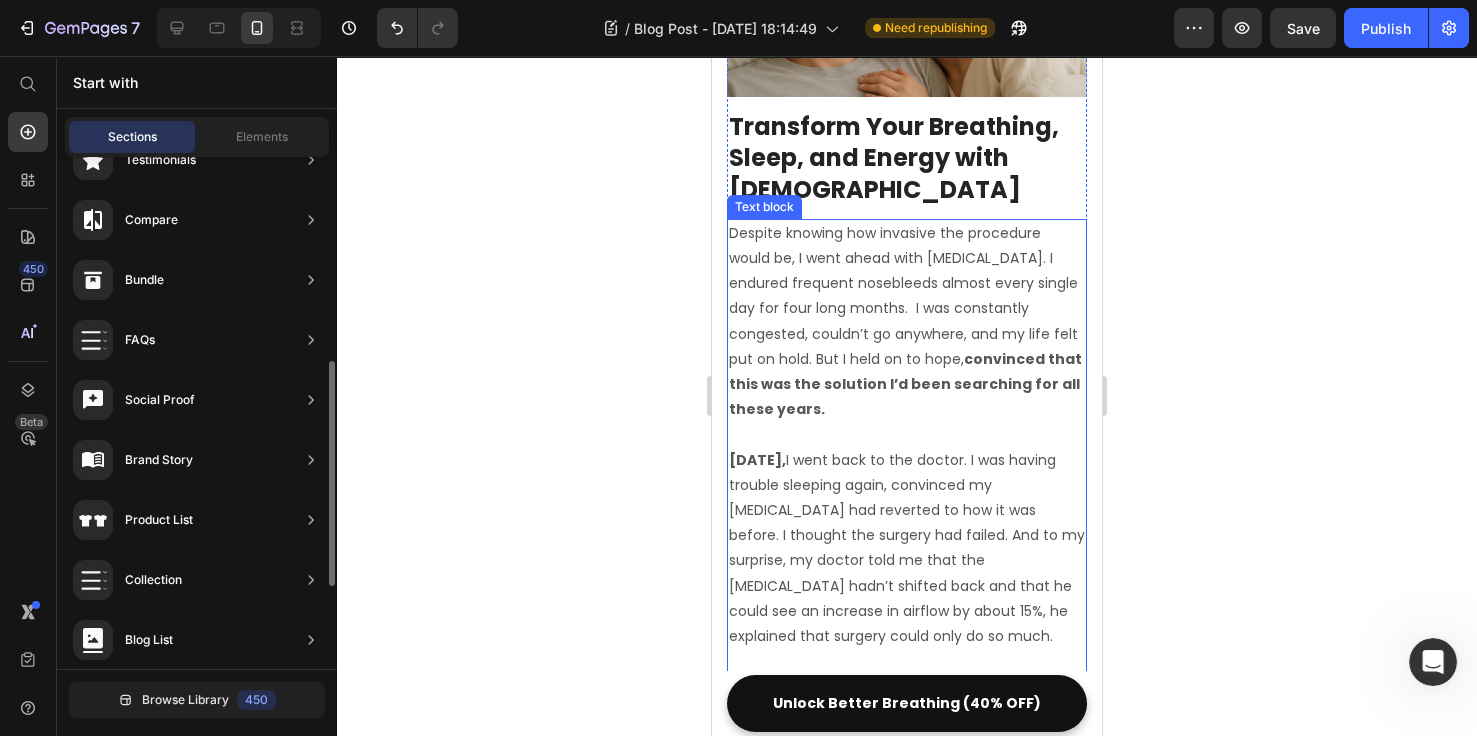 click on "Despite knowing how invasive the procedure would be, I went ahead with [MEDICAL_DATA]. I endured frequent nosebleeds almost every single day for four long months.  I was constantly congested, couldn’t go anywhere, and my life felt put on hold. But I held on to hope,  convinced that this was the solution I’d been searching for all these years." at bounding box center [907, 322] 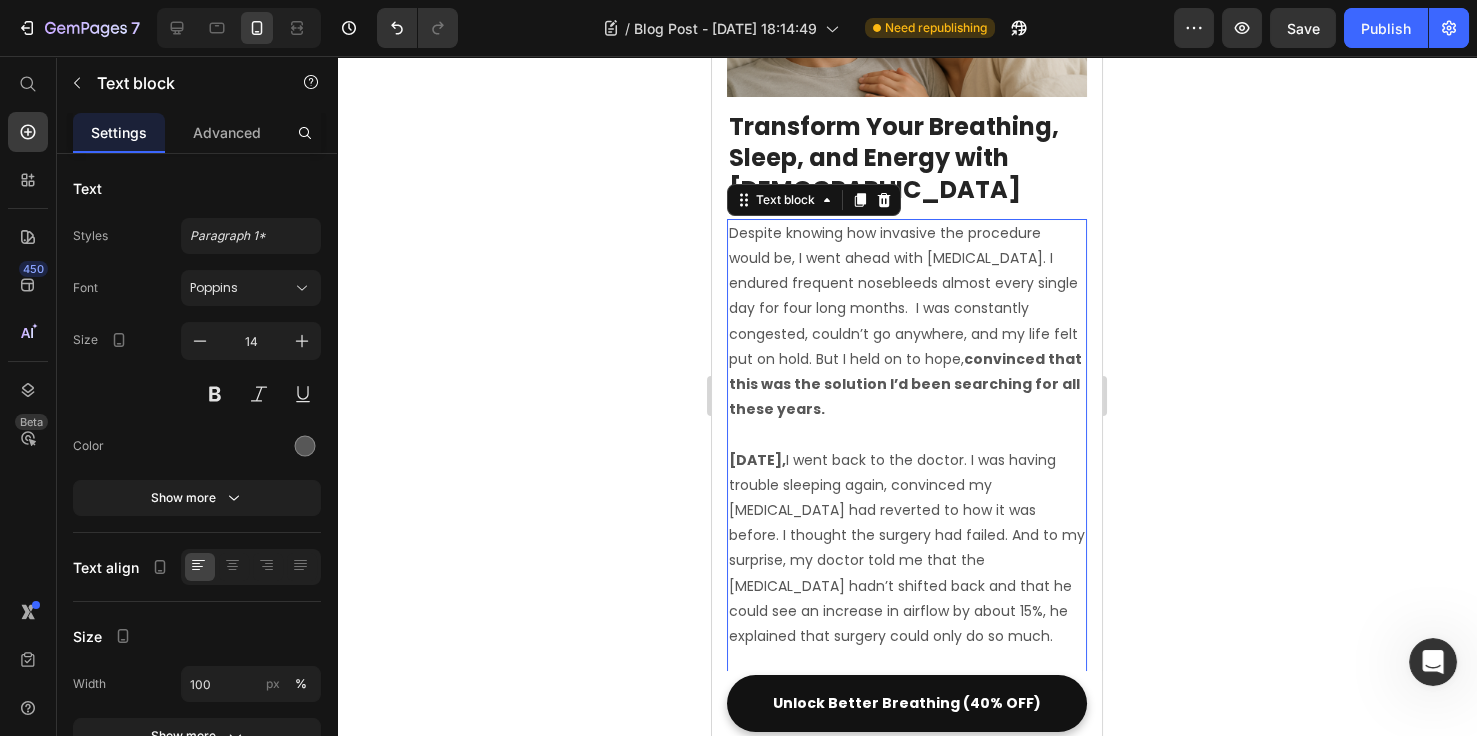 click on "Despite knowing how invasive the procedure would be, I went ahead with [MEDICAL_DATA]. I endured frequent nosebleeds almost every single day for four long months.  I was constantly congested, couldn’t go anywhere, and my life felt put on hold. But I held on to hope,  convinced that this was the solution I’d been searching for all these years." at bounding box center (907, 322) 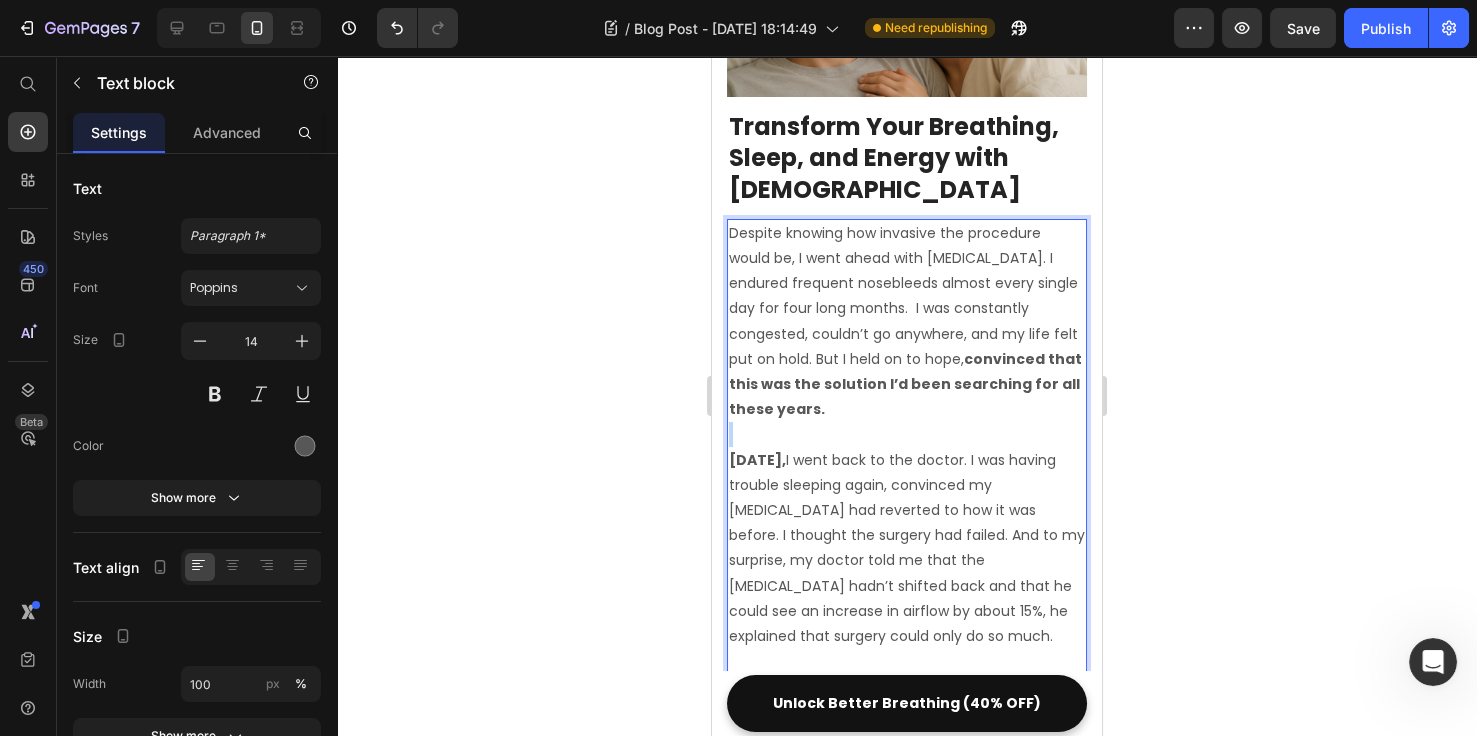 click on "Despite knowing how invasive the procedure would be, I went ahead with [MEDICAL_DATA]. I endured frequent nosebleeds almost every single day for four long months.  I was constantly congested, couldn’t go anywhere, and my life felt put on hold. But I held on to hope,  convinced that this was the solution I’d been searching for all these years." at bounding box center [907, 322] 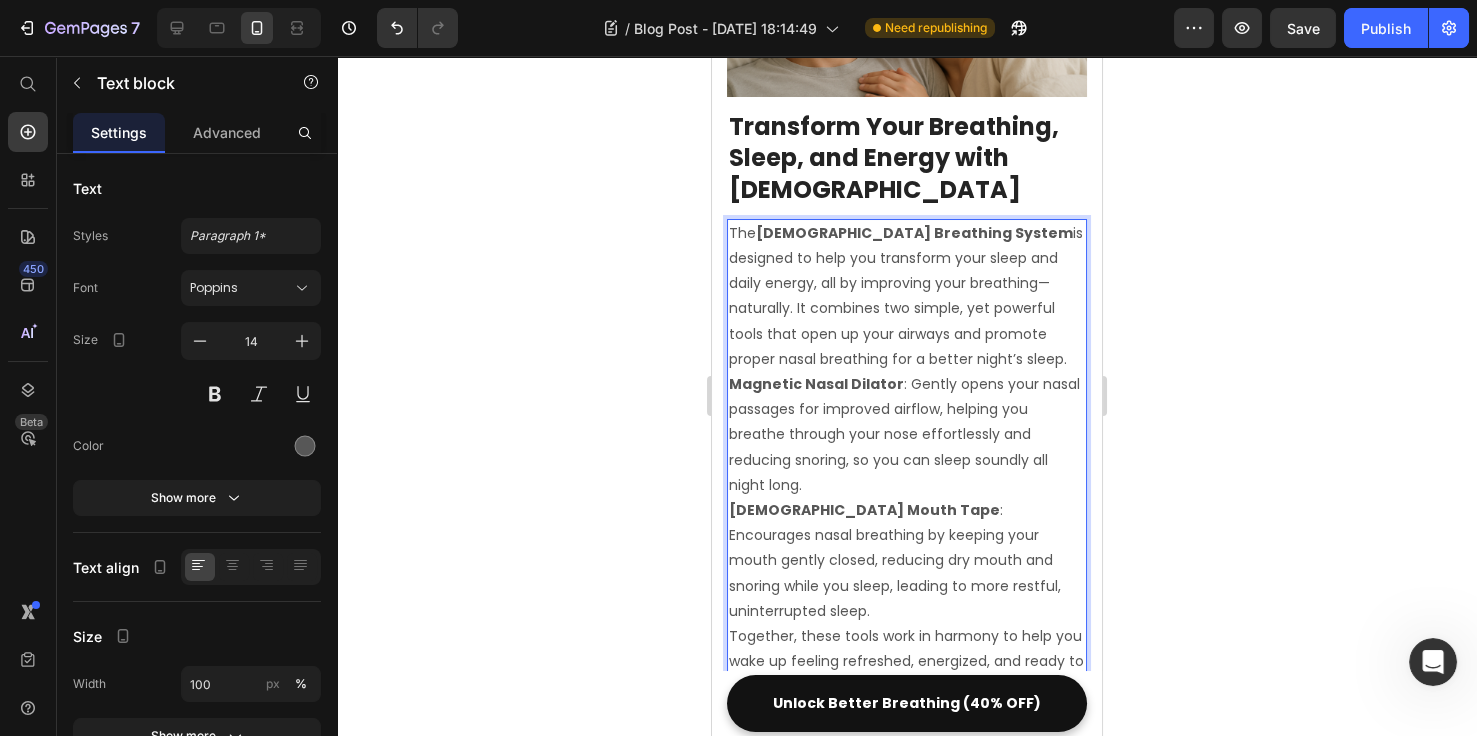 click on "The  Zenify Breathing System  is designed to help you transform your sleep and daily energy, all by improving your breathing—naturally. It combines two simple, yet powerful tools that open up your airways and promote proper nasal breathing for a better night’s sleep." at bounding box center (907, 296) 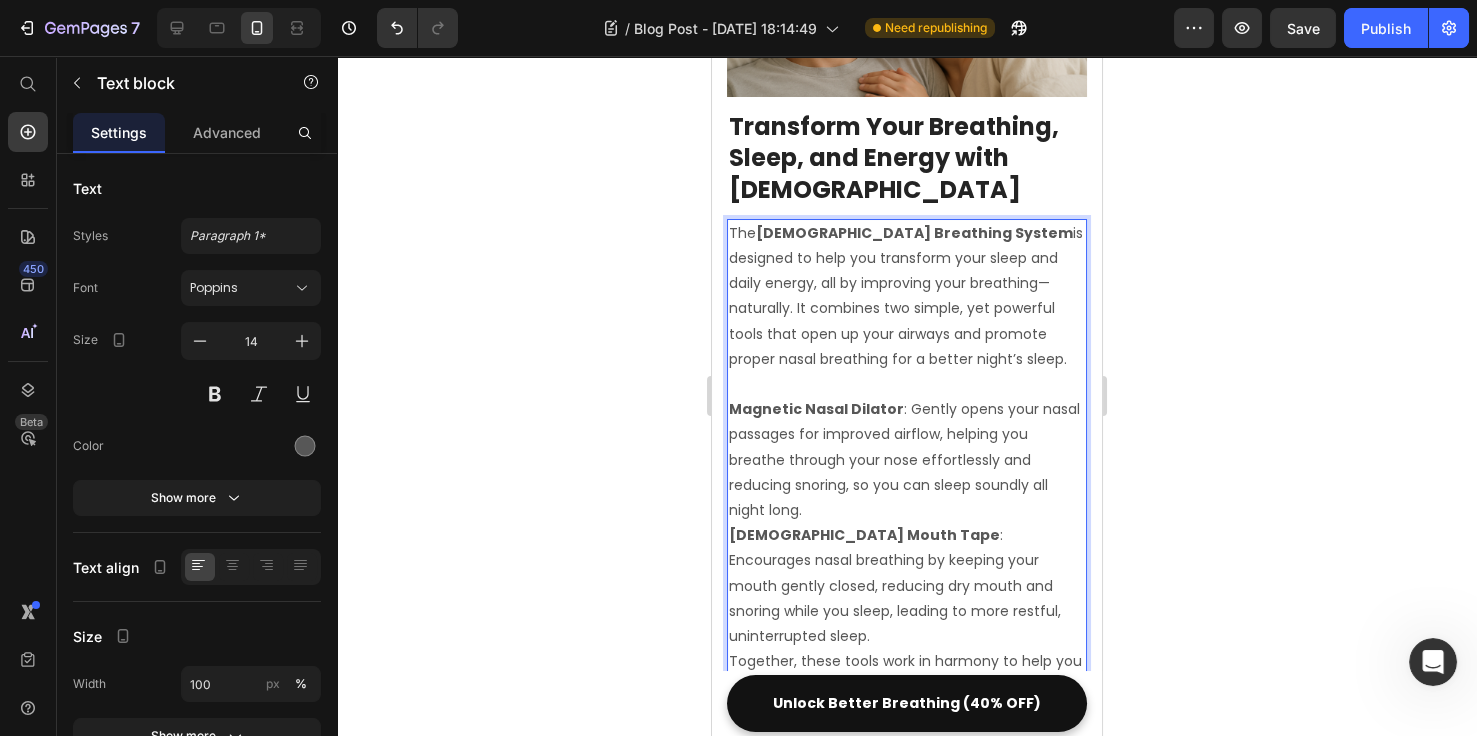 drag, startPoint x: 840, startPoint y: 495, endPoint x: 849, endPoint y: 484, distance: 14.21267 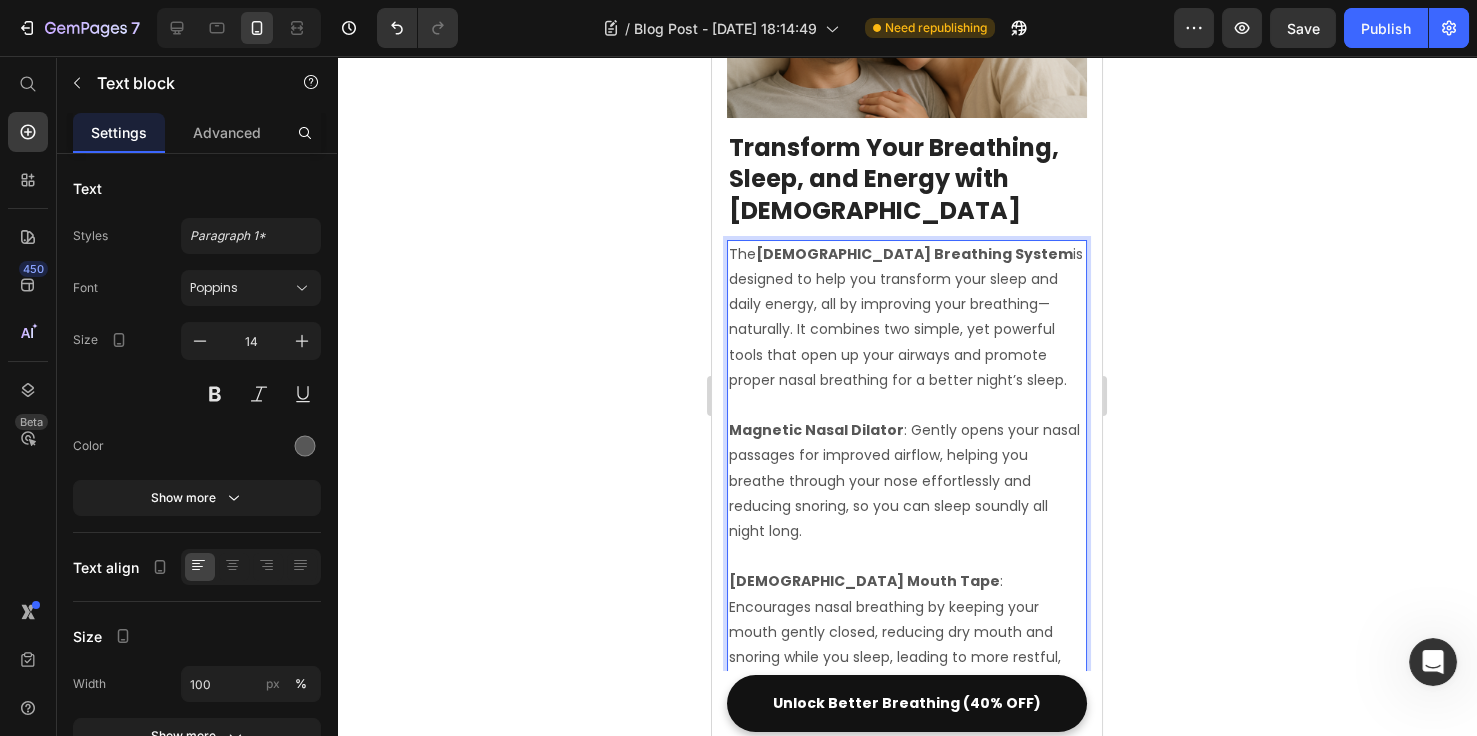 scroll, scrollTop: 1000, scrollLeft: 0, axis: vertical 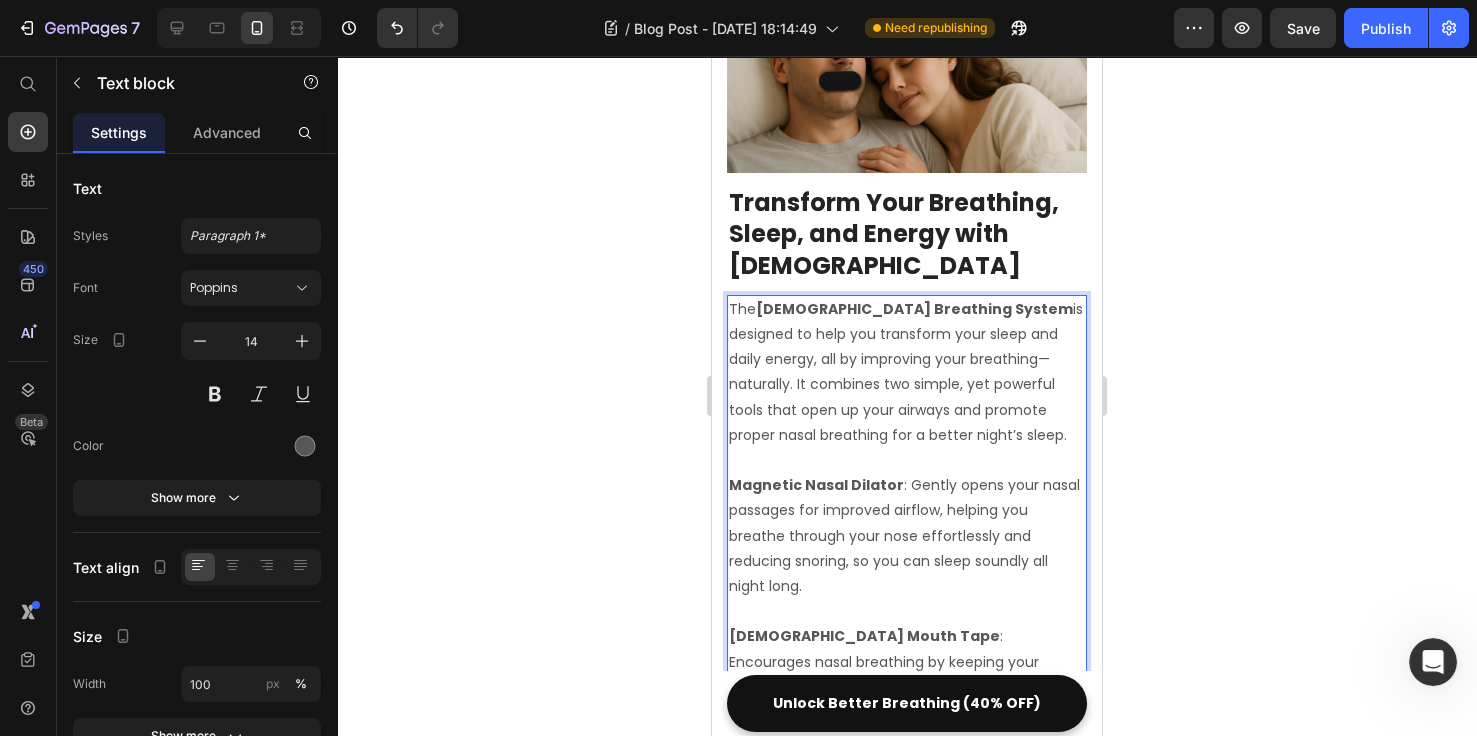 click on "The  Zenify Breathing System  is designed to help you transform your sleep and daily energy, all by improving your breathing—naturally. It combines two simple, yet powerful tools that open up your airways and promote proper nasal breathing for a better night’s sleep." at bounding box center [907, 372] 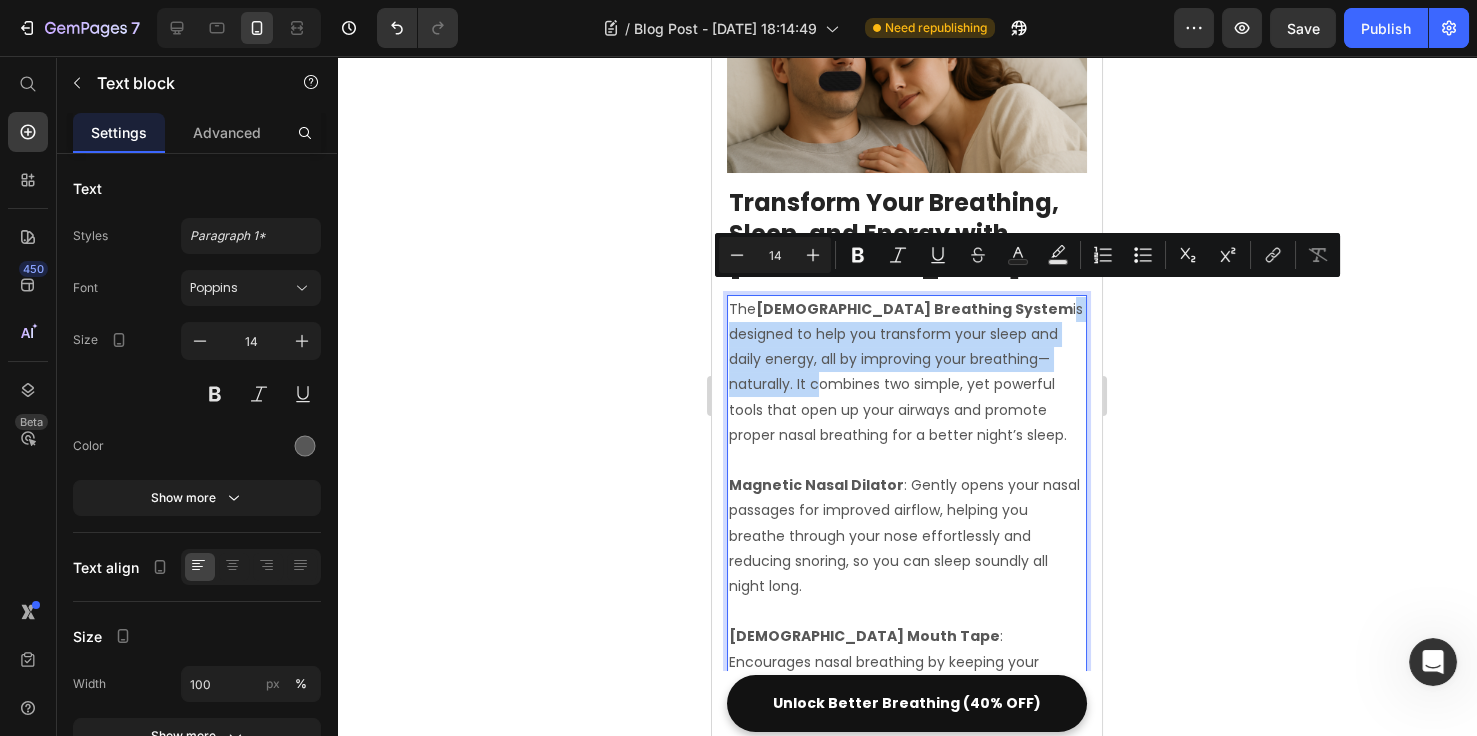 drag, startPoint x: 1001, startPoint y: 349, endPoint x: 938, endPoint y: 300, distance: 79.81228 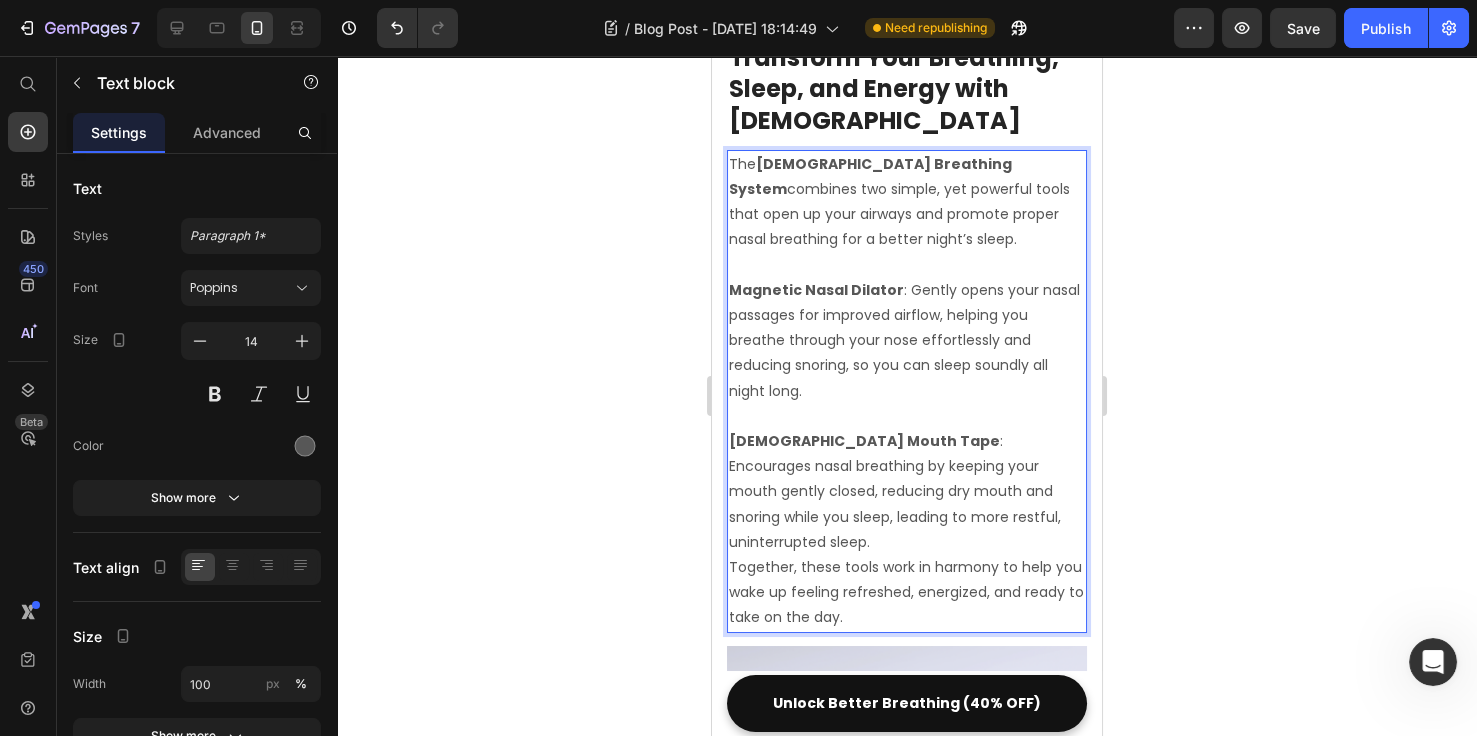 scroll, scrollTop: 1153, scrollLeft: 0, axis: vertical 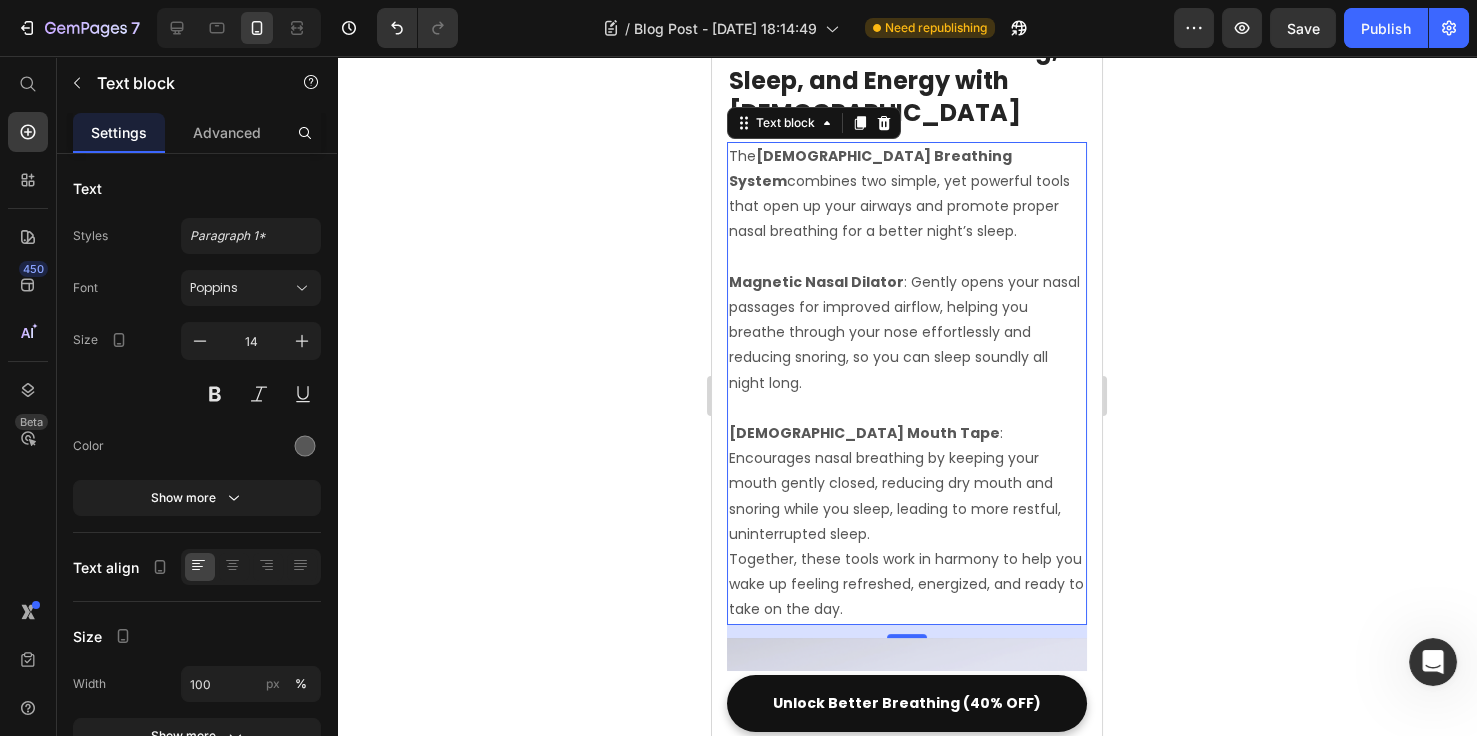 click on "Zenify Mouth Tape : Encourages nasal breathing by keeping your mouth gently closed, reducing dry mouth and snoring while you sleep, leading to more restful, uninterrupted sleep." at bounding box center (907, 484) 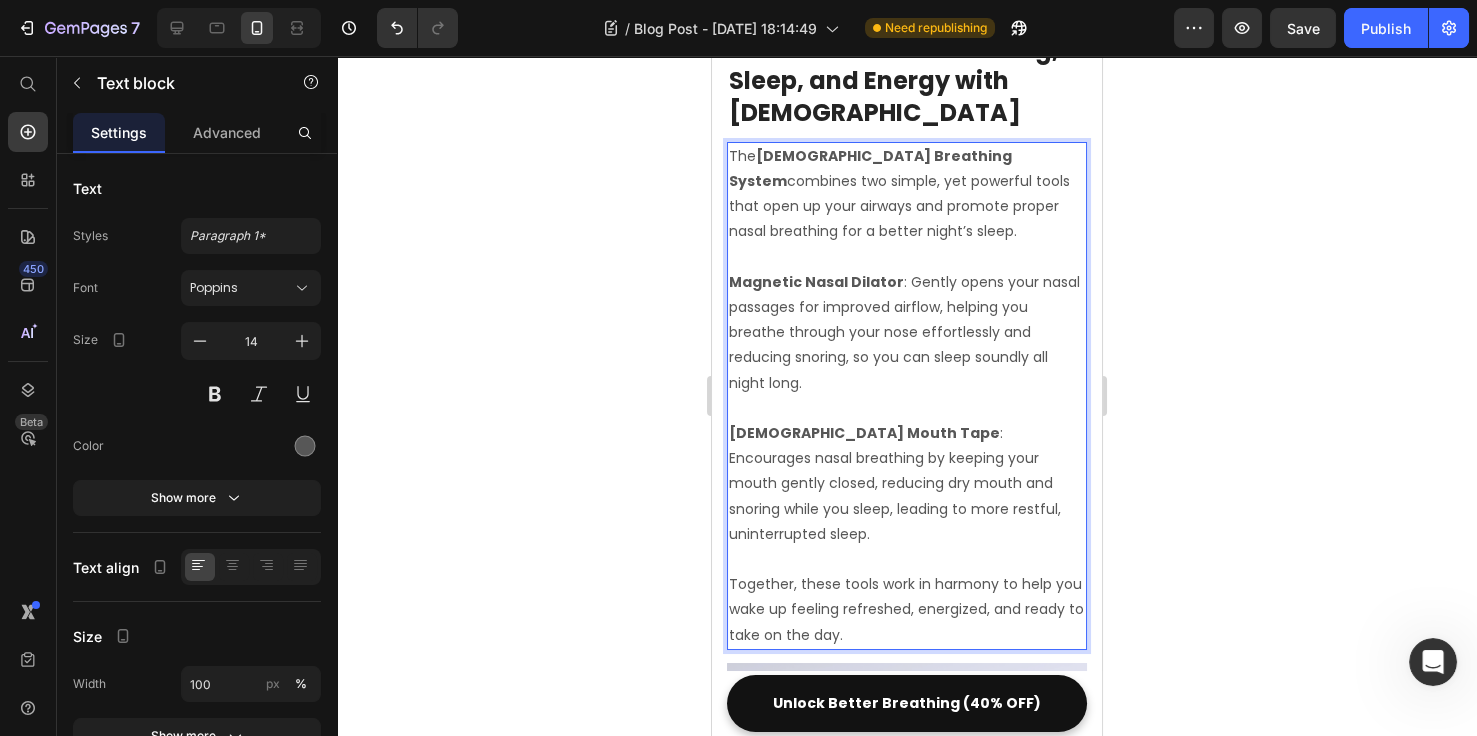 click on "Magnetic Nasal Dilator" at bounding box center [816, 282] 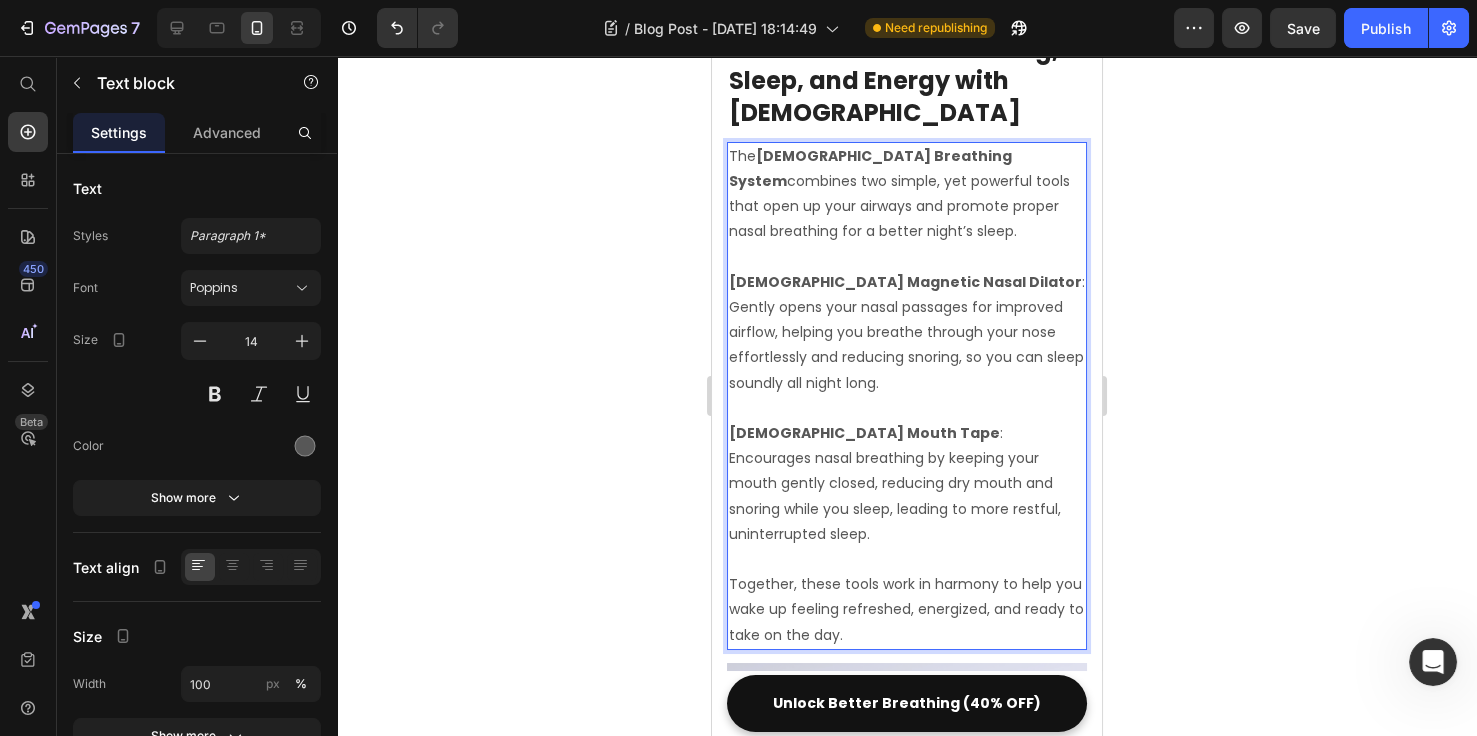 click on "Zenify Mouth Tape : Encourages nasal breathing by keeping your mouth gently closed, reducing dry mouth and snoring while you sleep, leading to more restful, uninterrupted sleep." at bounding box center (907, 484) 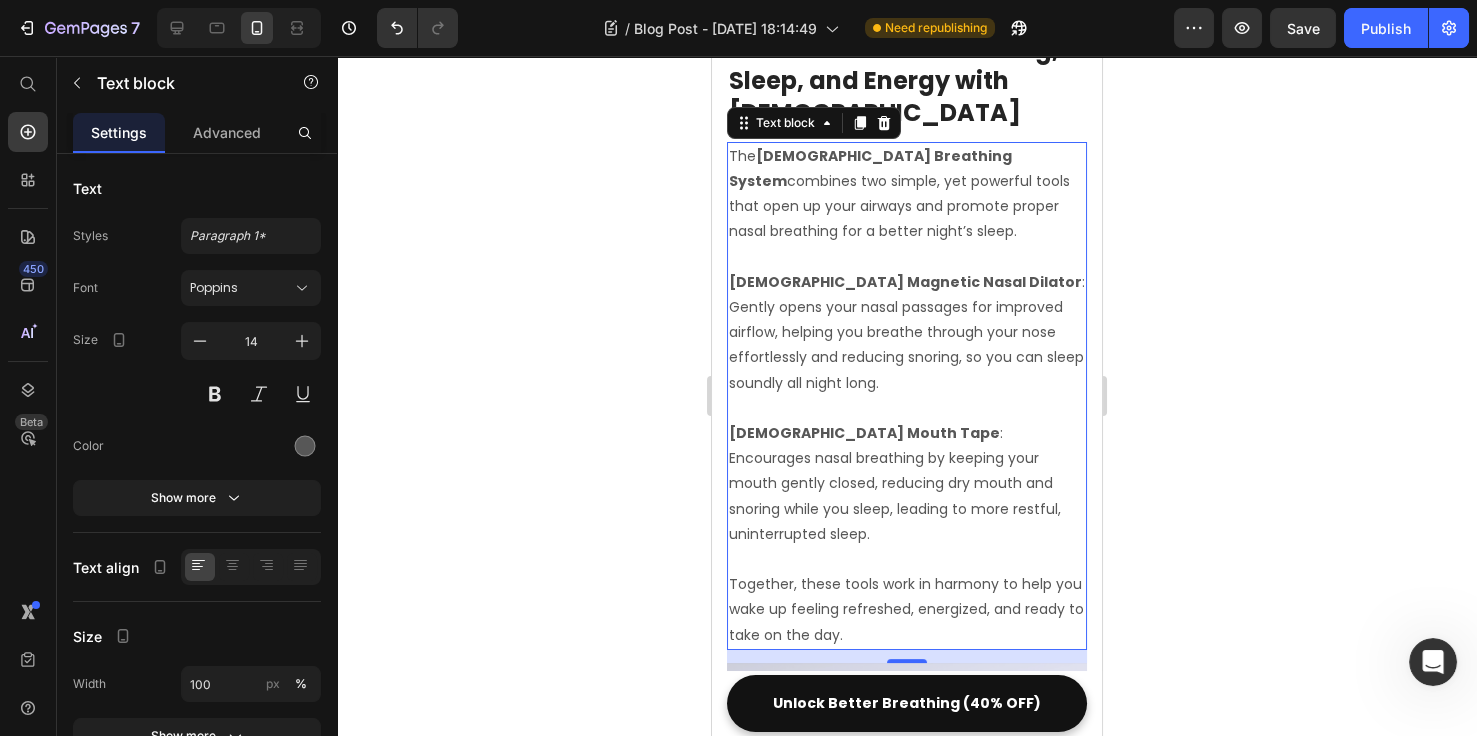 click on "Zenify Mouth Tape : Encourages nasal breathing by keeping your mouth gently closed, reducing dry mouth and snoring while you sleep, leading to more restful, uninterrupted sleep." at bounding box center [907, 484] 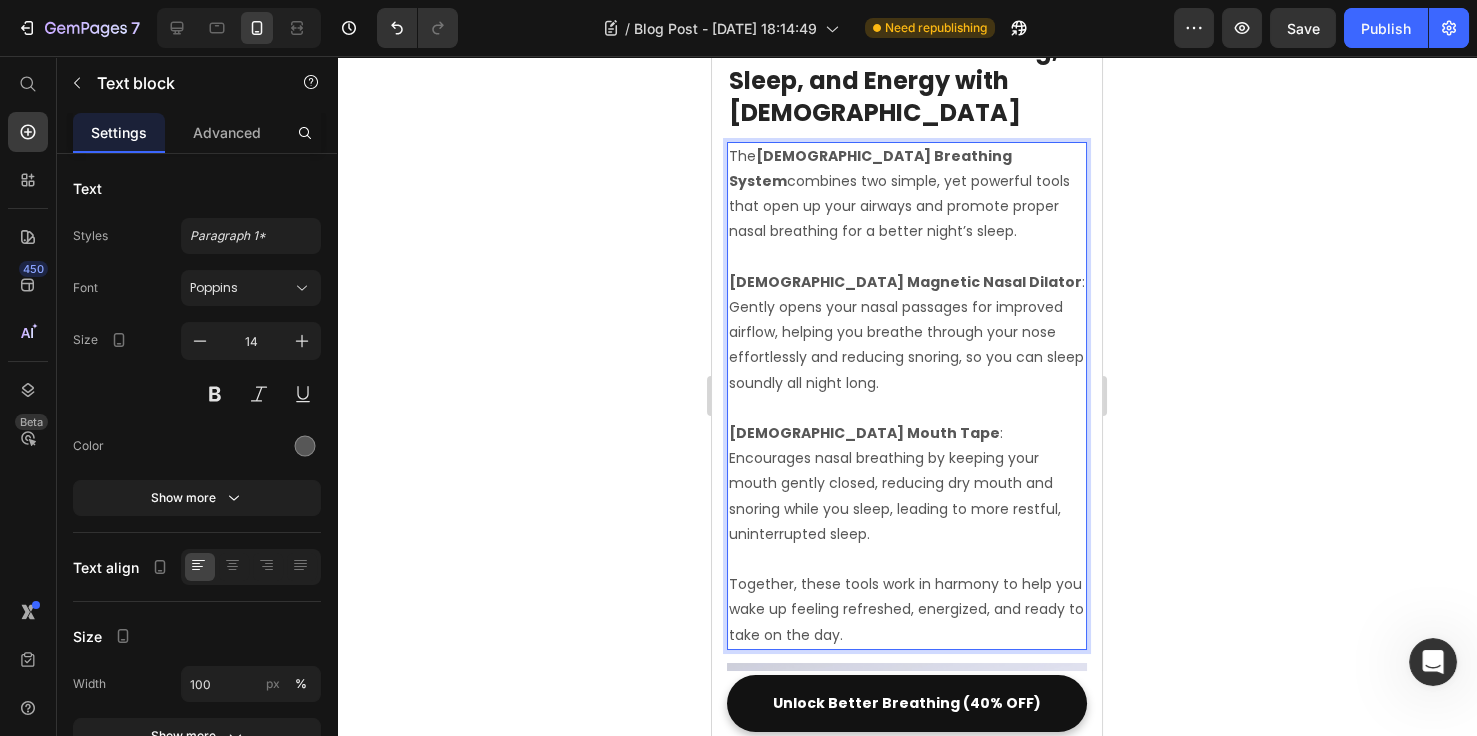 click on "Zenify Mouth Tape : Encourages nasal breathing by keeping your mouth gently closed, reducing dry mouth and snoring while you sleep, leading to more restful, uninterrupted sleep." at bounding box center (907, 484) 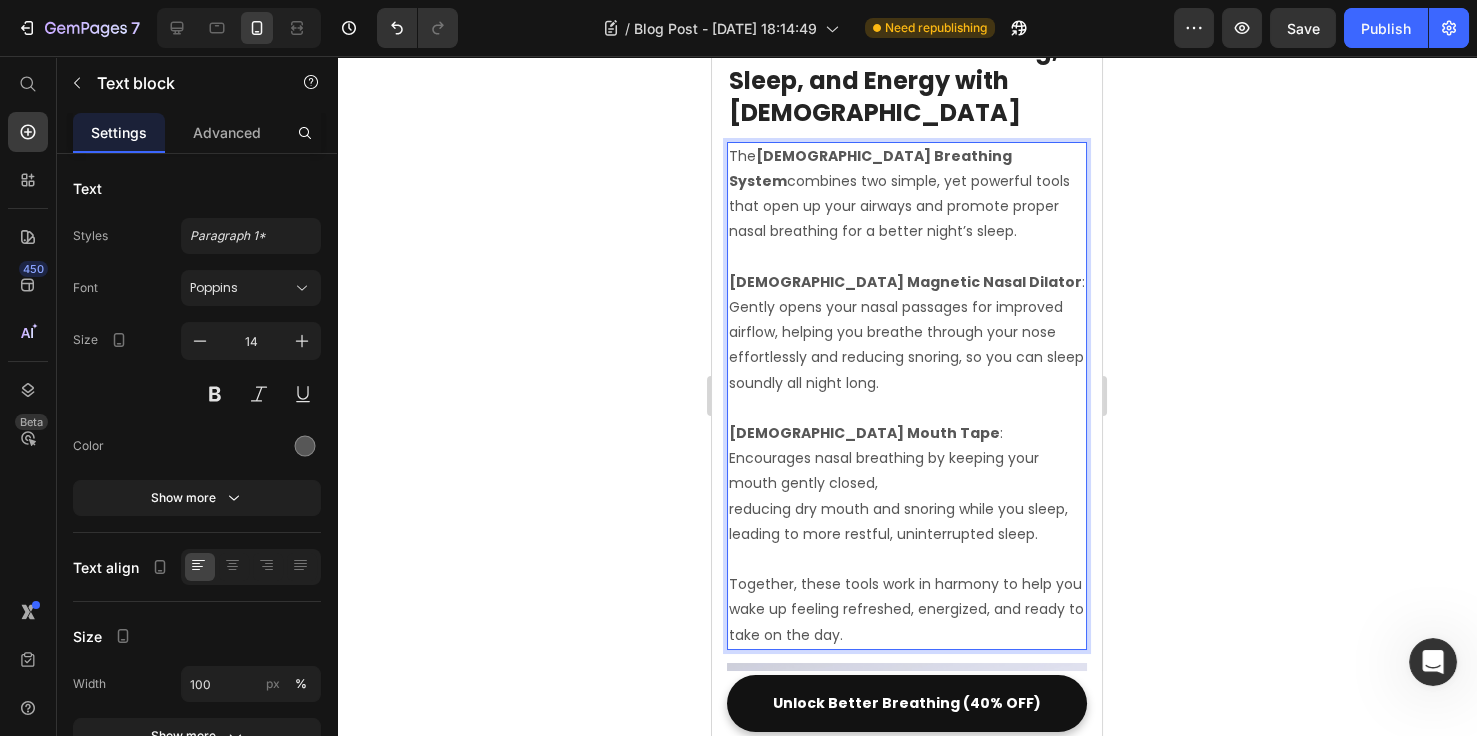 click on "[DEMOGRAPHIC_DATA] Mouth Tape : Encourages nasal breathing by keeping your mouth gently closed," at bounding box center [907, 459] 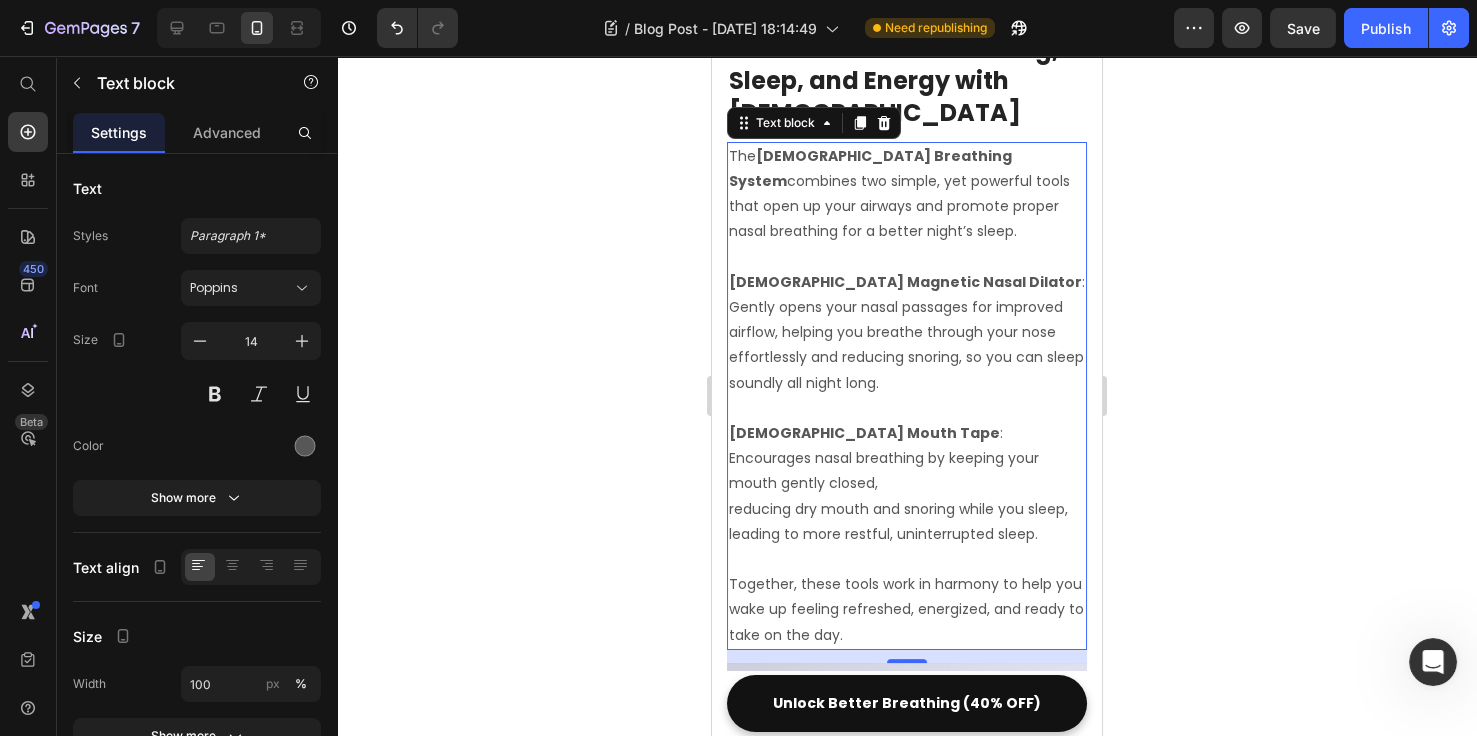 click on "[DEMOGRAPHIC_DATA] Mouth Tape : Encourages nasal breathing by keeping your mouth gently closed," at bounding box center (907, 459) 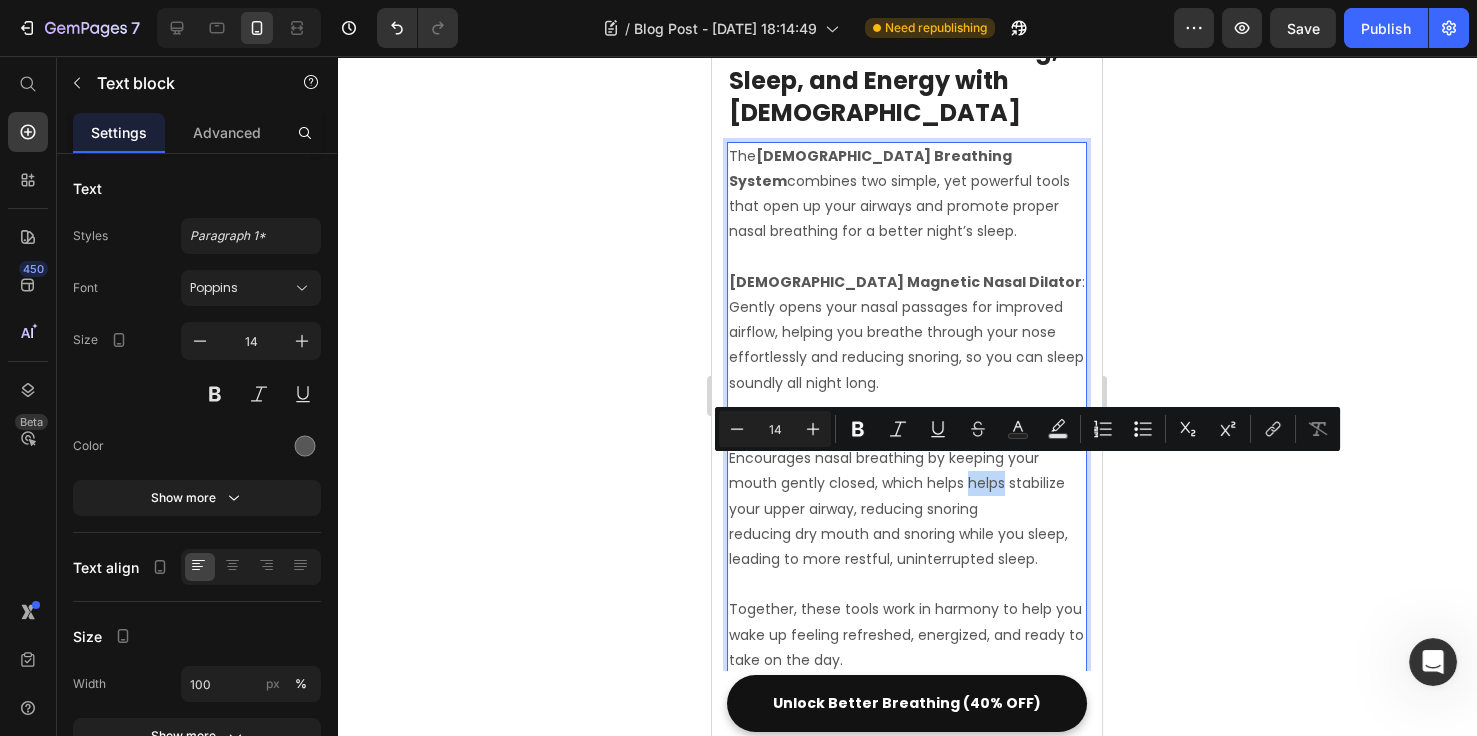 drag, startPoint x: 808, startPoint y: 473, endPoint x: 773, endPoint y: 472, distance: 35.014282 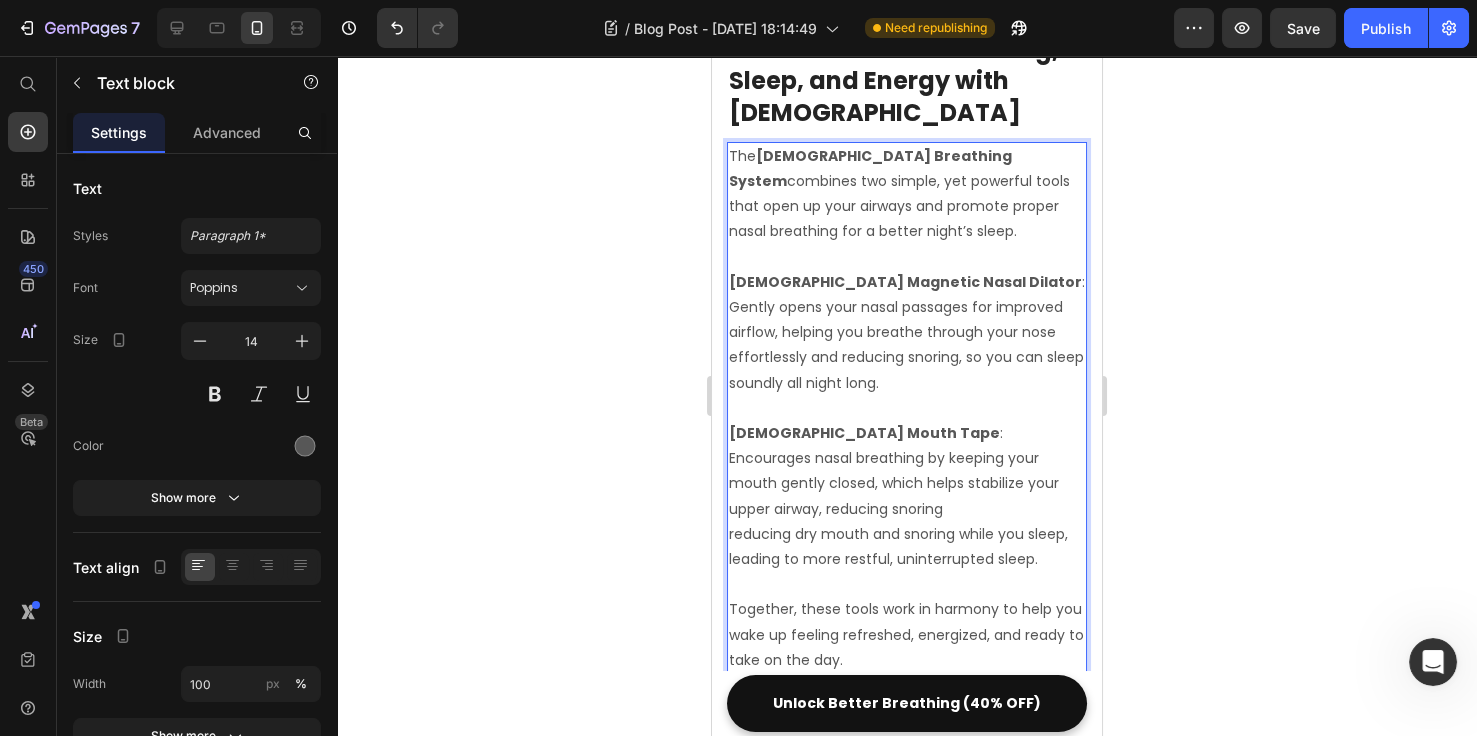 drag, startPoint x: 802, startPoint y: 500, endPoint x: 824, endPoint y: 510, distance: 24.166092 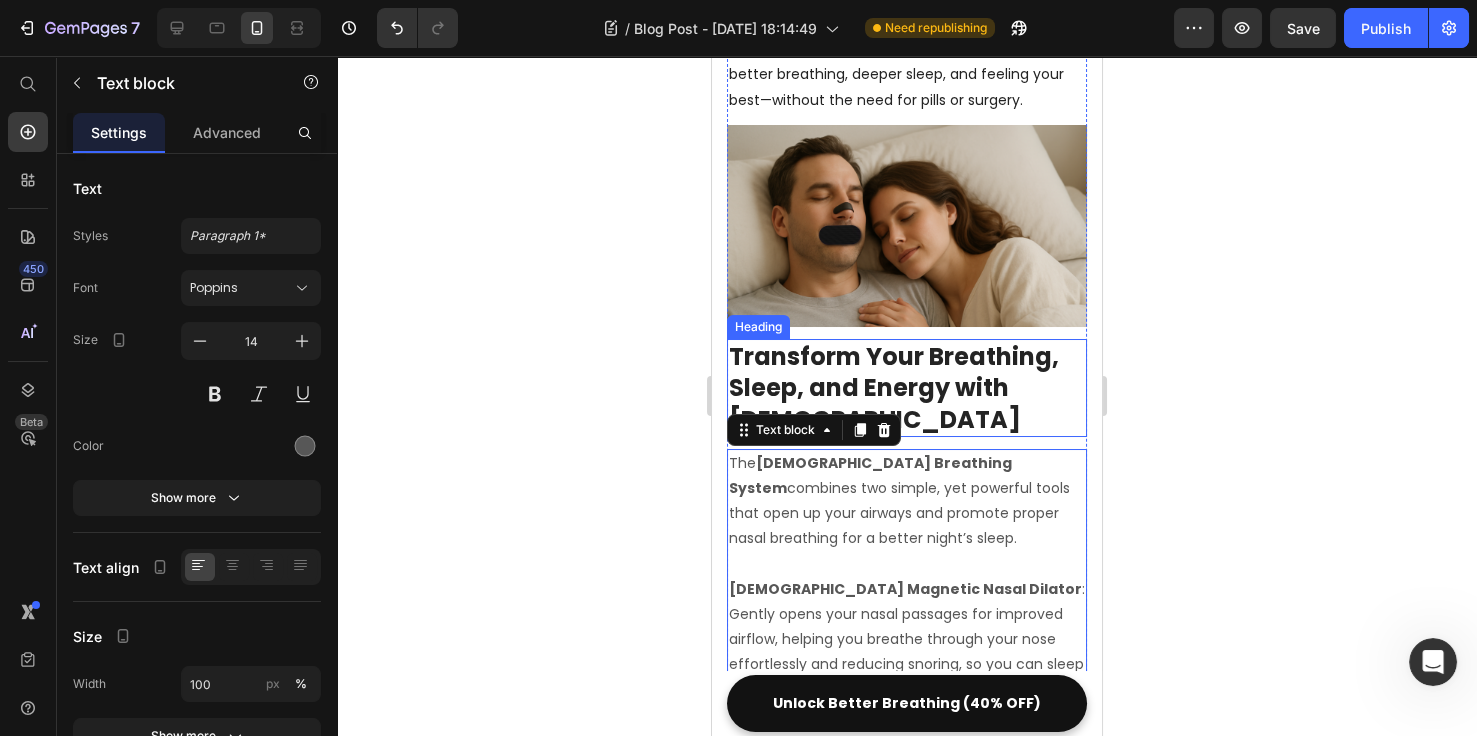 scroll, scrollTop: 1230, scrollLeft: 0, axis: vertical 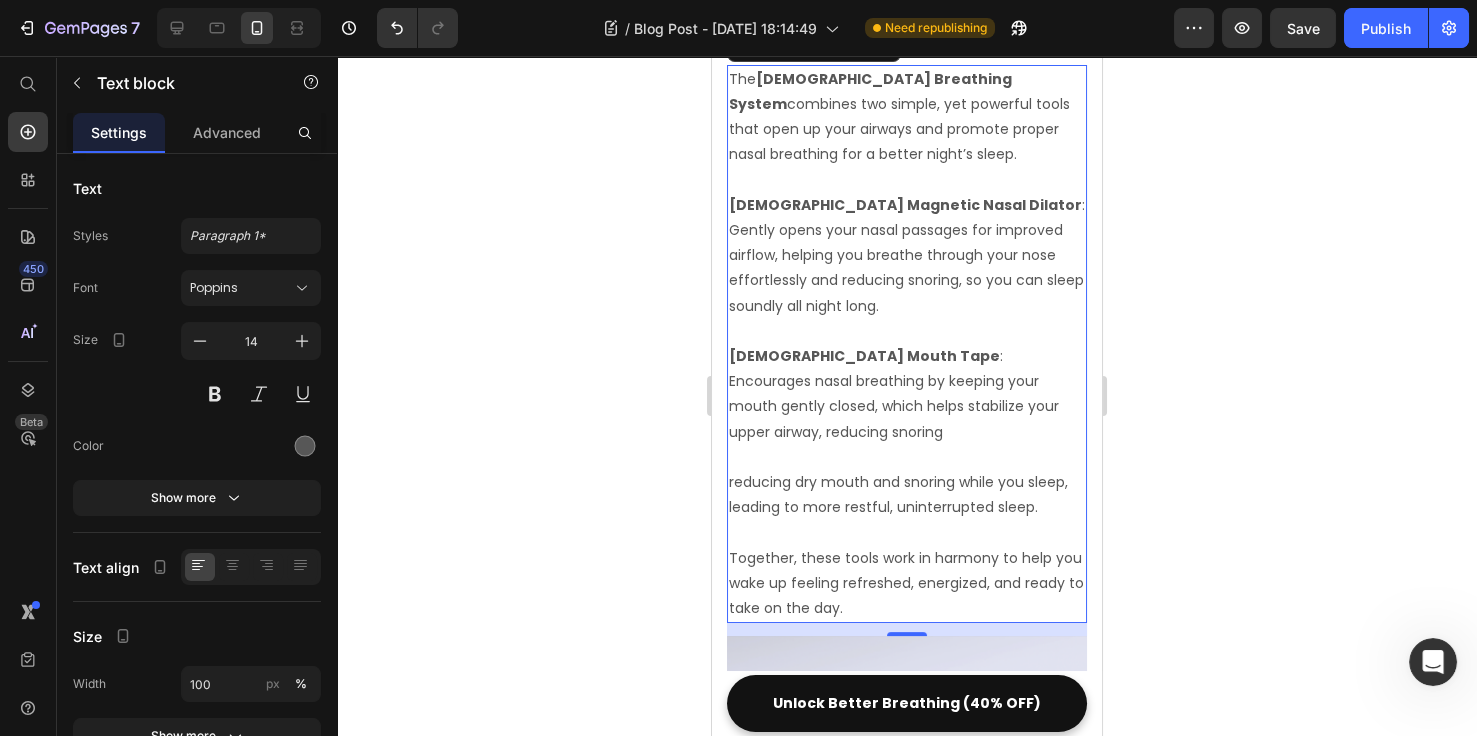 click on "Zenify Mouth Tape : Encourages nasal breathing by keeping your mouth gently closed, which helps stabilize your upper airway, reducing snoring" at bounding box center (907, 394) 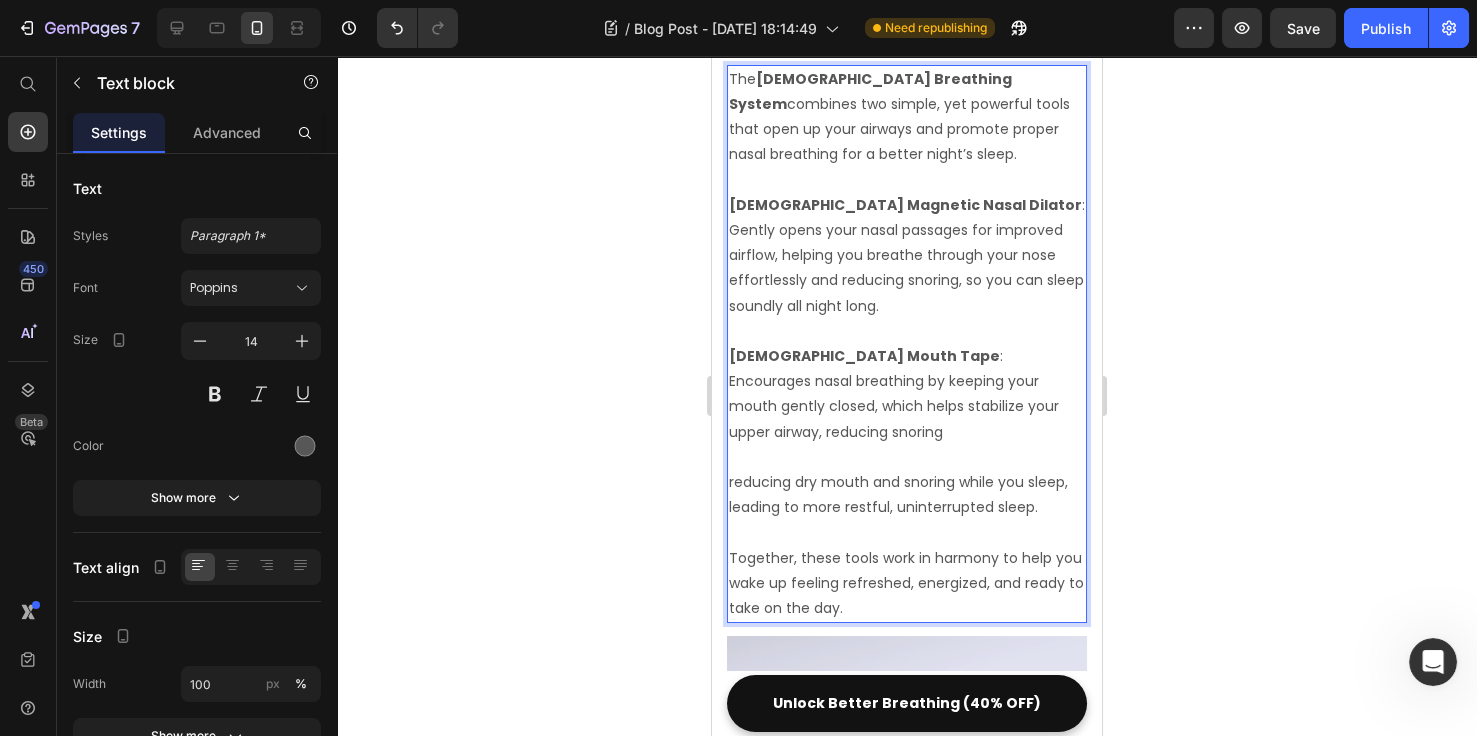 click on "Zenify Mouth Tape : Encourages nasal breathing by keeping your mouth gently closed, which helps stabilize your upper airway, reducing snoring" at bounding box center [907, 394] 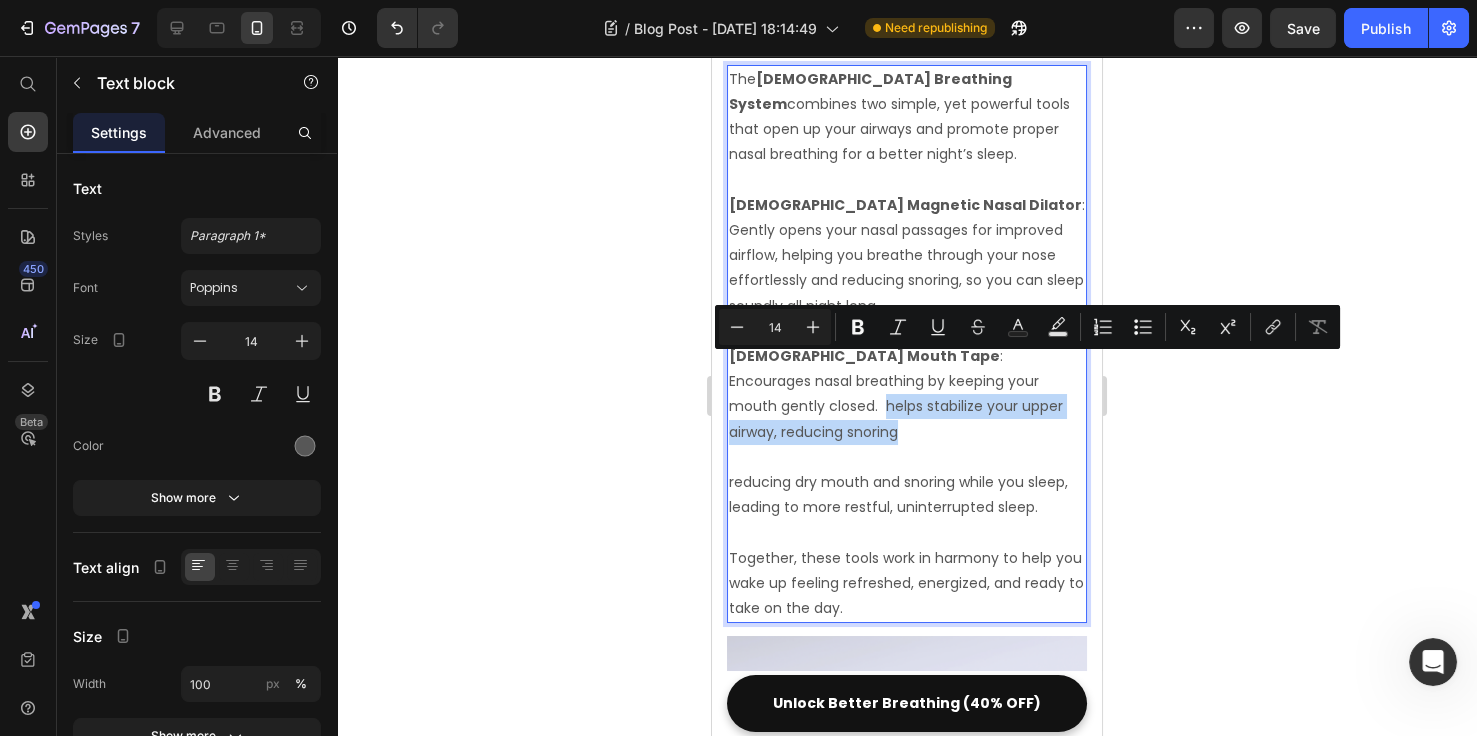 drag, startPoint x: 1050, startPoint y: 394, endPoint x: 999, endPoint y: 372, distance: 55.542778 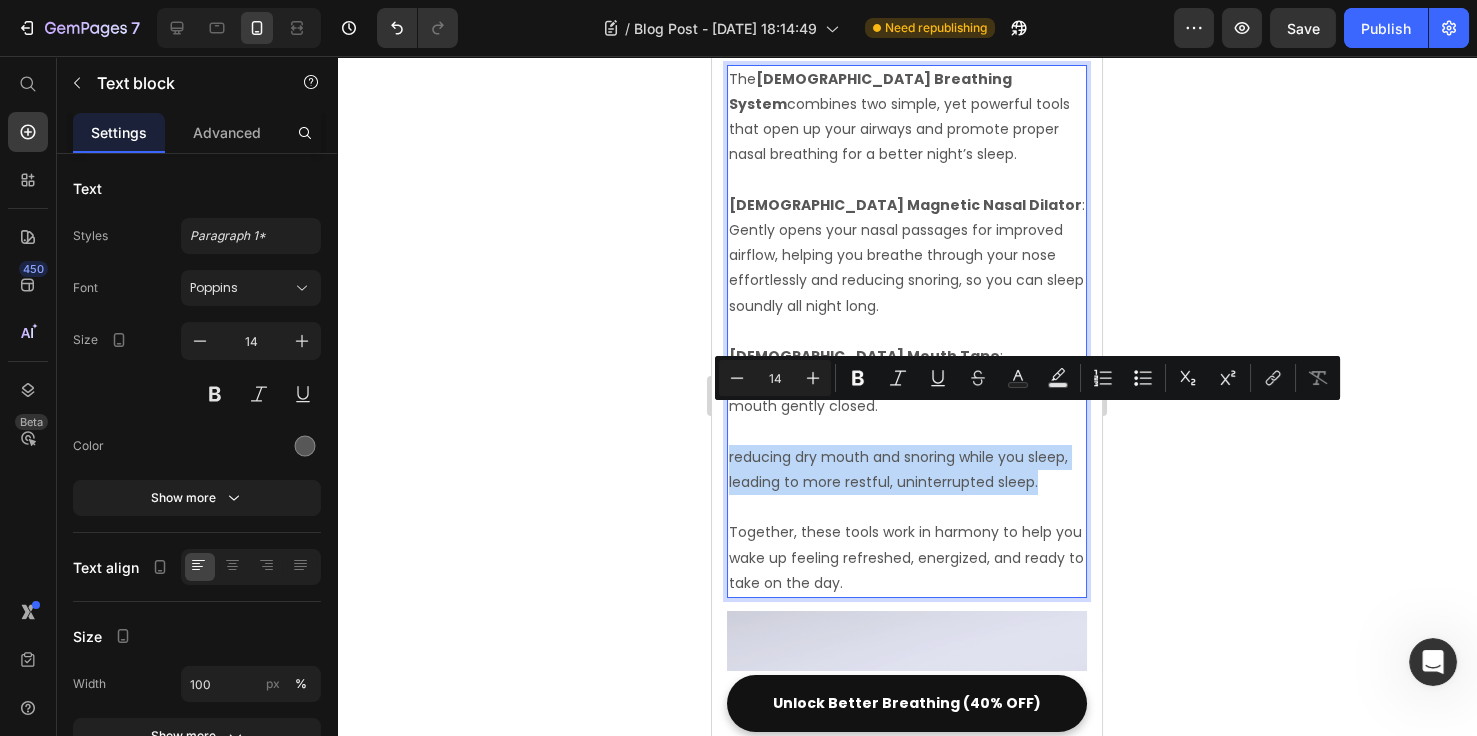 drag, startPoint x: 964, startPoint y: 437, endPoint x: 727, endPoint y: 420, distance: 237.60892 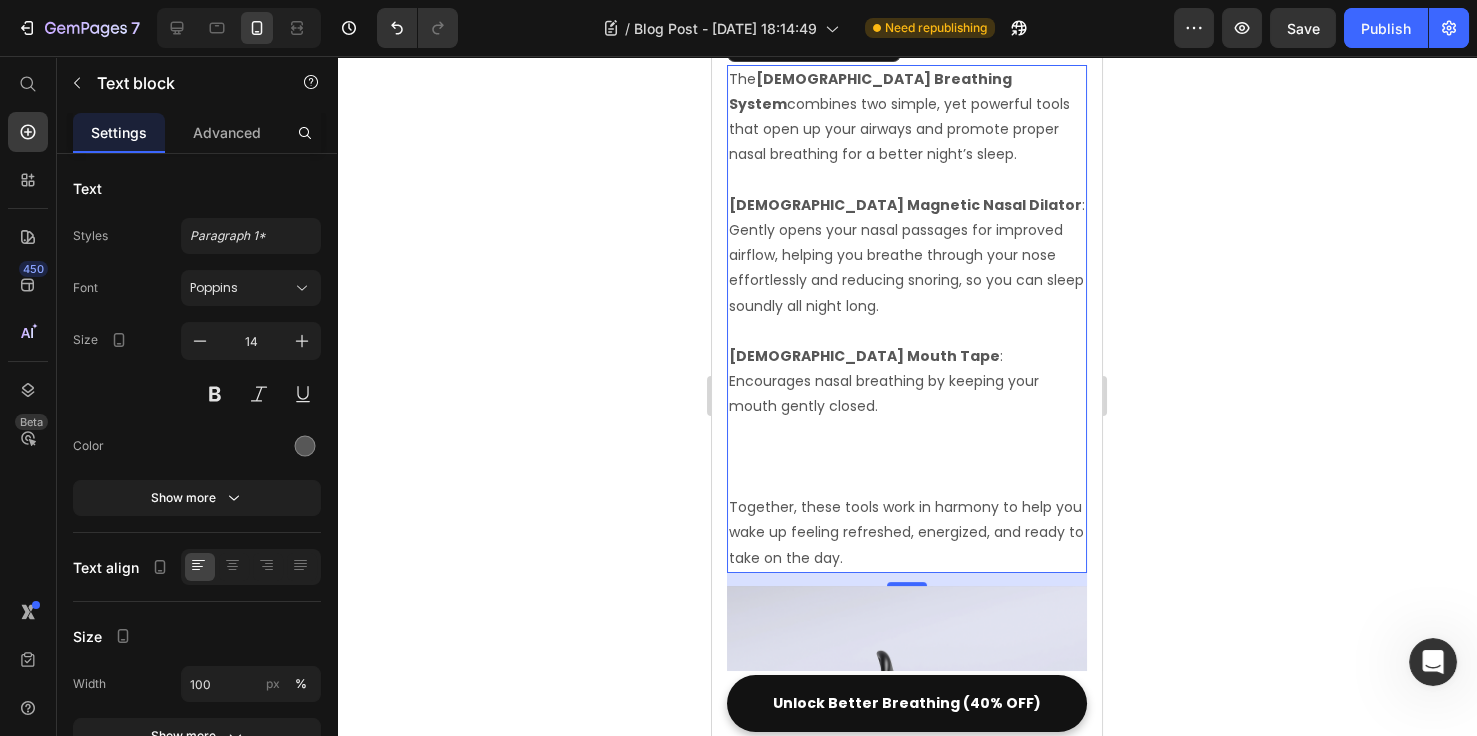 drag, startPoint x: 1021, startPoint y: 353, endPoint x: 1020, endPoint y: 363, distance: 10.049875 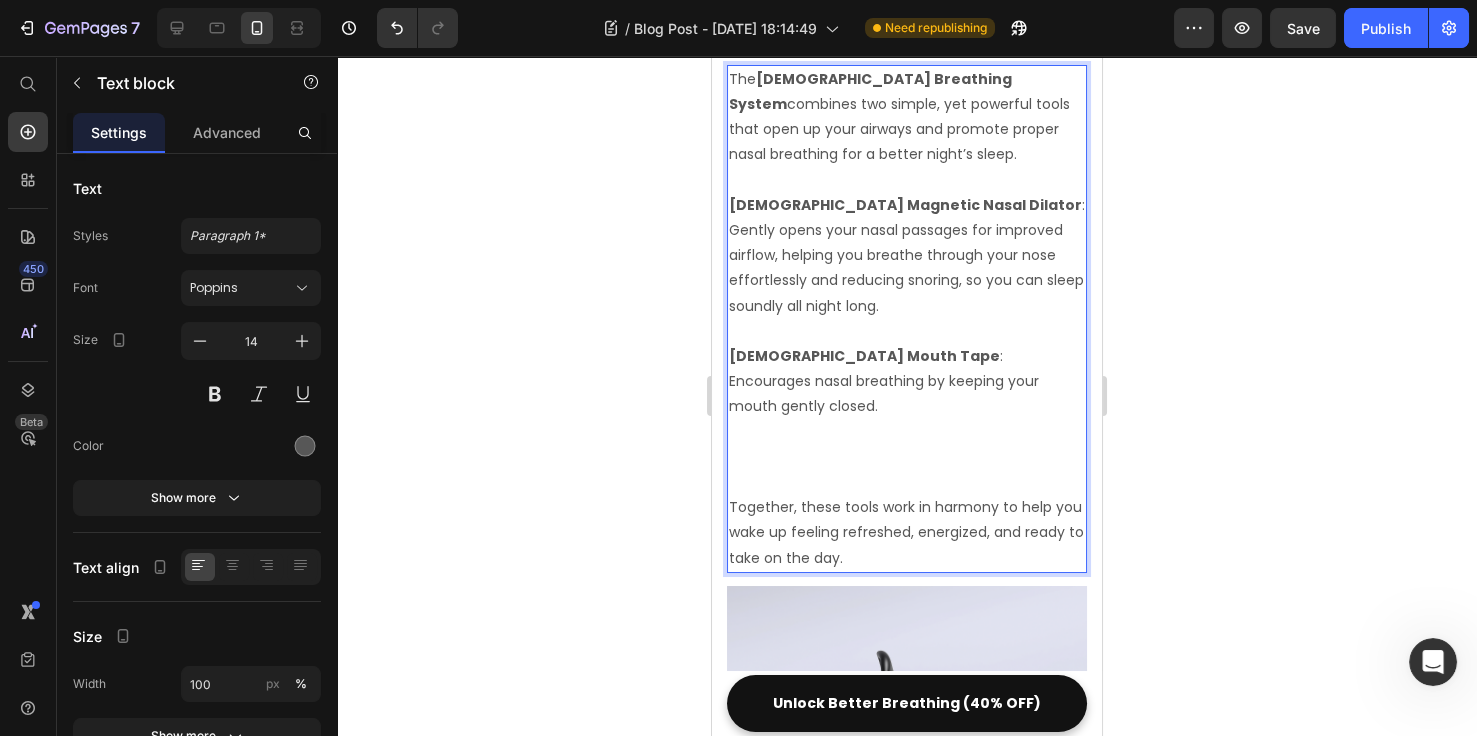 click on "Zenify Mouth Tape : Encourages nasal breathing by keeping your mouth gently closed." at bounding box center (907, 382) 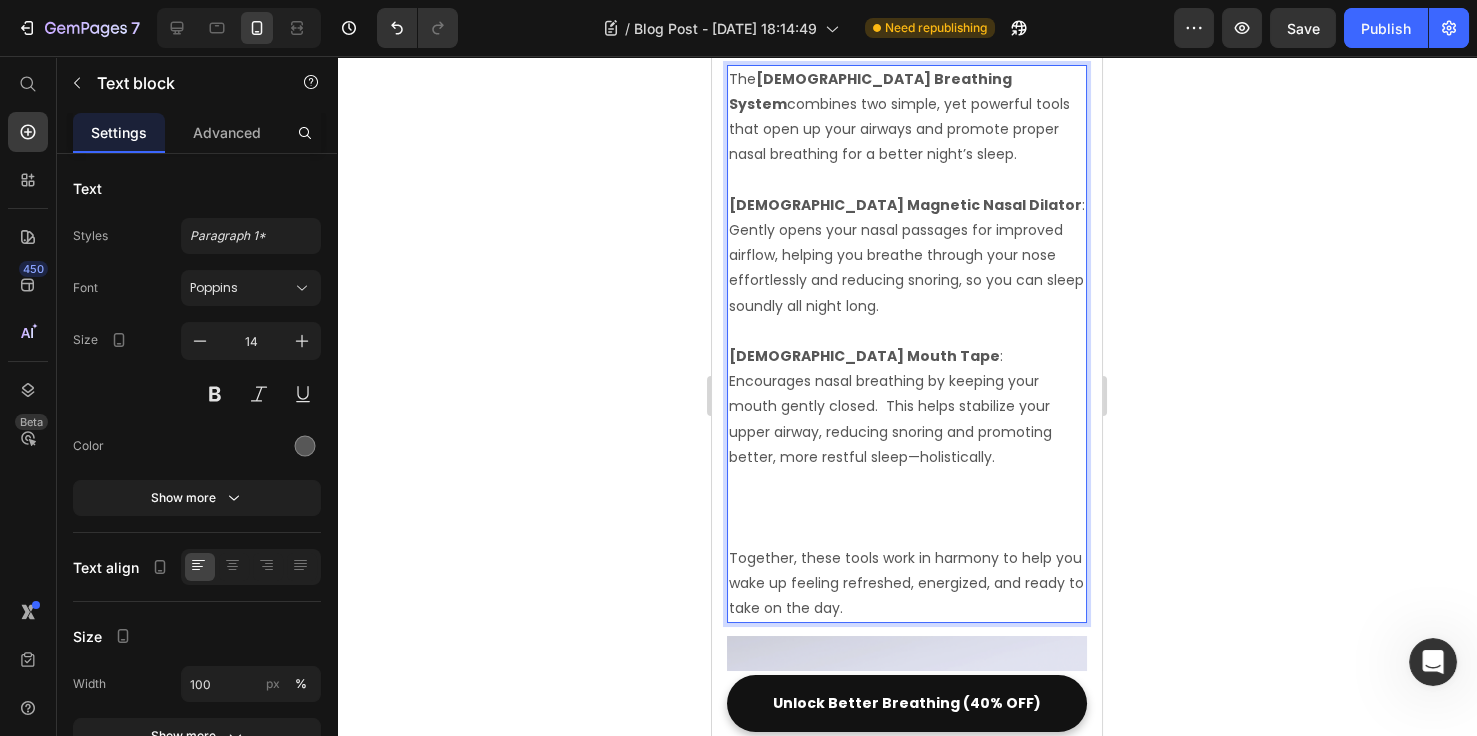 click on "Zenify Mouth Tape : Encourages nasal breathing by keeping your mouth gently closed.  This helps stabilize your upper airway, reducing snoring and promoting better, more restful sleep—holistically." at bounding box center [907, 407] 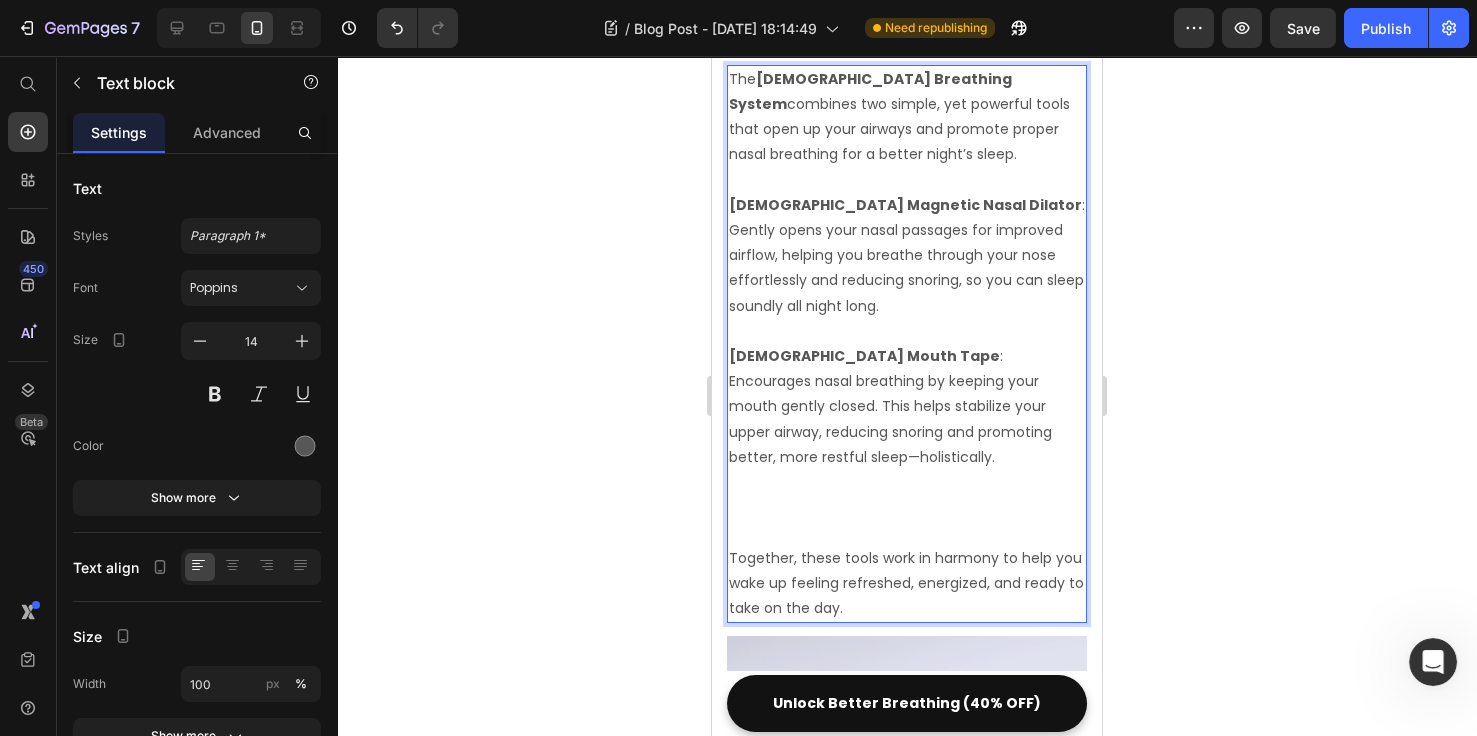 click at bounding box center (907, 507) 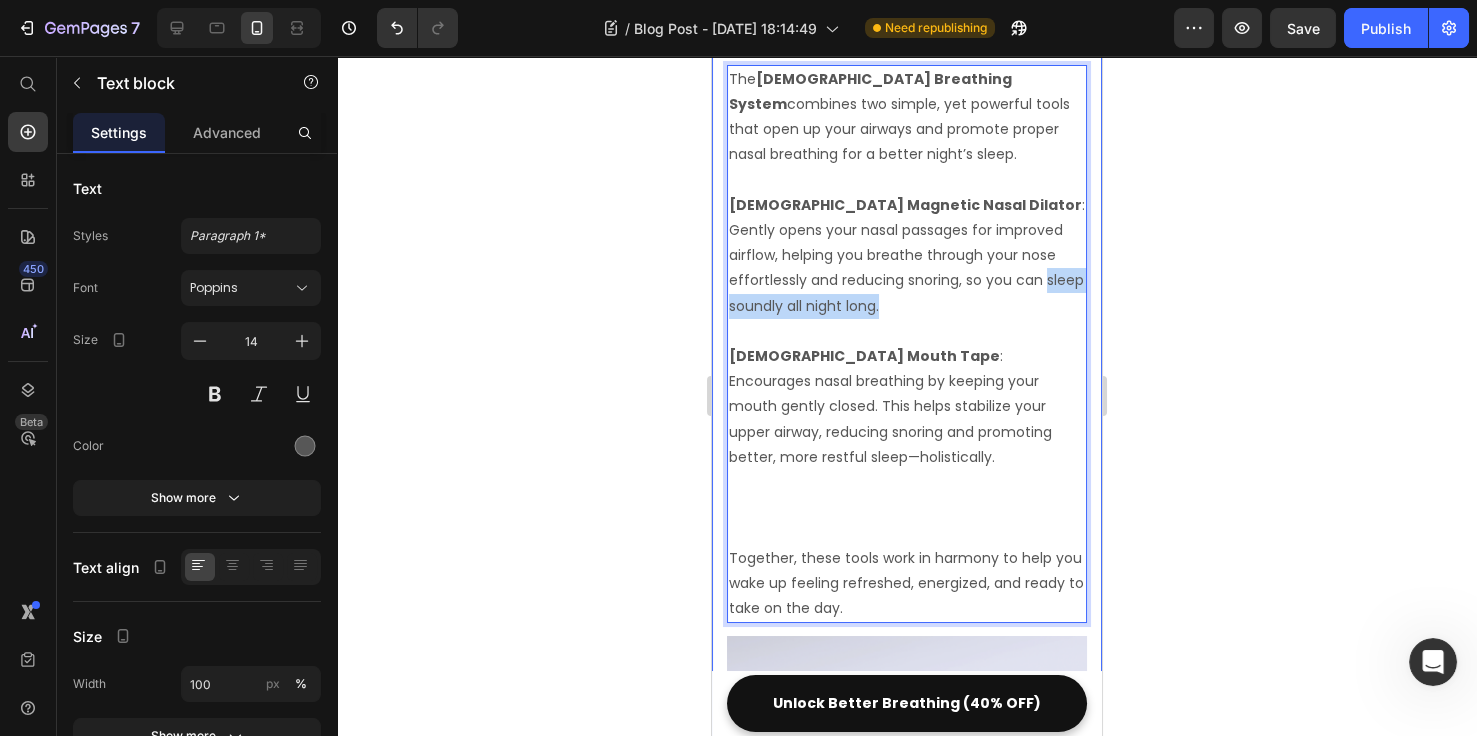 drag, startPoint x: 930, startPoint y: 291, endPoint x: 720, endPoint y: 298, distance: 210.11664 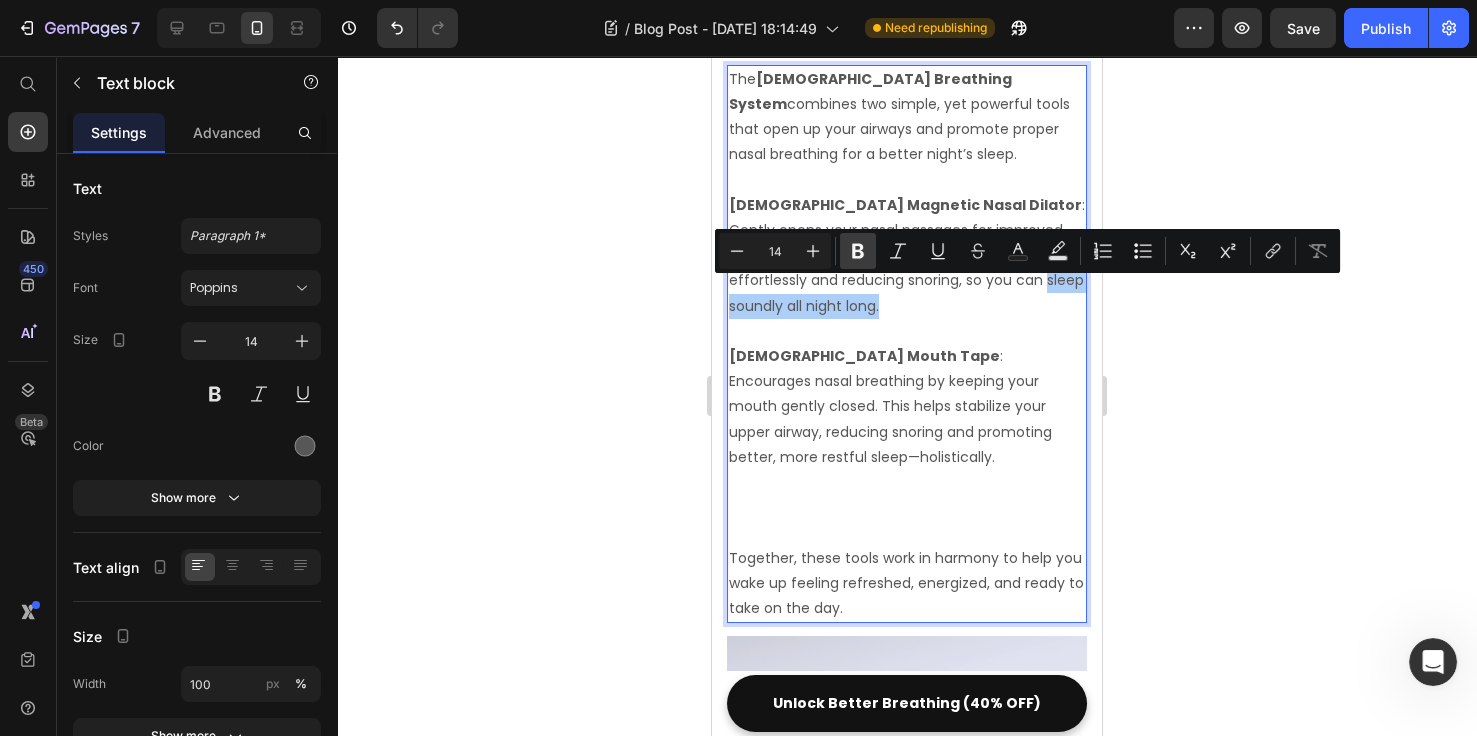click 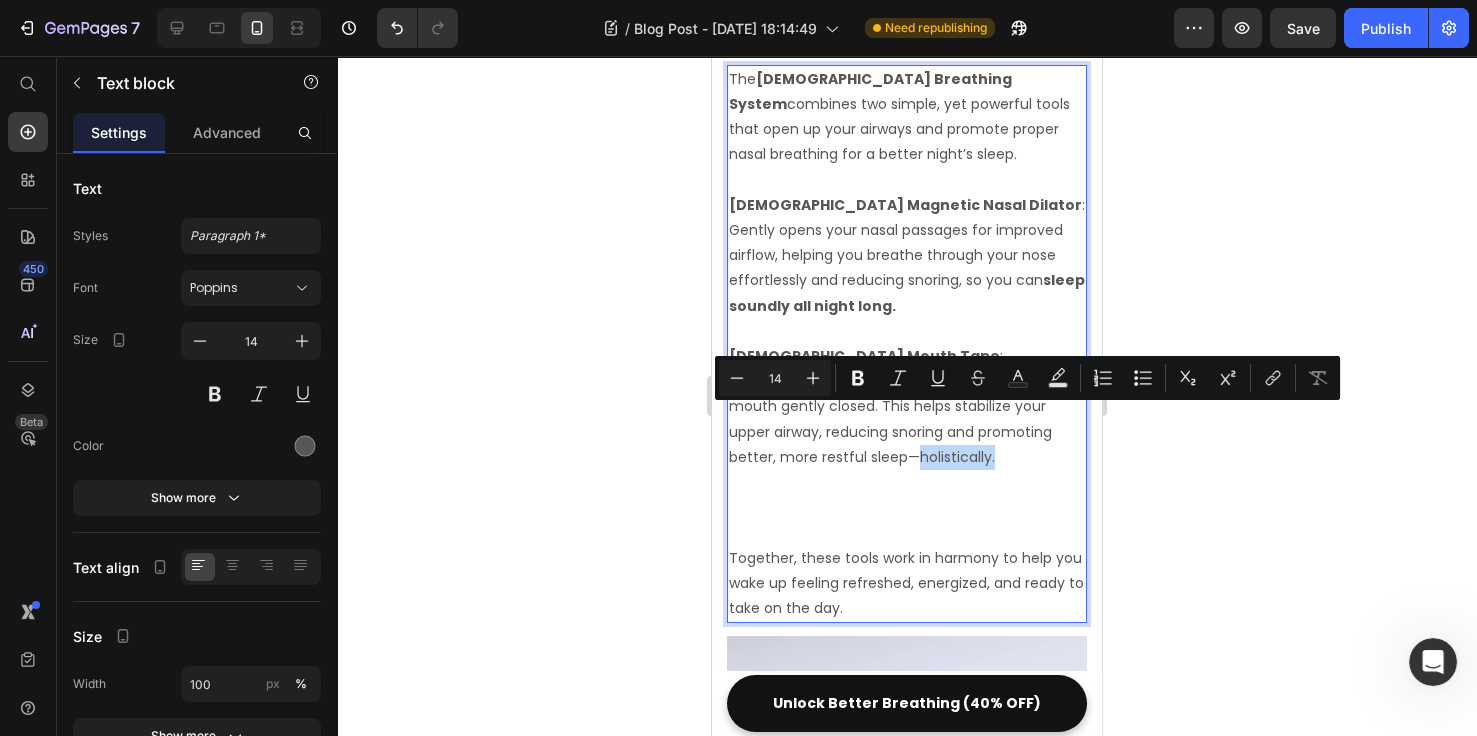 drag, startPoint x: 994, startPoint y: 420, endPoint x: 1003, endPoint y: 400, distance: 21.931713 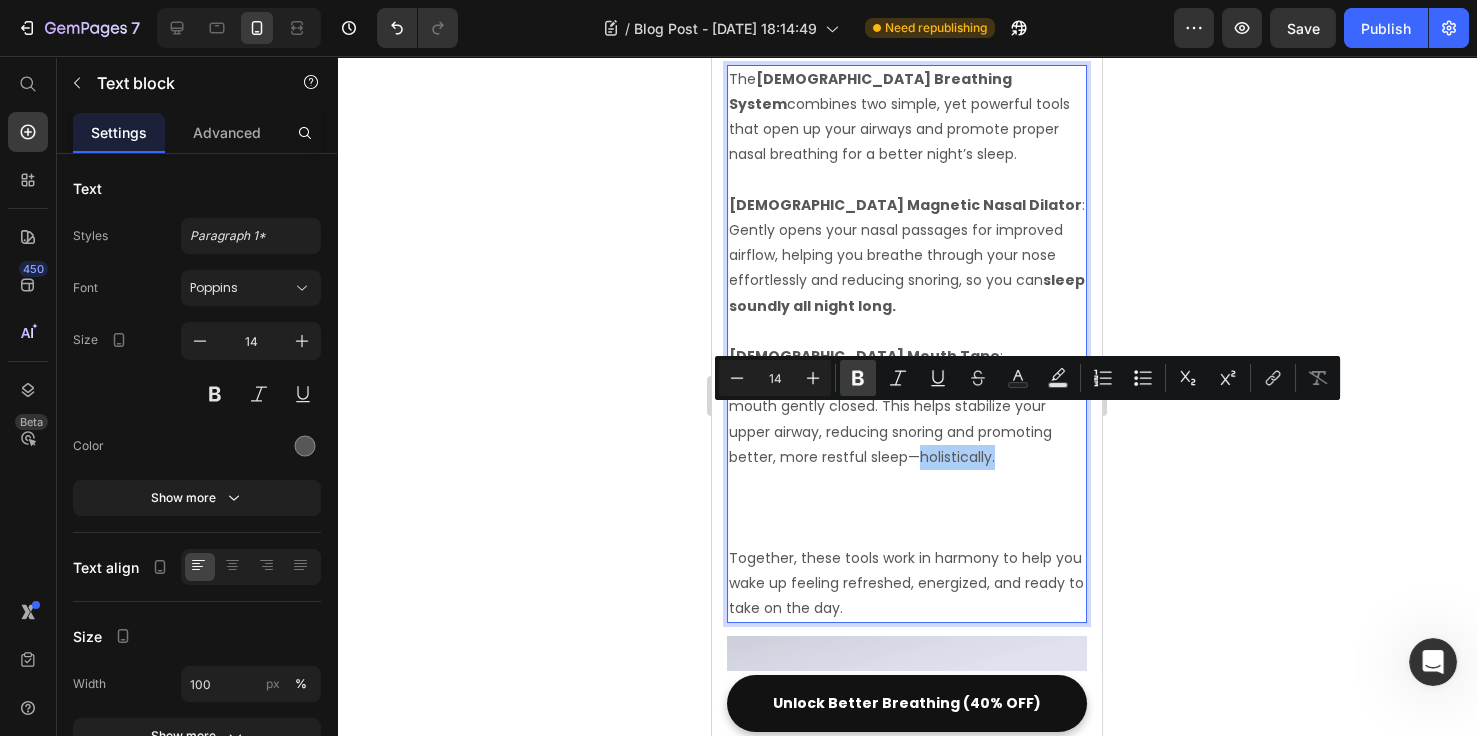 click 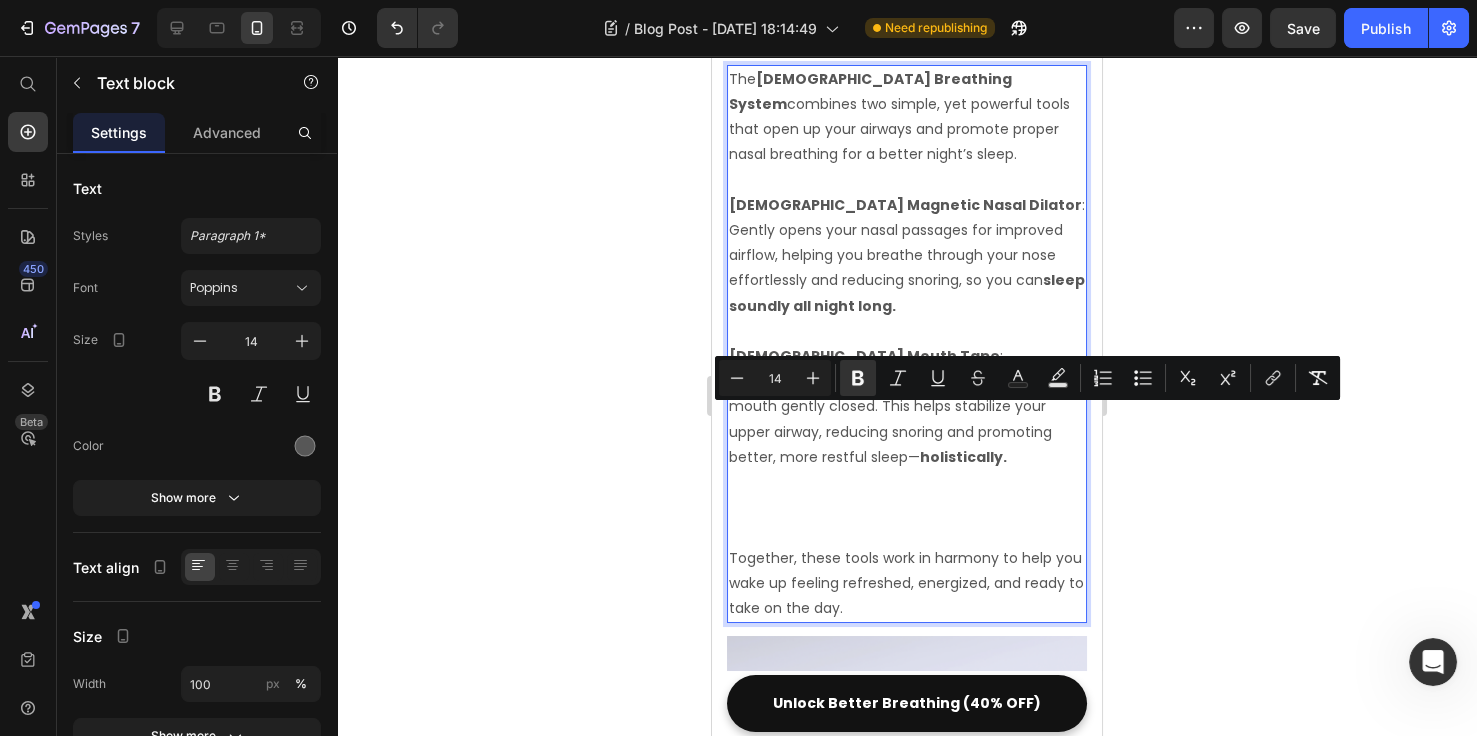 click at bounding box center (907, 482) 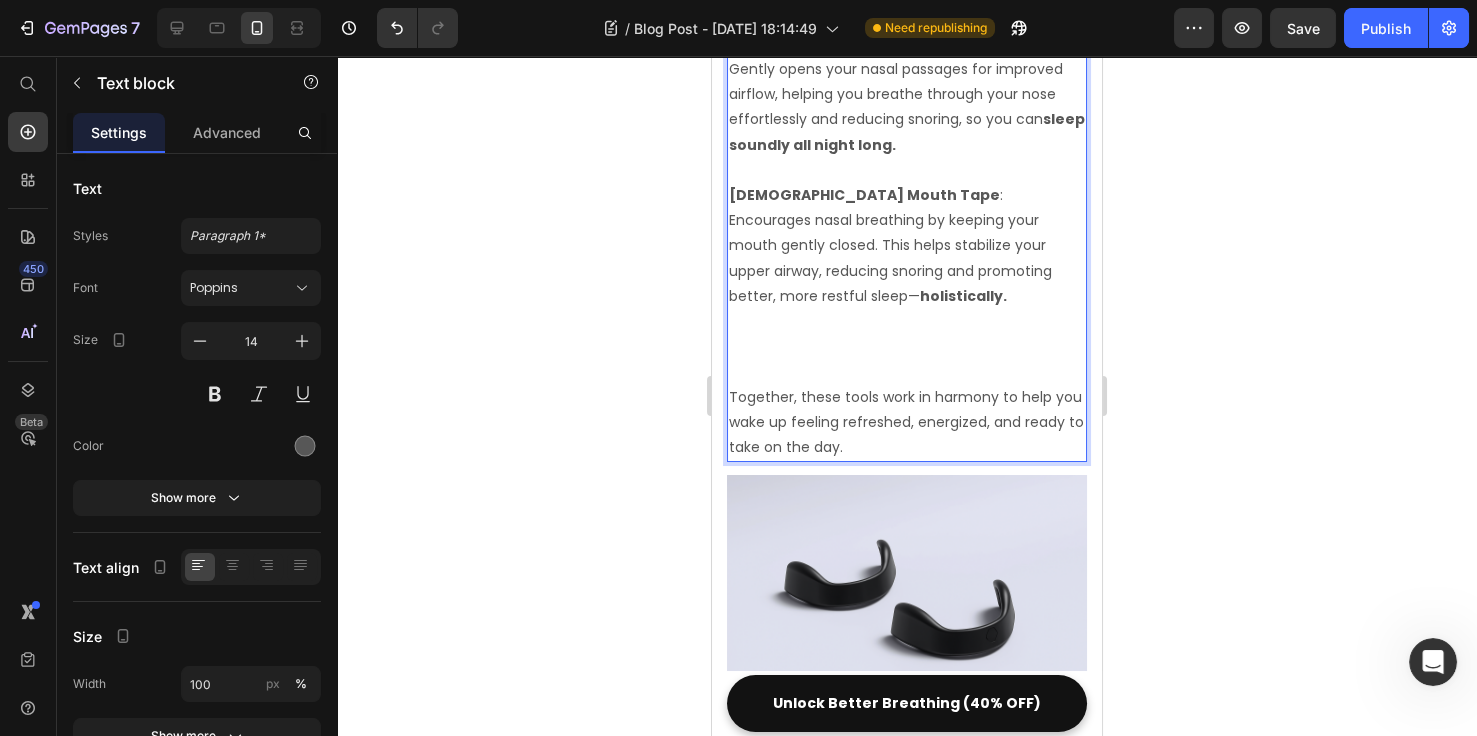 scroll, scrollTop: 1461, scrollLeft: 0, axis: vertical 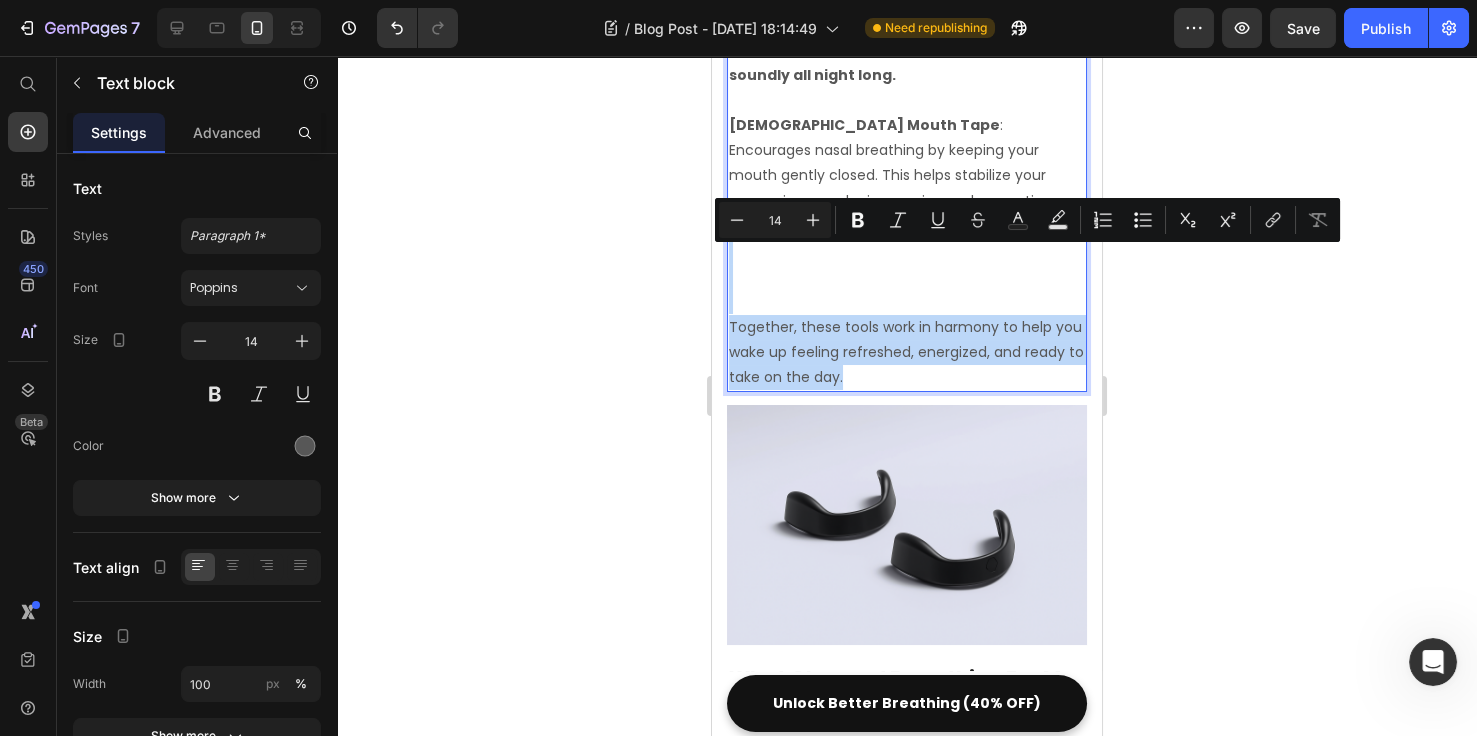 drag, startPoint x: 932, startPoint y: 357, endPoint x: 731, endPoint y: 243, distance: 231.07791 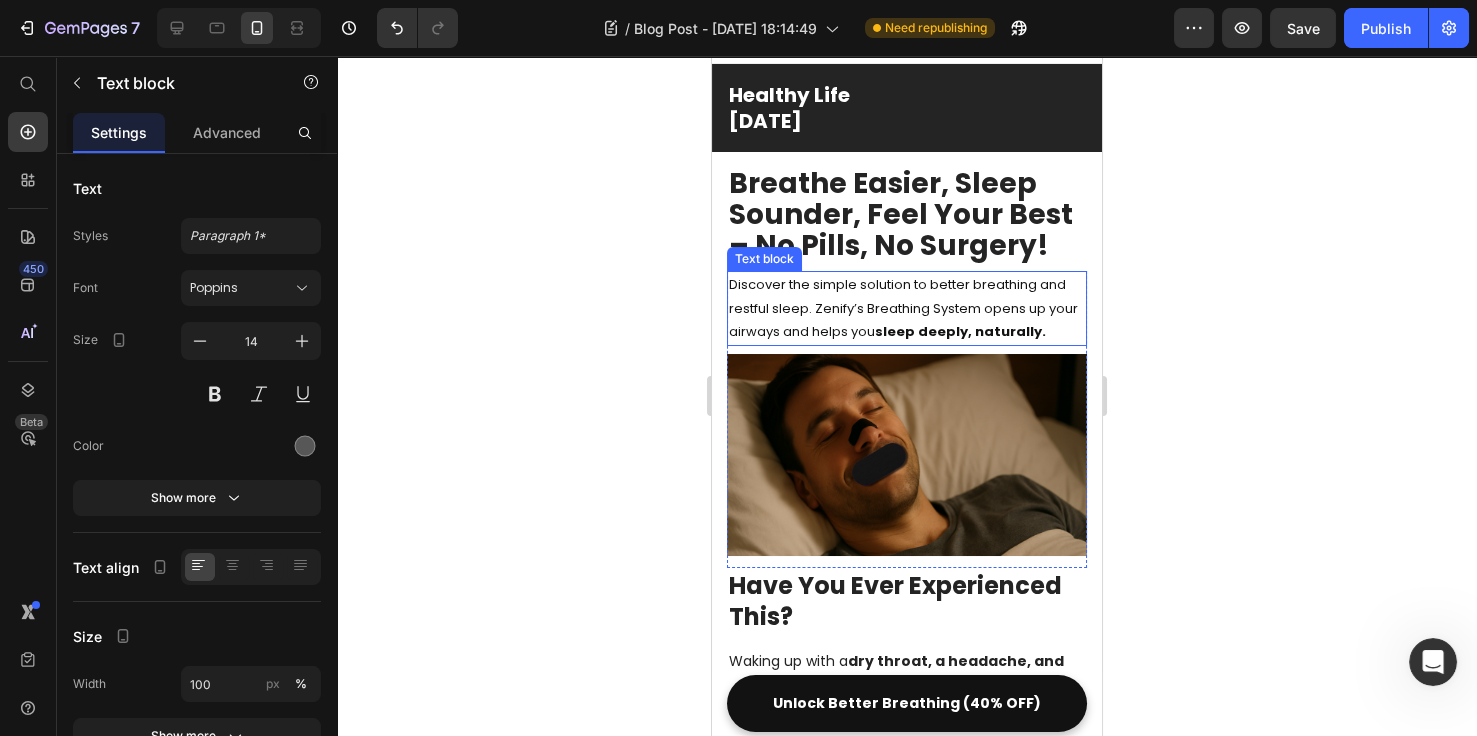 scroll, scrollTop: 0, scrollLeft: 0, axis: both 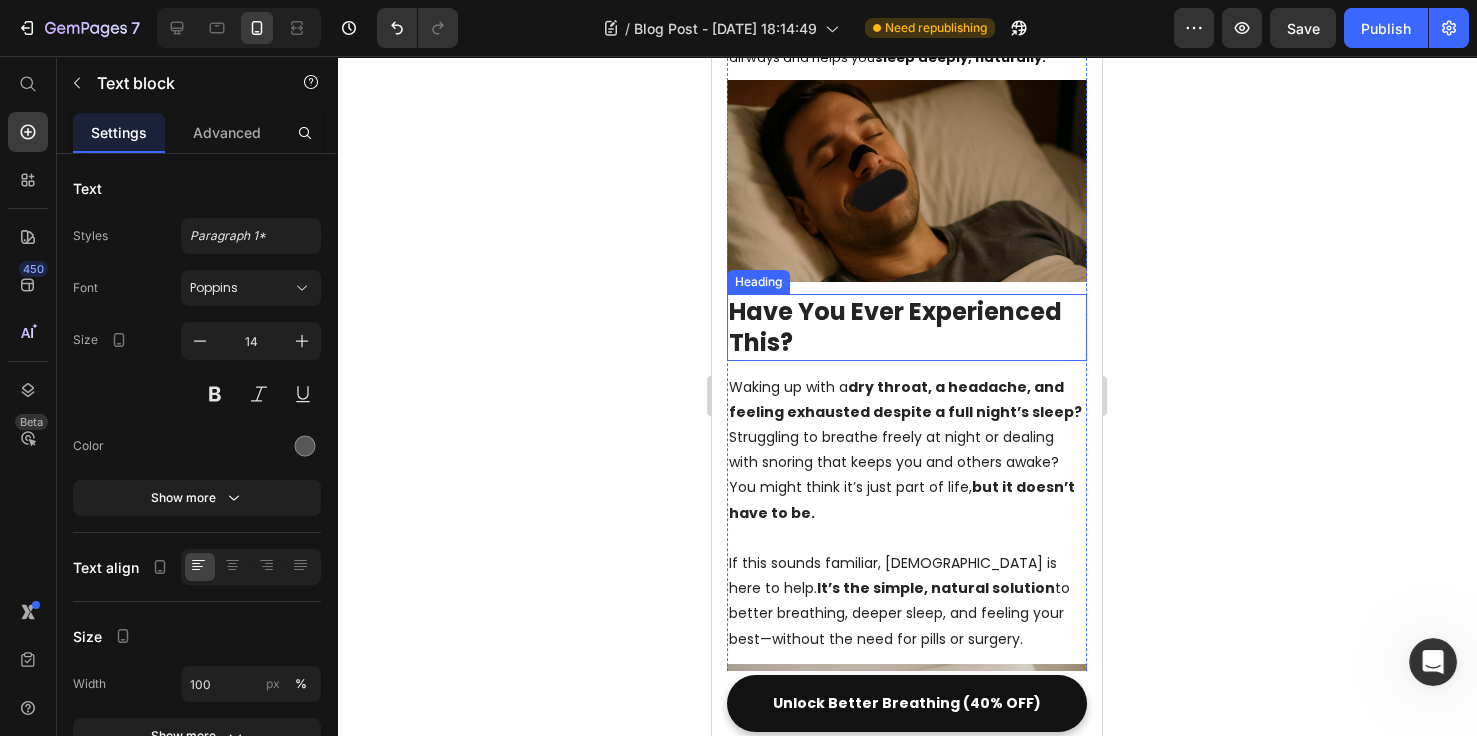 click on "Have You Ever Experienced This?" at bounding box center (907, 327) 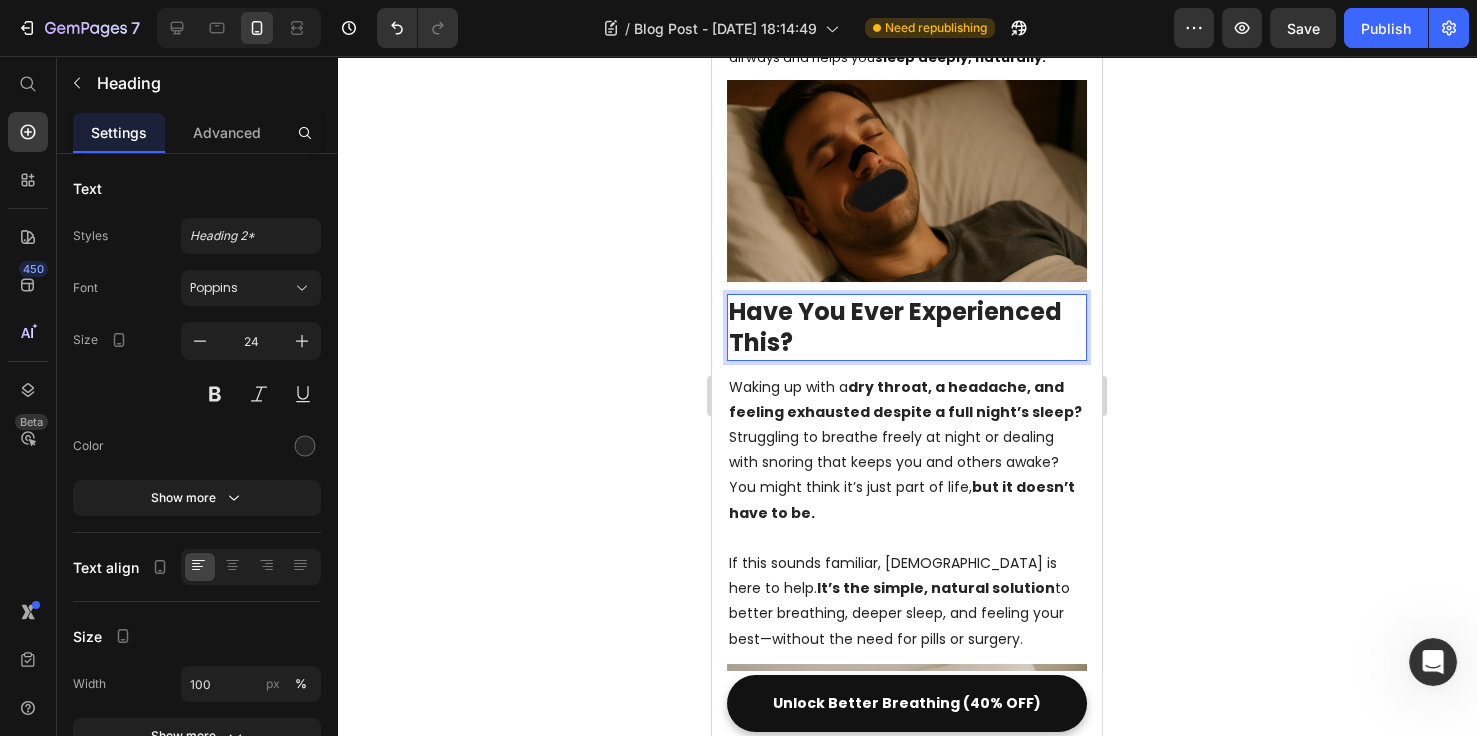 click on "Have You Ever Experienced This?" at bounding box center (907, 327) 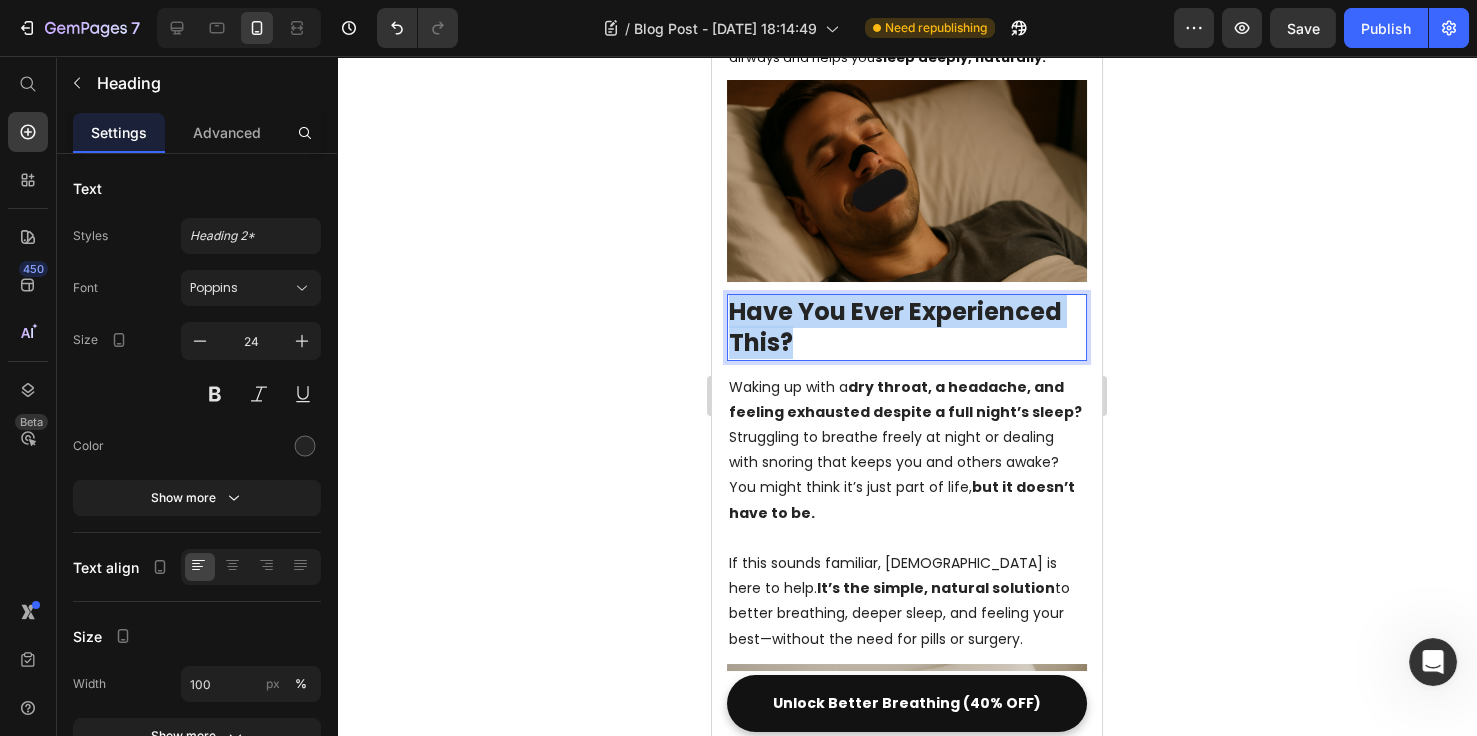drag, startPoint x: 803, startPoint y: 333, endPoint x: 1423, endPoint y: 361, distance: 620.63196 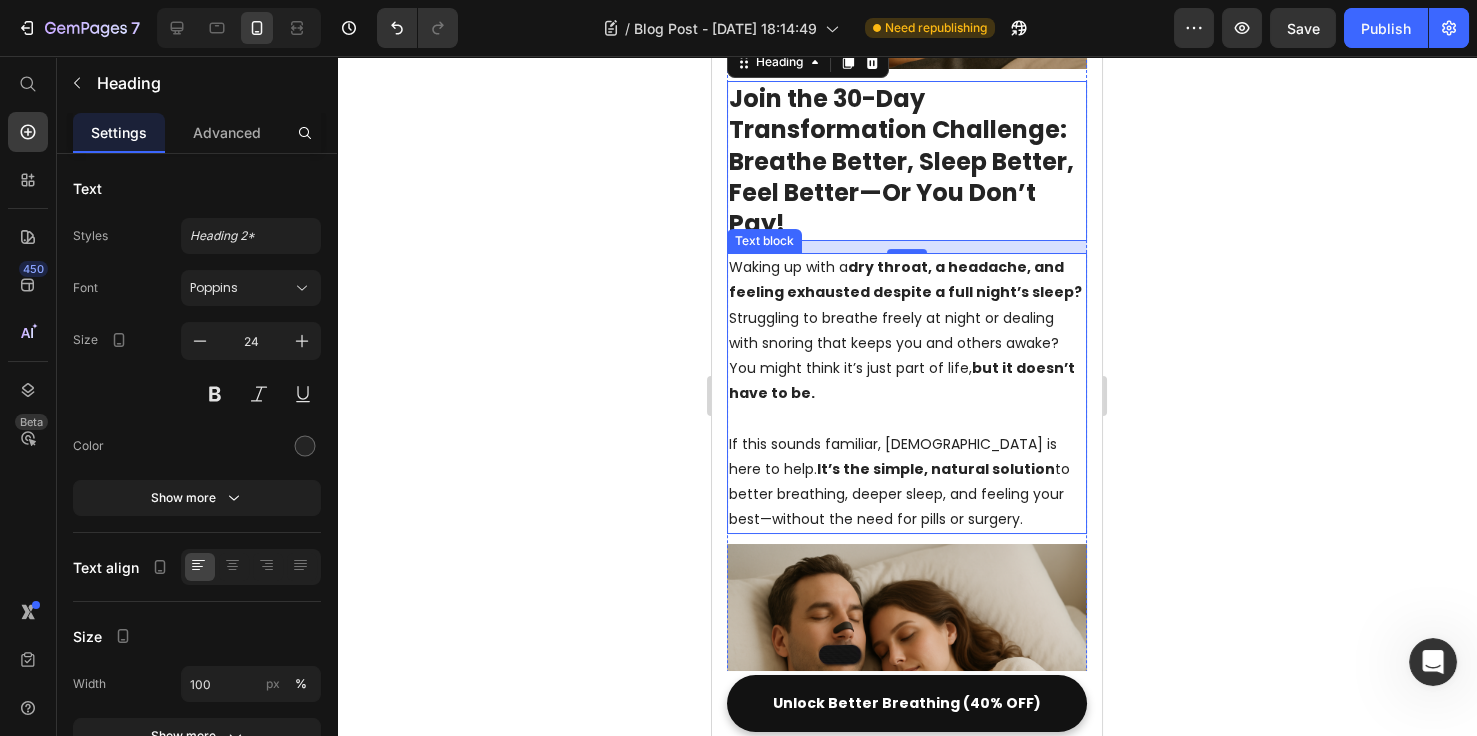 scroll, scrollTop: 538, scrollLeft: 0, axis: vertical 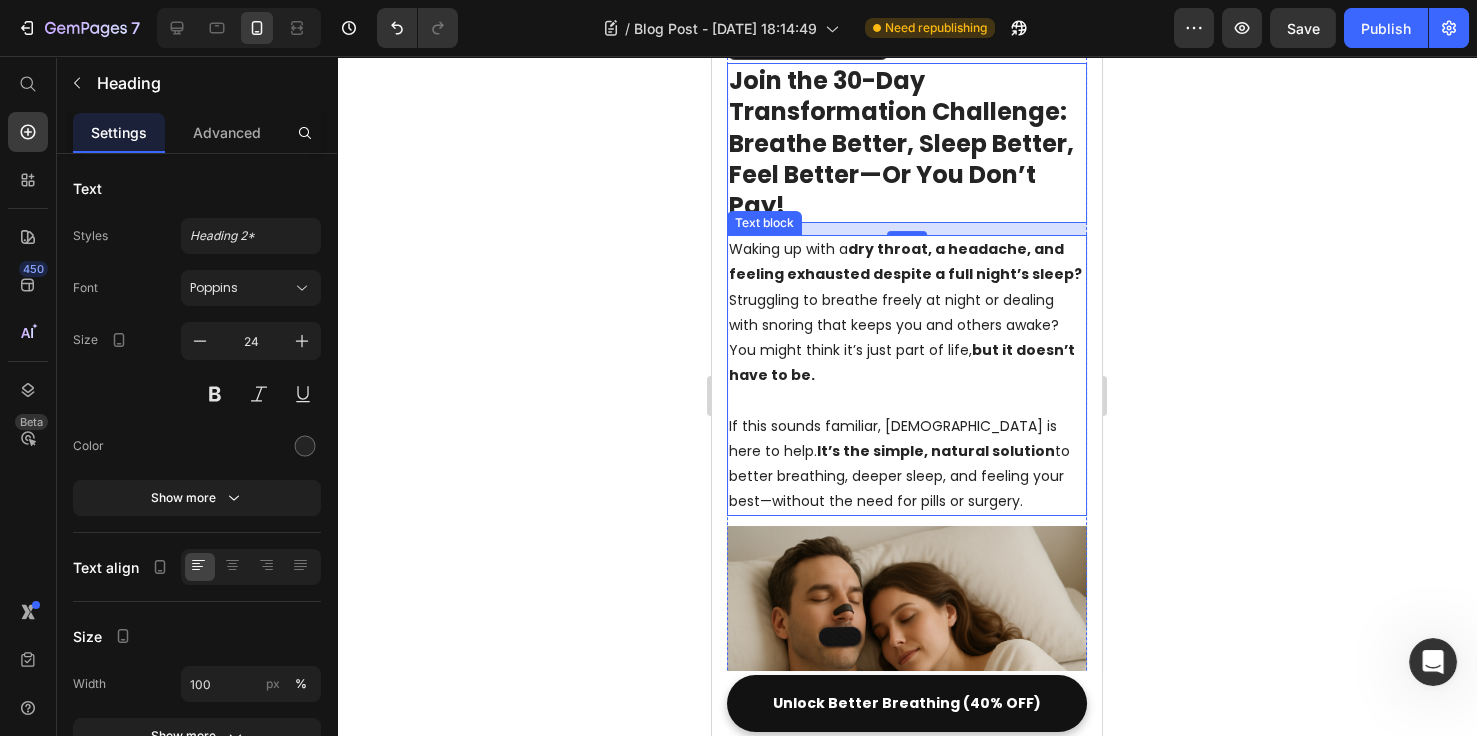 click on "Waking up with a  dry throat, a headache, and feeling exhausted despite a full night’s sleep?  Struggling to breathe freely at night or dealing with snoring that keeps you and others awake? You might think it’s just part of life,  but it doesn’t have to be." at bounding box center (907, 312) 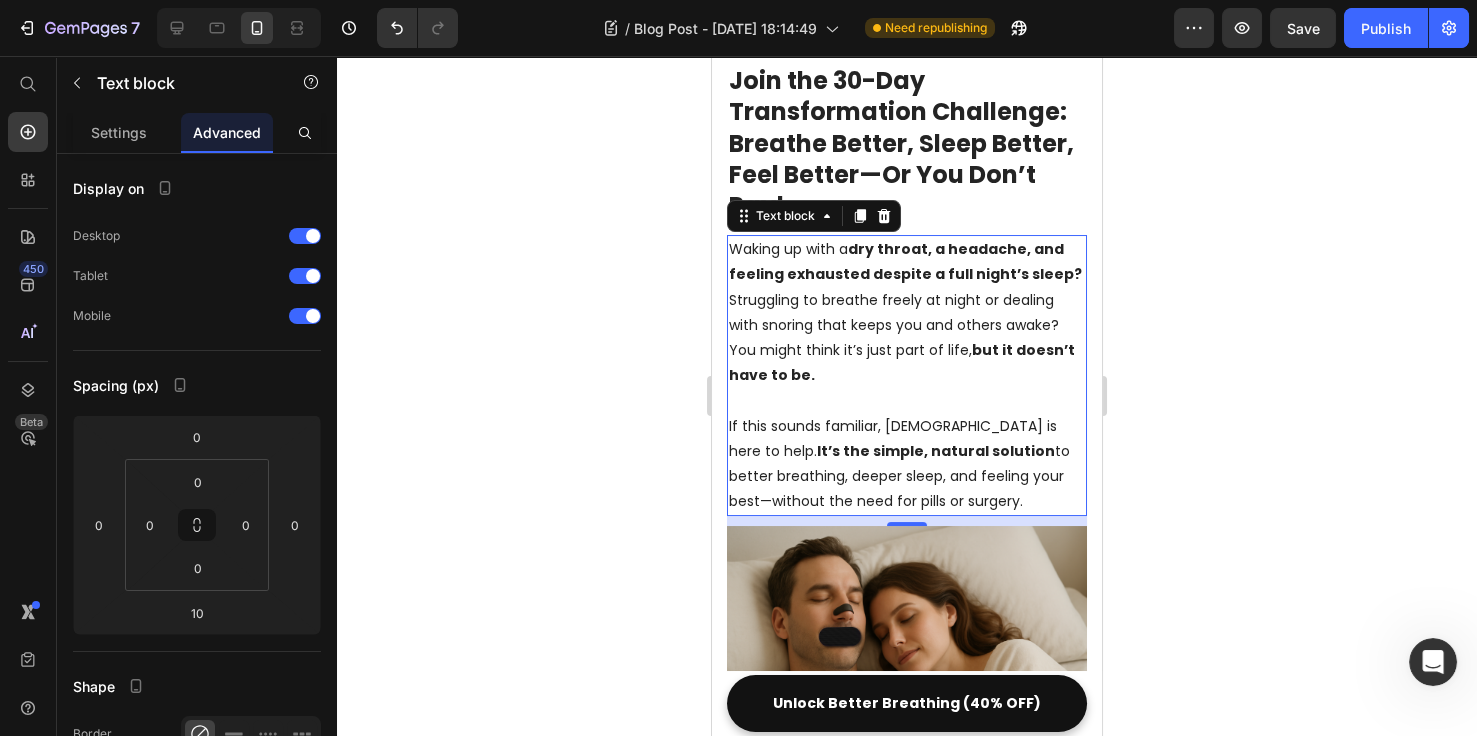 click on "Waking up with a  dry throat, a headache, and feeling exhausted despite a full night’s sleep?  Struggling to breathe freely at night or dealing with snoring that keeps you and others awake? You might think it’s just part of life,  but it doesn’t have to be." at bounding box center (907, 312) 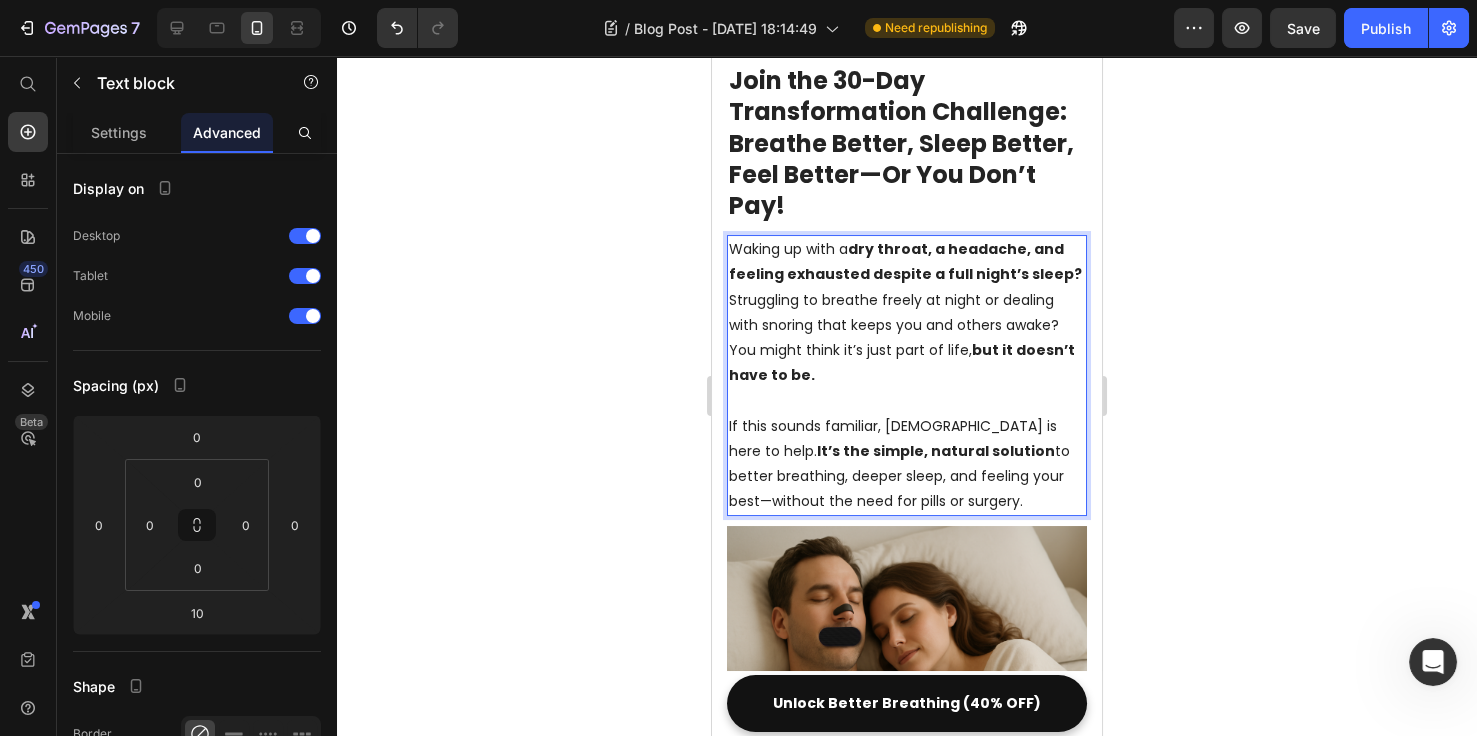 click on "It’s the simple, natural solution" at bounding box center (936, 451) 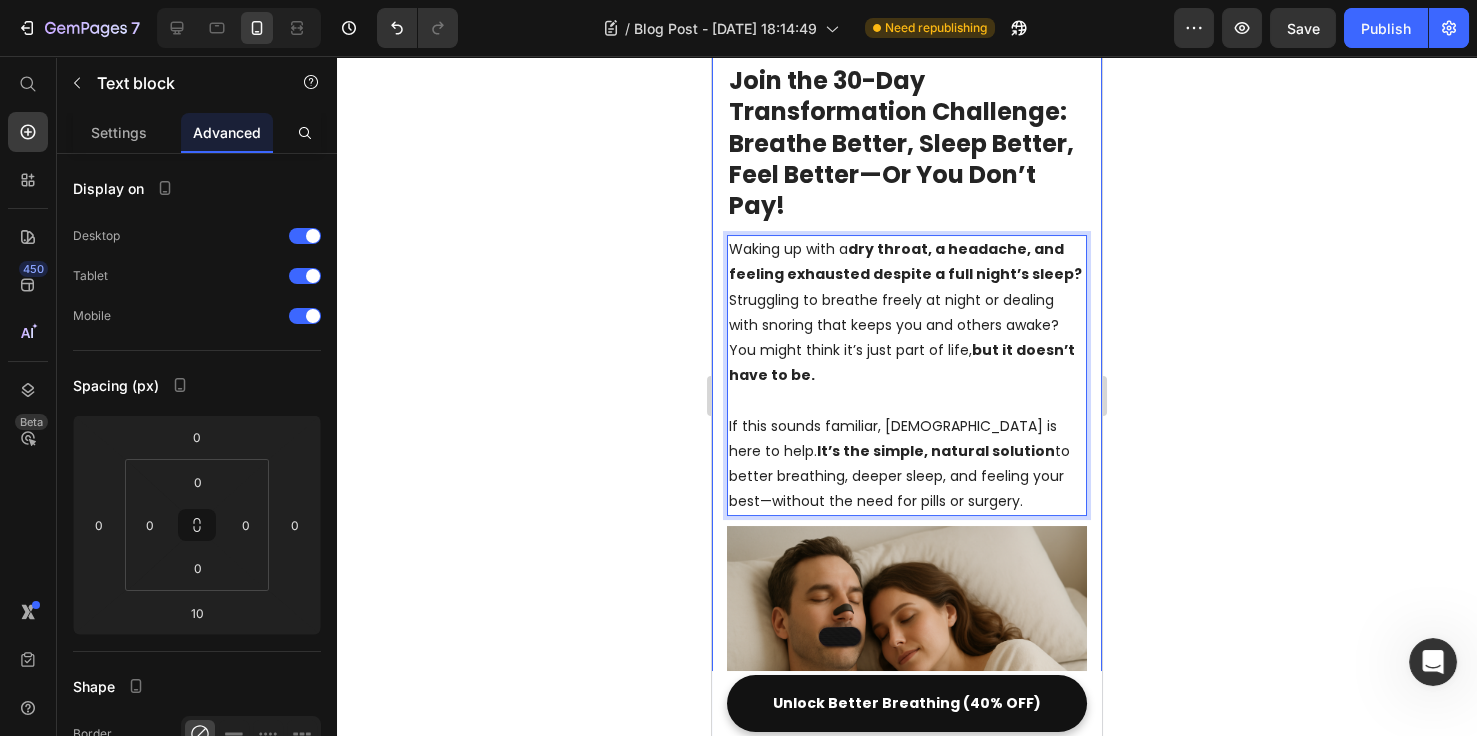drag, startPoint x: 900, startPoint y: 492, endPoint x: 762, endPoint y: 250, distance: 278.58212 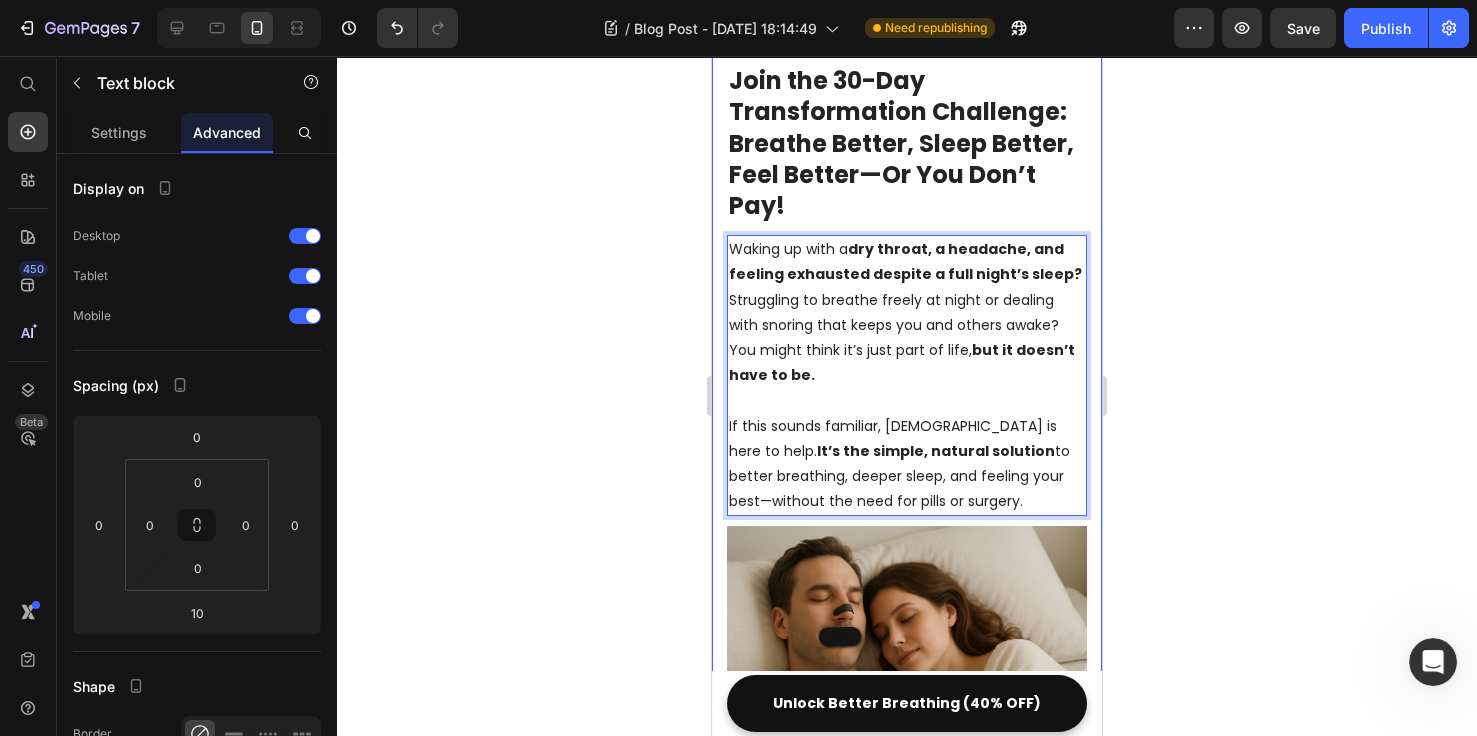 click on "Breathe Easier, Sleep Sounder, Feel Your Best – No Pills, No Surgery! Heading  Discover the simple solution to better breathing and restful sleep. Zenify’s Breathing System opens up your airways and helps you  sleep deeply, naturally. Text block Image Row Join the 30-Day Transformation Challenge: Breathe Better, Sleep Better, Feel Better—Or You Don’t Pay! Heading Waking up with a  dry throat, a headache, and feeling exhausted despite a full night’s sleep?  Struggling to breathe freely at night or dealing with snoring that keeps you and others awake? You might think it’s just part of life,  but it doesn’t have to be. If this sounds familiar, [DEMOGRAPHIC_DATA] is here to help.  It’s the simple, natural solution  to better breathing, deeper sleep, and feeling your best—without the need for pills or surgery. Text block   10 Image Transform Your Breathing, Sleep, and Energy with Zenify Heading The  Zenify Breathing System Zenify Magnetic Nasal Dilator sleep soundly all night long. Zenify Mouth Tape Image" at bounding box center [907, 2561] 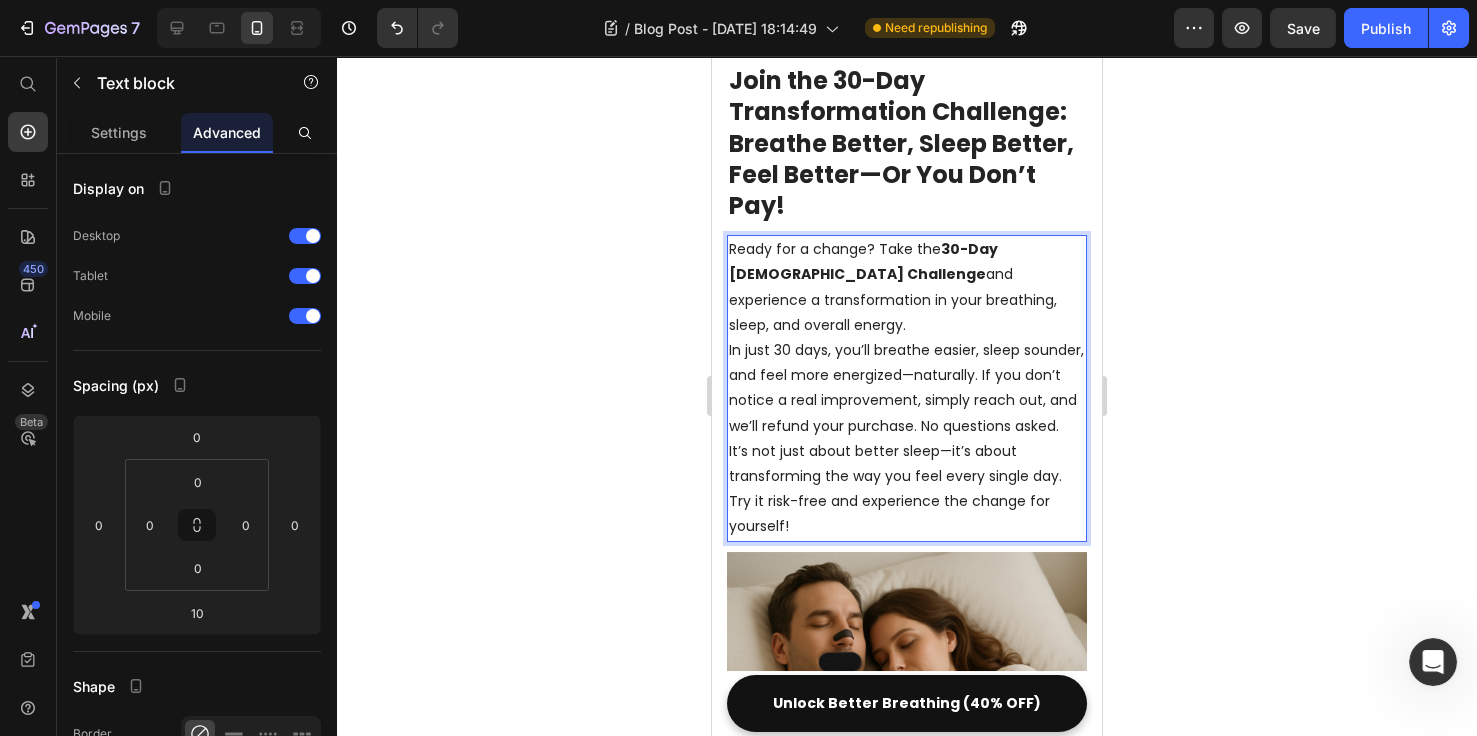click on "In just 30 days, you’ll breathe easier, sleep sounder, and feel more energized—naturally. If you don’t notice a real improvement, simply reach out, and we’ll refund your purchase. No questions asked." at bounding box center (907, 388) 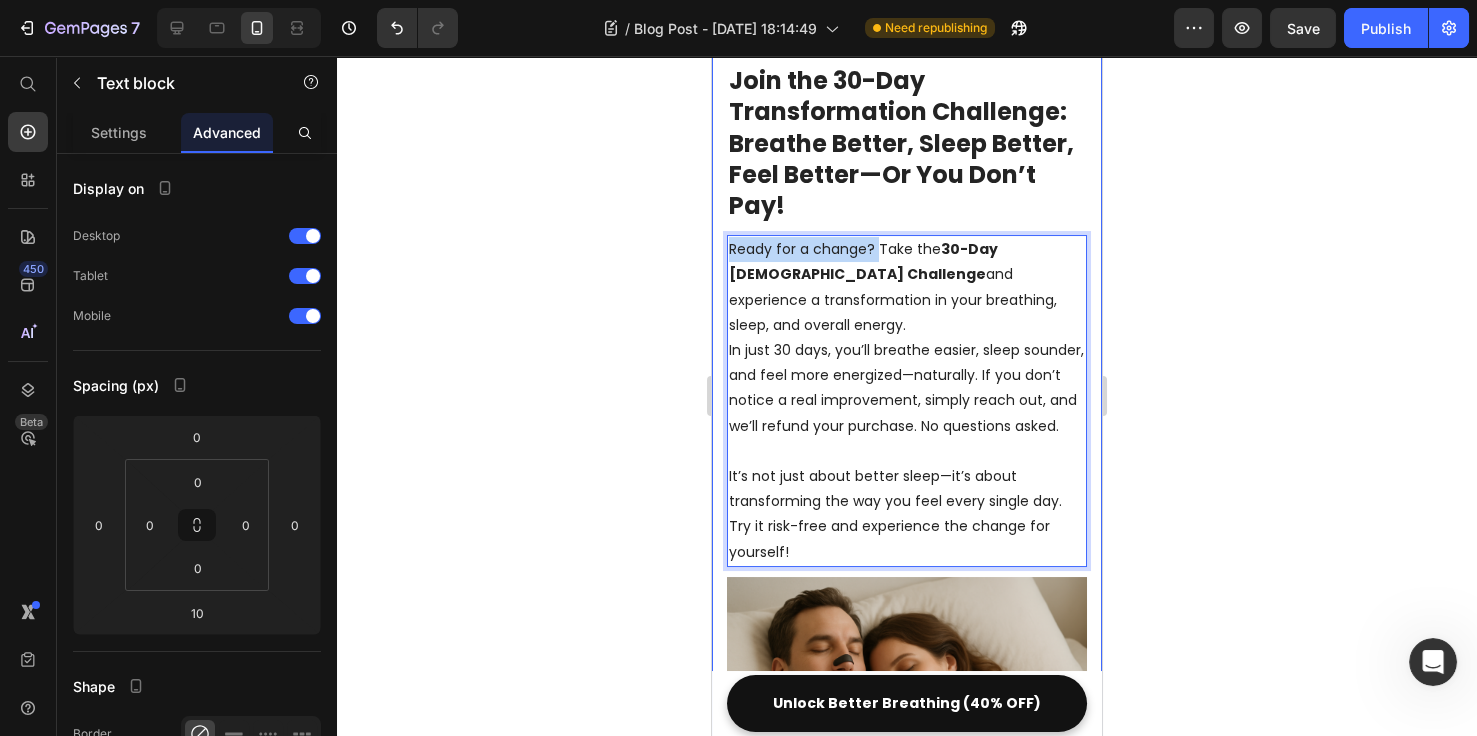 drag, startPoint x: 873, startPoint y: 241, endPoint x: 726, endPoint y: 232, distance: 147.27525 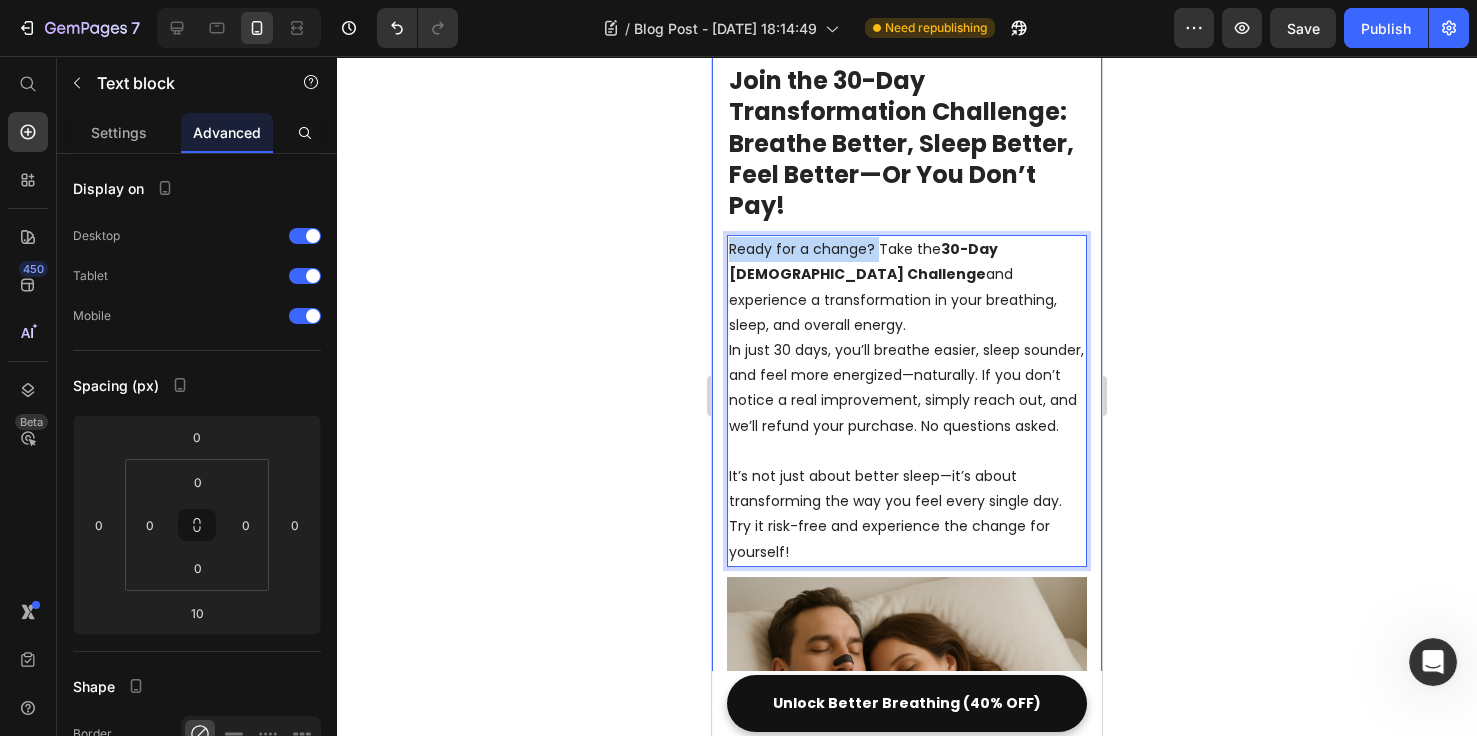 click on "Breathe Easier, Sleep Sounder, Feel Your Best – No Pills, No Surgery! Heading  Discover the simple solution to better breathing and restful sleep. Zenify’s Breathing System opens up your airways and helps you  sleep deeply, naturally. Text block Image Row Join the 30-Day Transformation Challenge: Breathe Better, Sleep Better, Feel Better—Or You Don’t Pay! Heading Ready for a change? Take the  30-Day [DEMOGRAPHIC_DATA] Challenge  and experience a transformation in your breathing, sleep, and overall energy. In just 30 days, you’ll breathe easier, sleep sounder, and feel more energized—naturally. If you don’t notice a real improvement, simply reach out, and we’ll refund your purchase. No questions asked. It’s not just about better sleep—it’s about transforming the way you feel every single day. Try it risk-free and experience the change for yourself! Text block   10 Image Transform Your Breathing, Sleep, and Energy with Zenify Heading The  Zenify Breathing System Zenify Magnetic Nasal Dilator Image" at bounding box center [907, 2586] 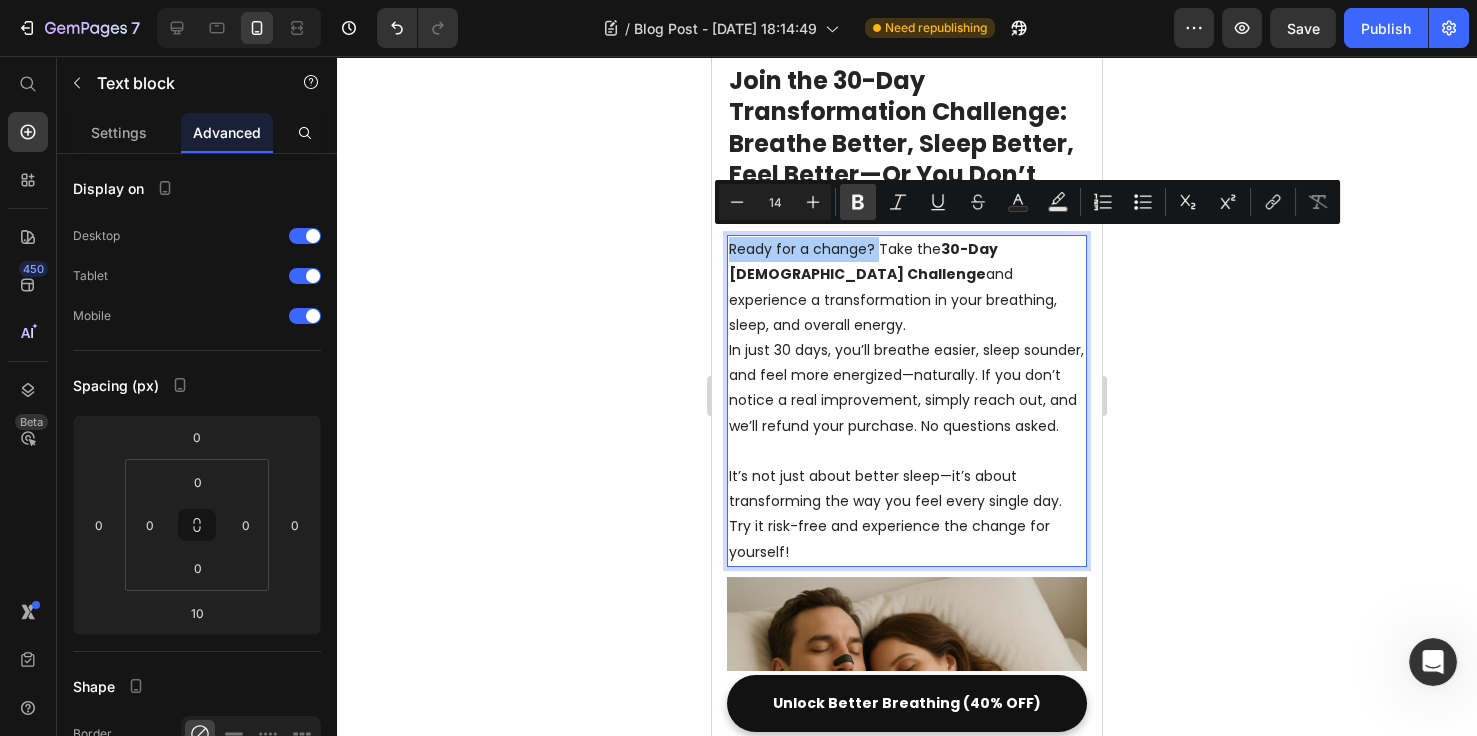 click 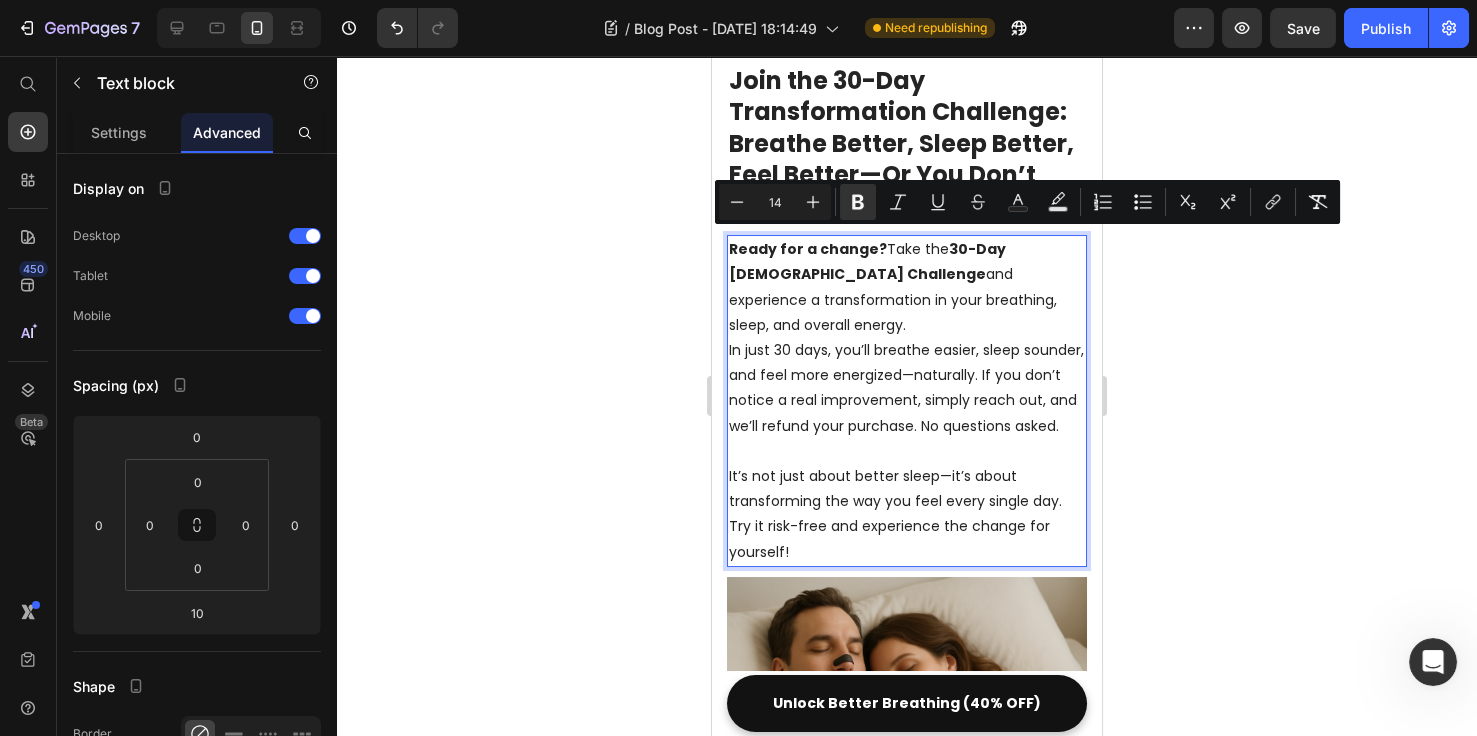 click on "In just 30 days, you’ll breathe easier, sleep sounder, and feel more energized—naturally. If you don’t notice a real improvement, simply reach out, and we’ll refund your purchase. No questions asked." at bounding box center (907, 388) 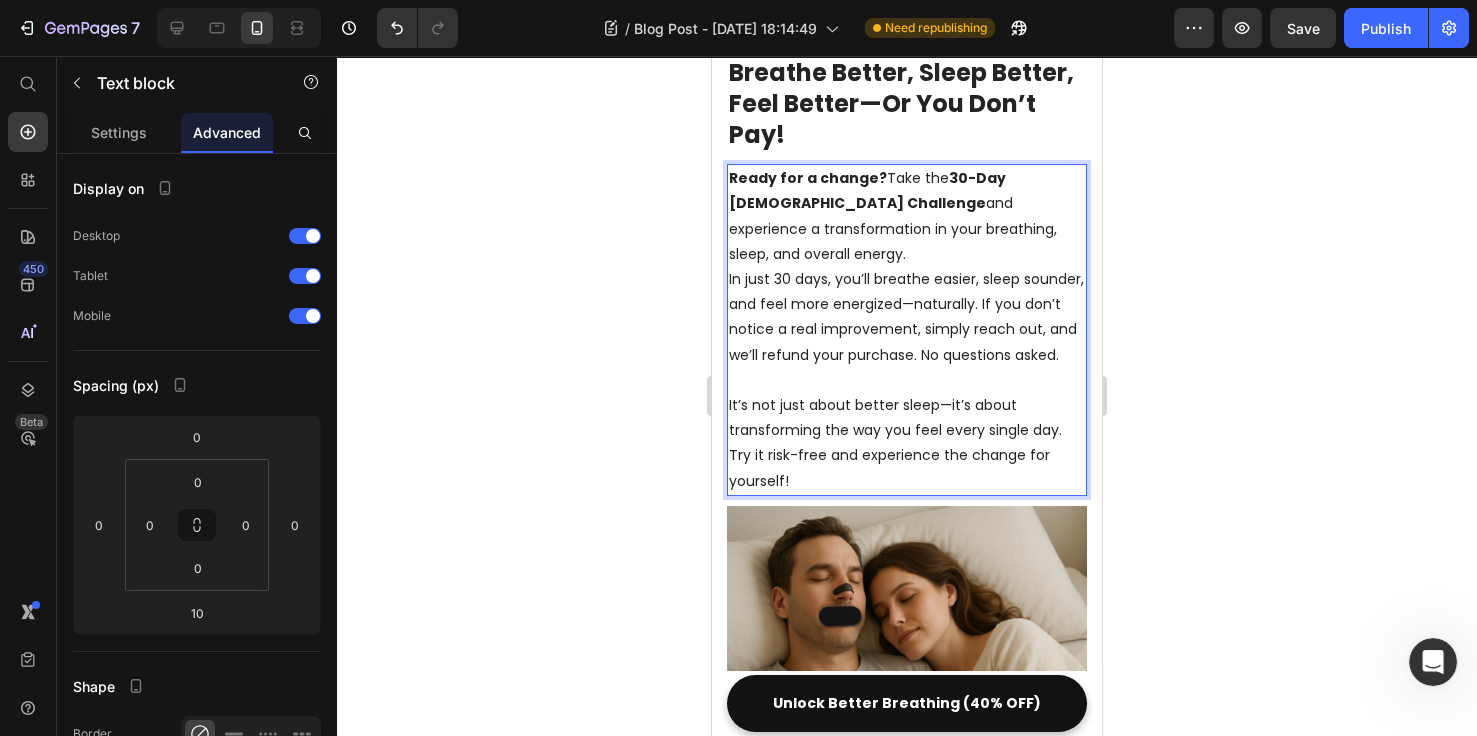 scroll, scrollTop: 615, scrollLeft: 0, axis: vertical 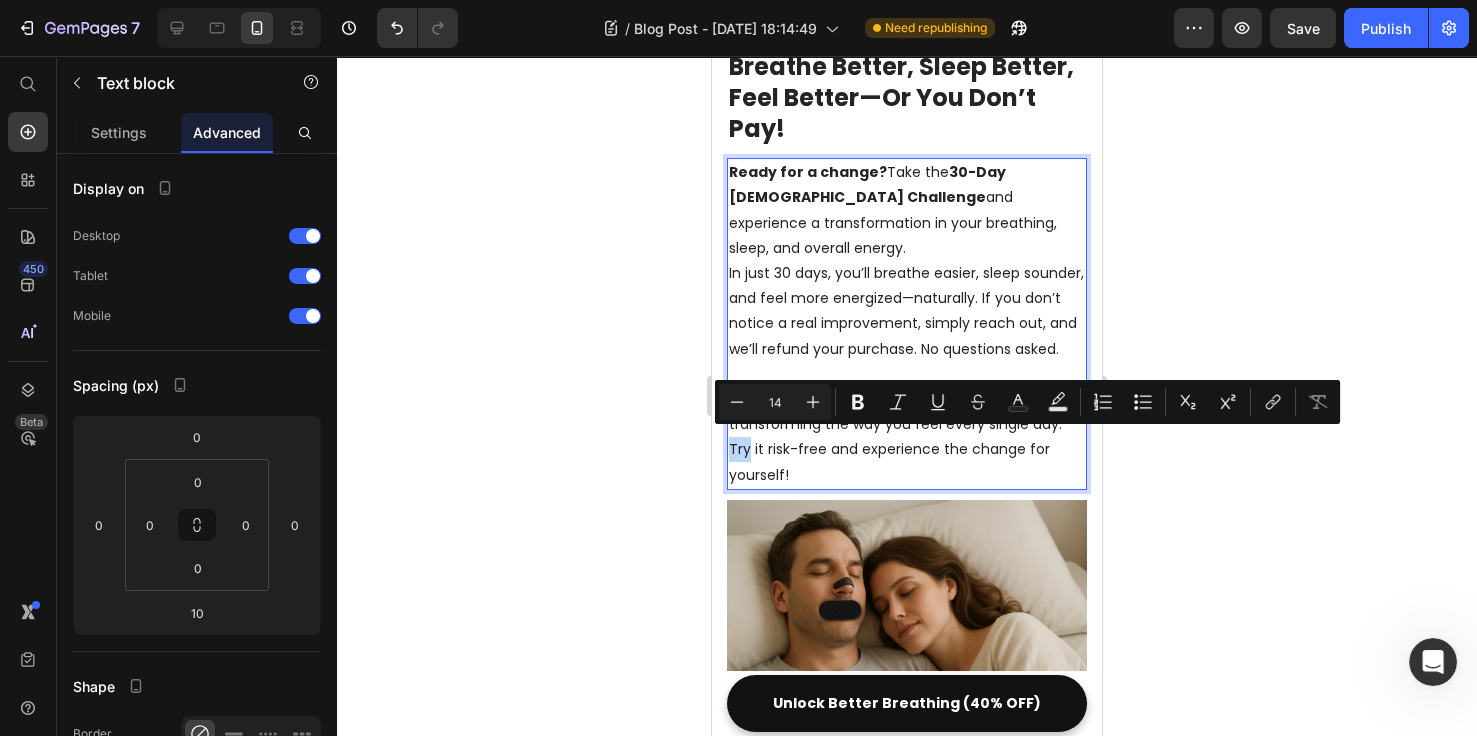 drag, startPoint x: 732, startPoint y: 438, endPoint x: 743, endPoint y: 442, distance: 11.7046995 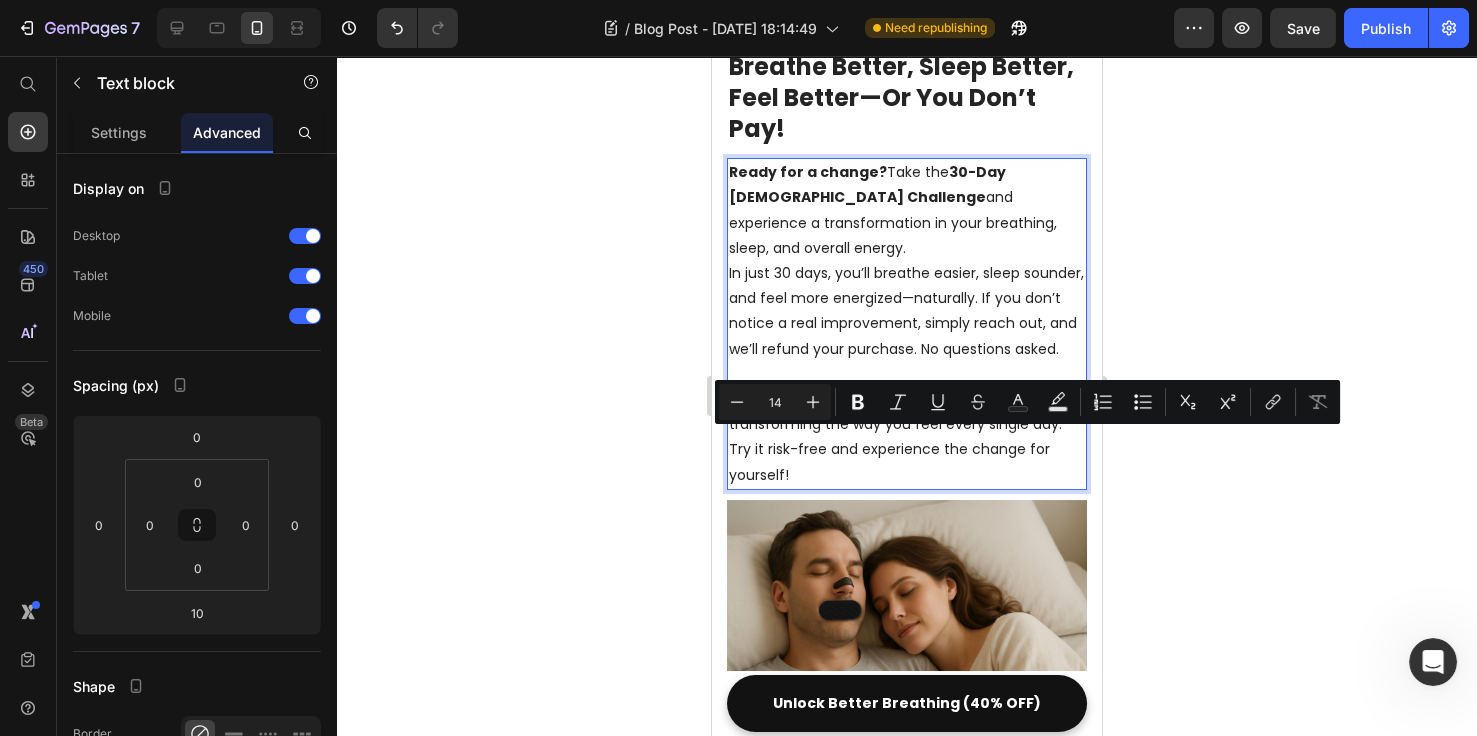click on "It’s not just about better sleep—it’s about transforming the way you feel every single day. Try it risk-free and experience the change for yourself!" at bounding box center (907, 437) 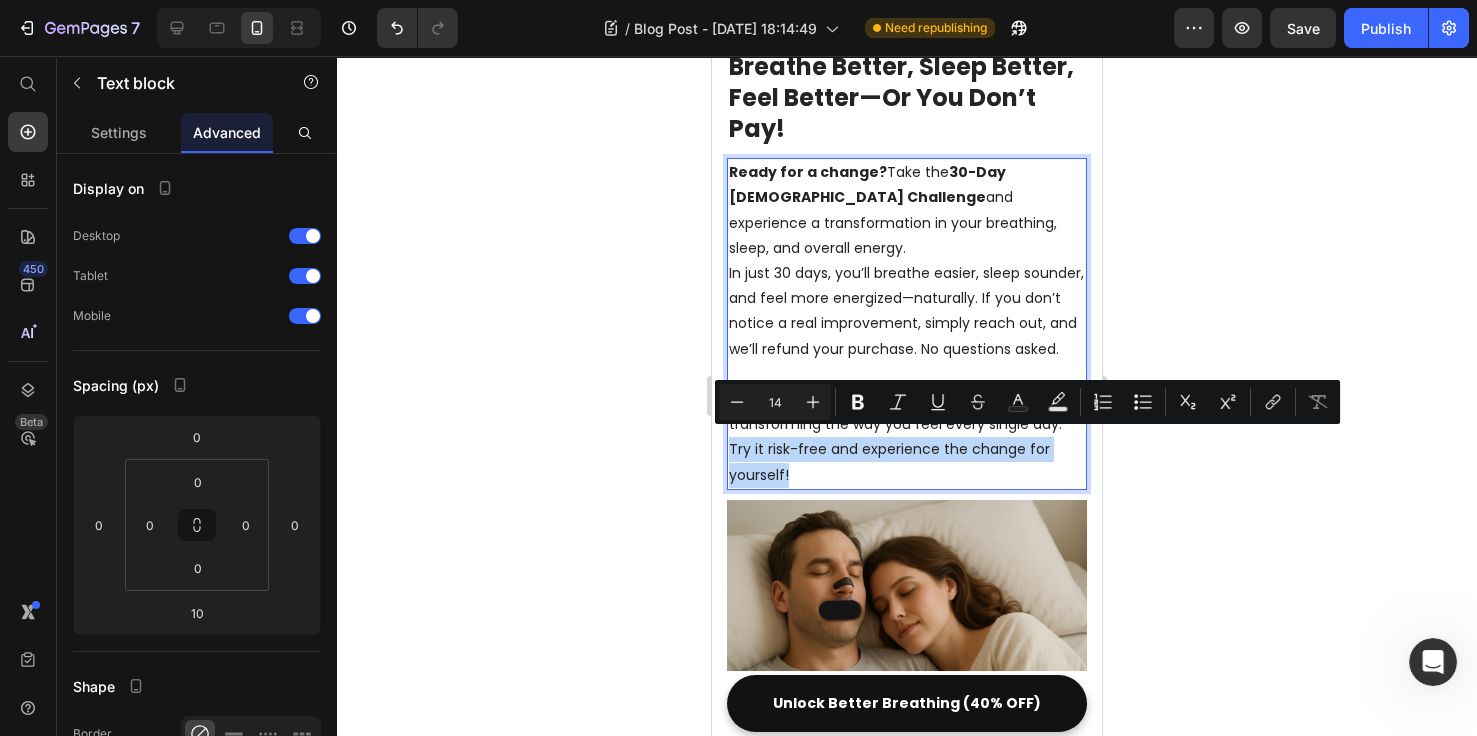 drag, startPoint x: 786, startPoint y: 467, endPoint x: 727, endPoint y: 441, distance: 64.4748 